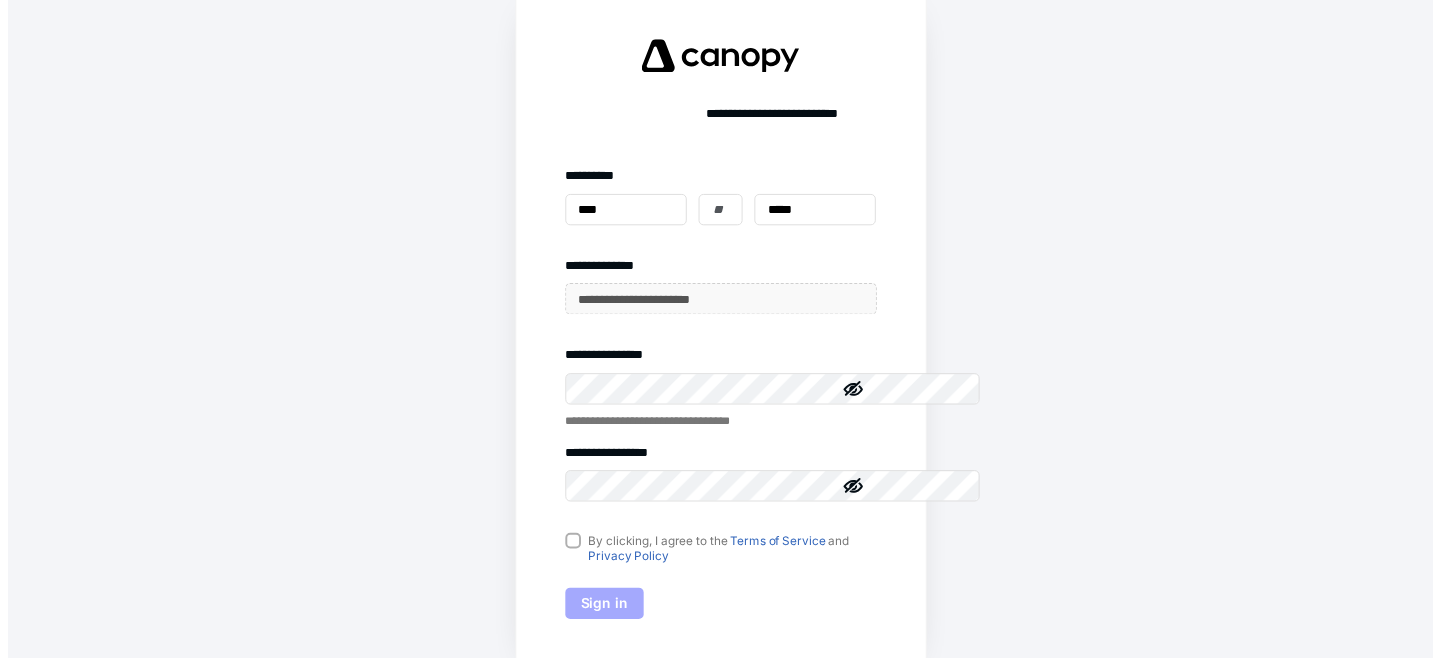 scroll, scrollTop: 0, scrollLeft: 0, axis: both 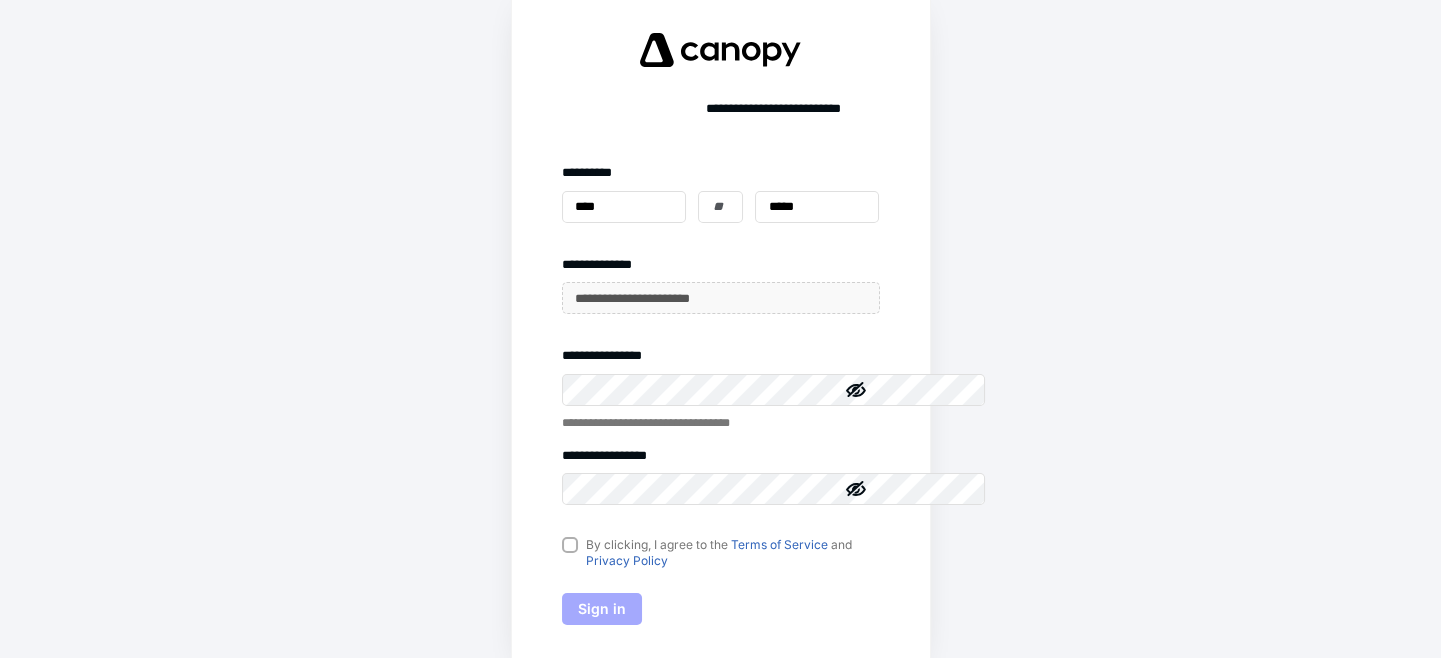 click 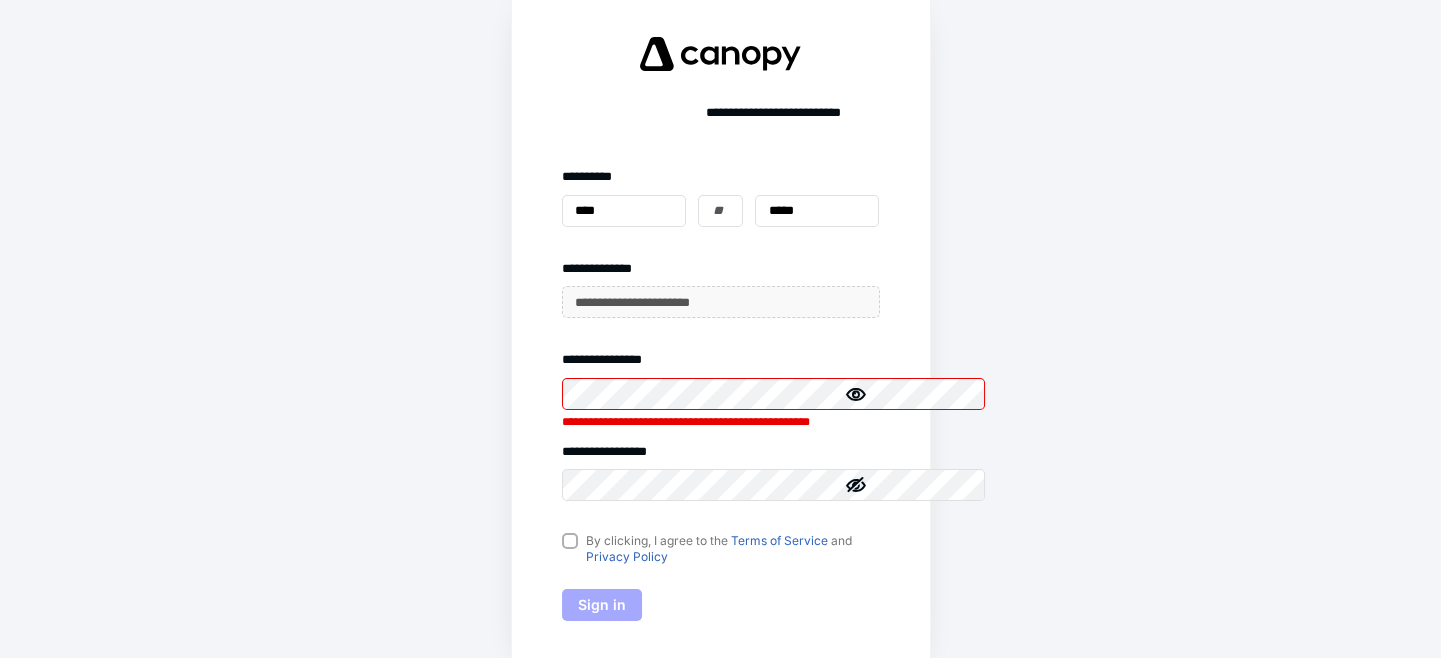click 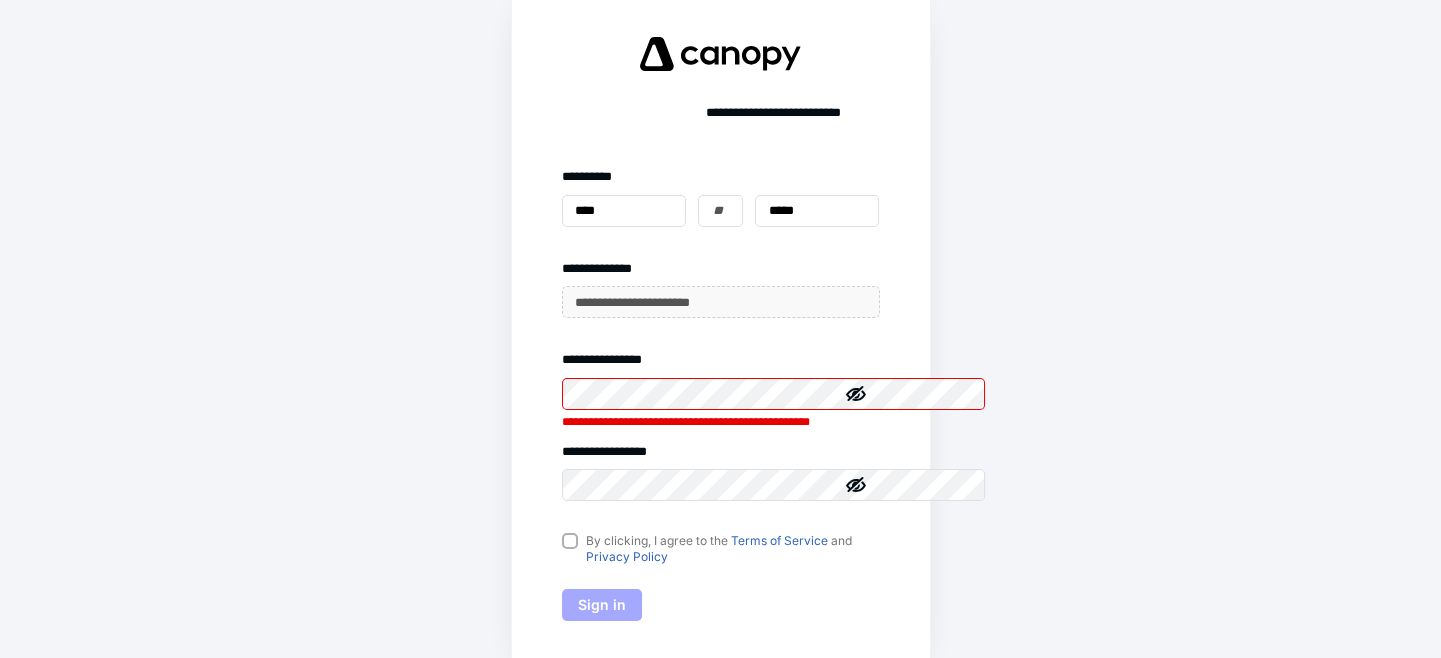 click on "**********" at bounding box center [720, 329] 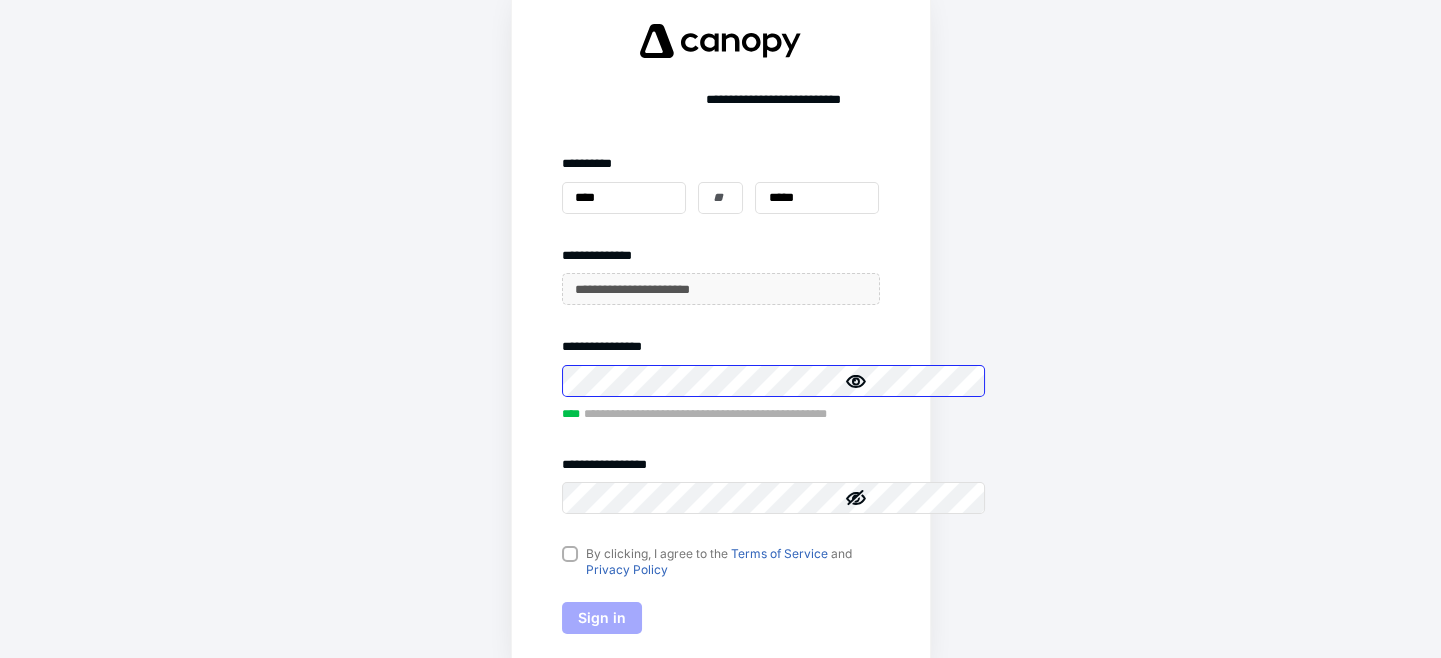 scroll, scrollTop: 76, scrollLeft: 0, axis: vertical 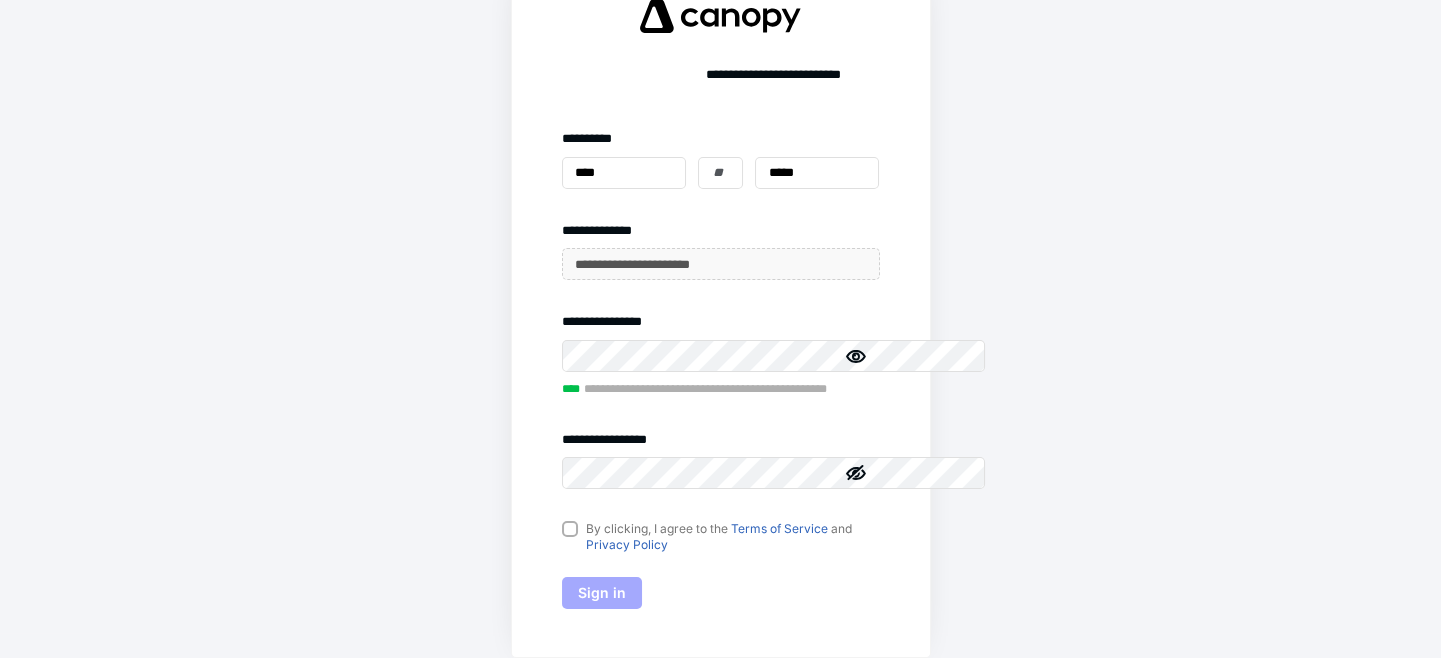 click 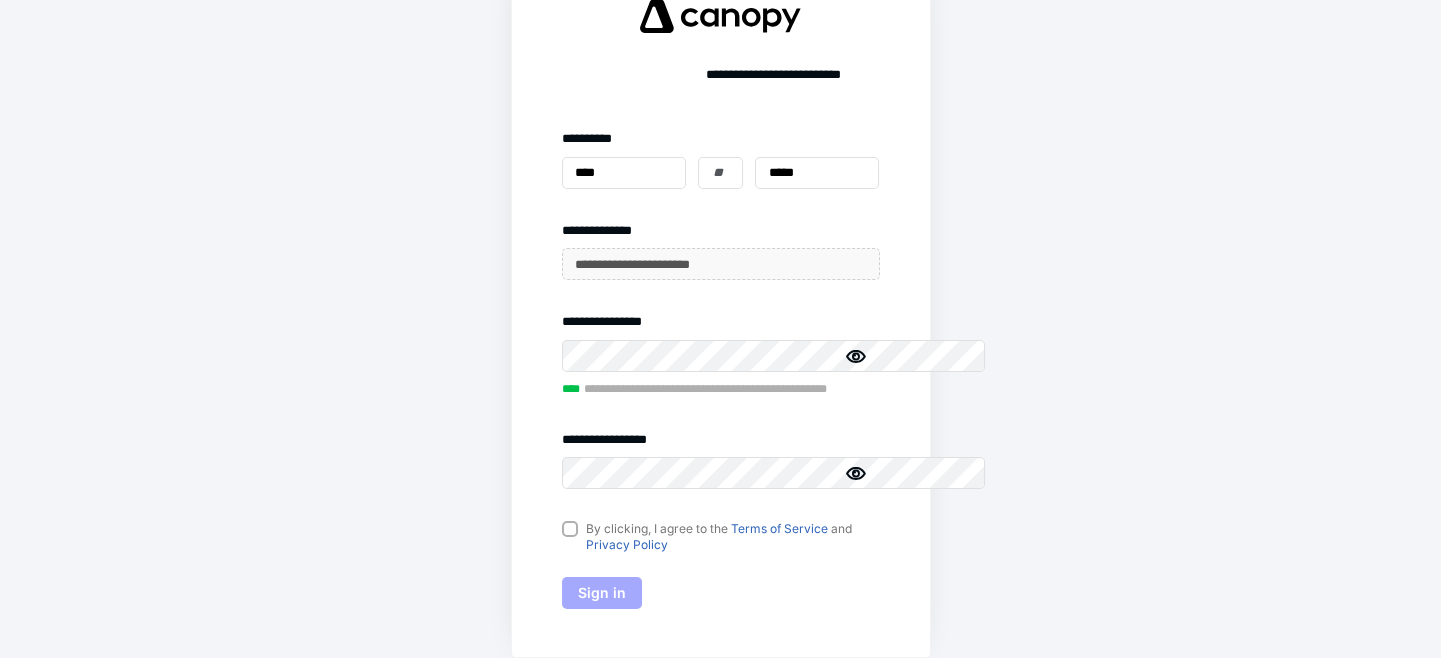 click on "By clicking, I agree to the   Terms of Service   and   Privacy Policy" at bounding box center [721, 537] 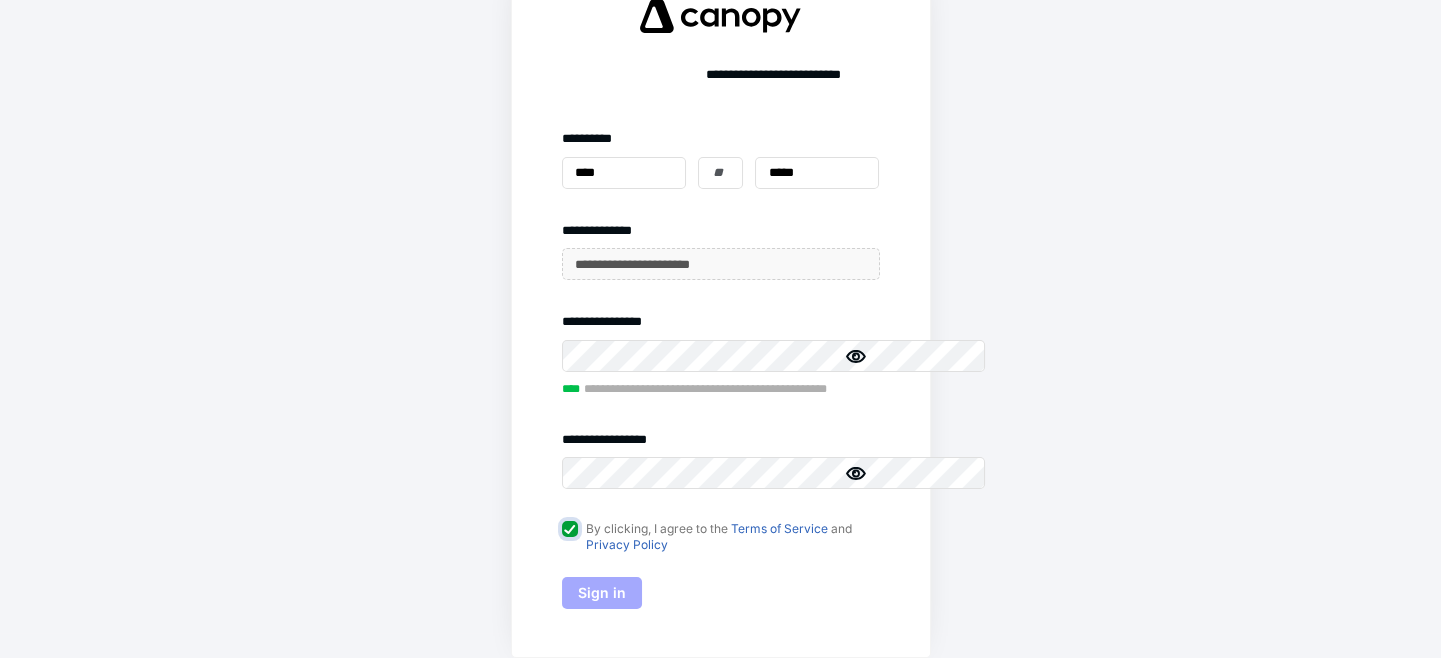 checkbox on "true" 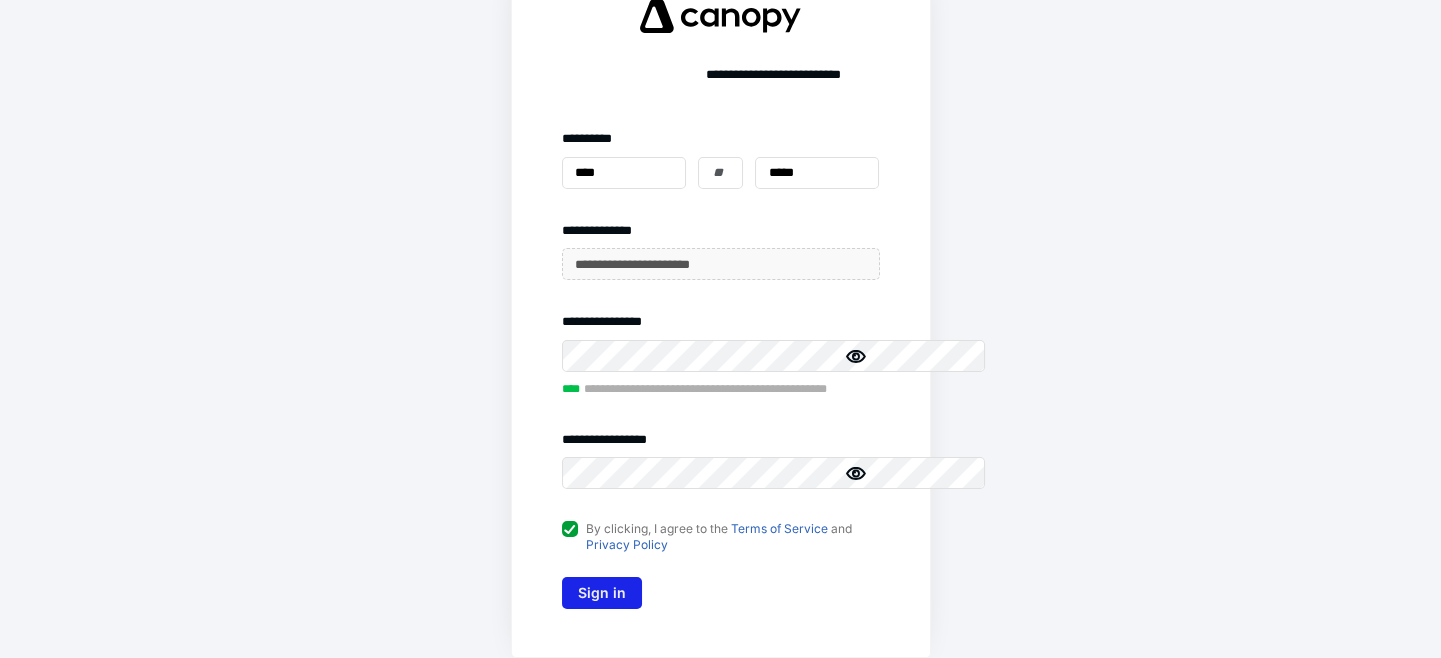 click on "Sign in" at bounding box center [602, 593] 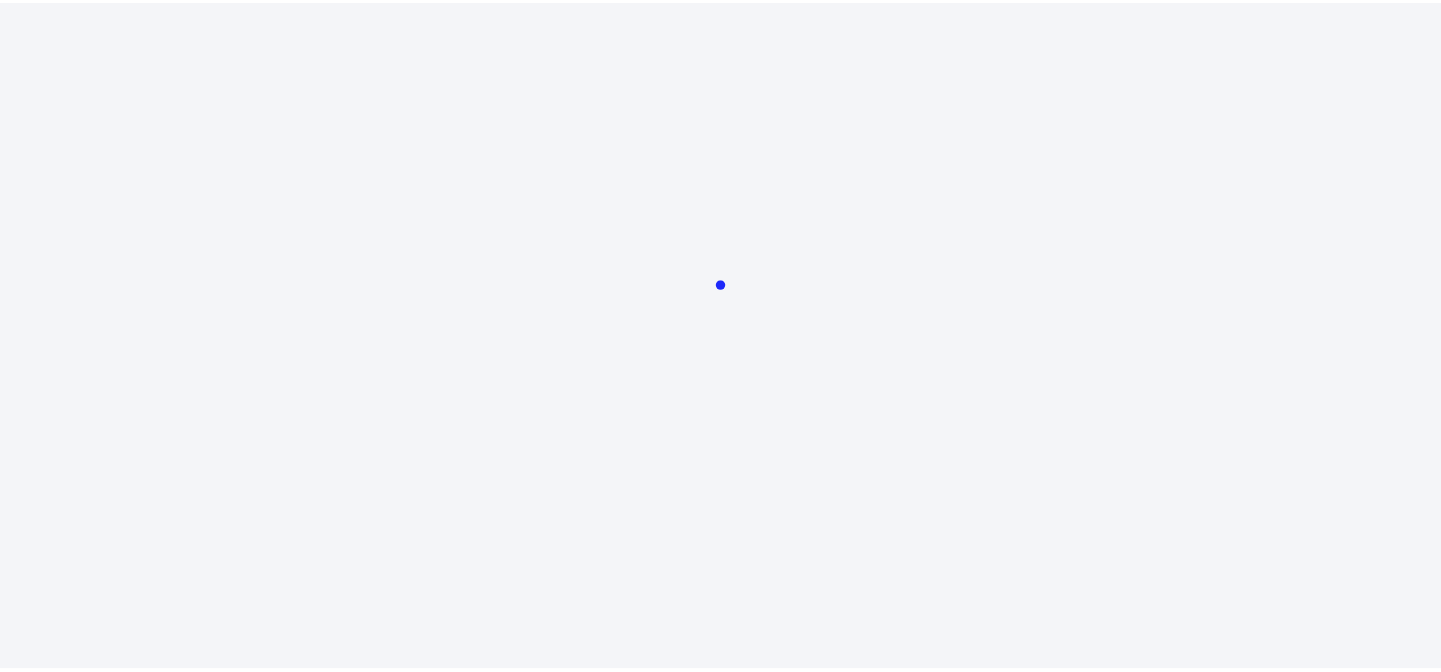 scroll, scrollTop: 0, scrollLeft: 0, axis: both 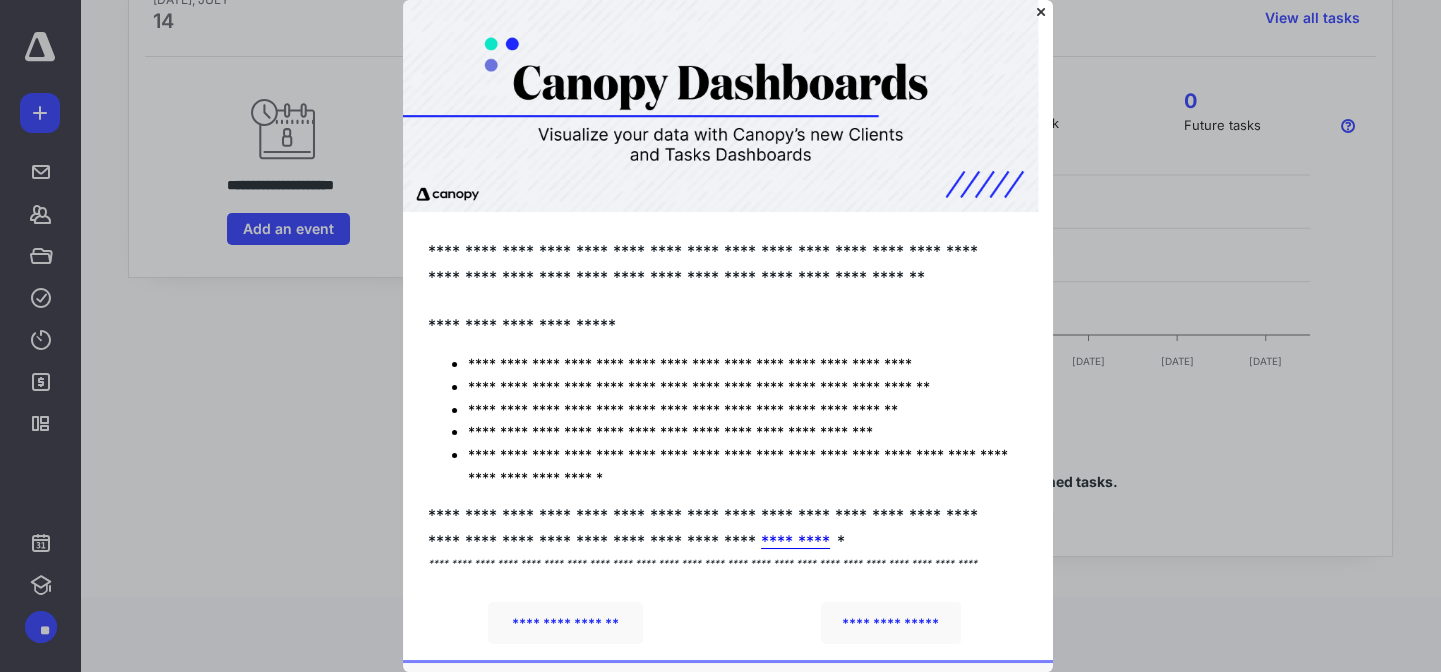 click 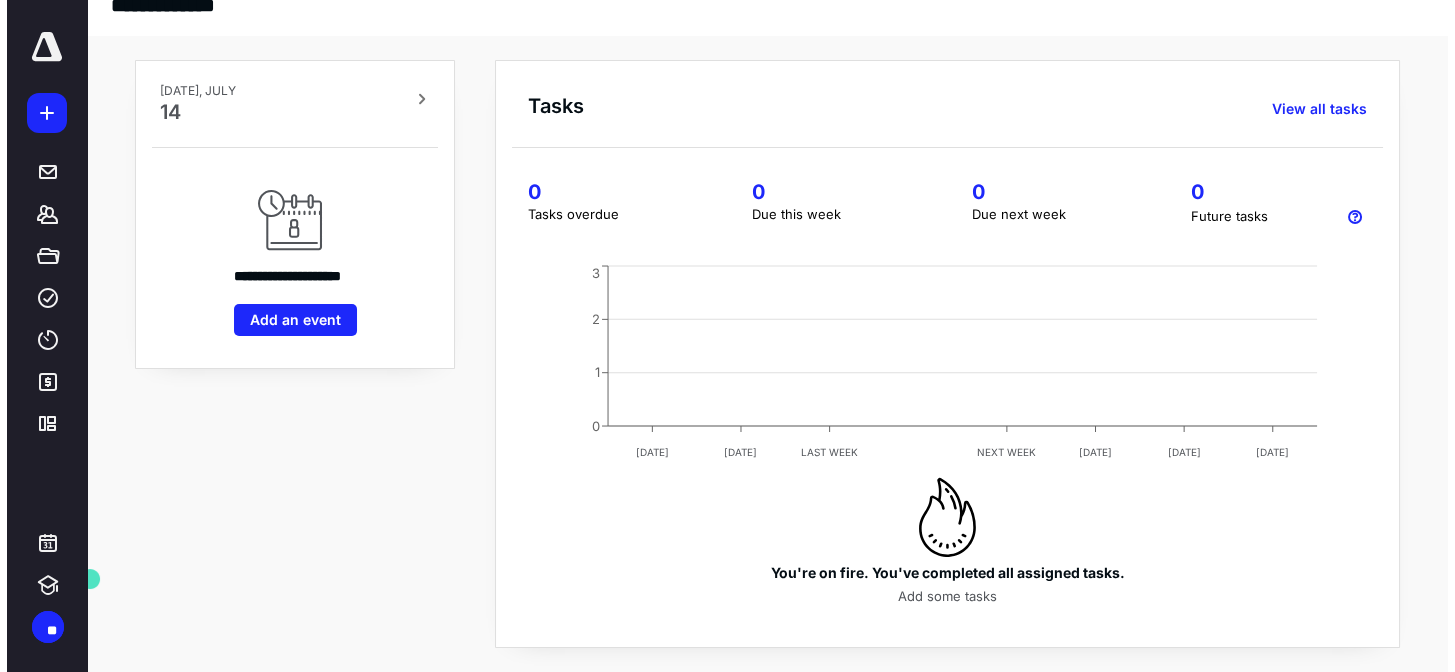 scroll, scrollTop: 0, scrollLeft: 0, axis: both 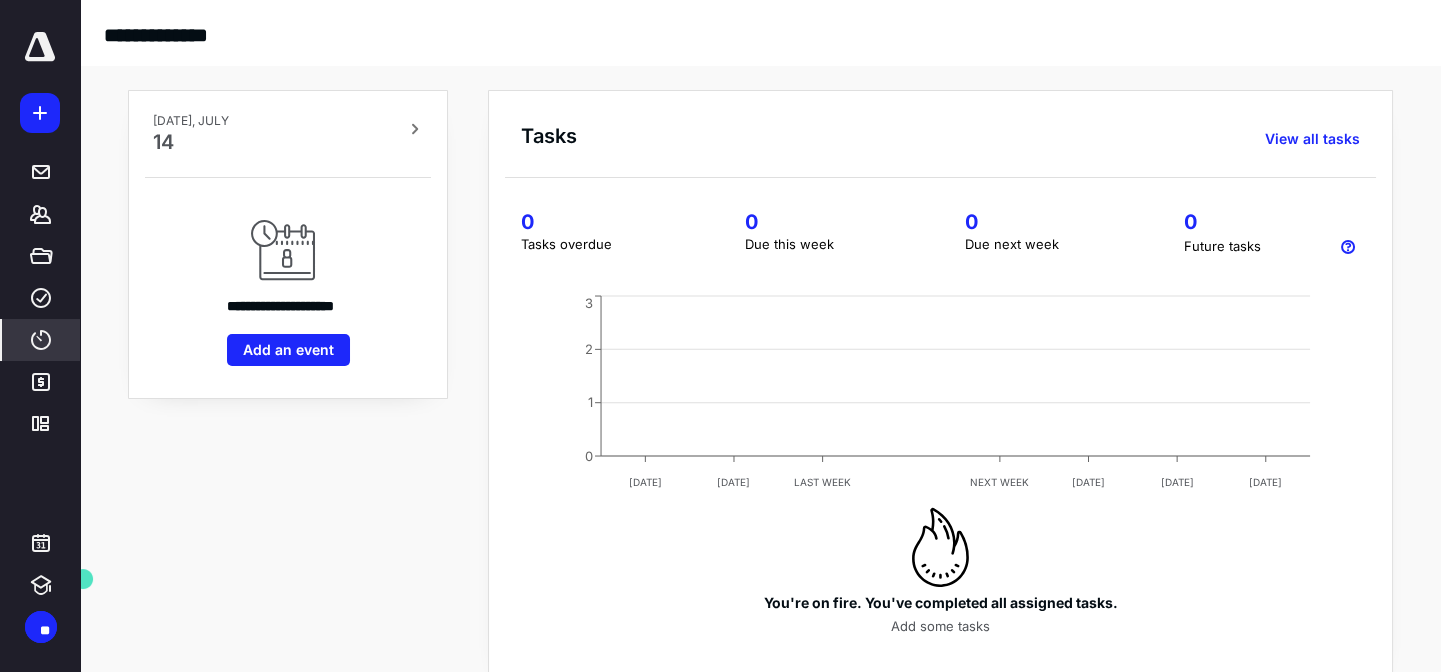 click 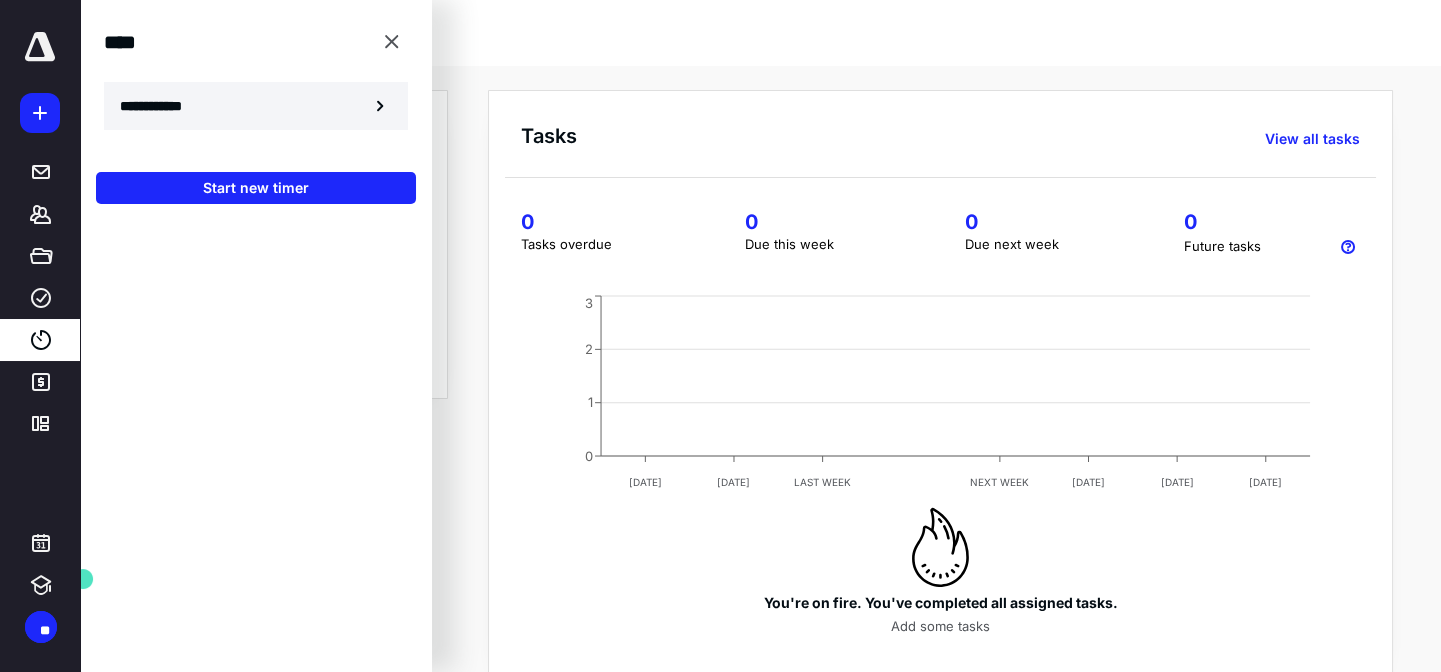 click on "**********" at bounding box center [161, 106] 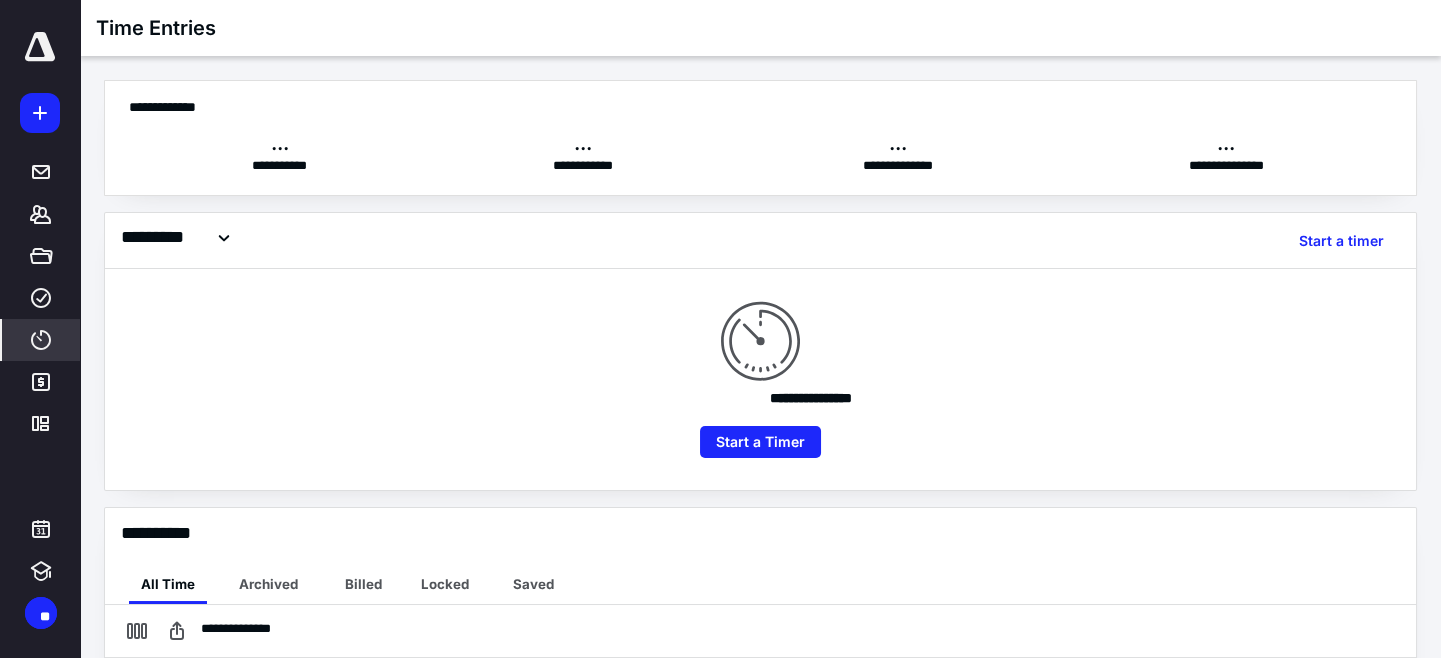 checkbox on "true" 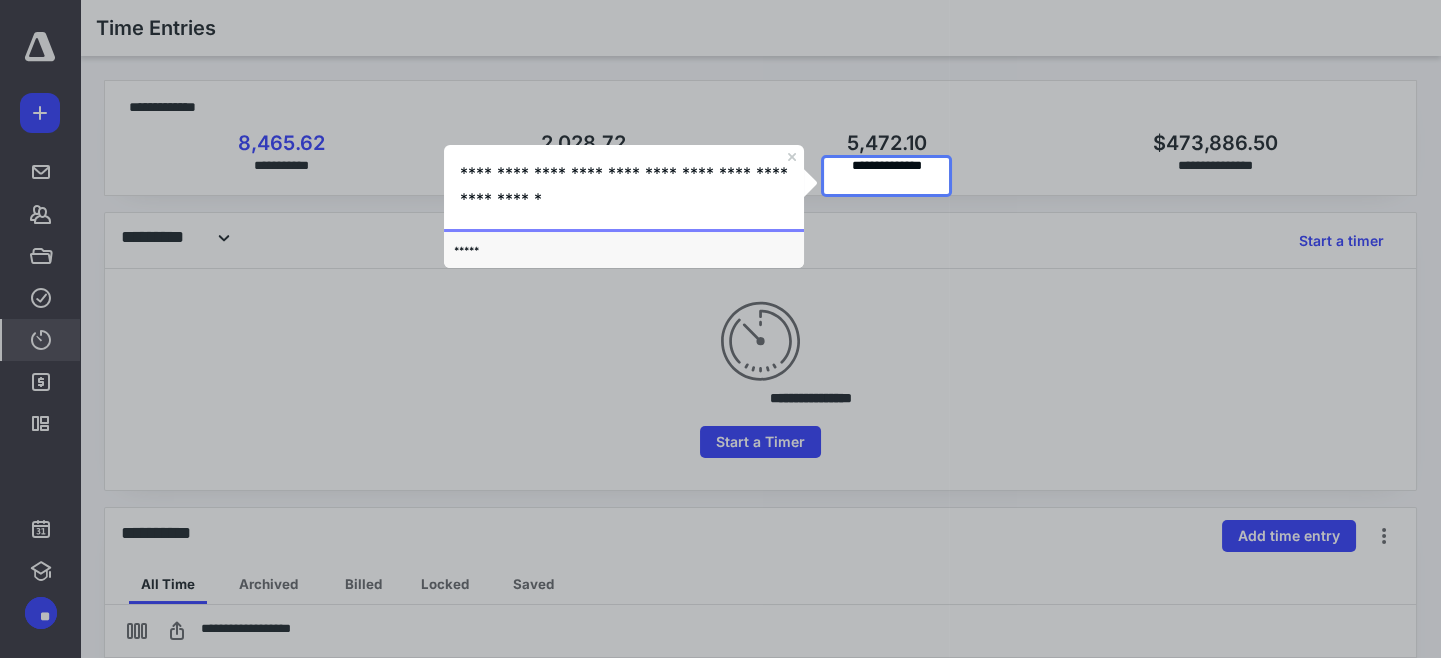click at bounding box center (1202, 614) 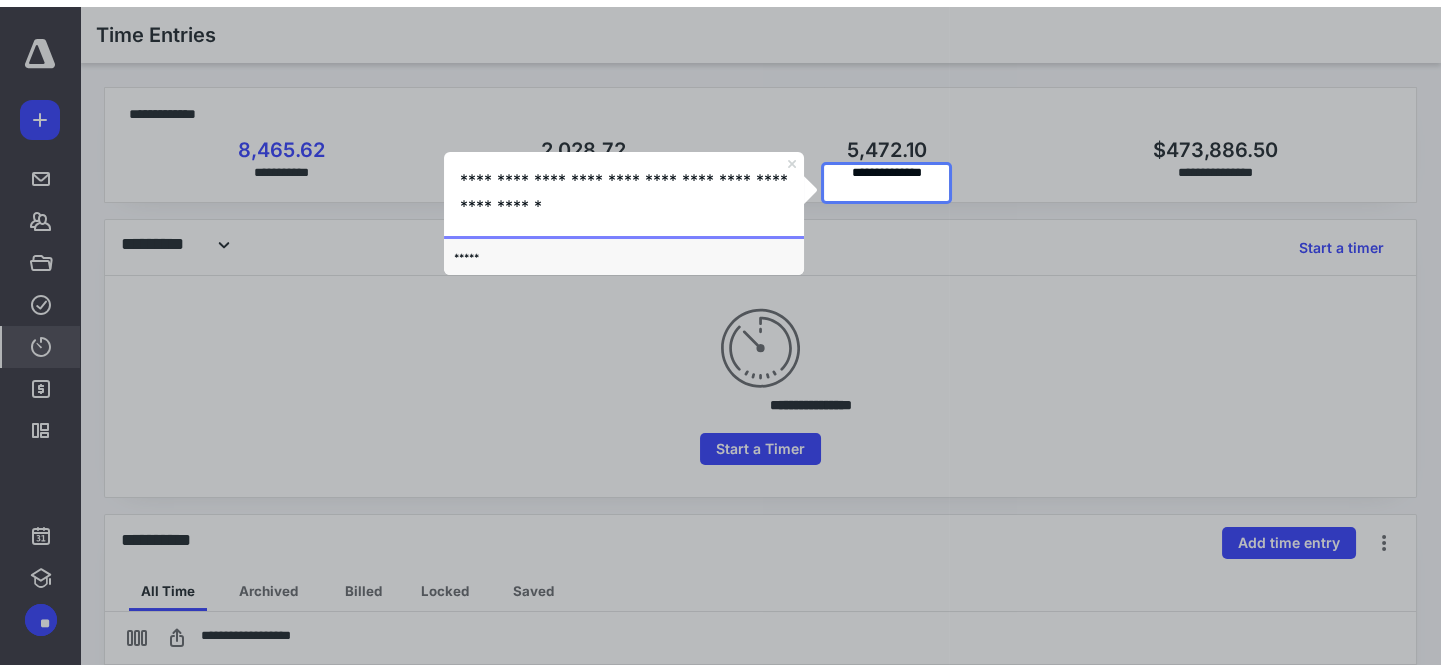 click 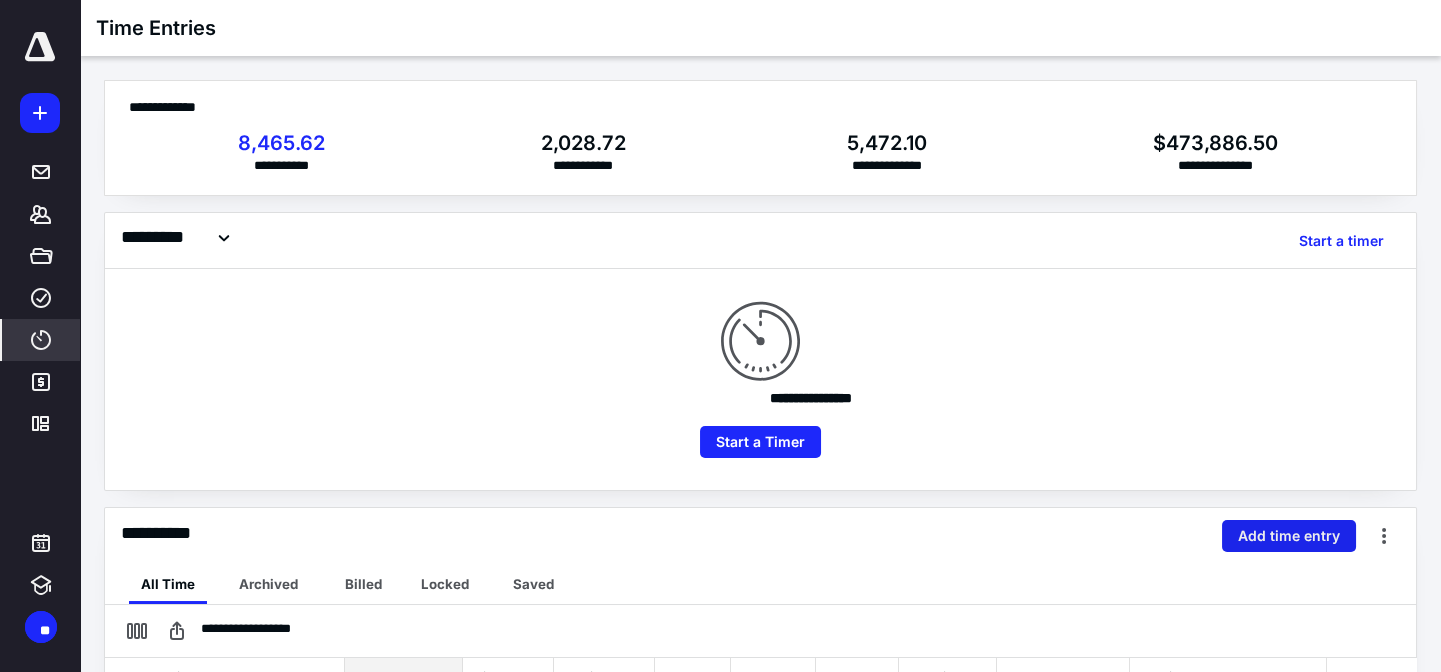 click on "Add time entry" at bounding box center [1289, 536] 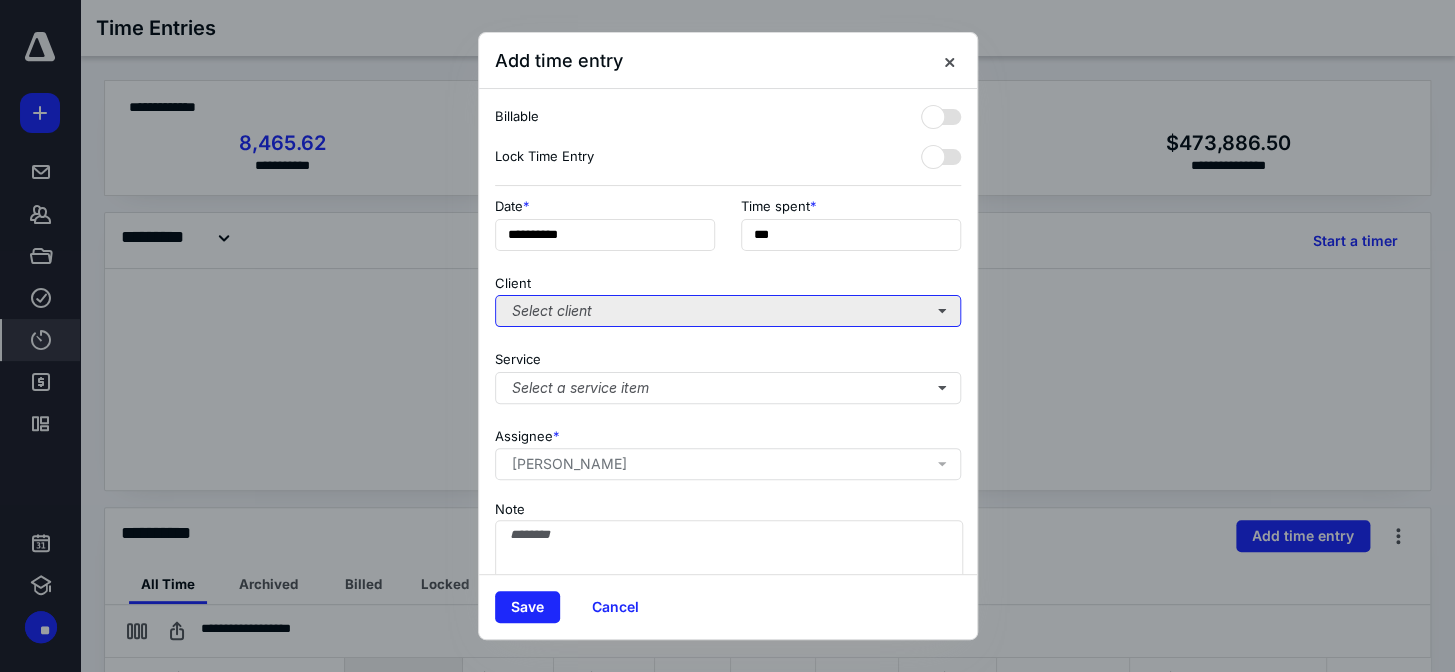 click on "Select client" at bounding box center (728, 311) 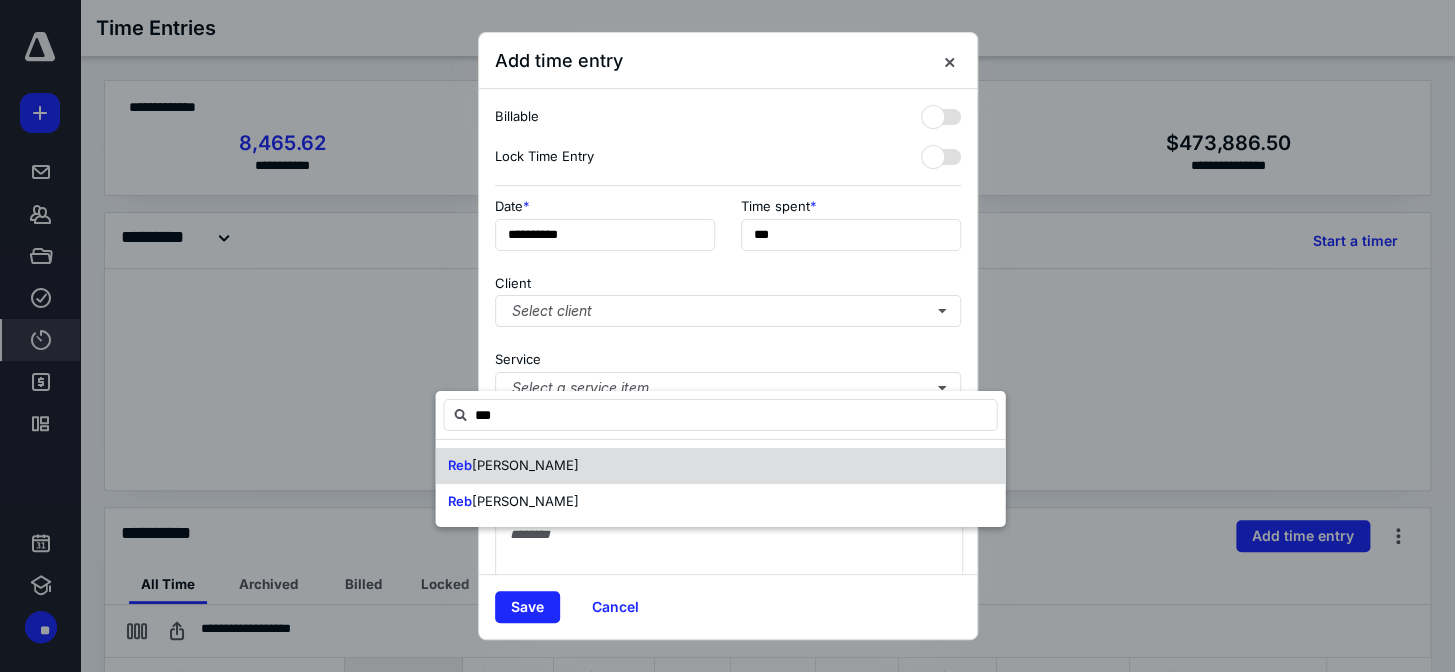 click on "Reb ecca Anderson" at bounding box center (720, 466) 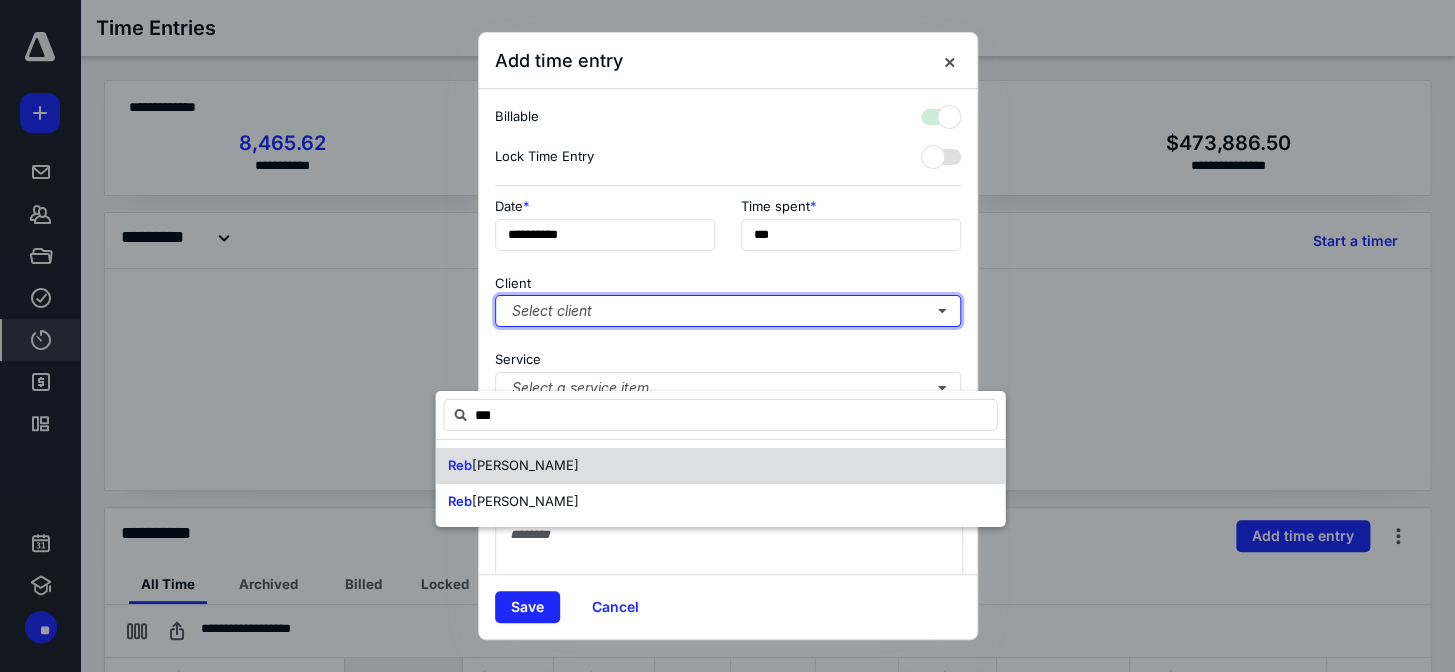 checkbox on "true" 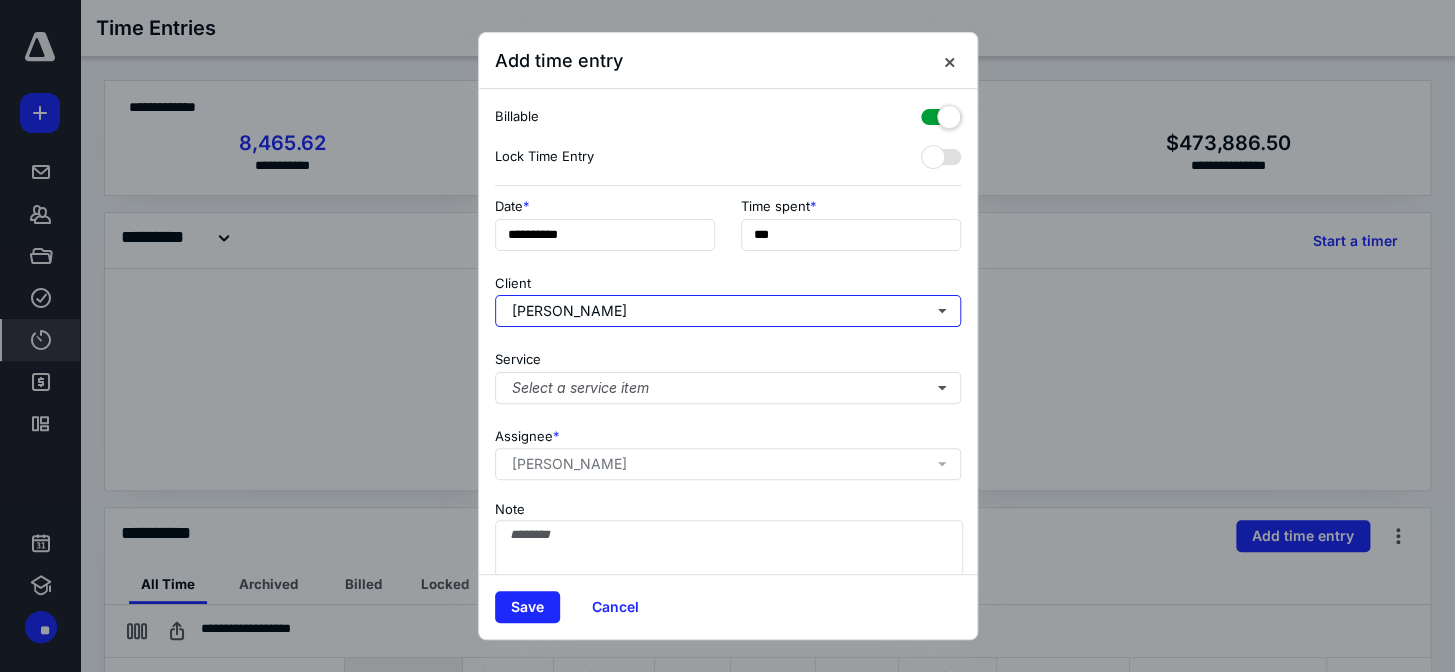 scroll, scrollTop: 90, scrollLeft: 0, axis: vertical 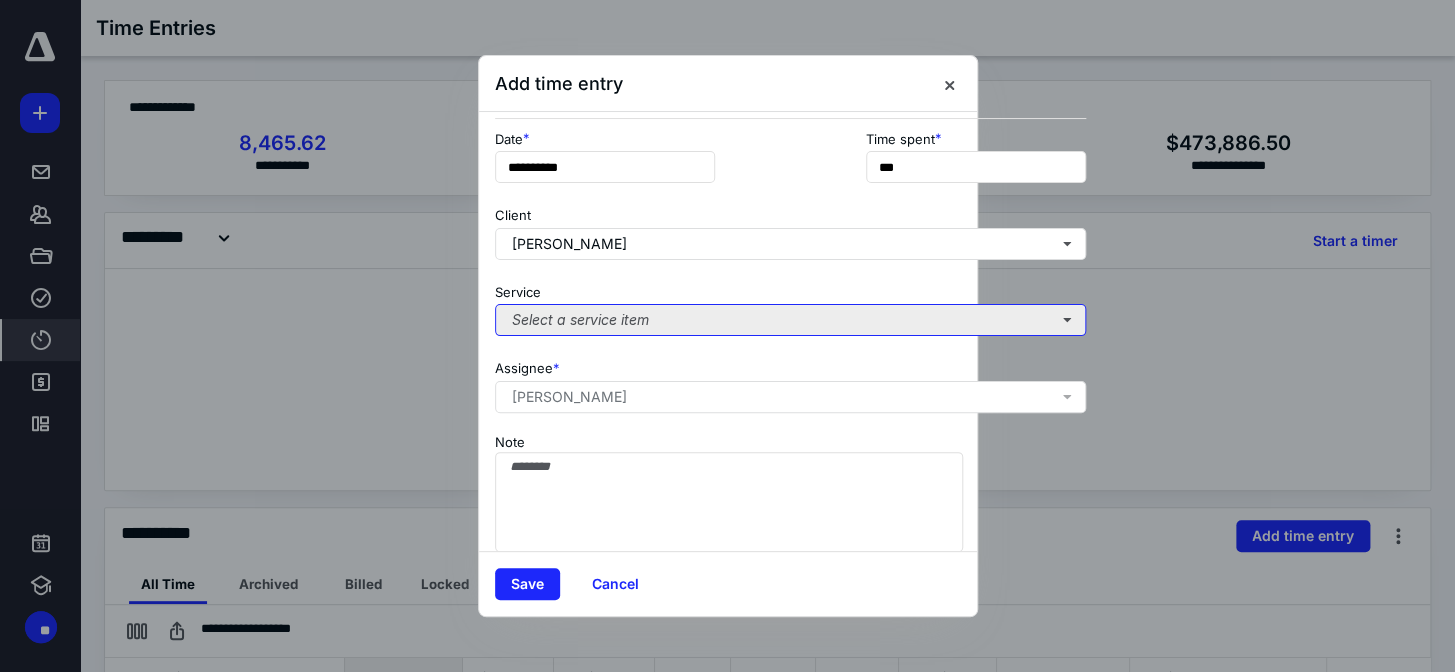 click on "Select a service item" at bounding box center (790, 320) 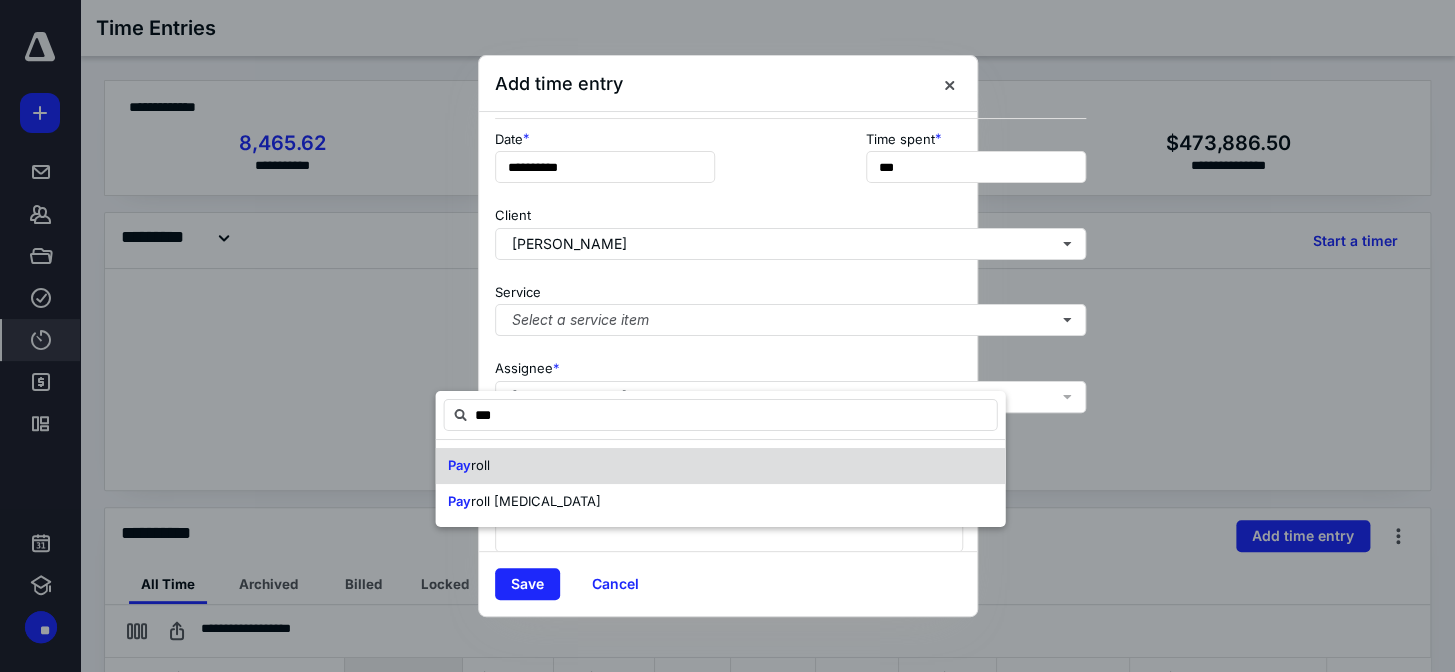 click on "Pay roll" at bounding box center [720, 466] 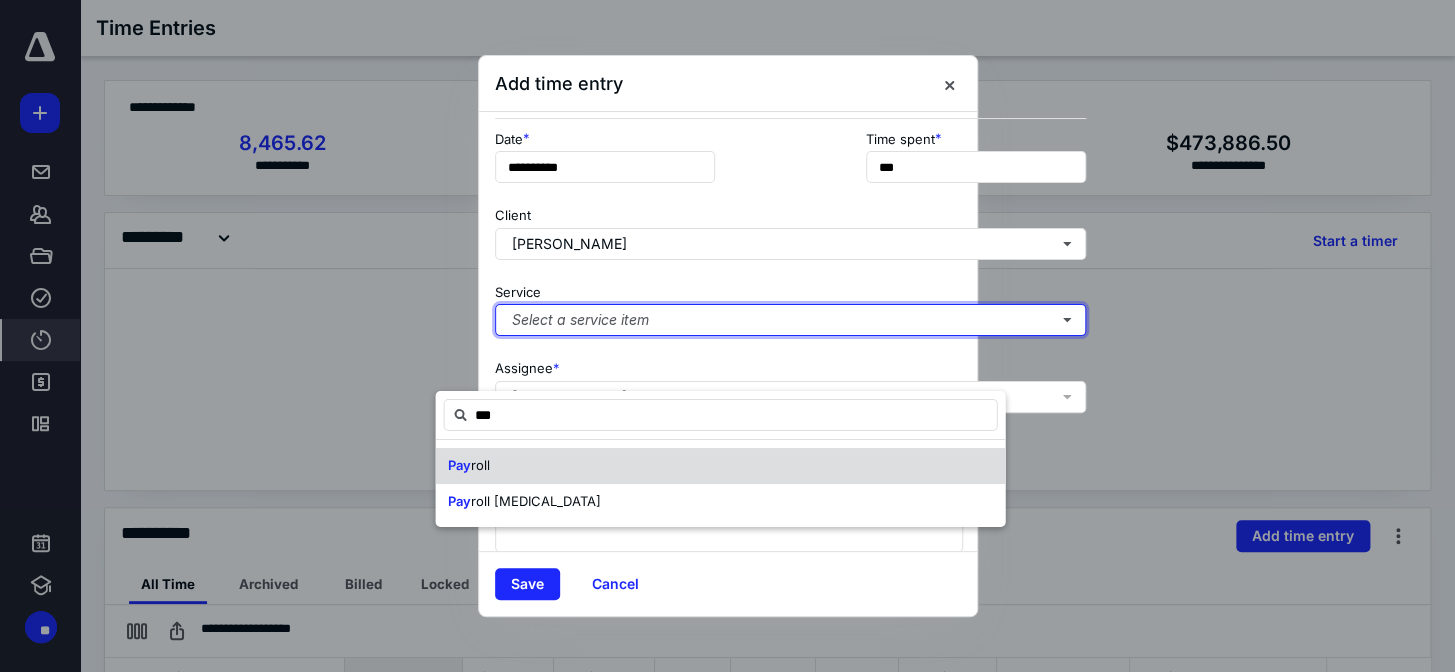 type 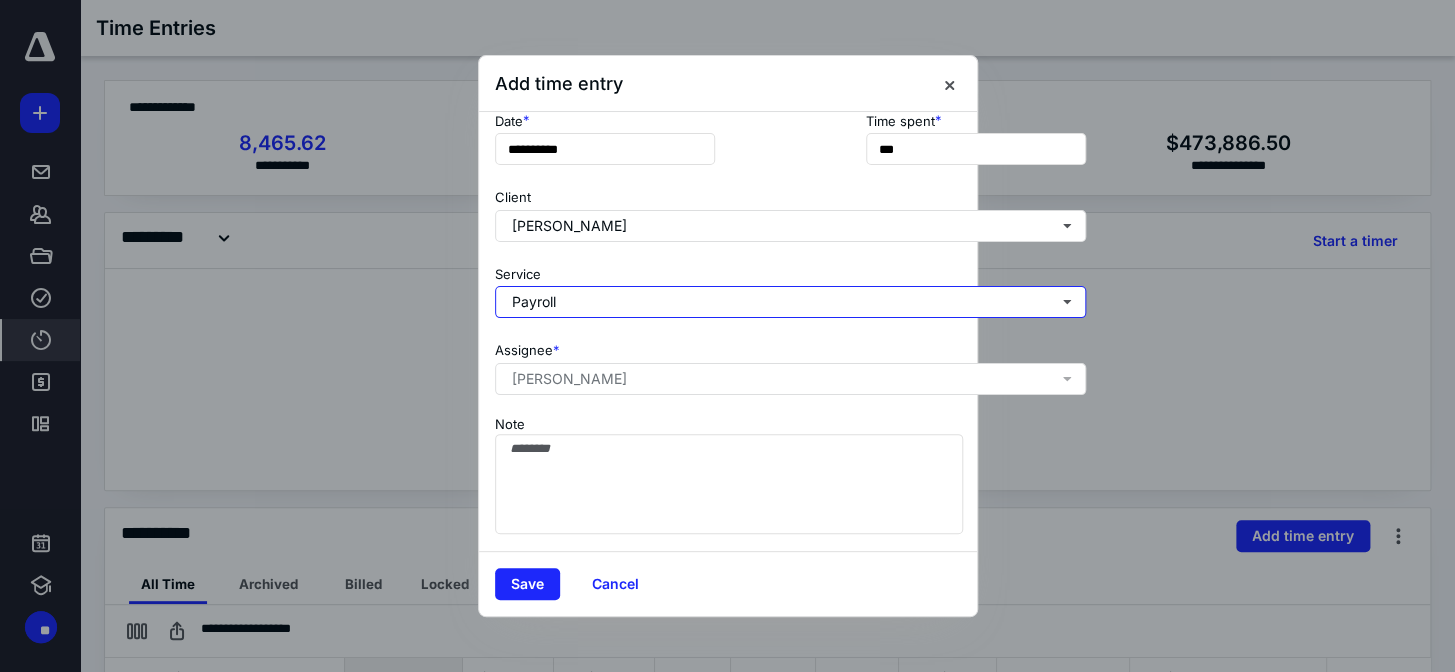 scroll, scrollTop: 0, scrollLeft: 0, axis: both 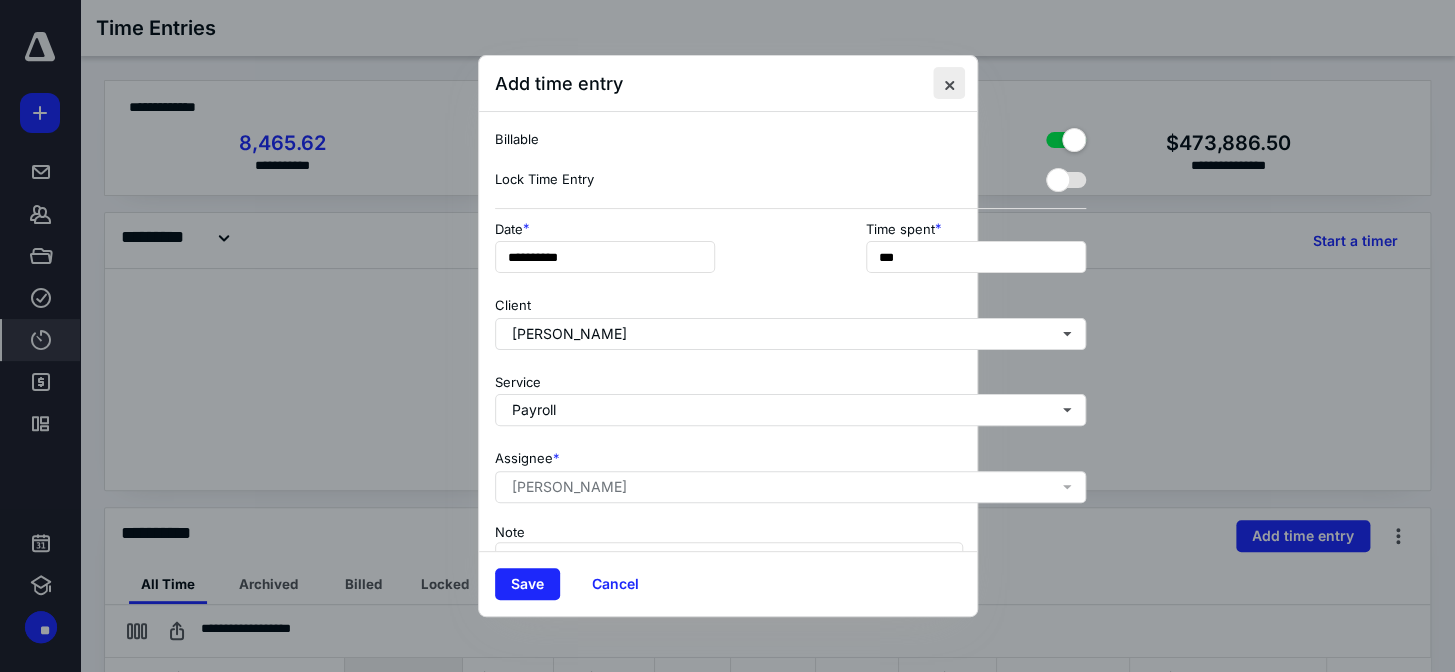 click at bounding box center [949, 83] 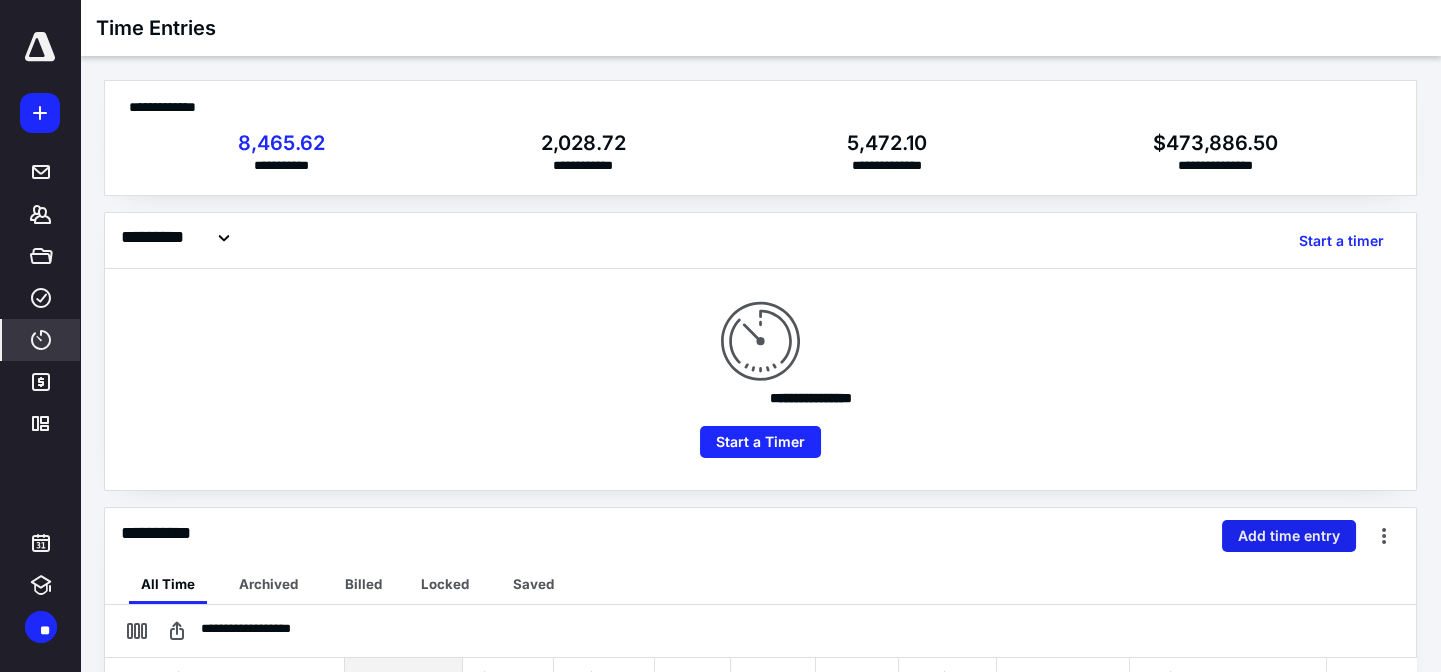 click on "Add time entry" at bounding box center (1289, 536) 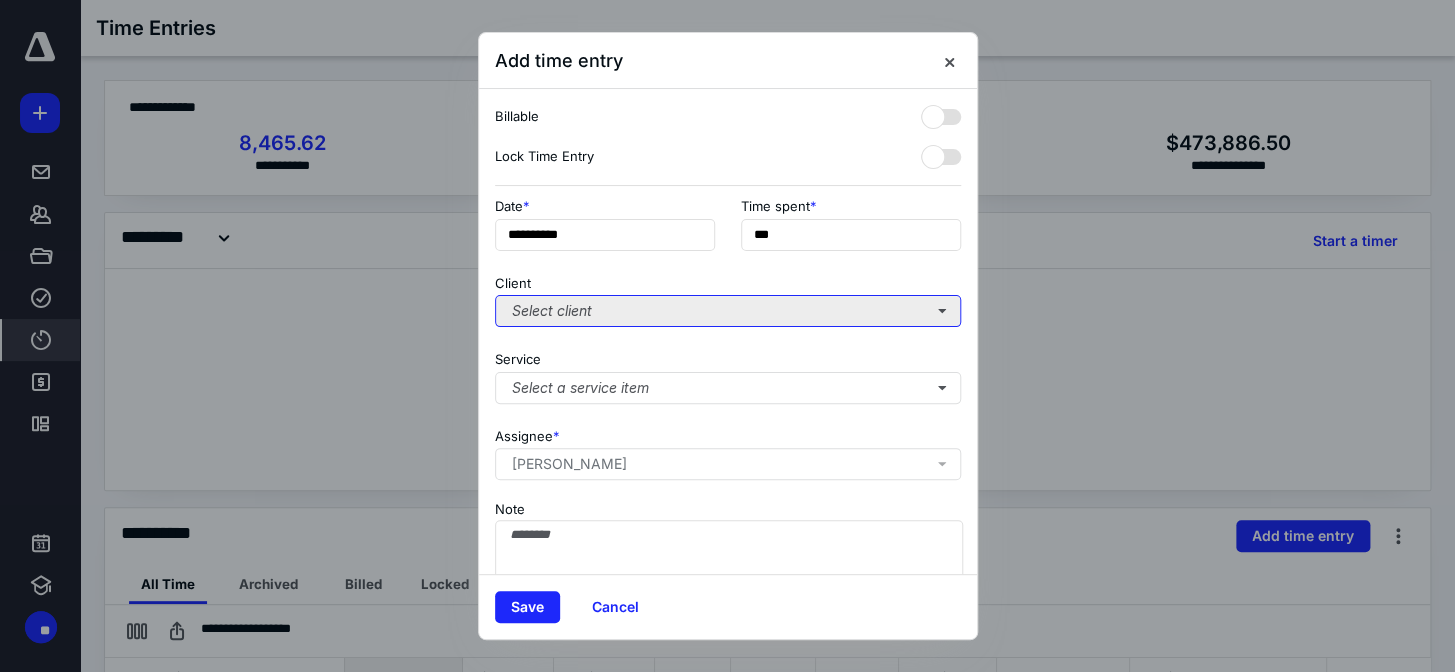 click on "Select client" at bounding box center (728, 311) 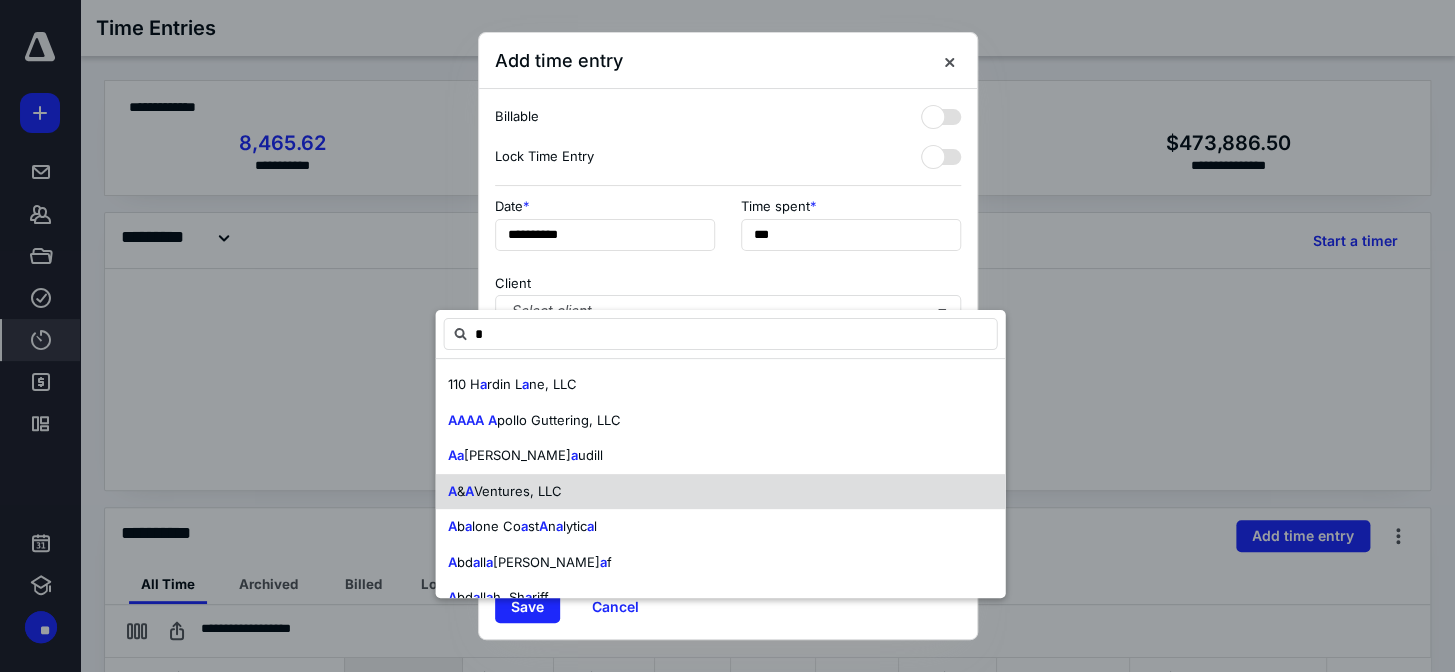 click on "Ventures, LLC" at bounding box center (517, 491) 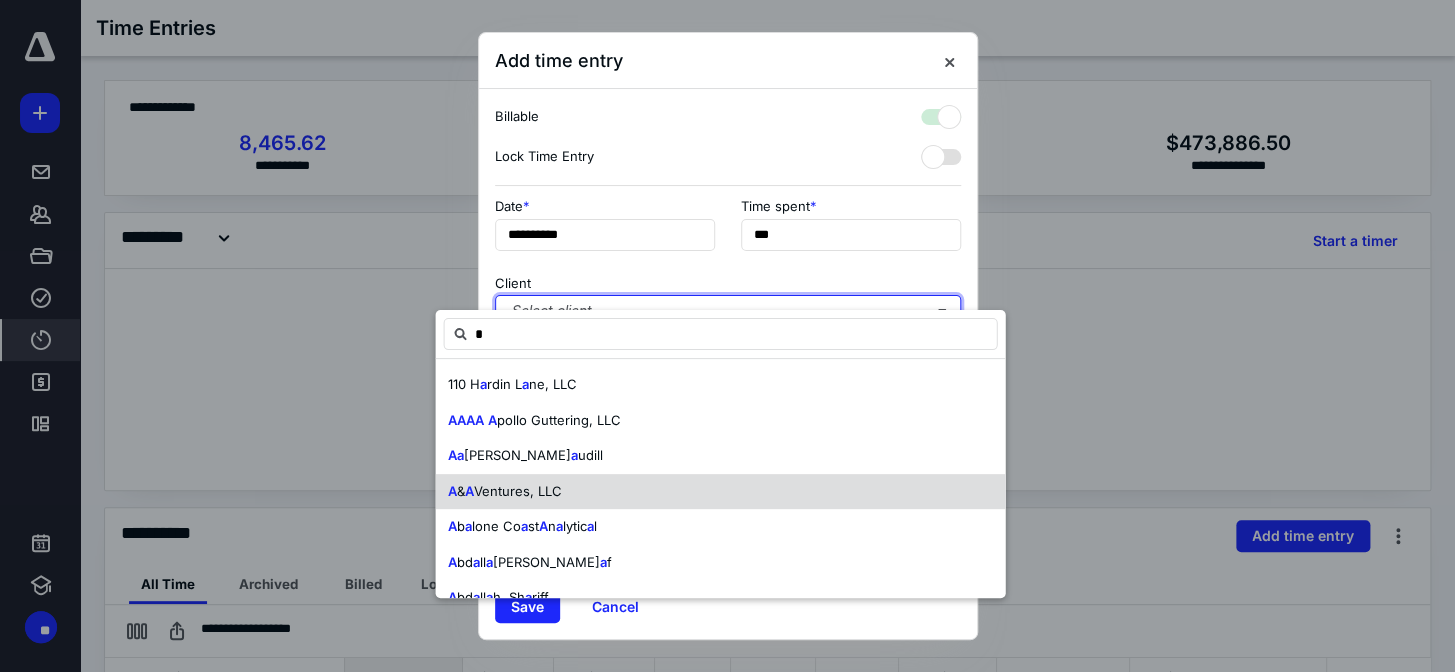 checkbox on "true" 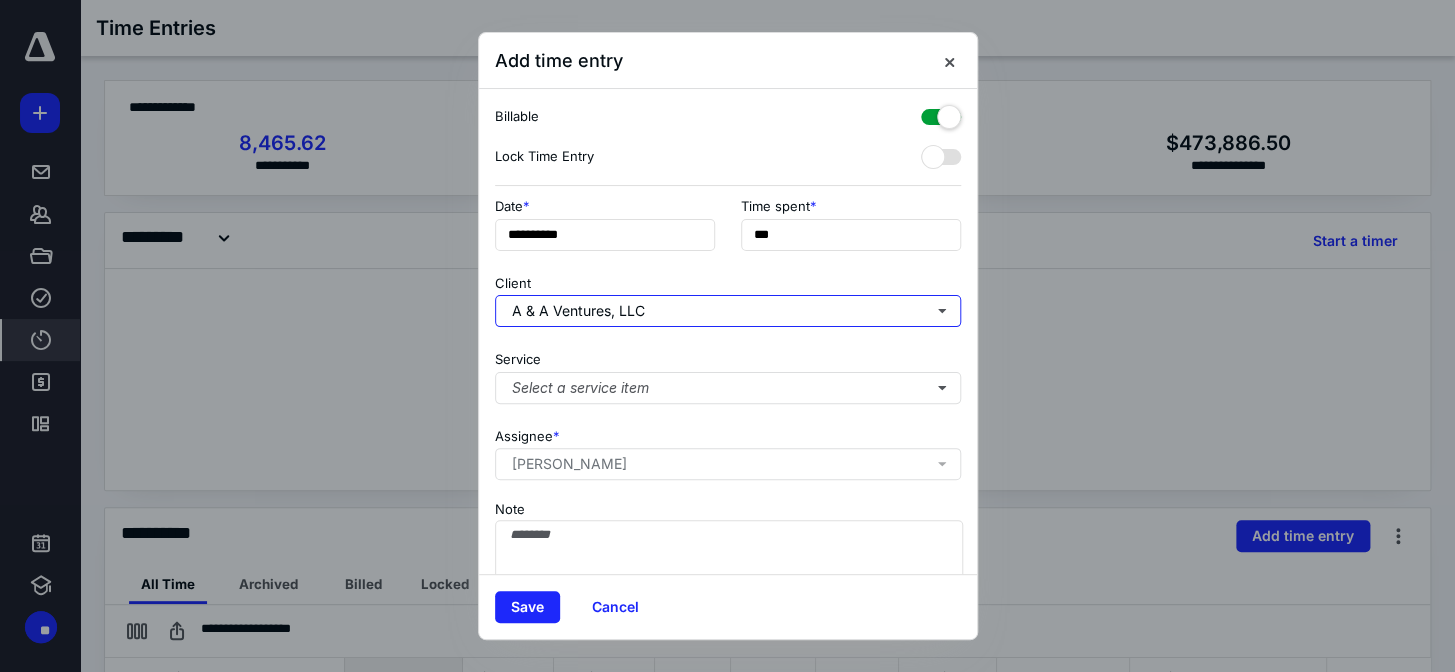 scroll, scrollTop: 188, scrollLeft: 0, axis: vertical 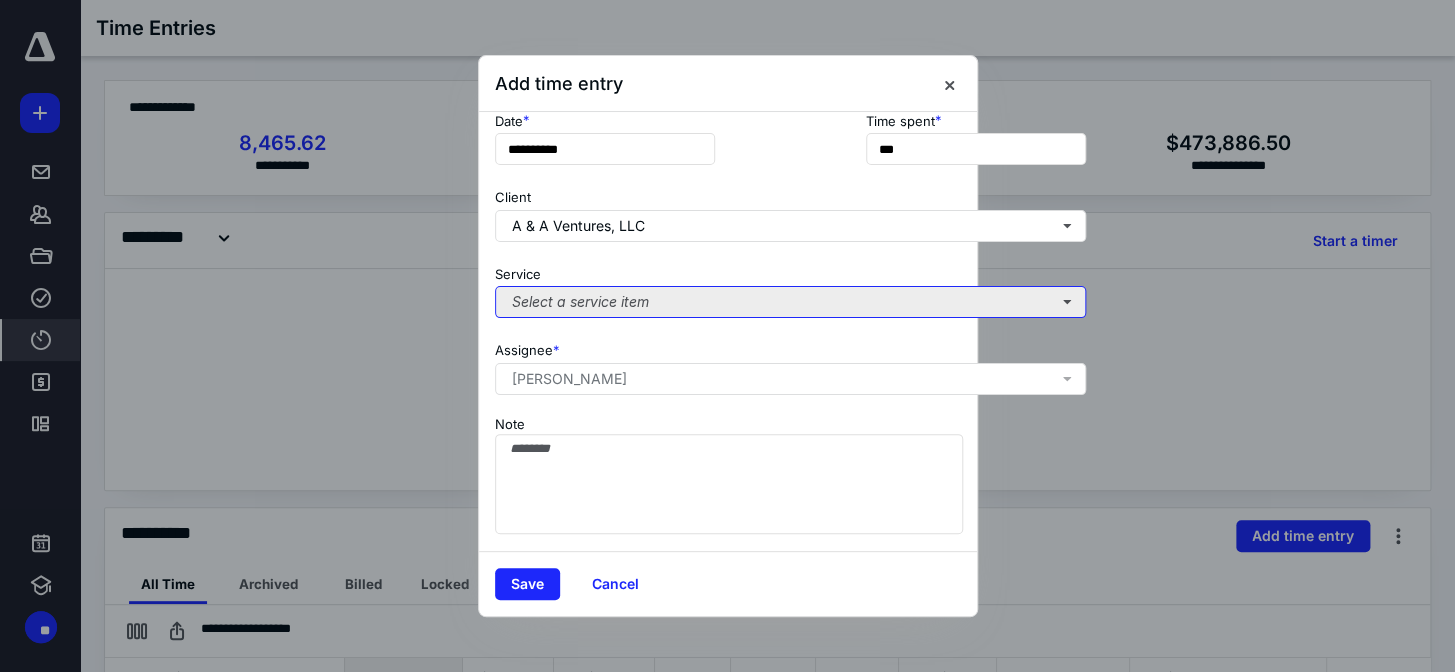 click on "Select a service item" at bounding box center [790, 302] 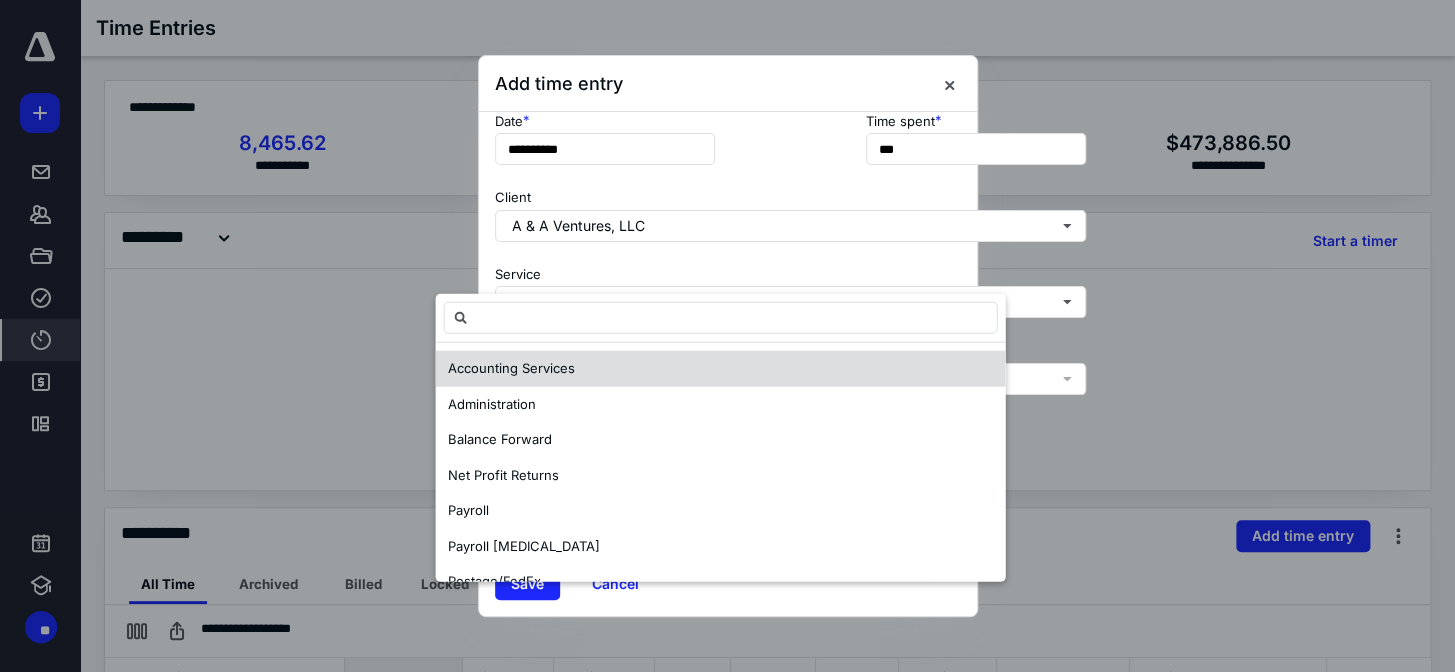 click on "Accounting Services" at bounding box center (720, 369) 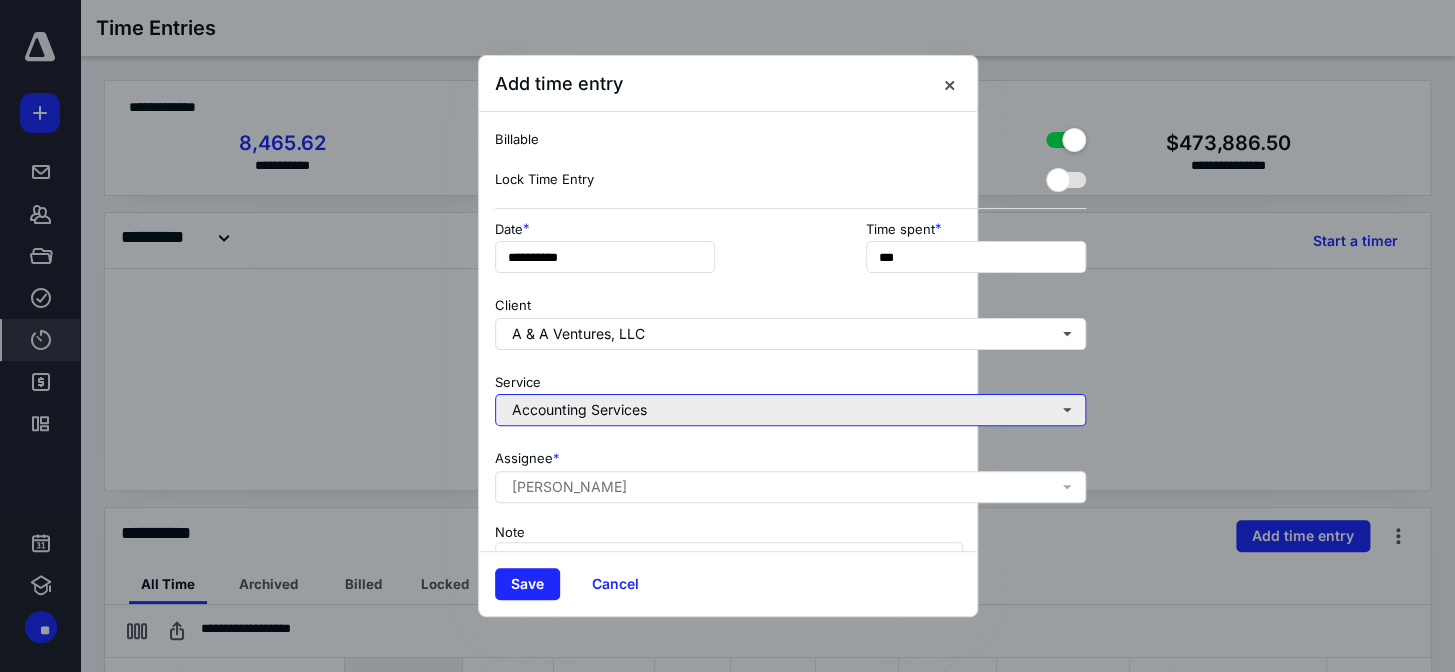 scroll, scrollTop: 181, scrollLeft: 0, axis: vertical 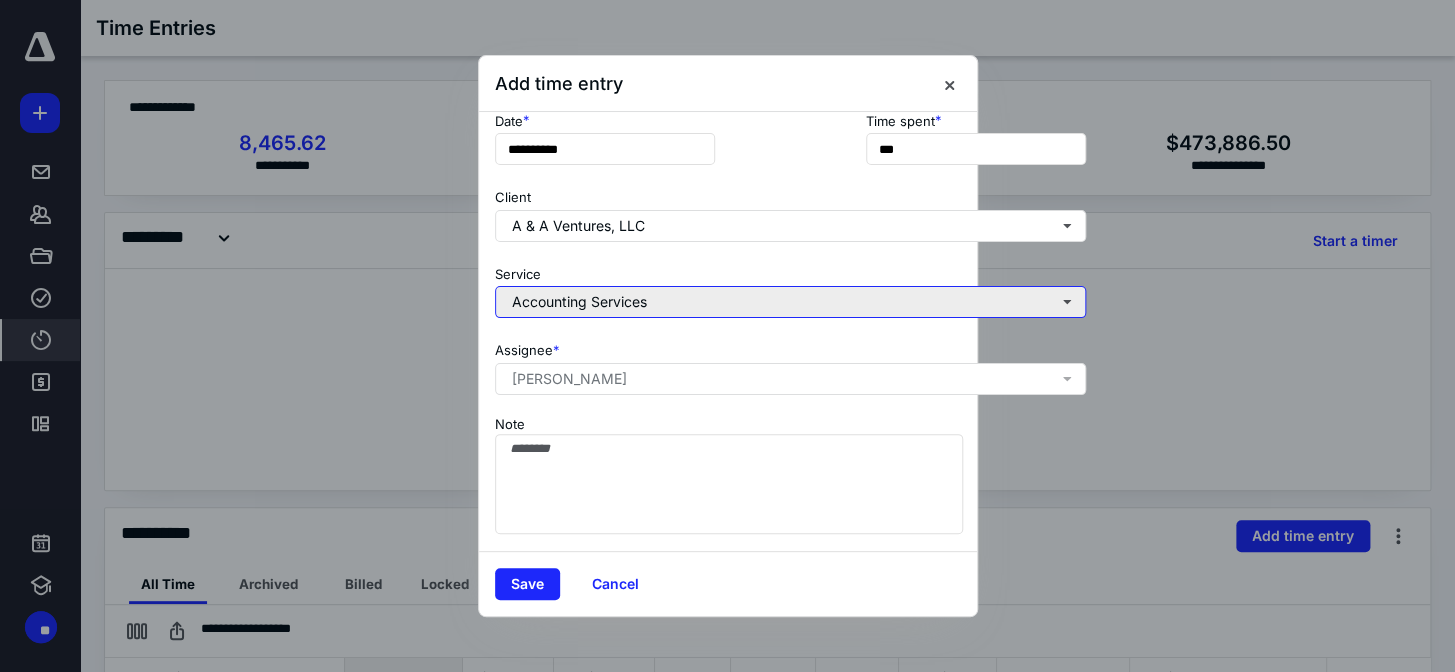 click on "Accounting Services" at bounding box center (790, 302) 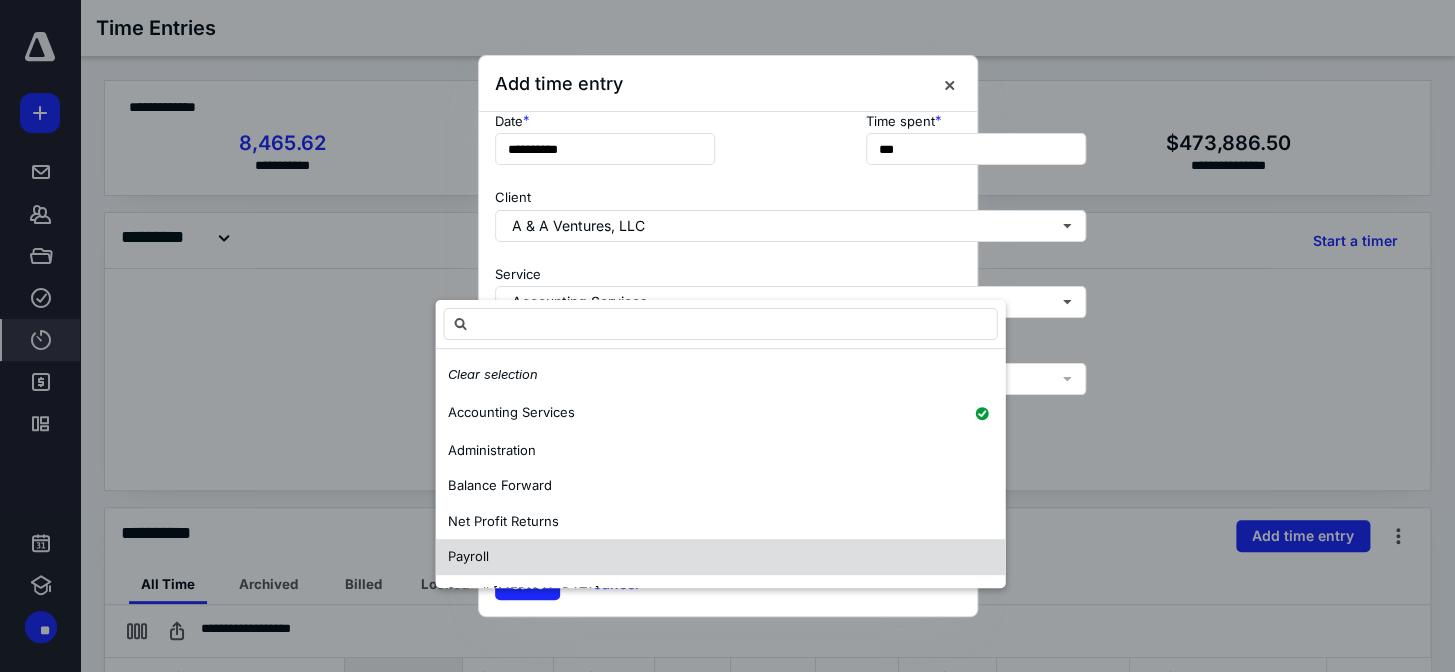 click on "Payroll" at bounding box center (720, 557) 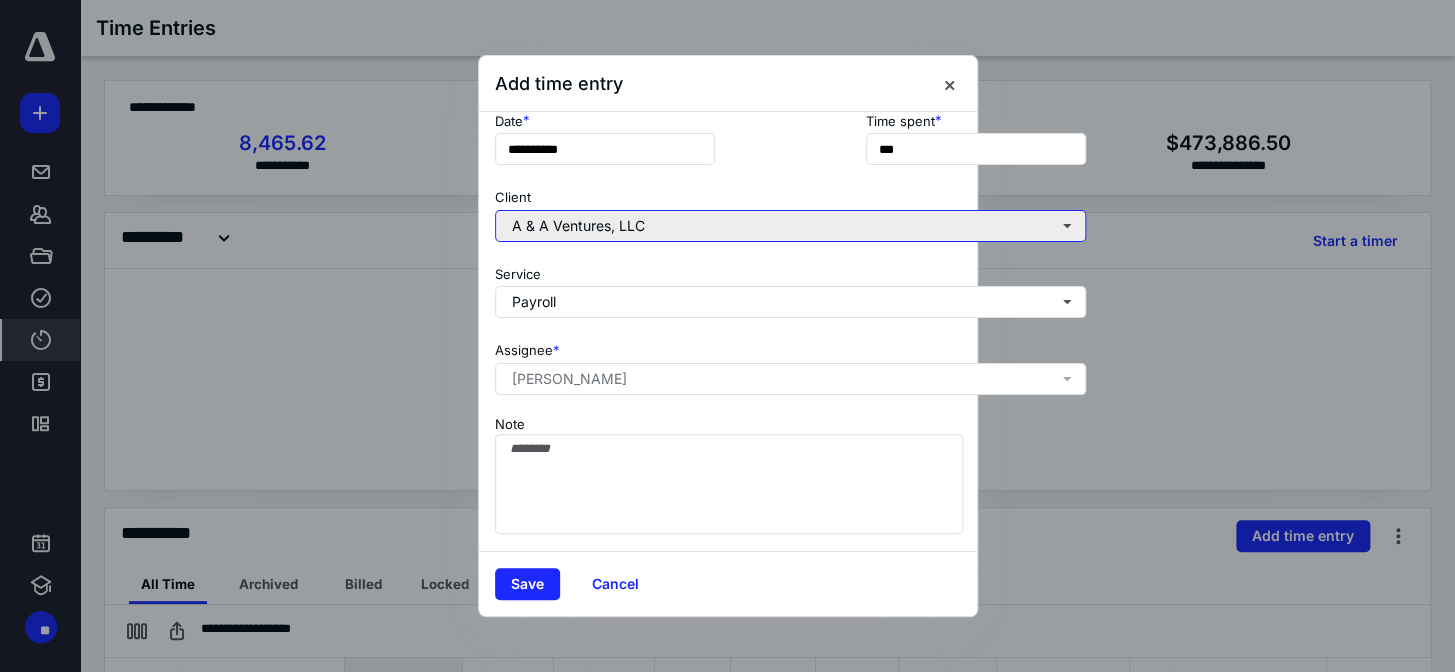click on "A & A Ventures, LLC" at bounding box center (790, 226) 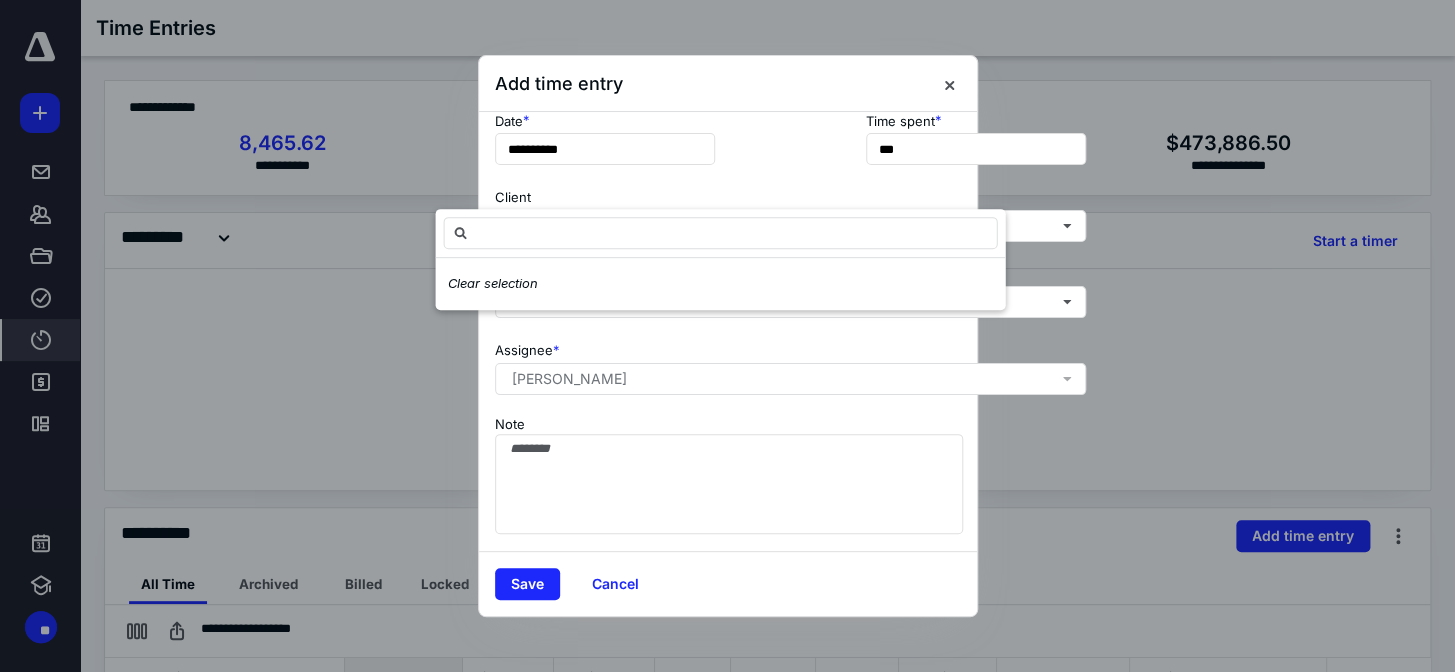 click on "Client A & A Ventures, LLC" at bounding box center [790, 211] 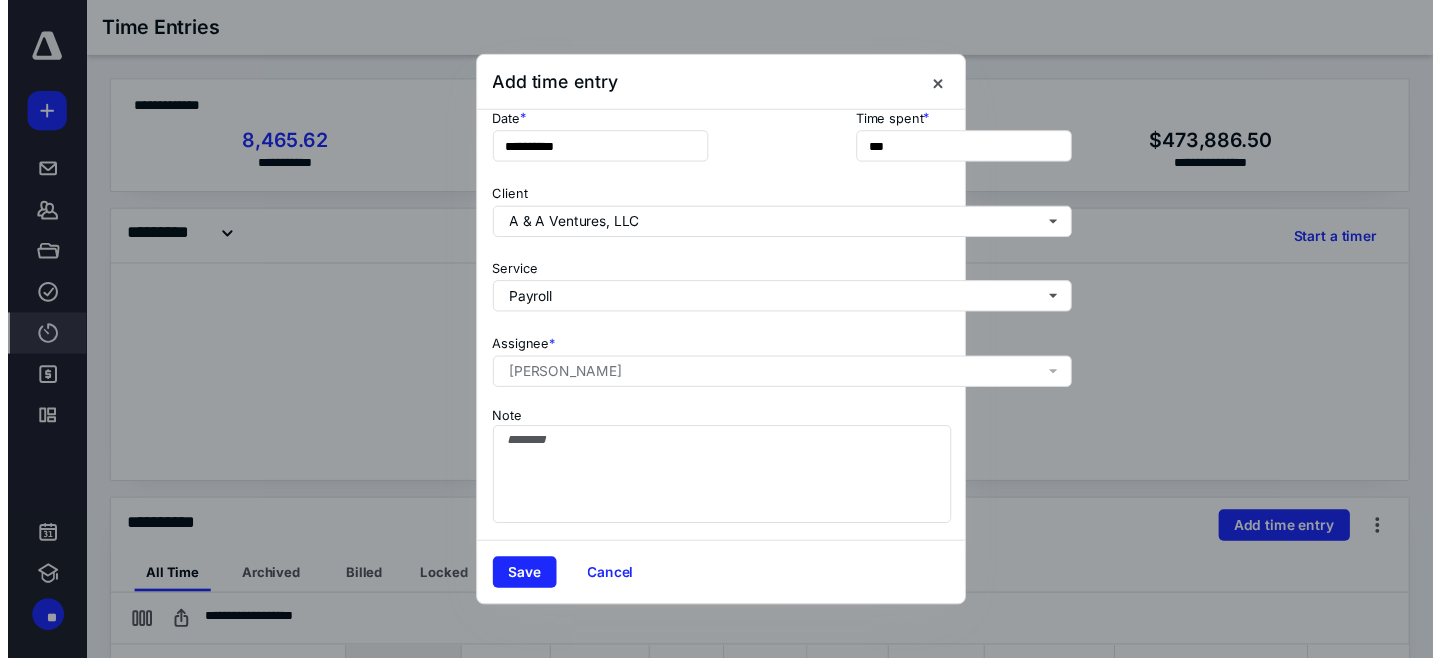 scroll, scrollTop: 0, scrollLeft: 0, axis: both 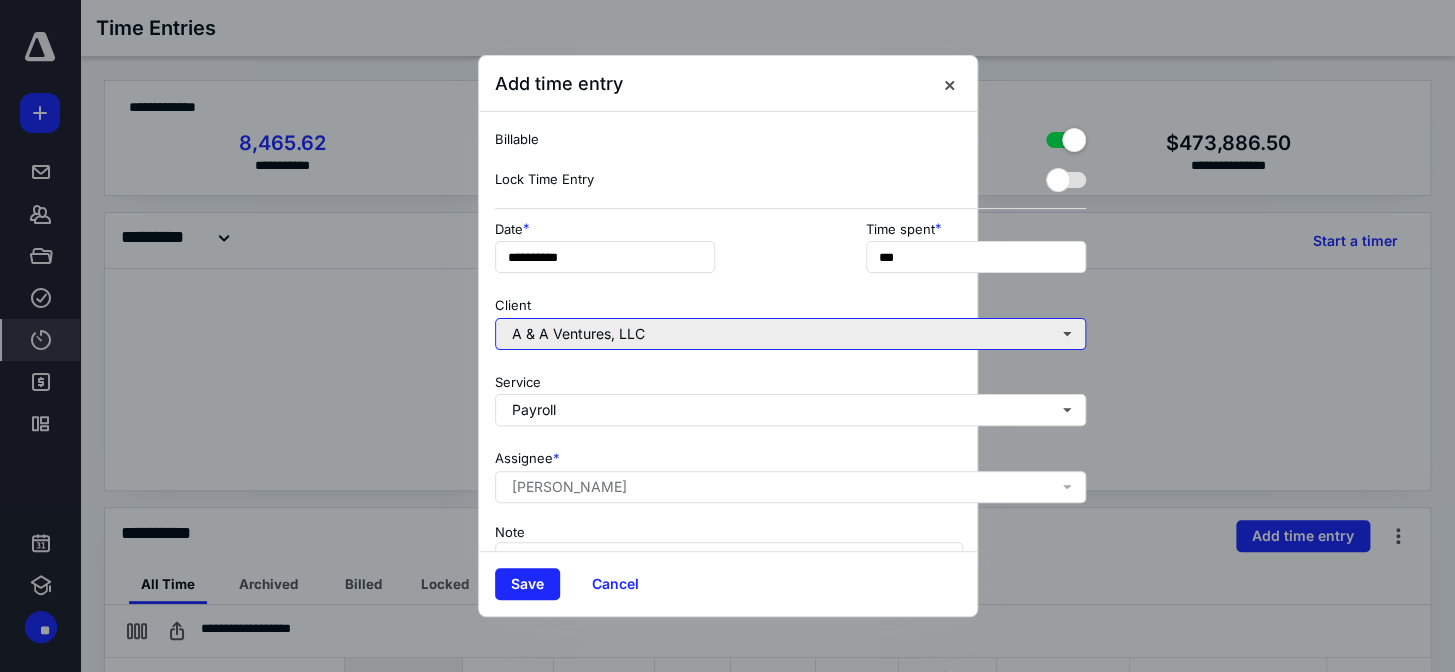 click on "A & A Ventures, LLC" at bounding box center [790, 334] 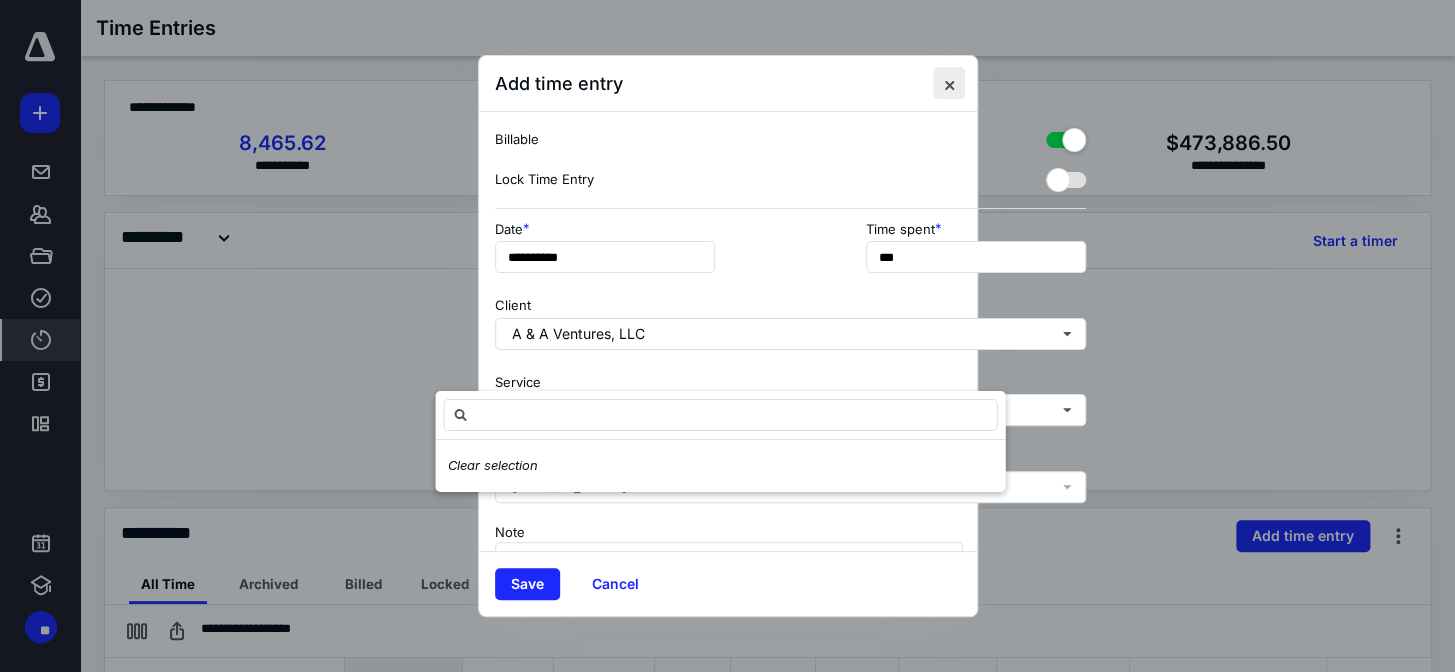 click at bounding box center [949, 83] 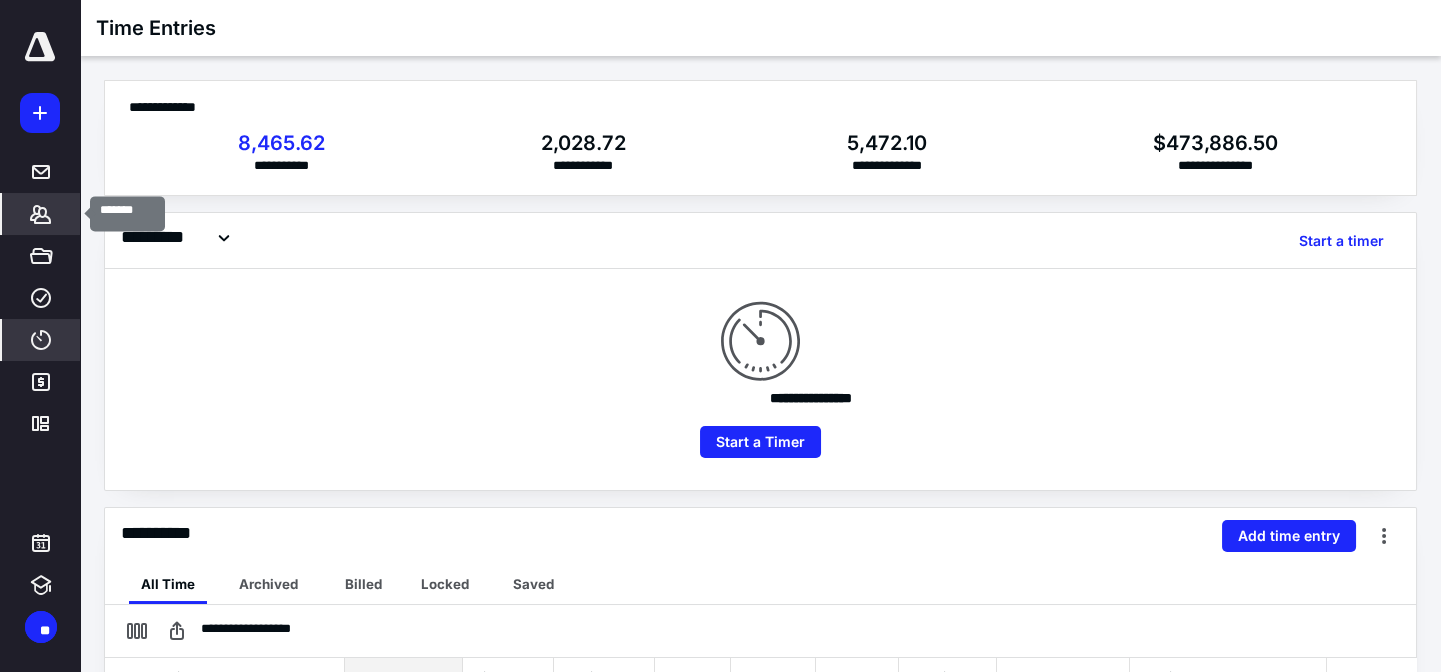 click on "*******" at bounding box center (41, 214) 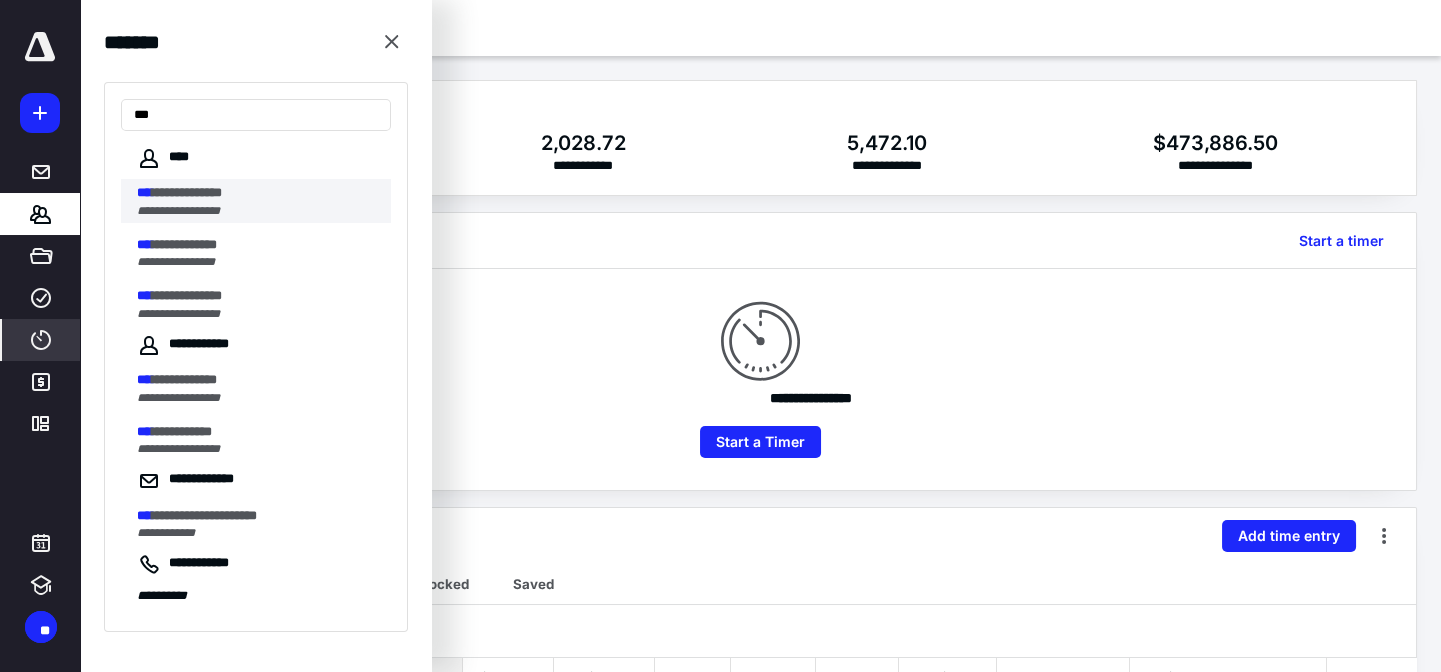 type on "***" 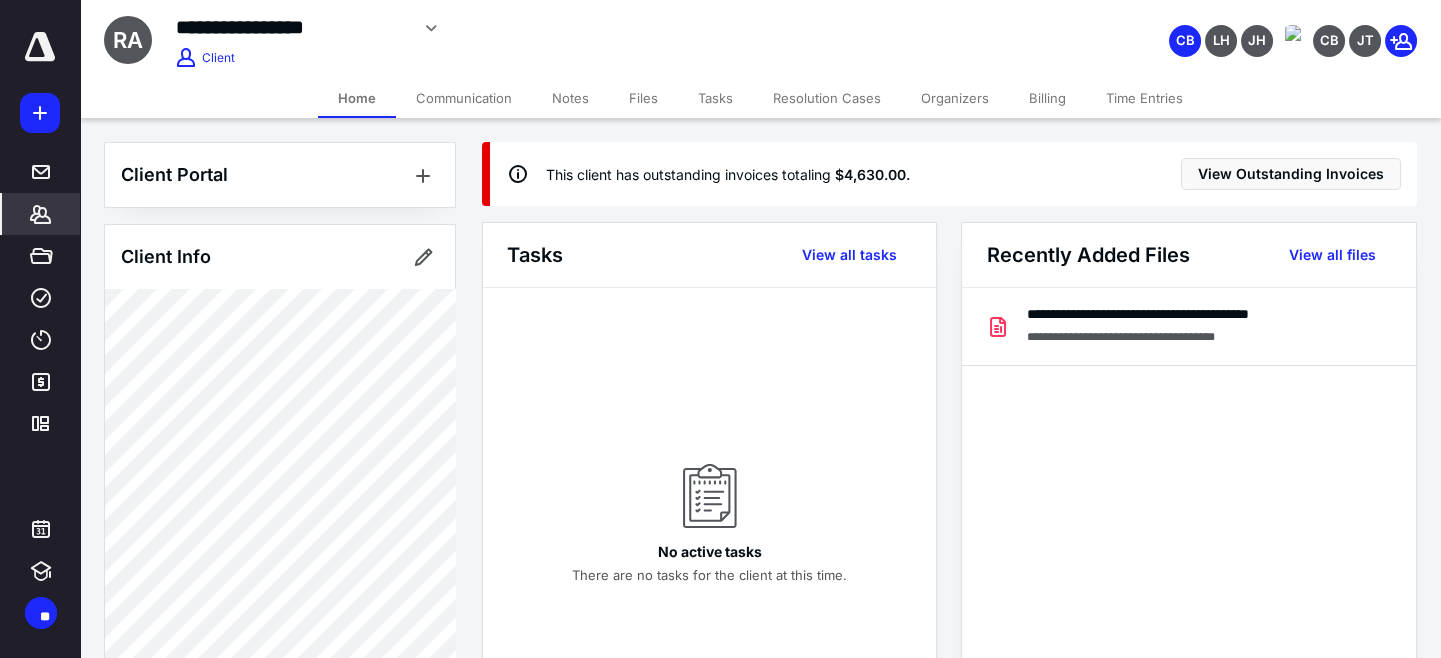 click on "Tasks" at bounding box center [715, 98] 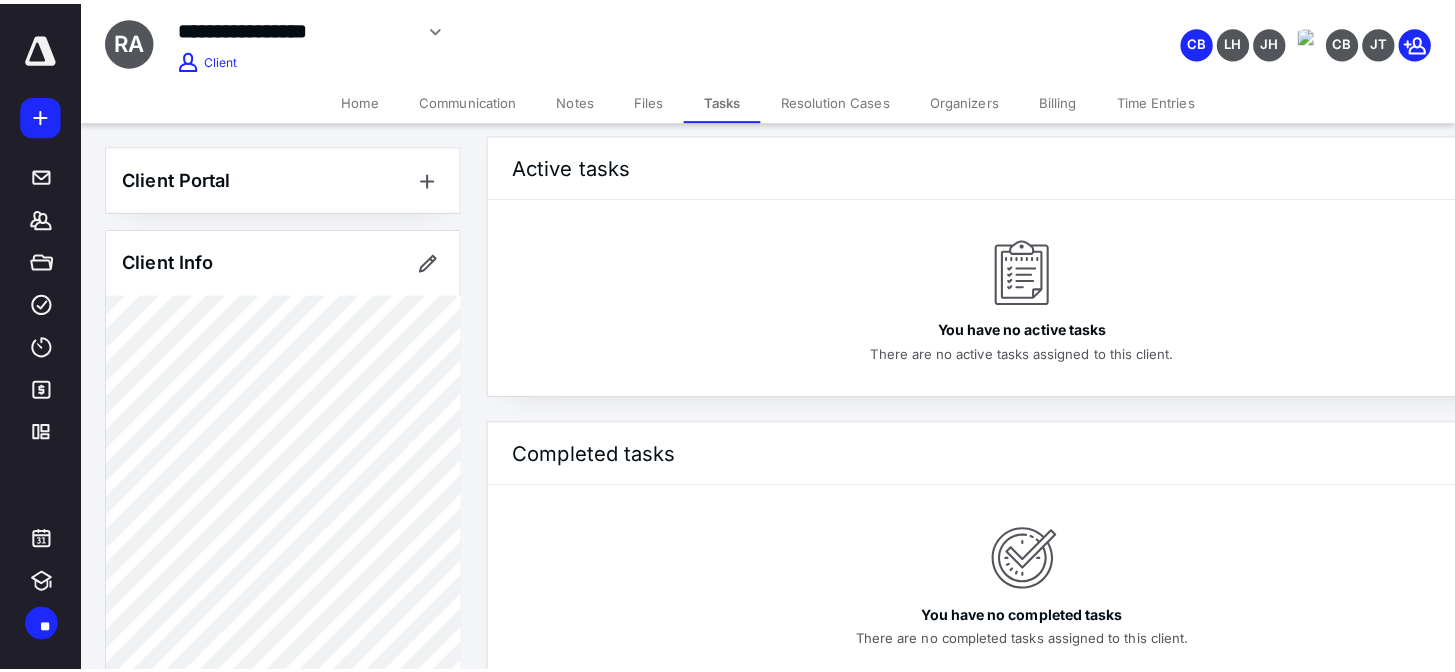 scroll, scrollTop: 0, scrollLeft: 0, axis: both 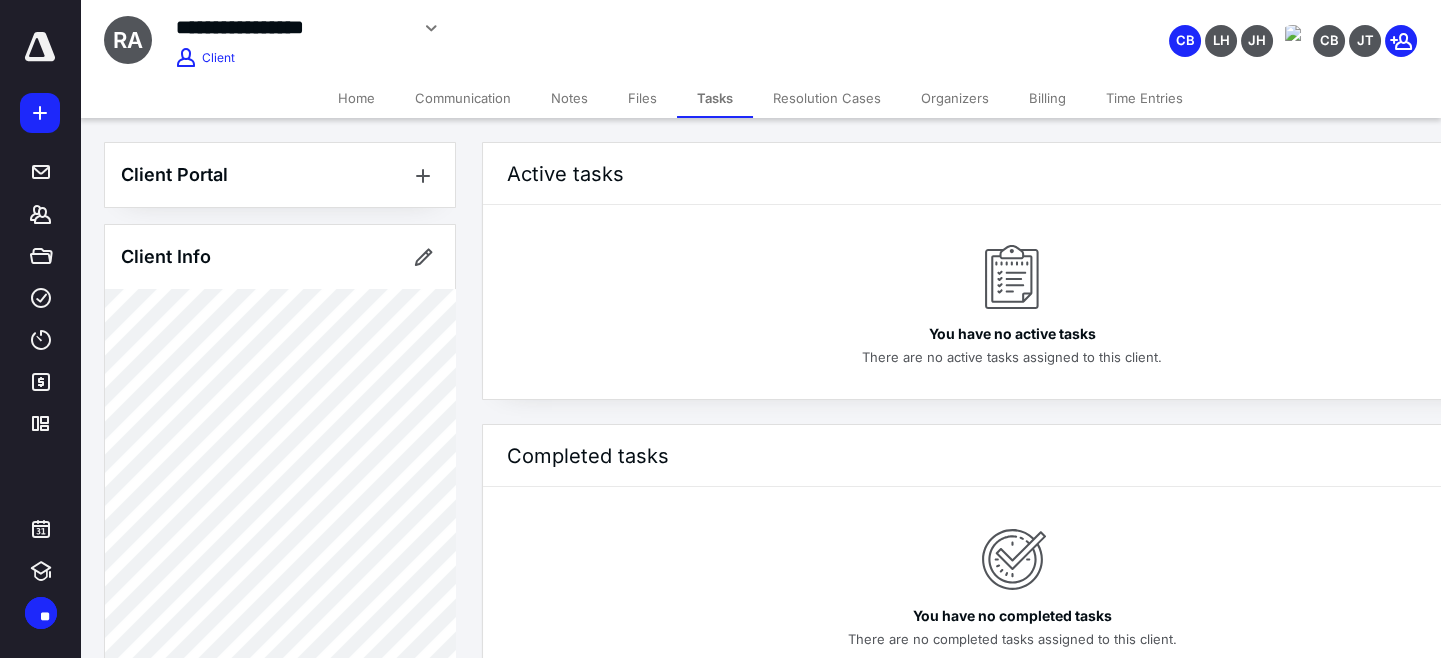 click on "Tasks" at bounding box center (715, 98) 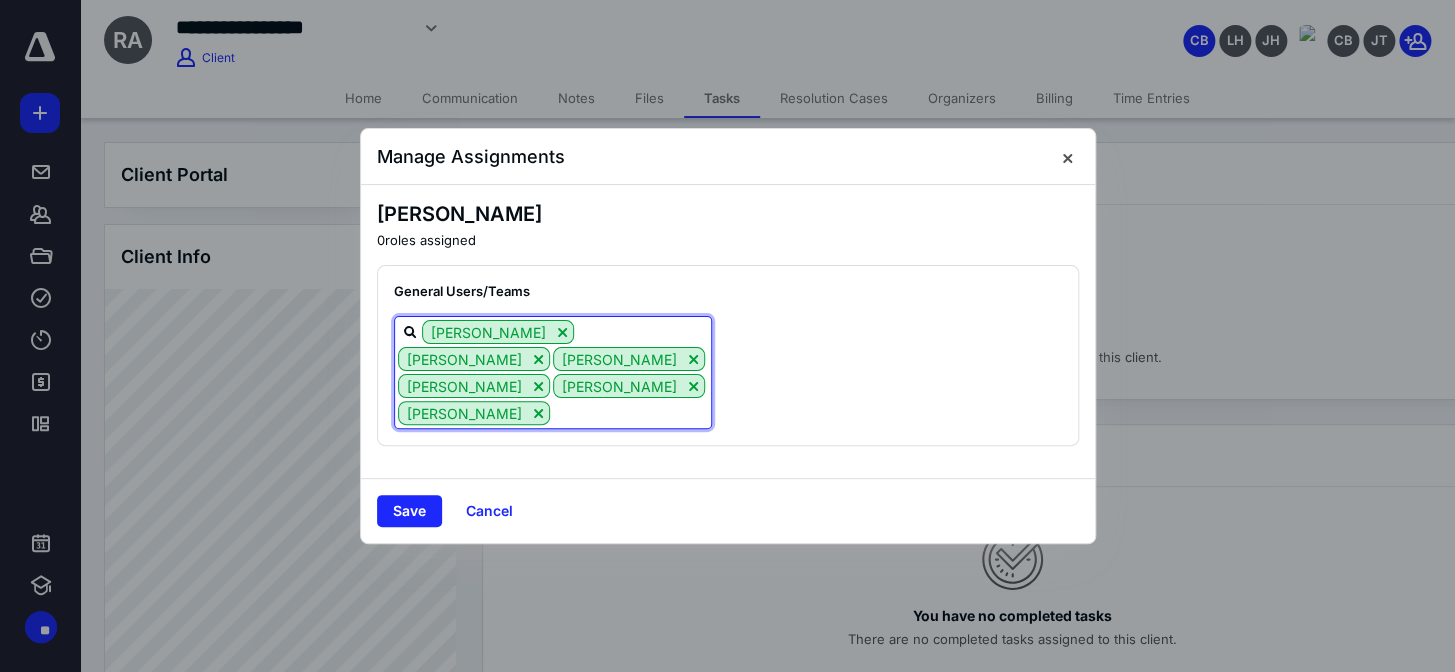 click at bounding box center [630, 412] 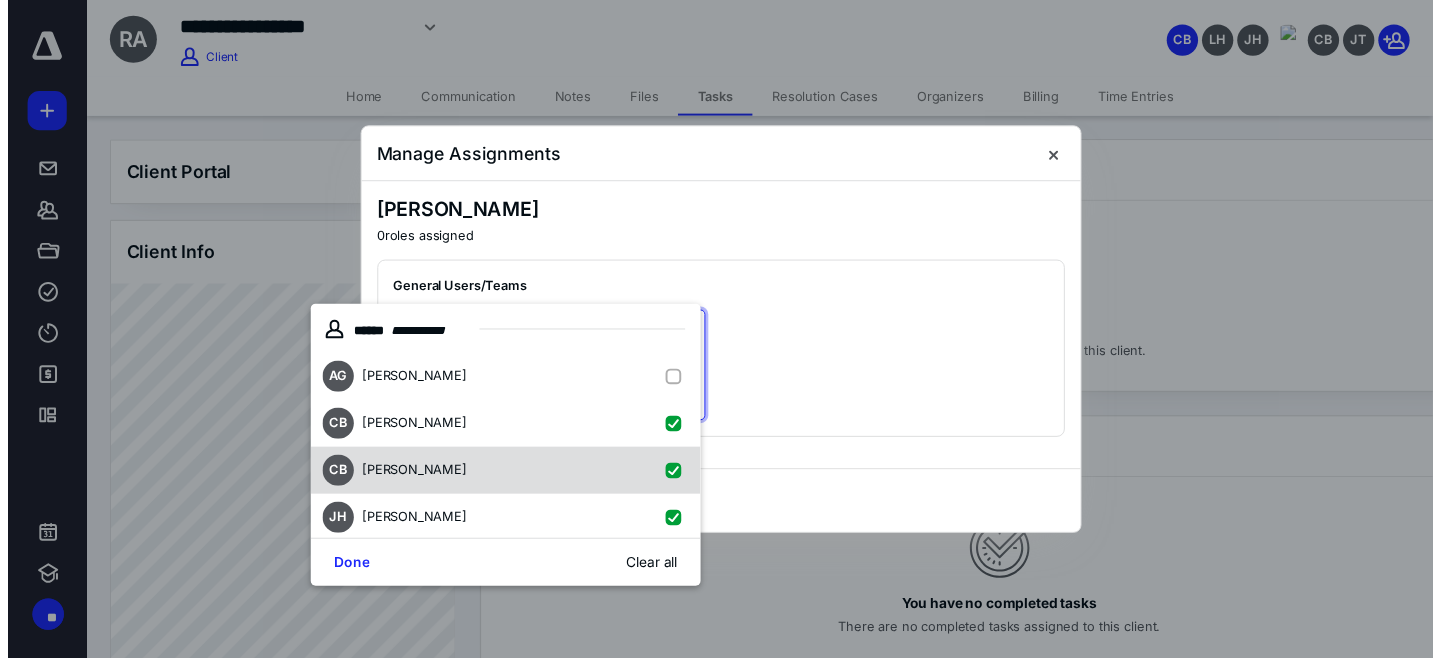 scroll, scrollTop: 90, scrollLeft: 0, axis: vertical 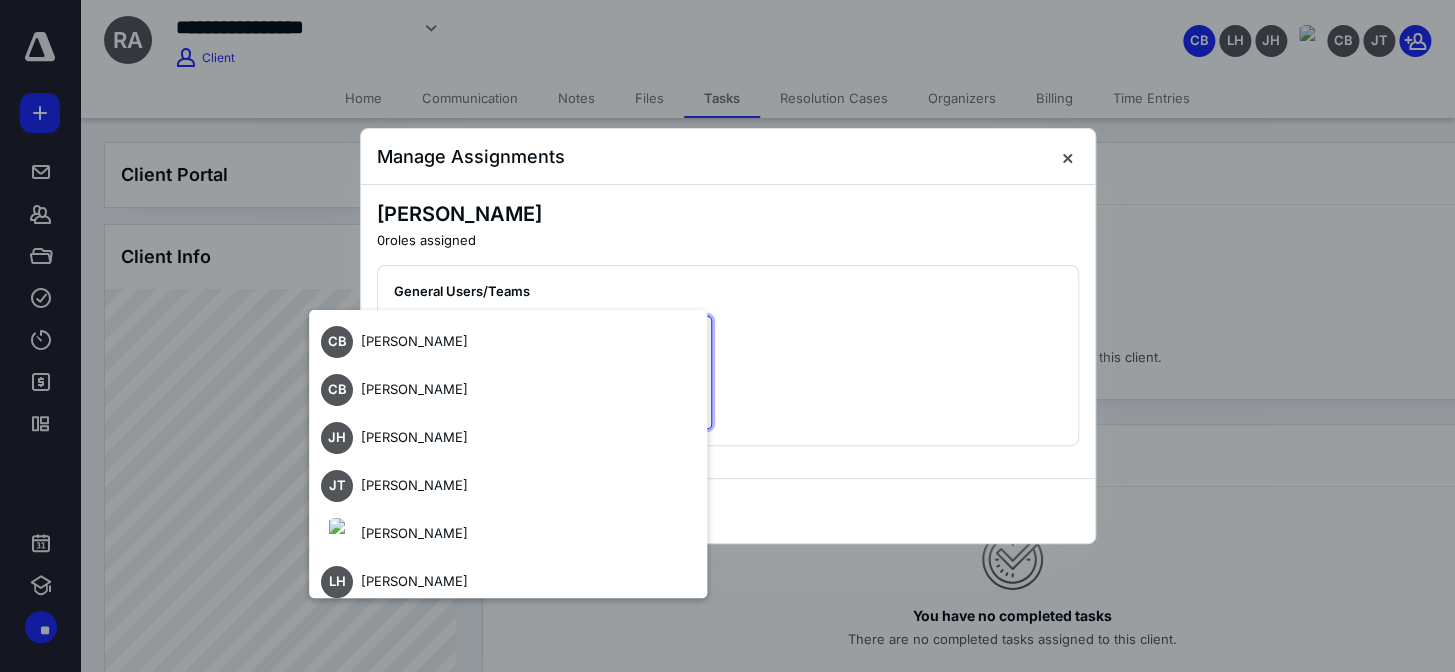 click on "Done" at bounding box center (351, 634) 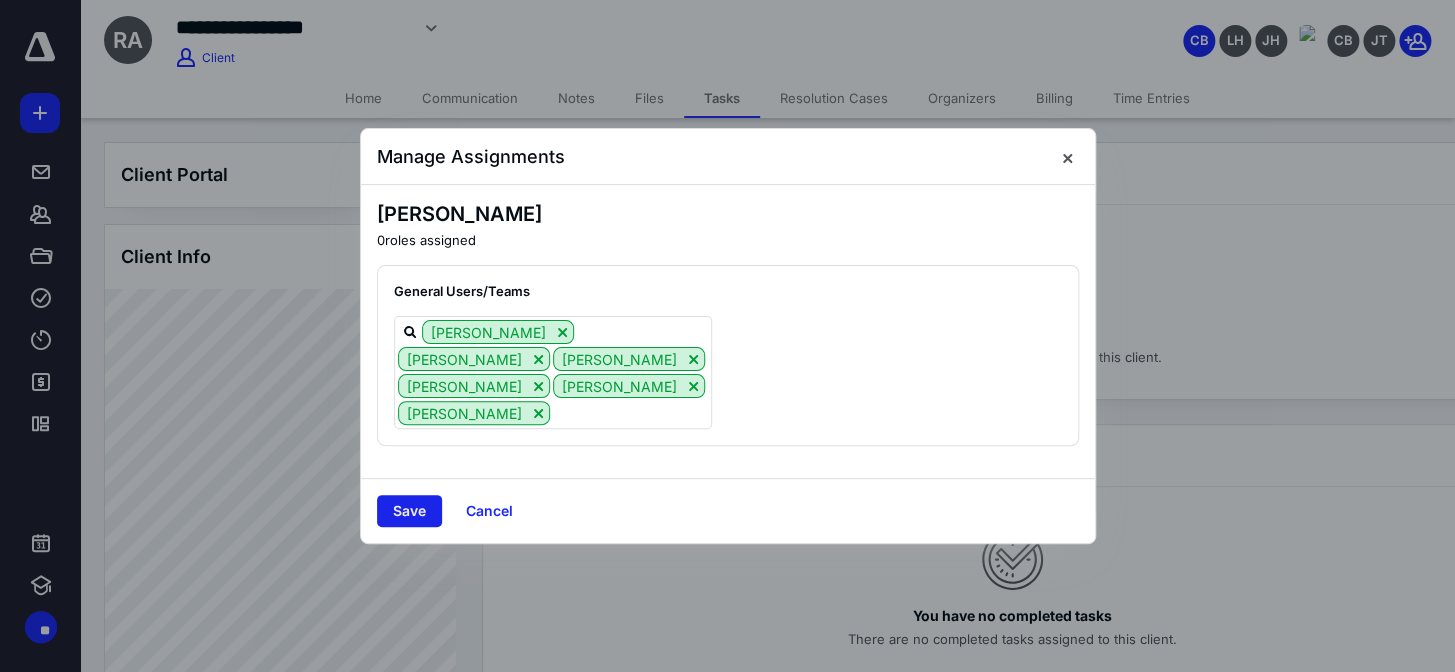 click on "Save" at bounding box center [409, 511] 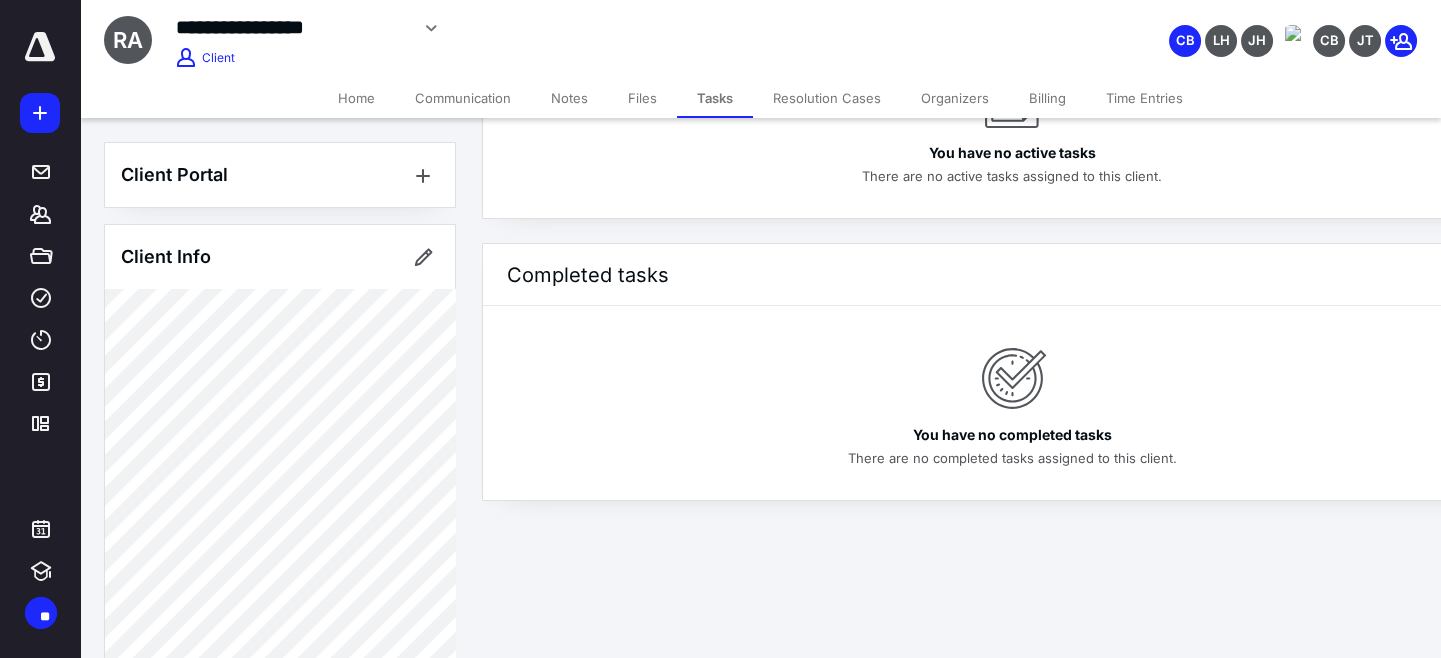 scroll, scrollTop: 0, scrollLeft: 0, axis: both 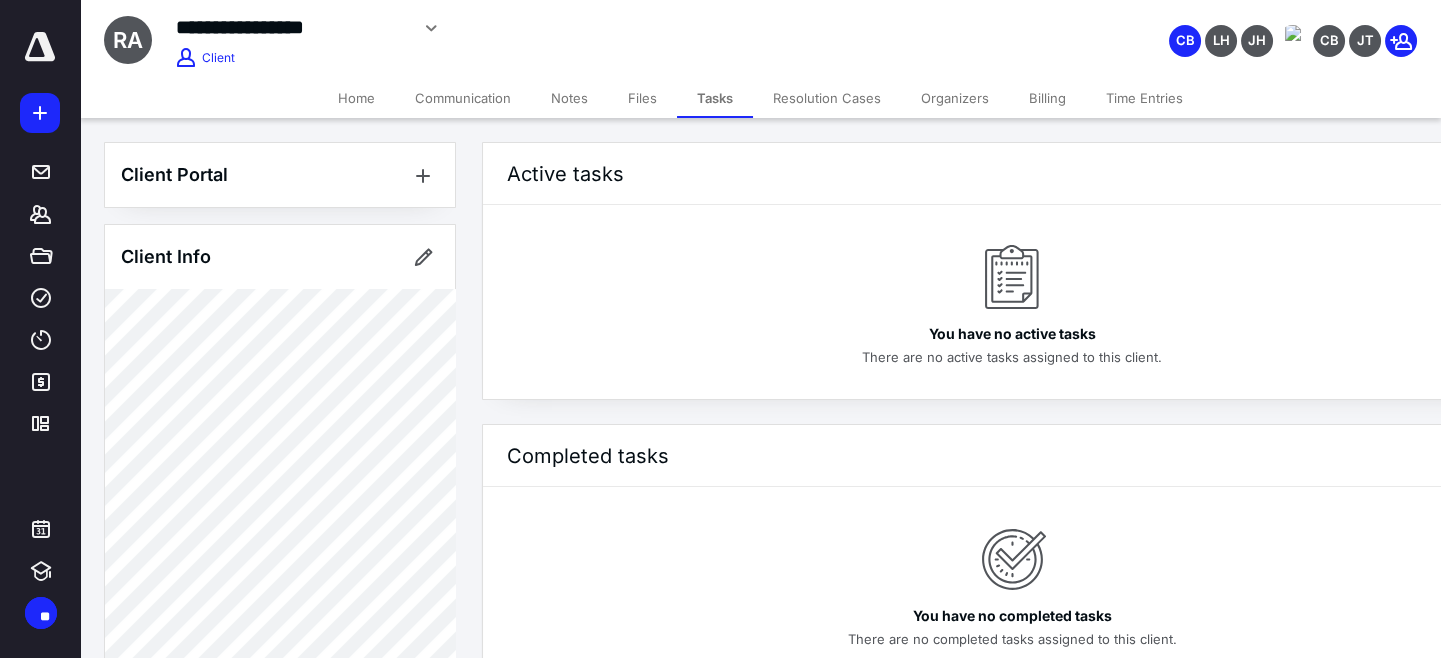 click on "Active   tasks" at bounding box center [565, 174] 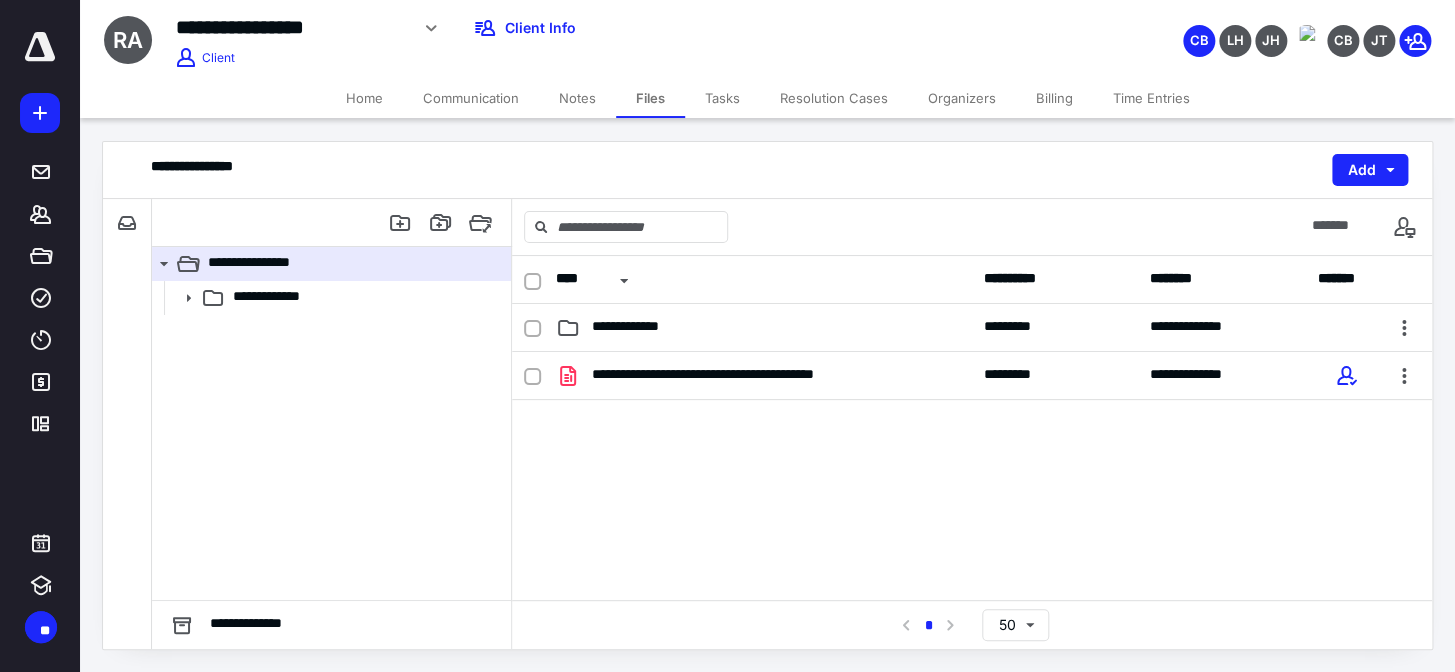 click on "Tasks" at bounding box center [722, 98] 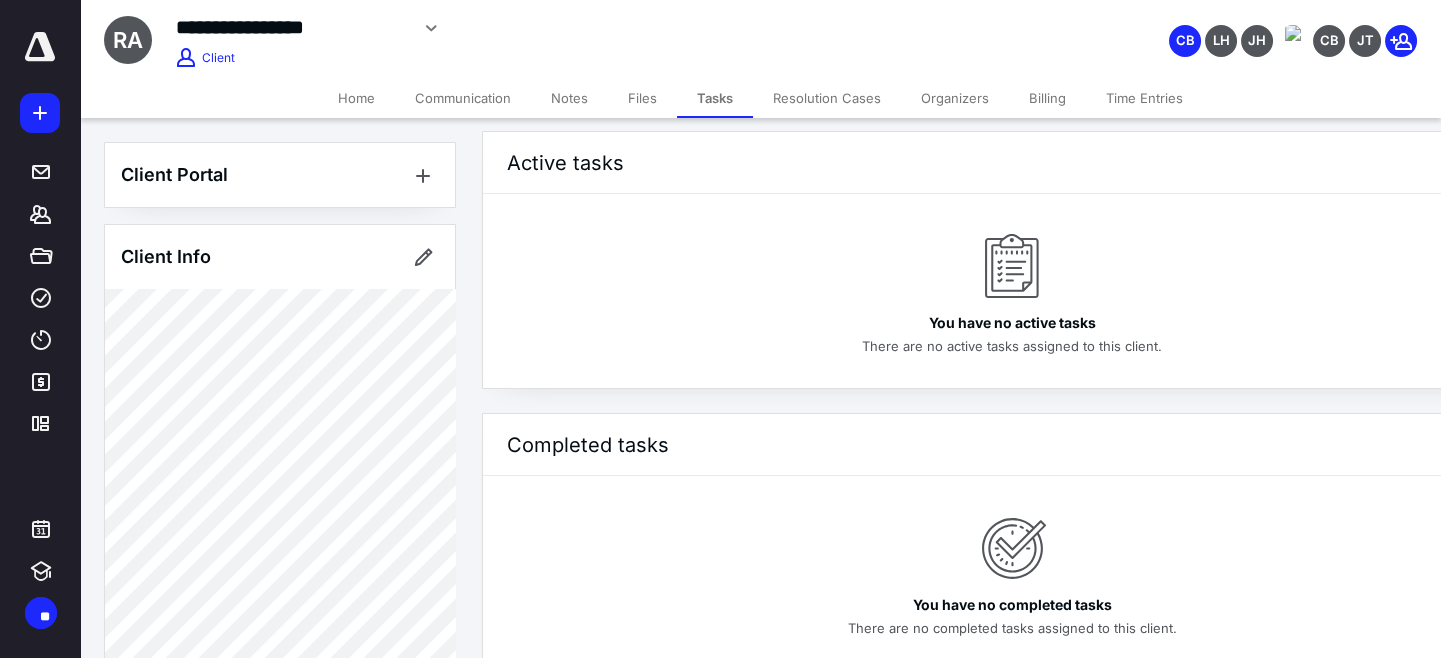 scroll, scrollTop: 0, scrollLeft: 0, axis: both 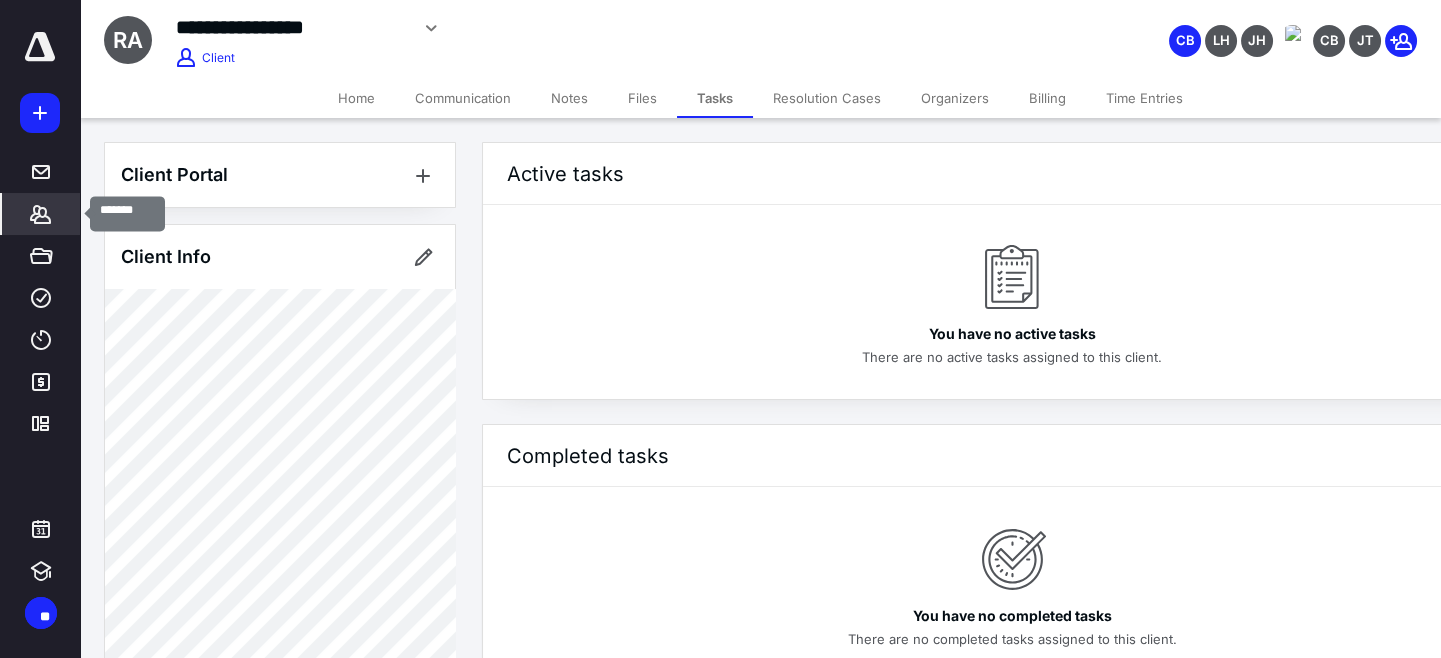 click 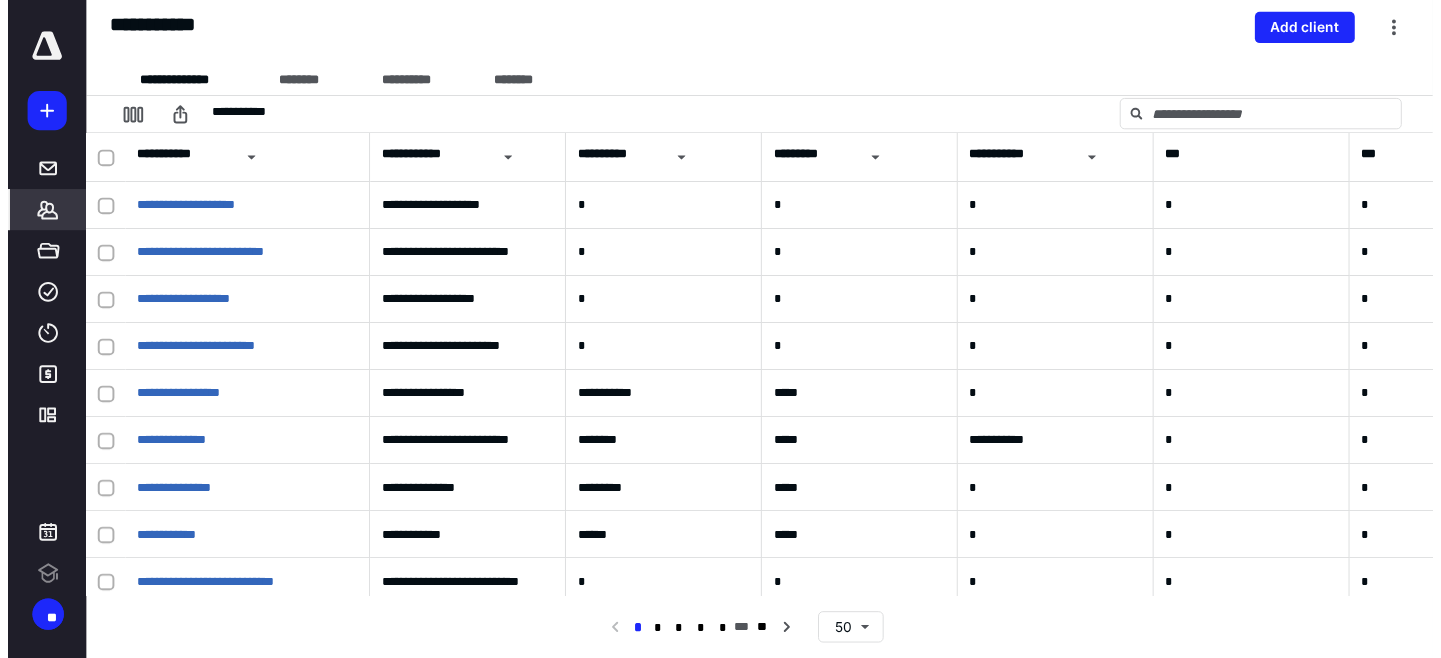 scroll, scrollTop: 0, scrollLeft: 0, axis: both 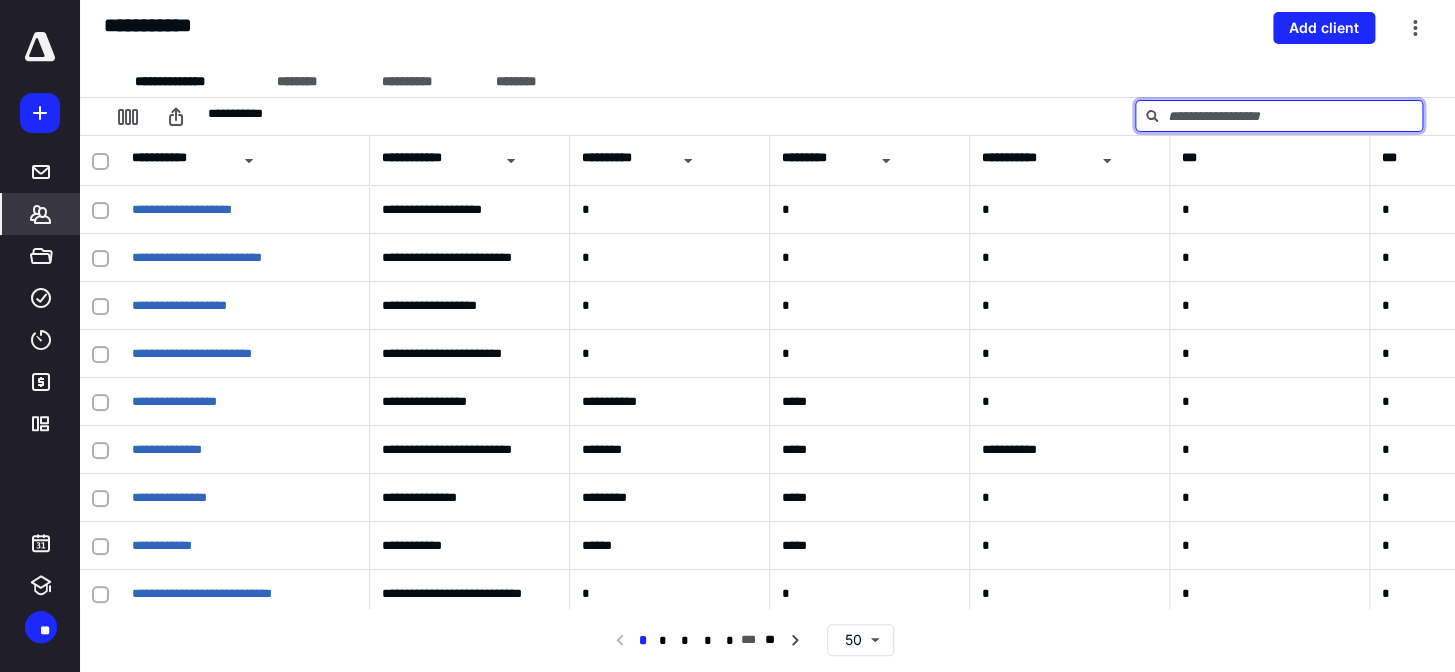 click at bounding box center [1279, 116] 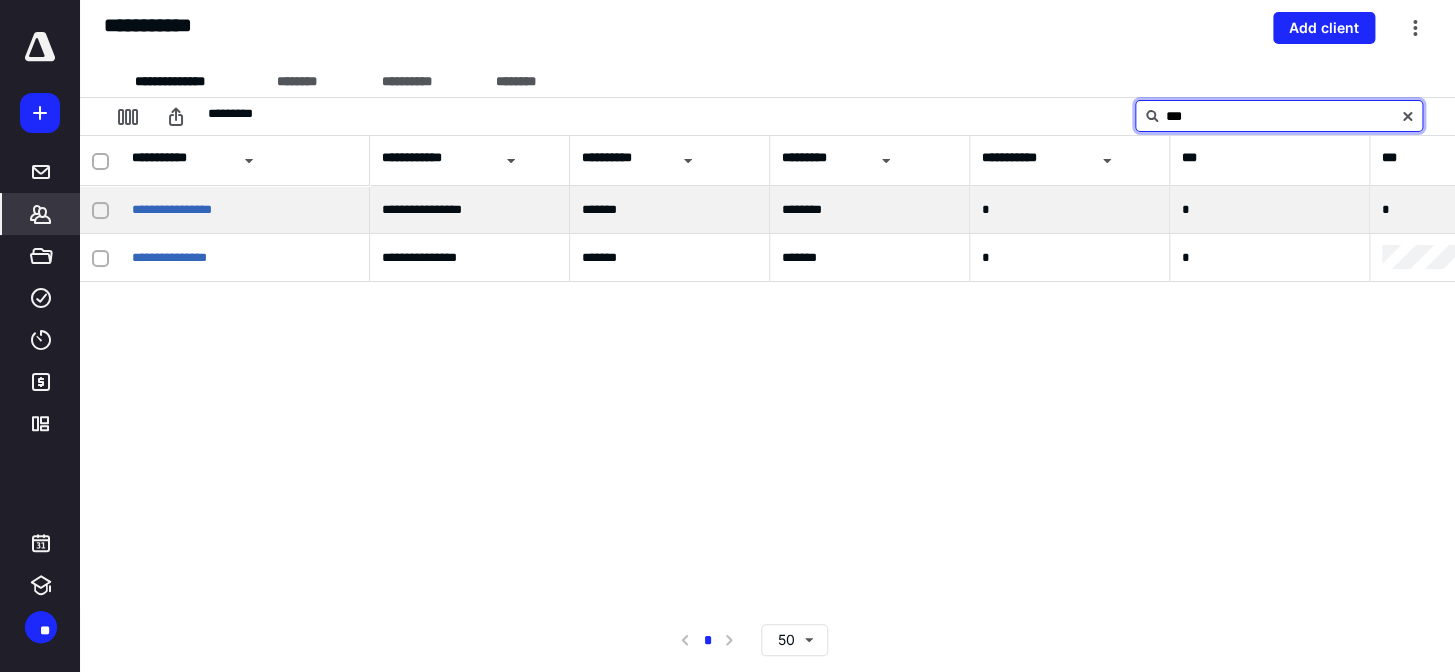 type on "***" 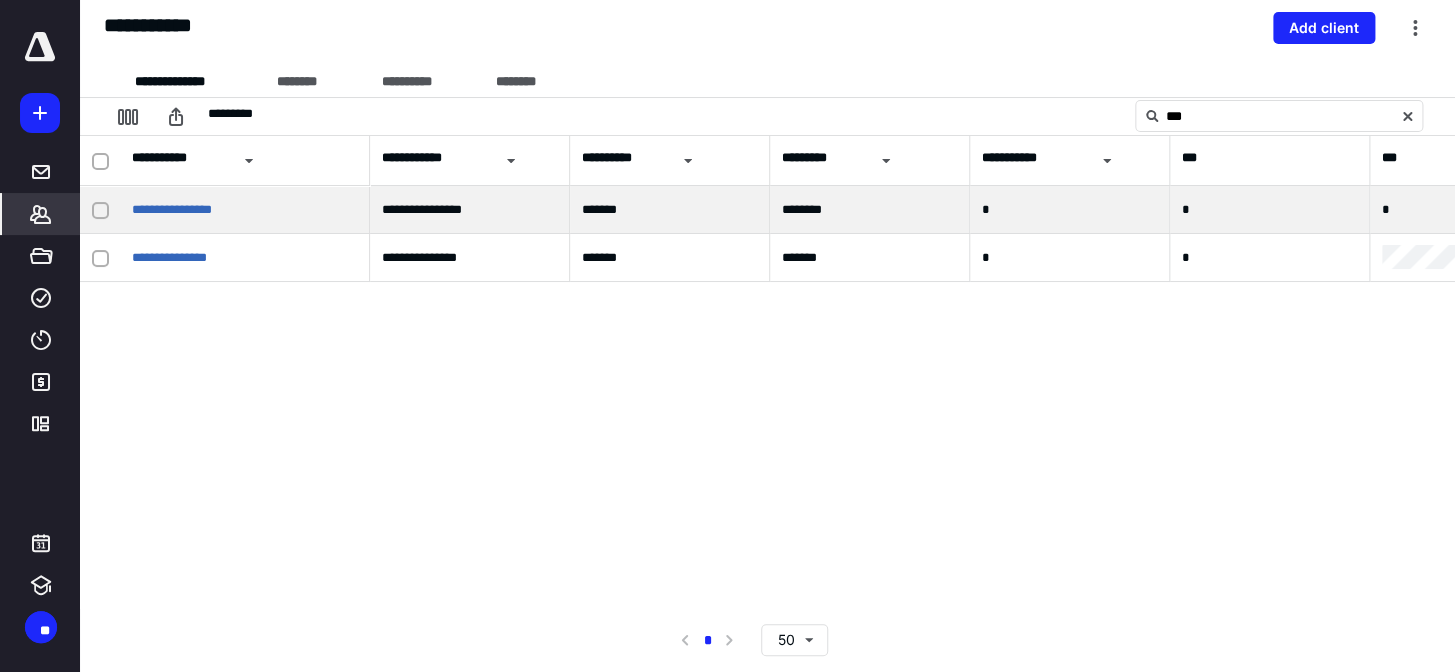 click 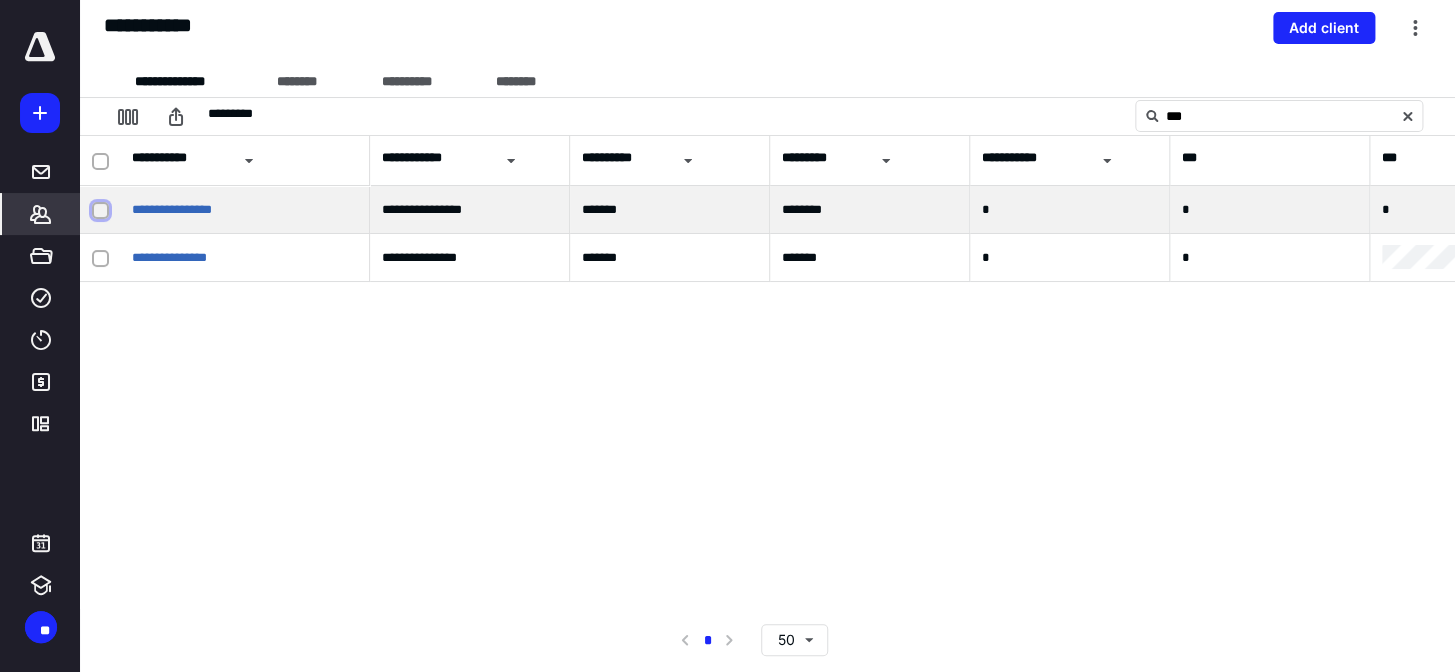 checkbox on "true" 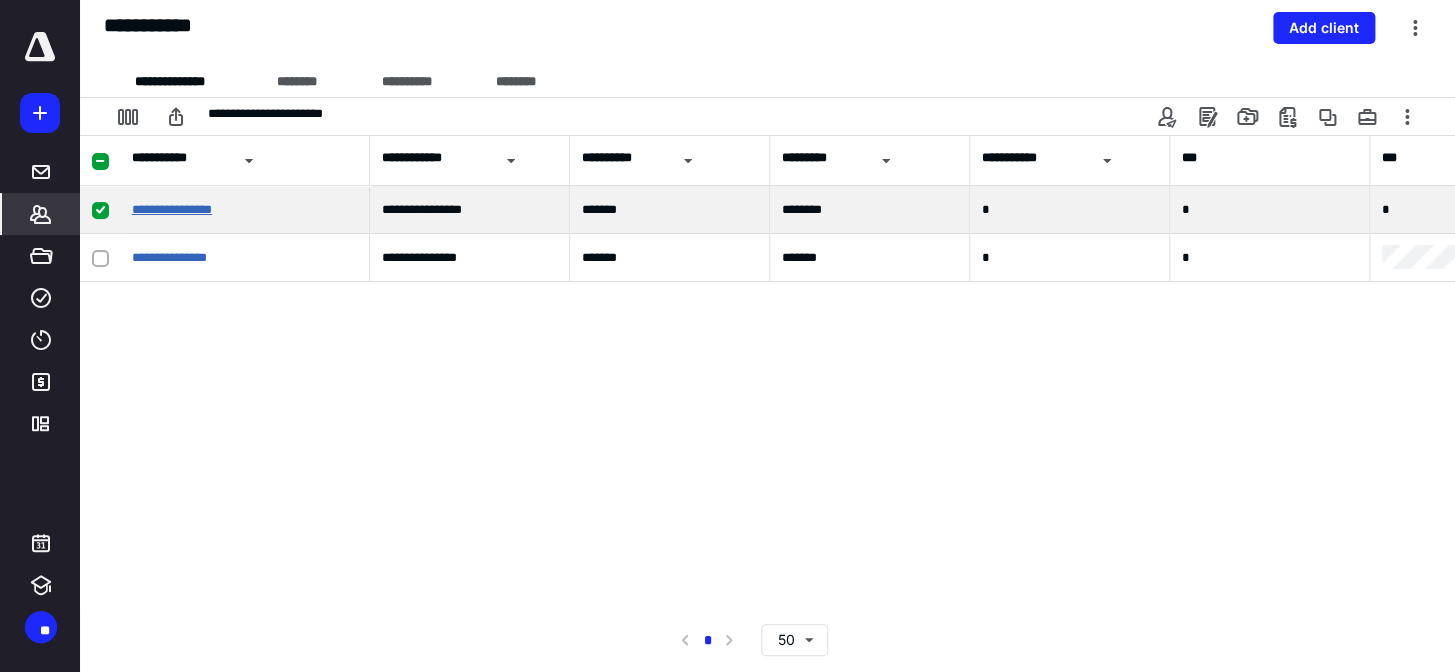 click on "**********" at bounding box center [172, 209] 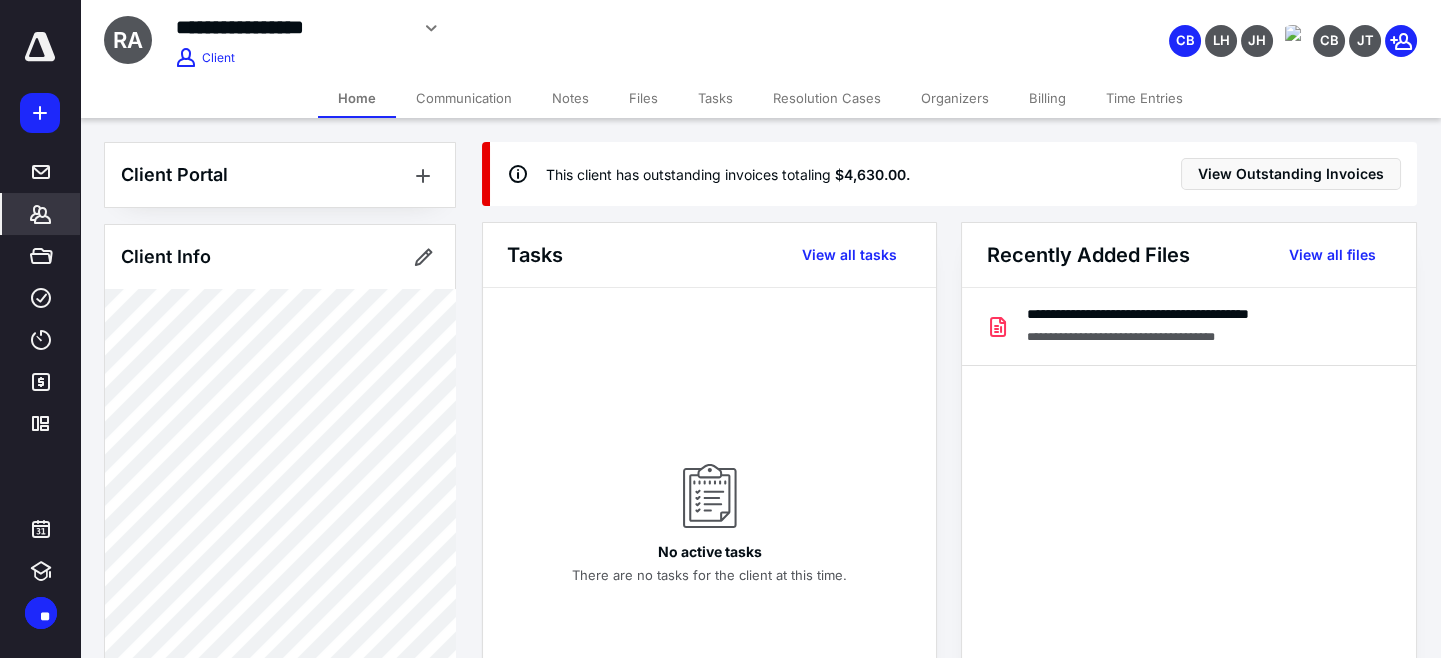 click on "Tasks" at bounding box center [715, 98] 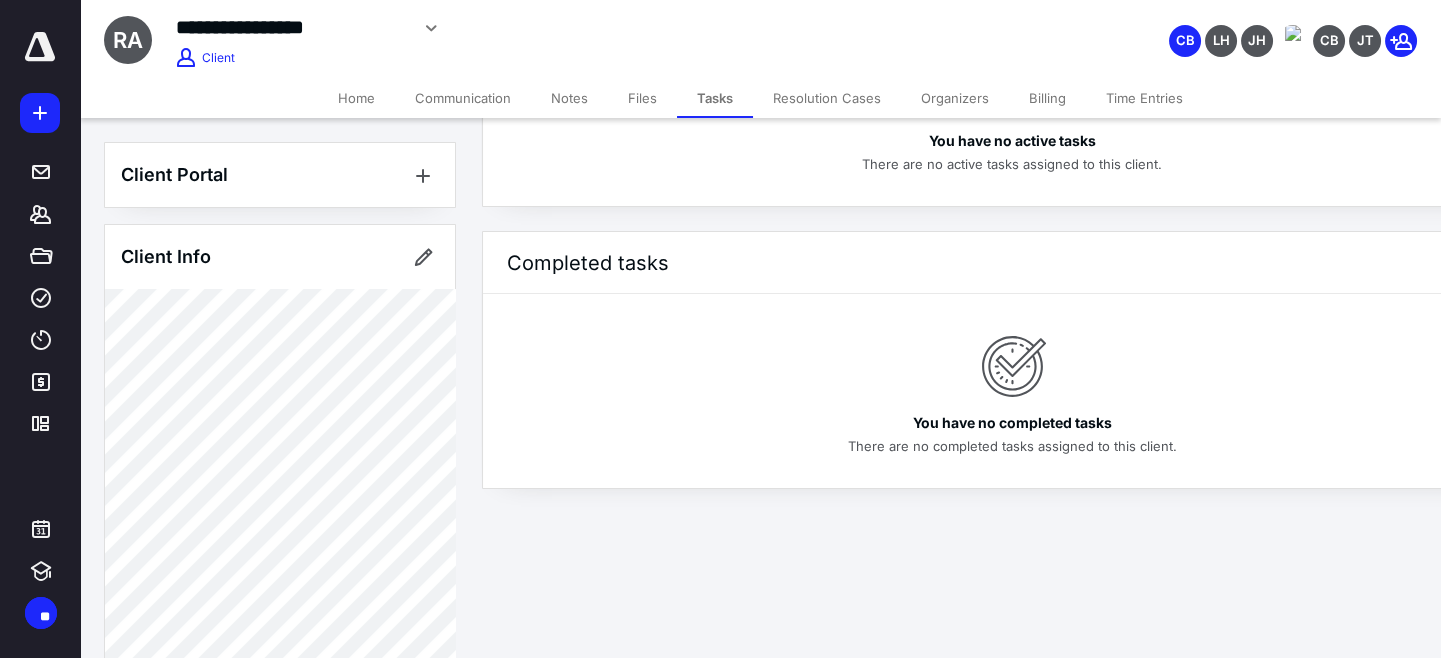 scroll, scrollTop: 0, scrollLeft: 0, axis: both 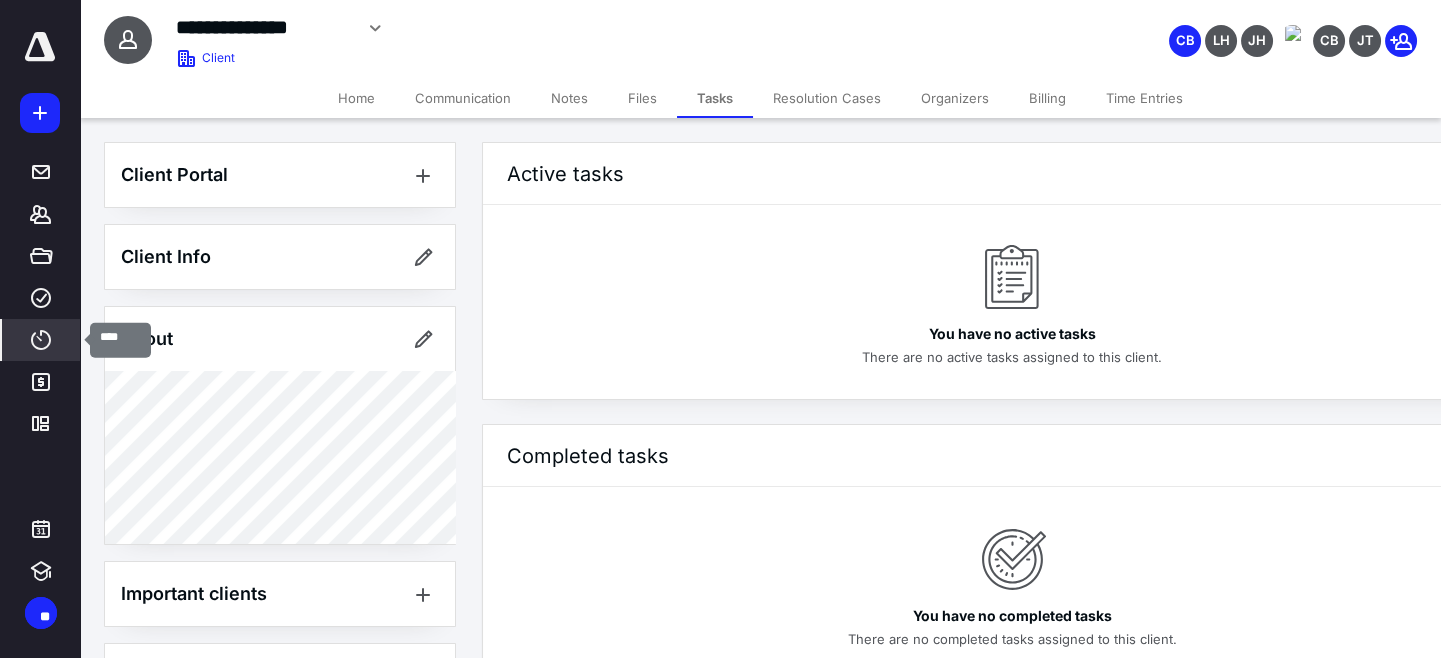 click 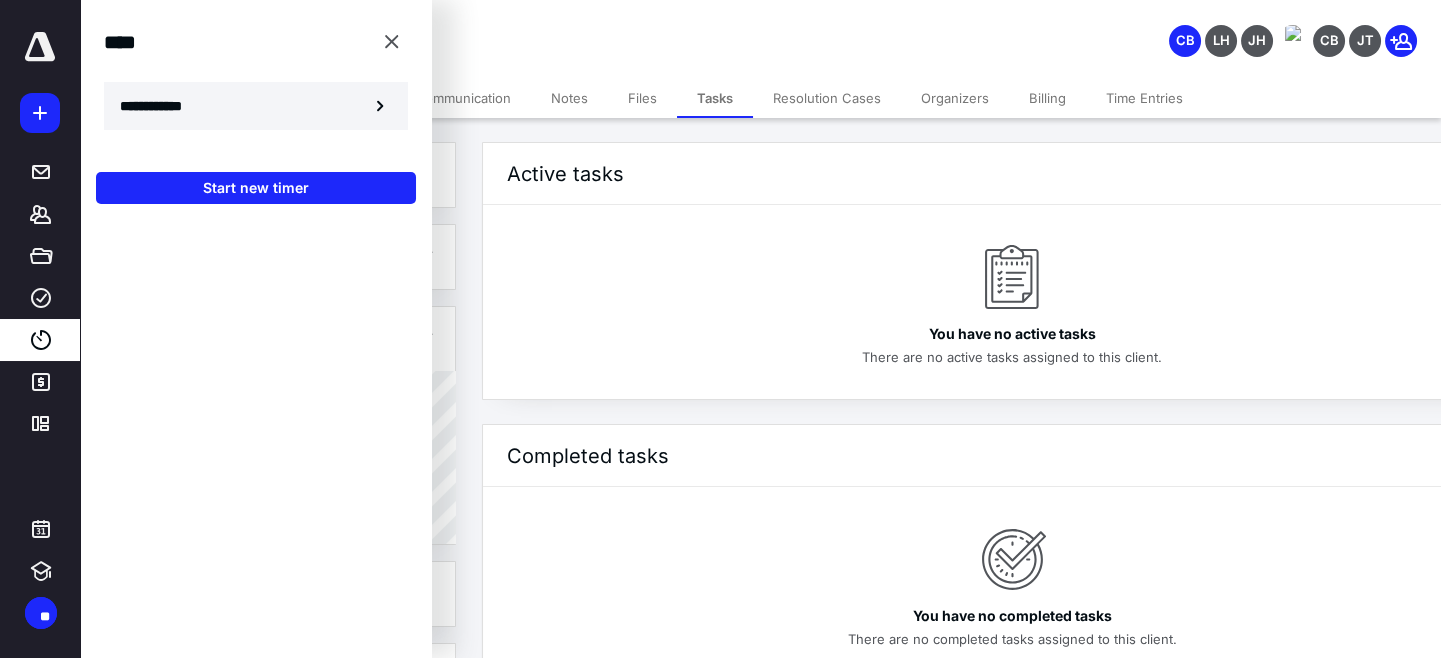 click on "**********" at bounding box center [256, 106] 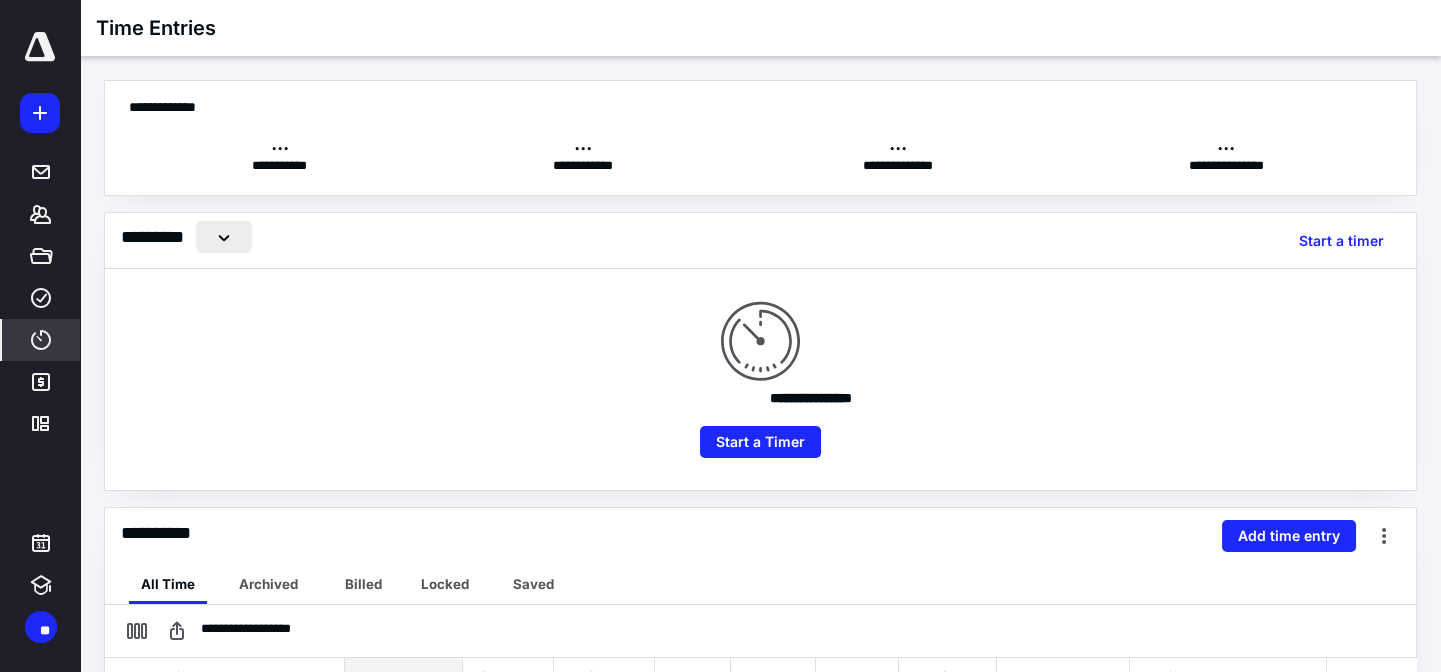 checkbox on "true" 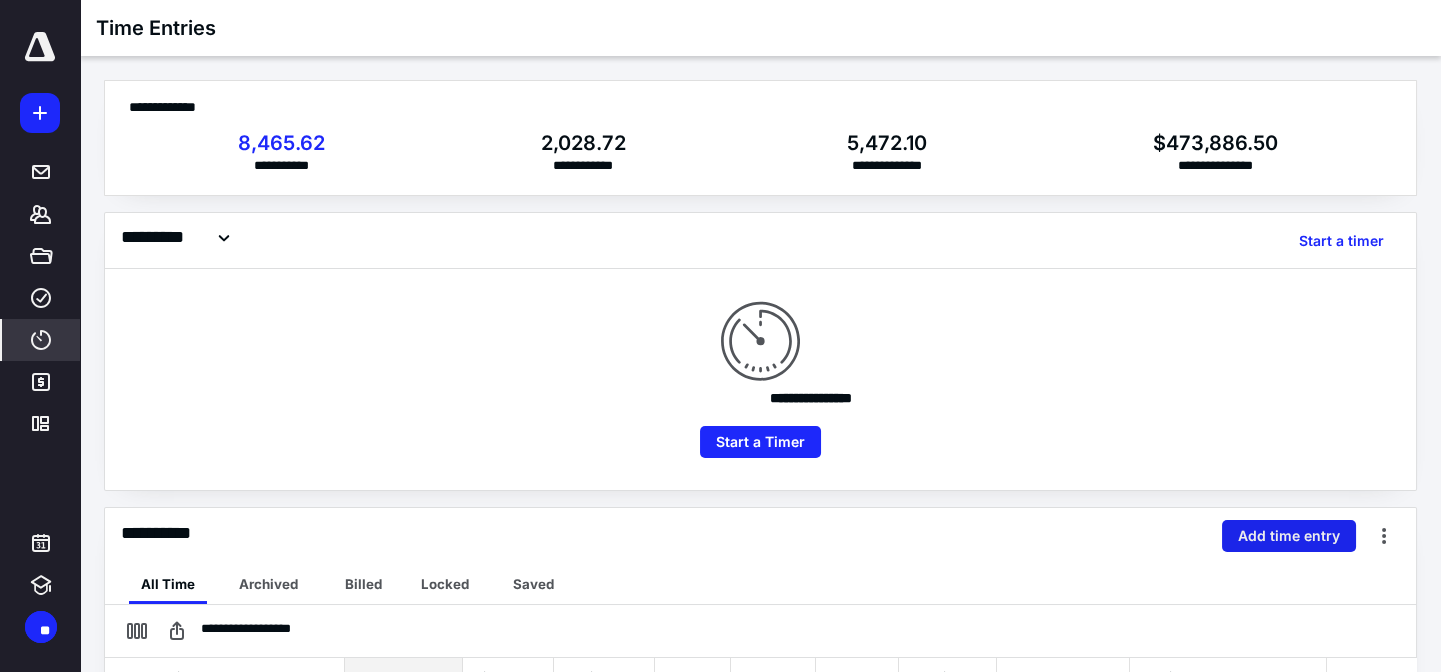 click on "Add time entry" at bounding box center (1289, 536) 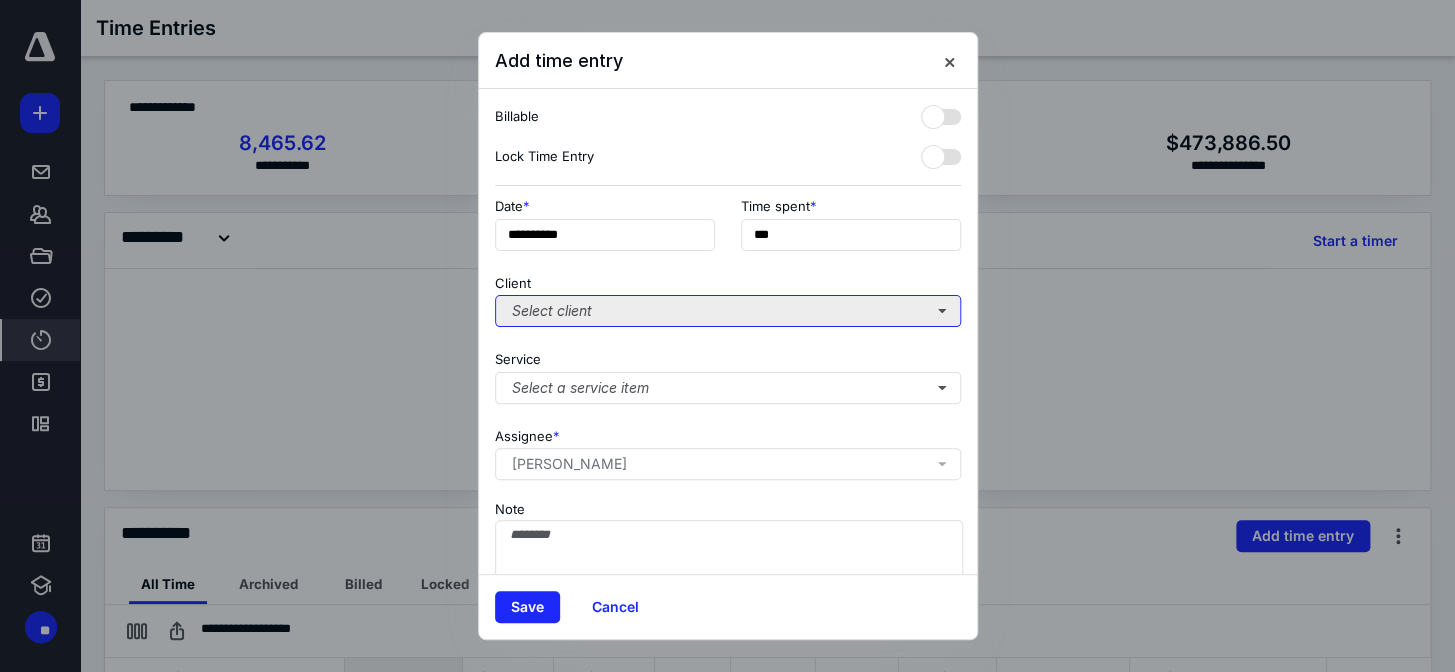 click on "Select client" at bounding box center (728, 311) 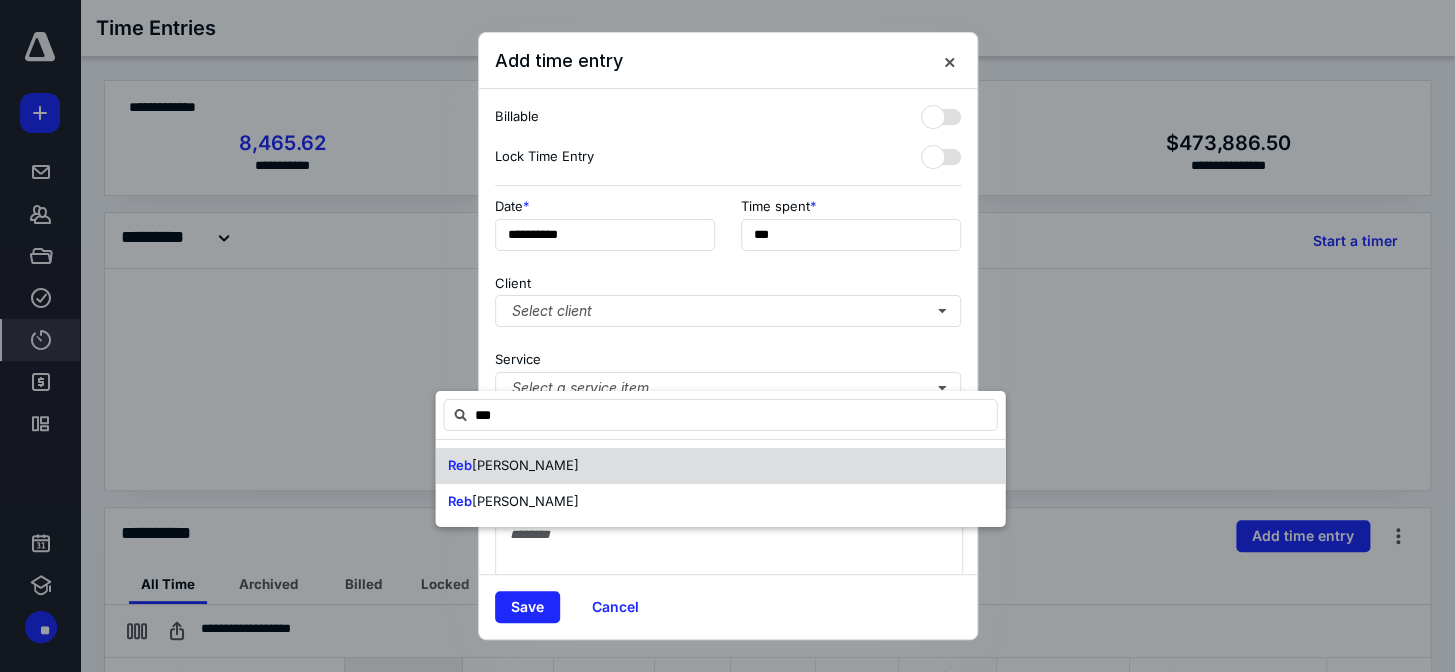 click on "Reb ecca Anderson" at bounding box center (720, 466) 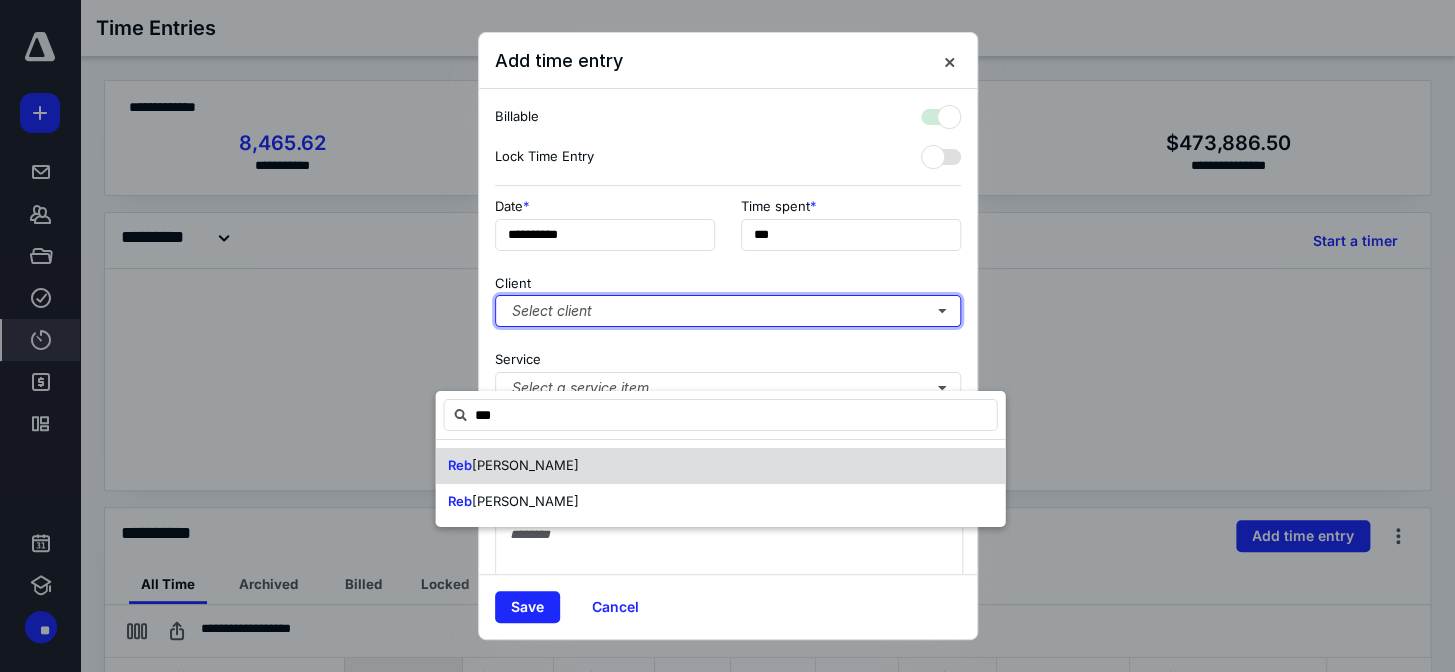 checkbox on "true" 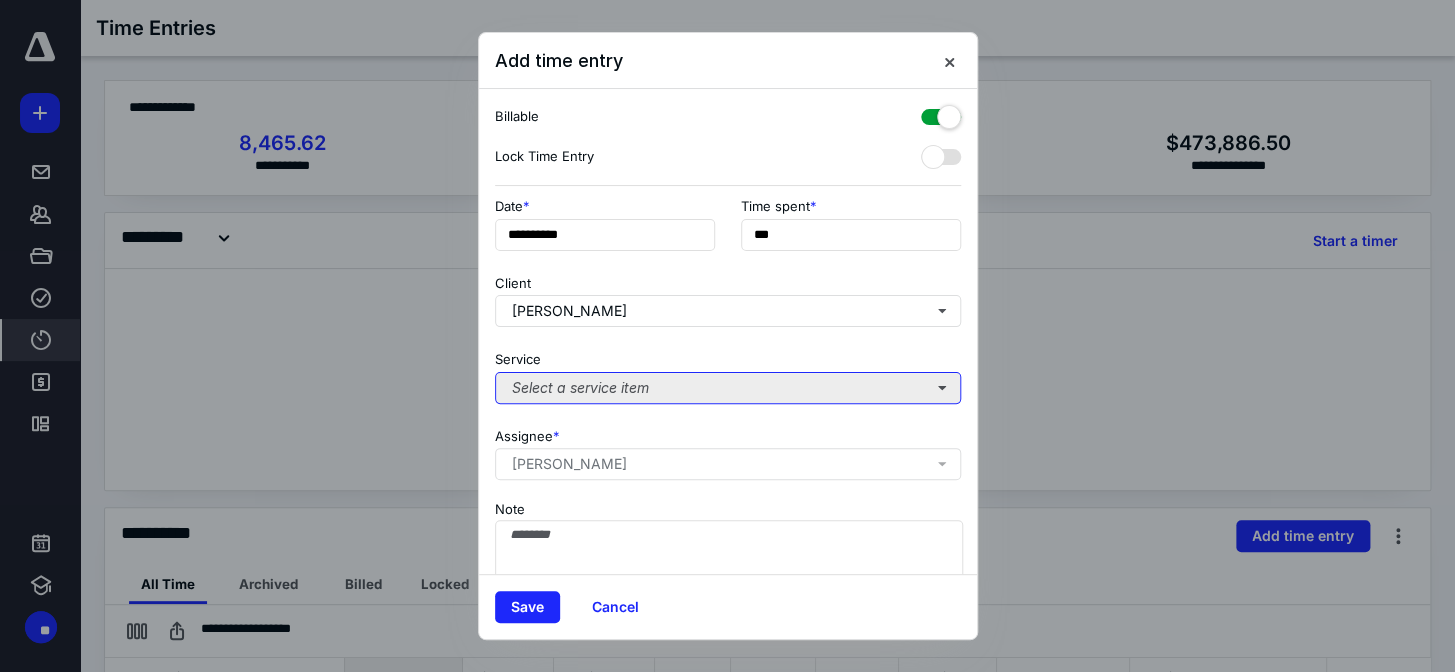 click on "Select a service item" at bounding box center (728, 388) 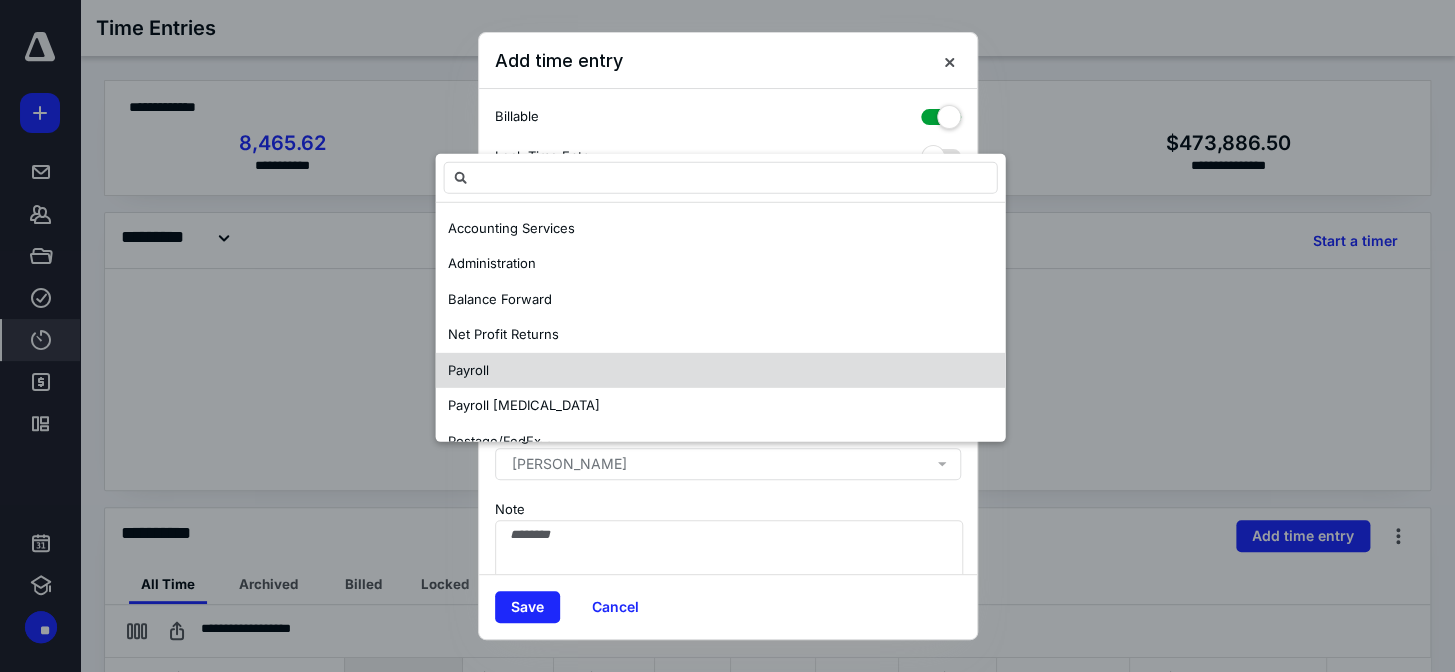 click on "Payroll" at bounding box center (720, 370) 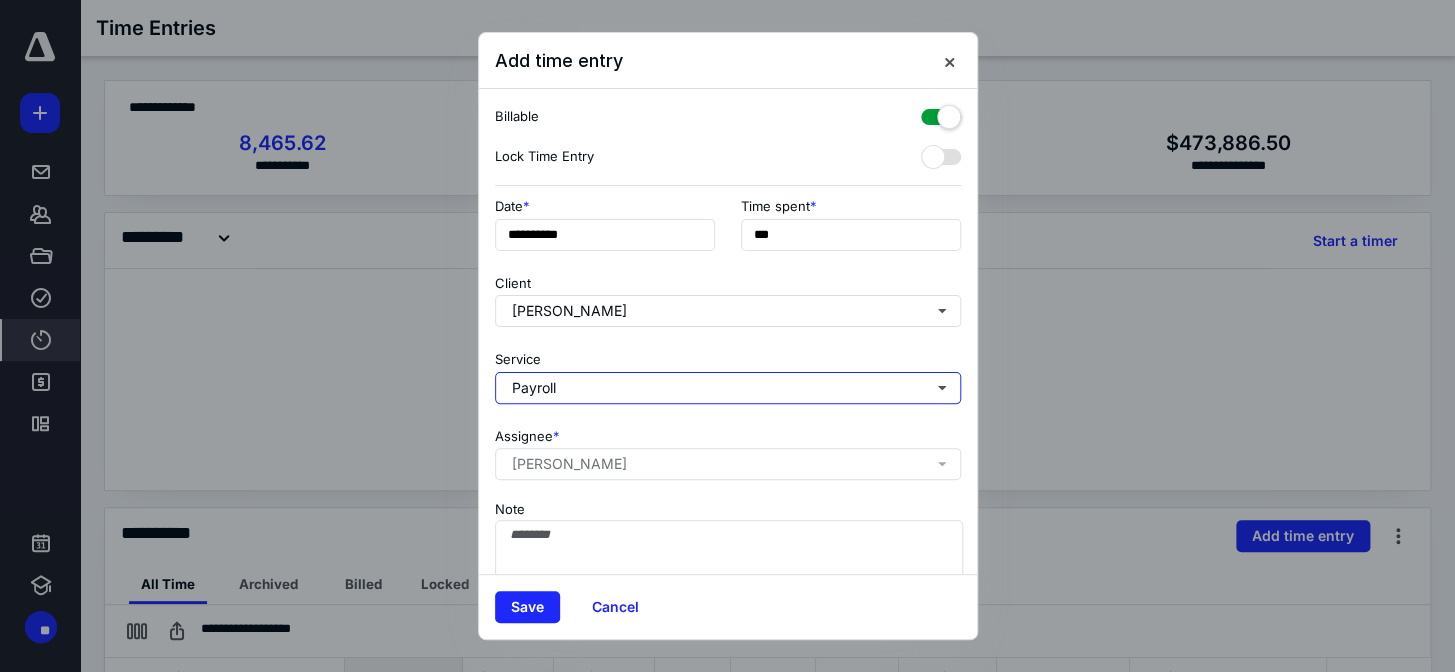 scroll, scrollTop: 188, scrollLeft: 0, axis: vertical 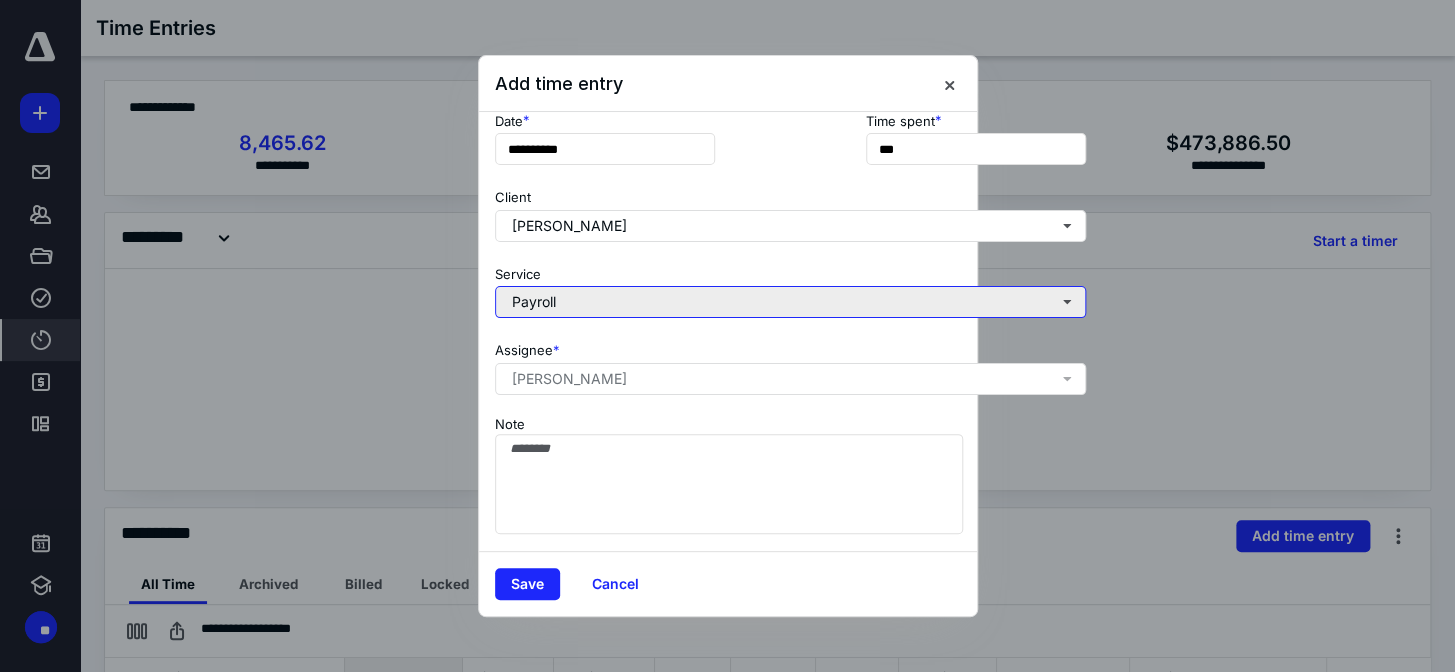 click on "Payroll" at bounding box center [790, 302] 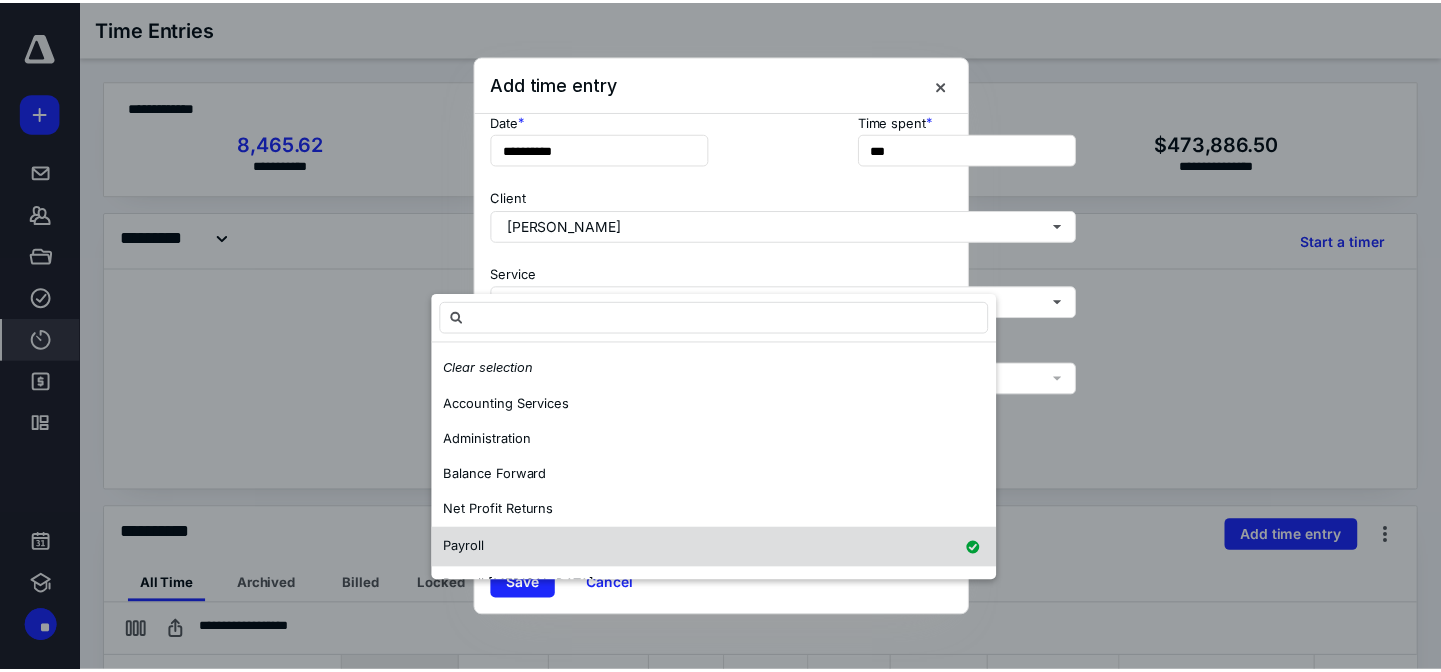 scroll, scrollTop: 90, scrollLeft: 0, axis: vertical 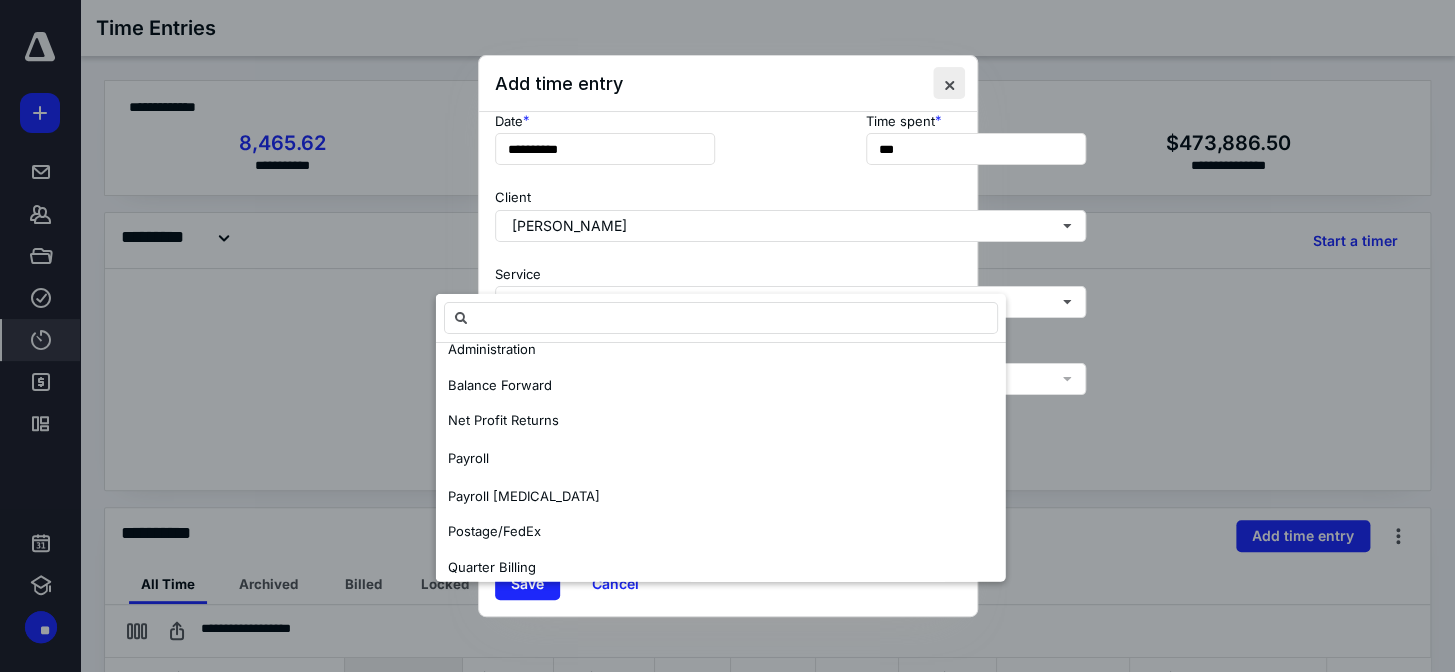 click at bounding box center [949, 83] 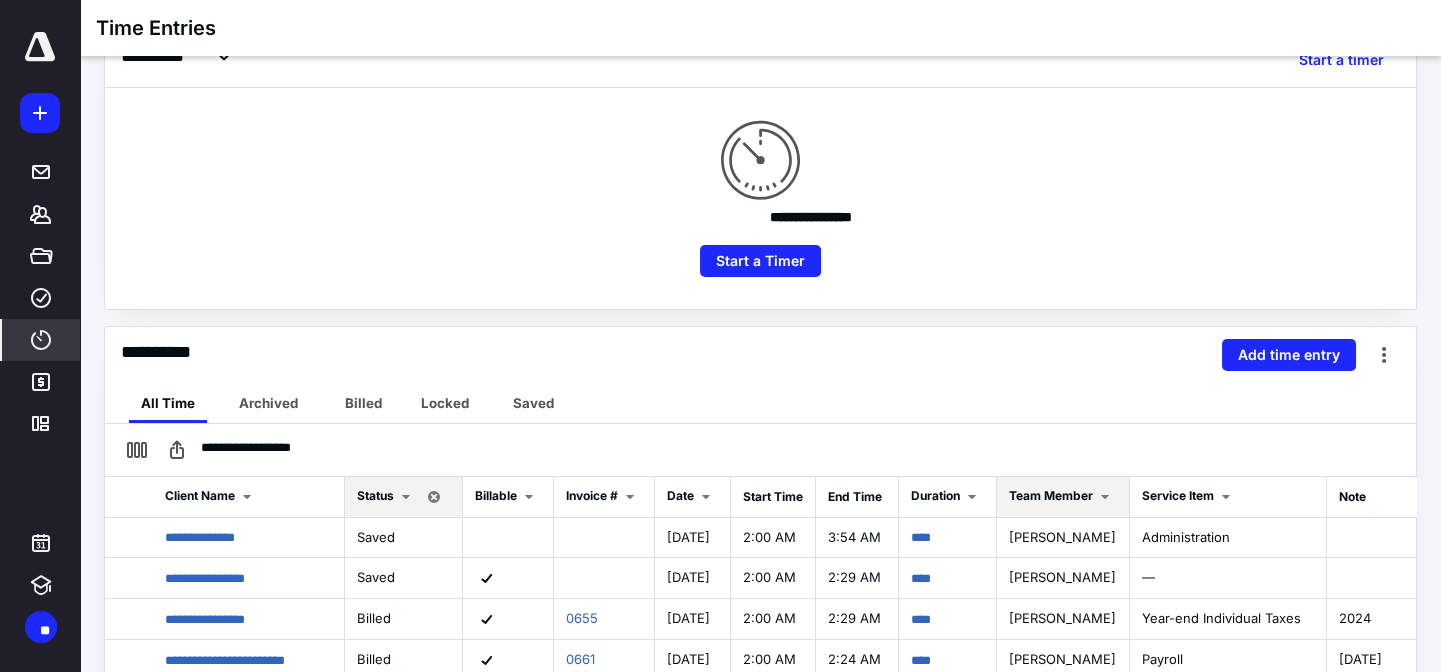 scroll, scrollTop: 272, scrollLeft: 0, axis: vertical 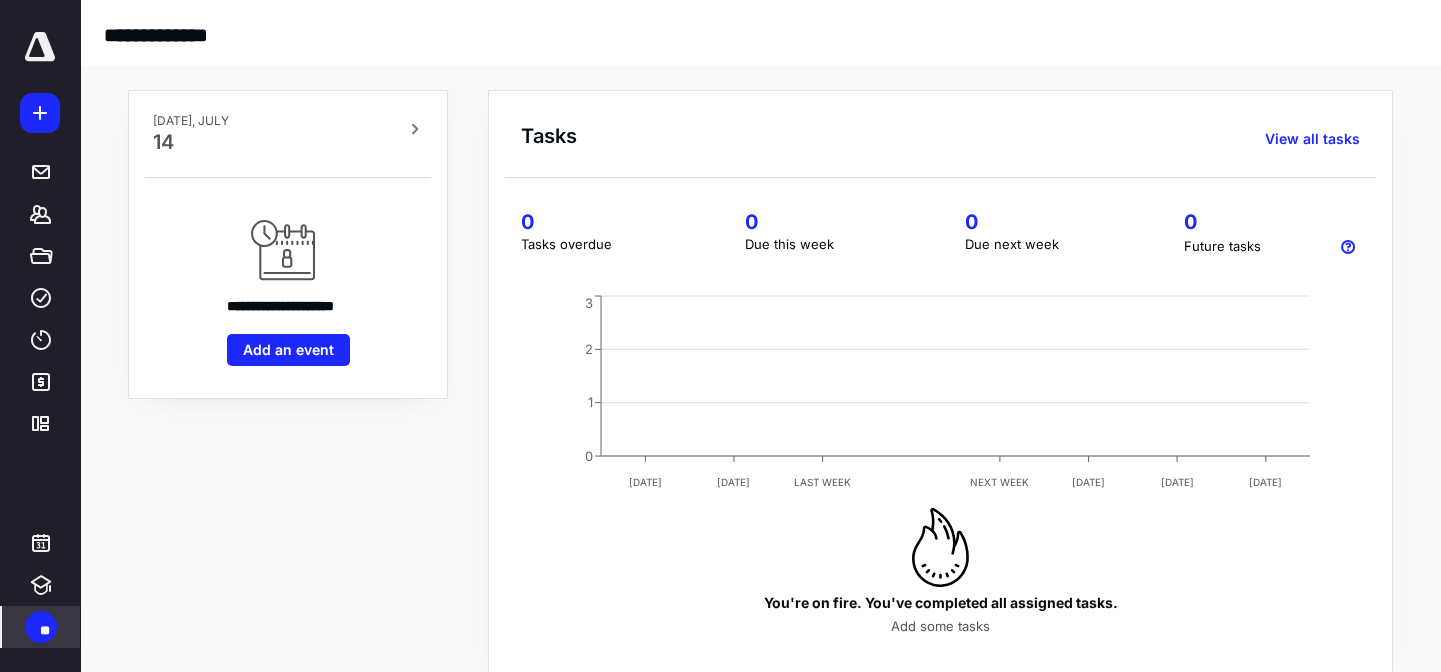 click on "**" at bounding box center (45, 631) 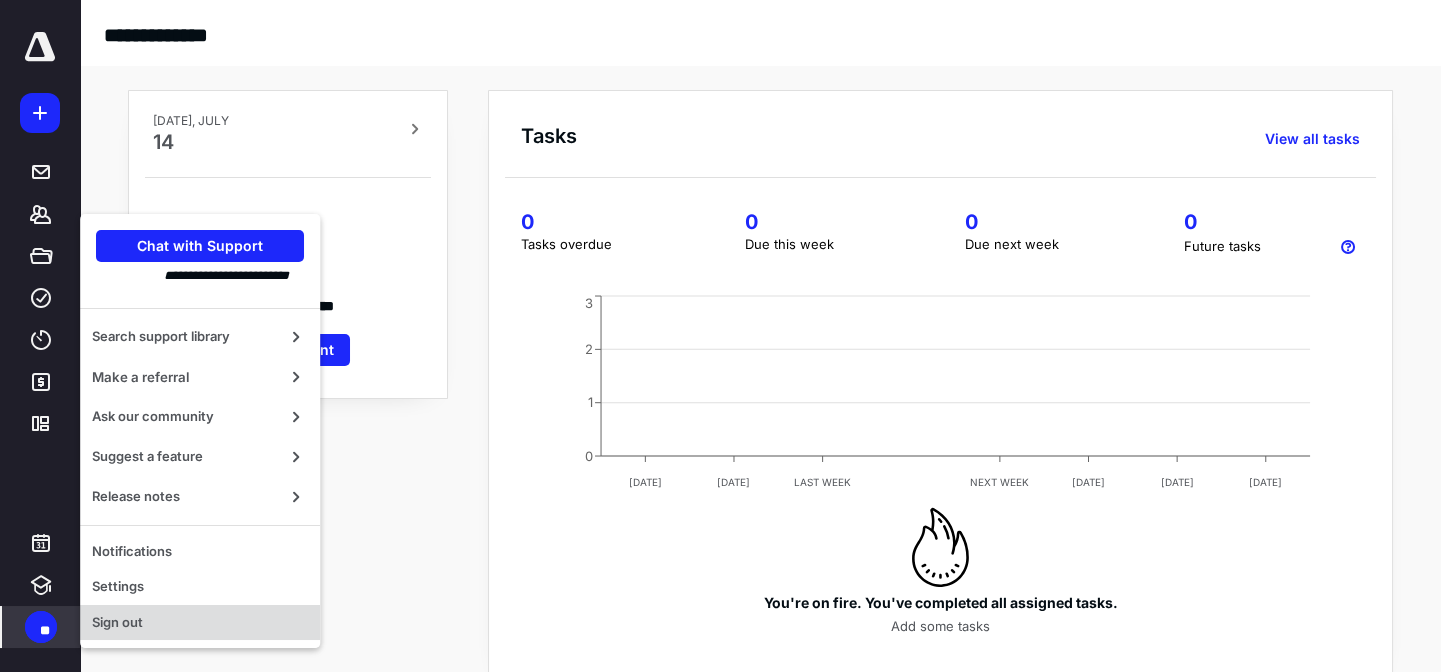 click on "Sign out" at bounding box center (200, 623) 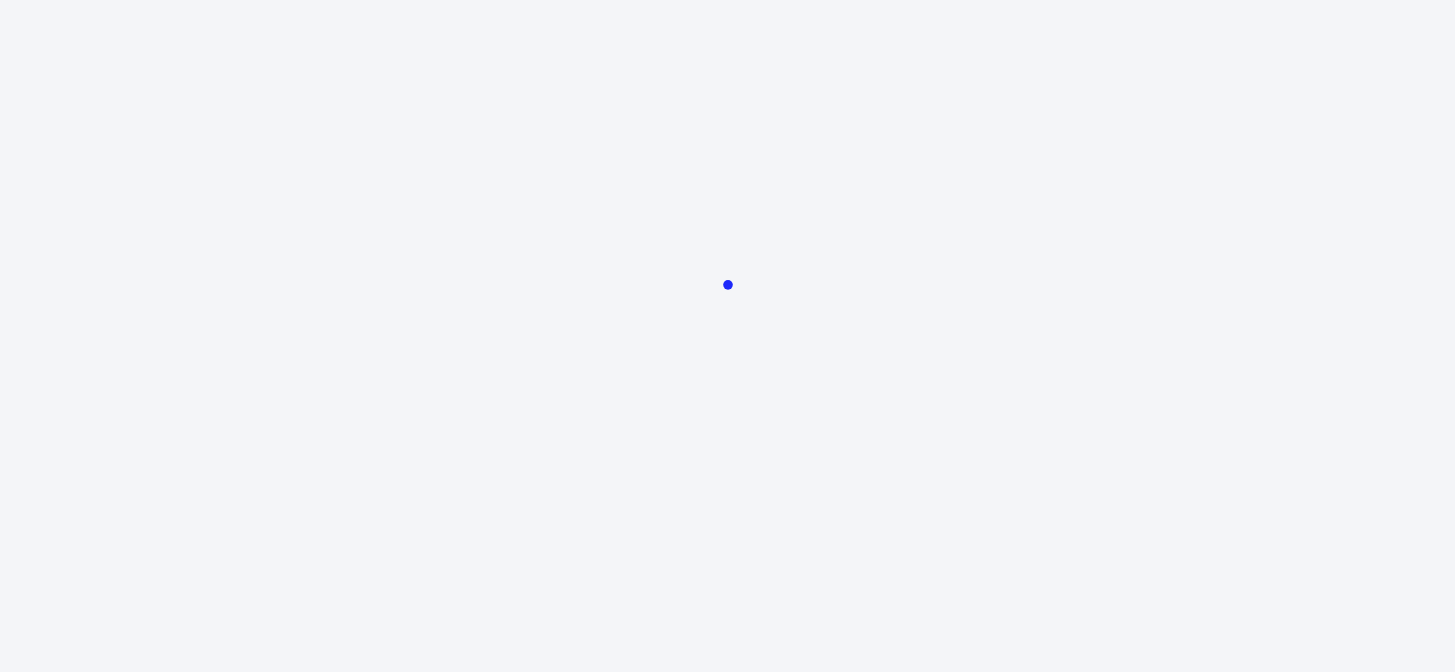 scroll, scrollTop: 0, scrollLeft: 0, axis: both 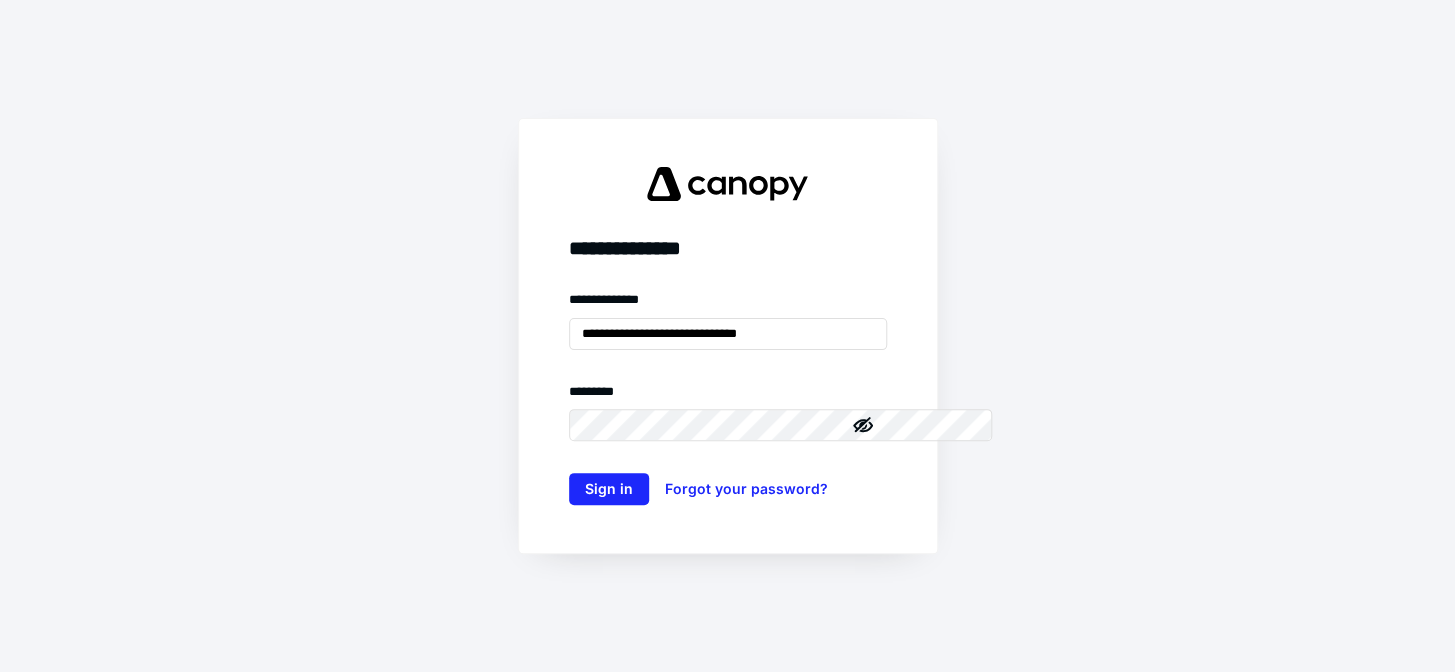 drag, startPoint x: 680, startPoint y: 321, endPoint x: 482, endPoint y: 327, distance: 198.09088 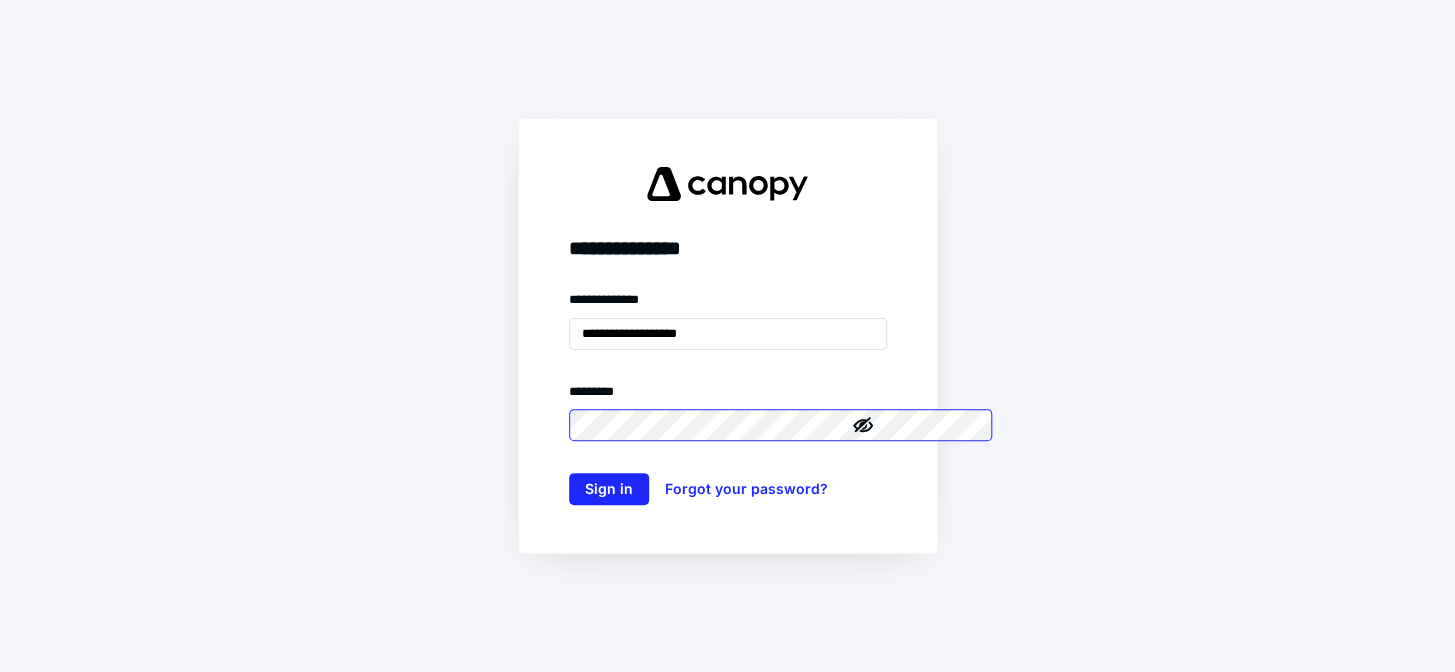 click on "**********" at bounding box center [727, 336] 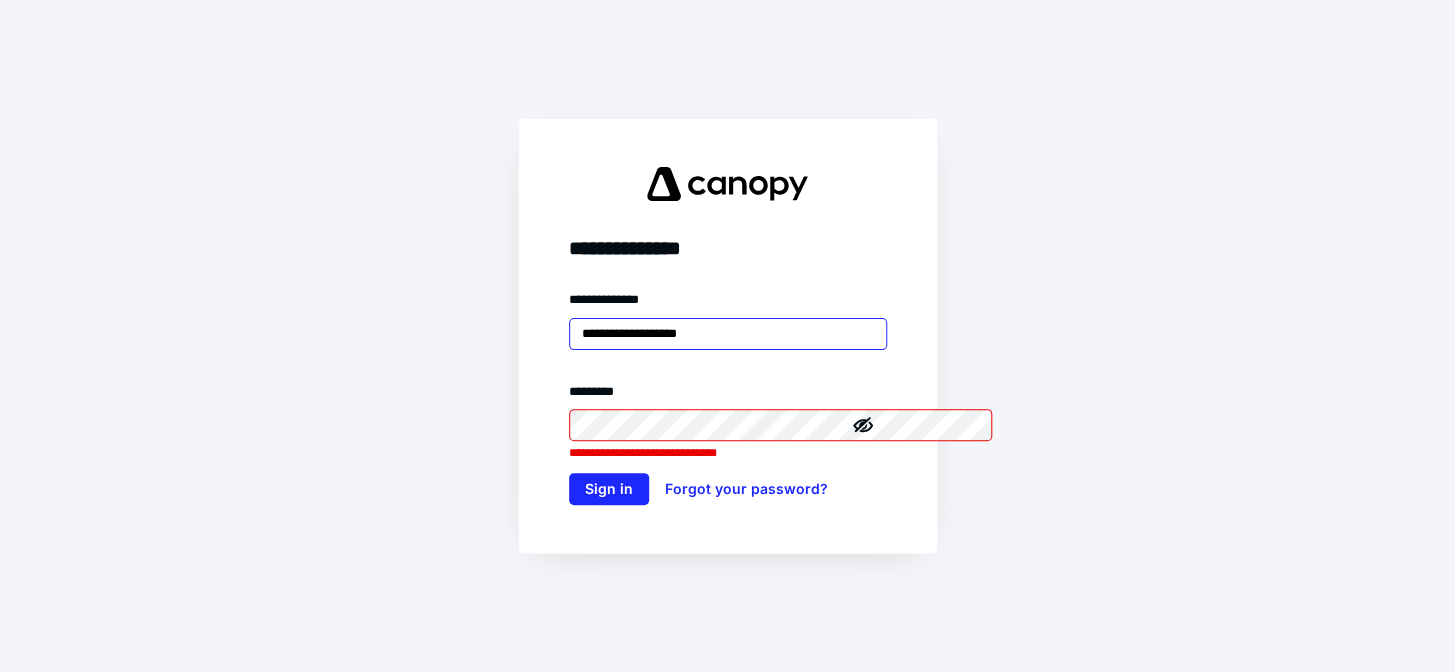 click on "**********" at bounding box center (728, 334) 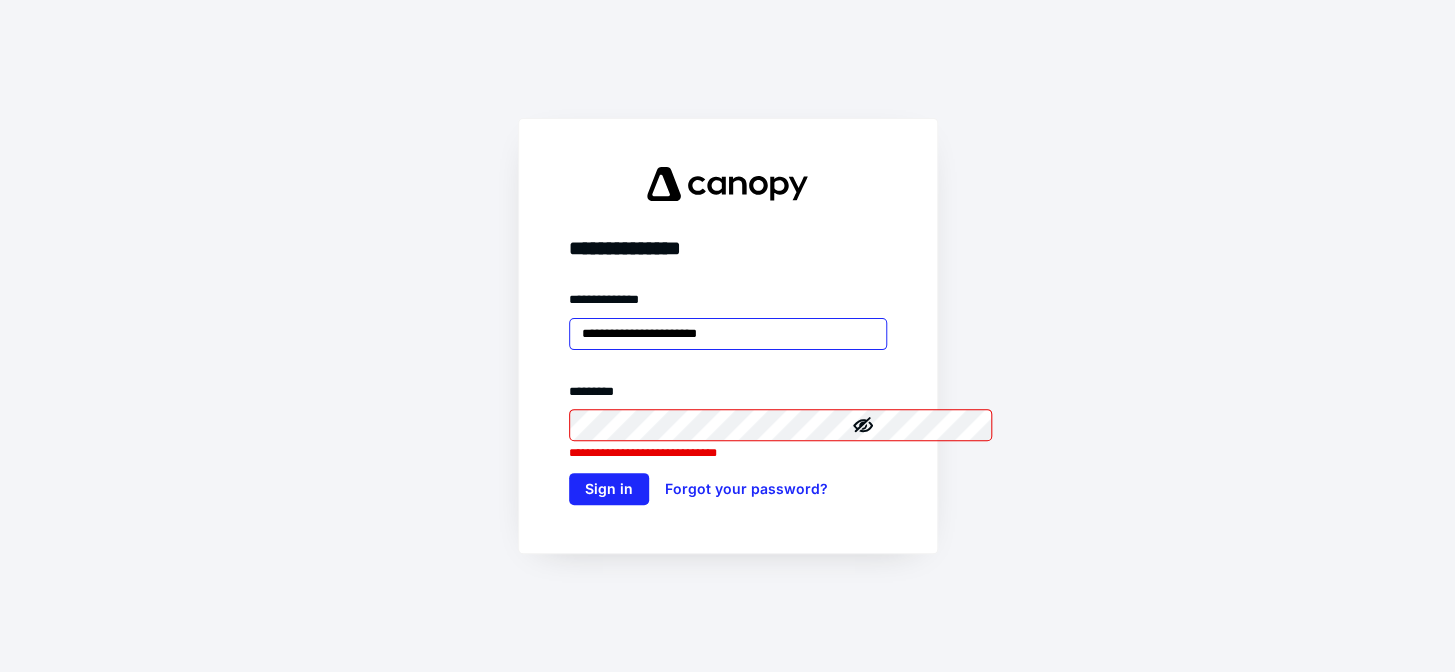 type on "**********" 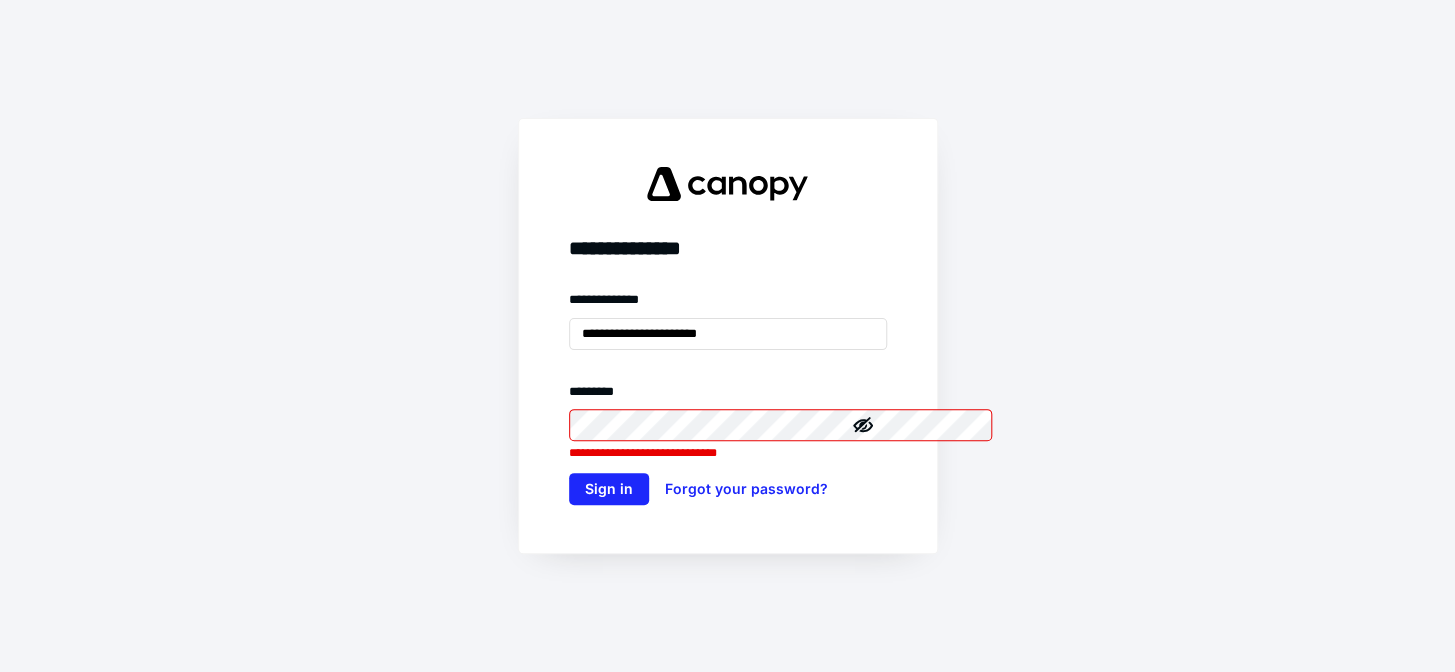 click 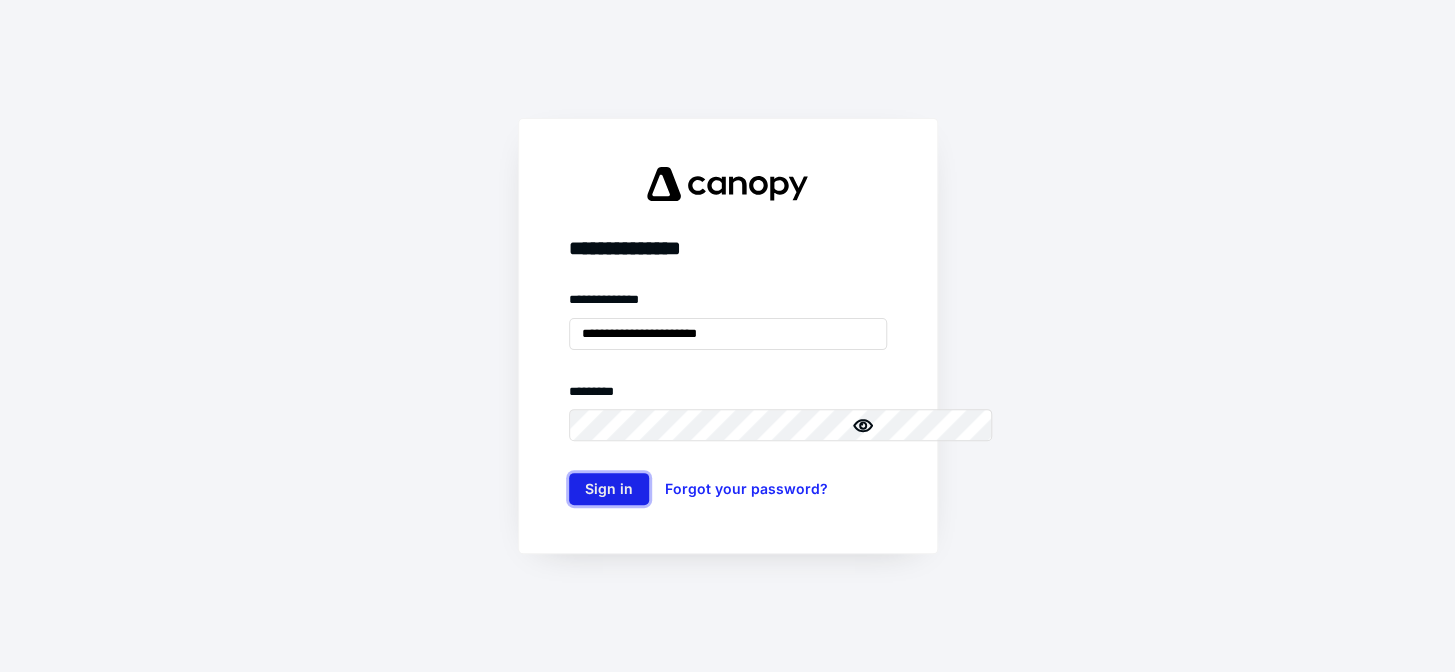 click on "Sign in" at bounding box center (609, 489) 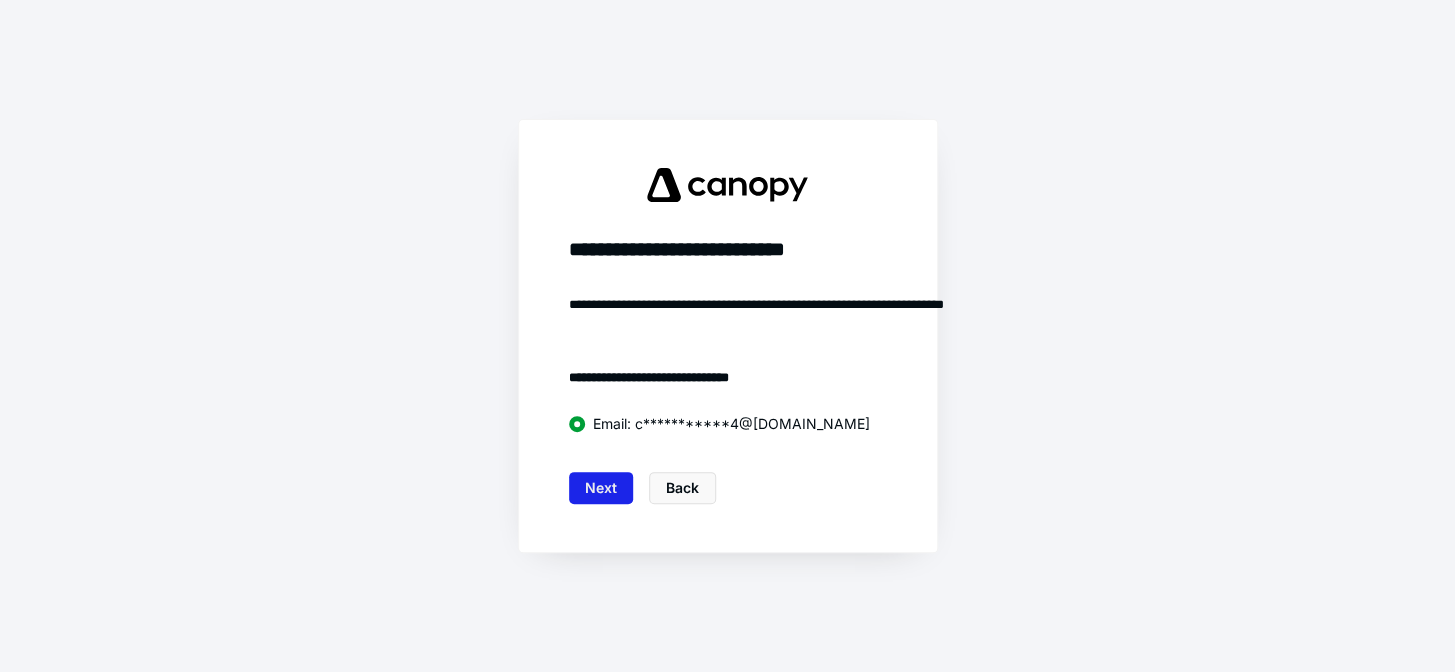 click on "Next" at bounding box center [601, 488] 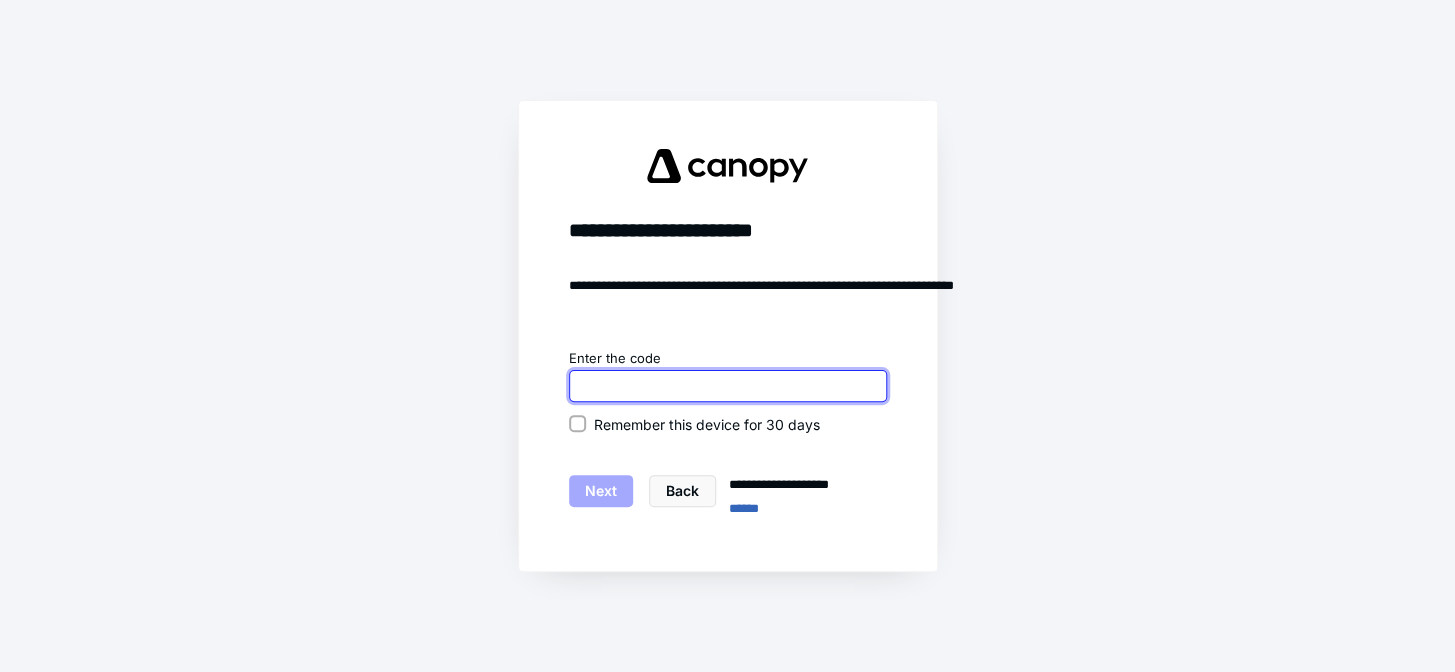 click at bounding box center [728, 386] 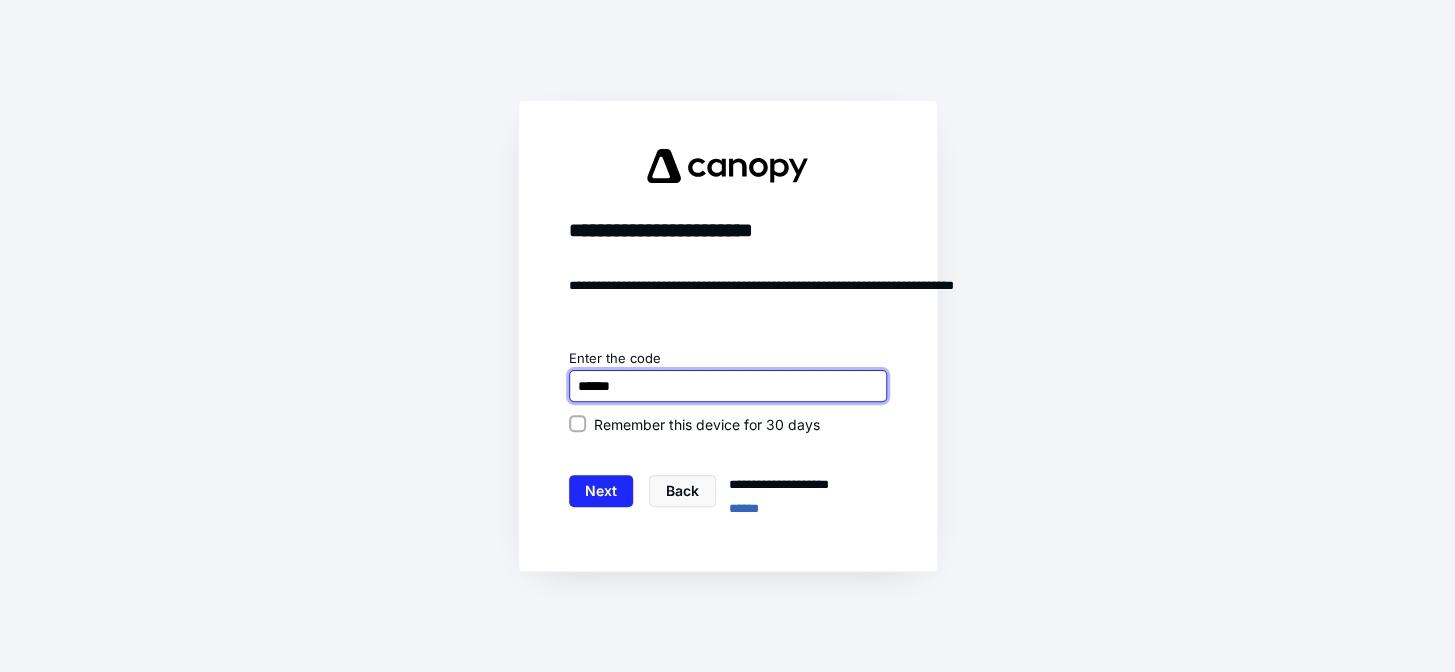 type on "******" 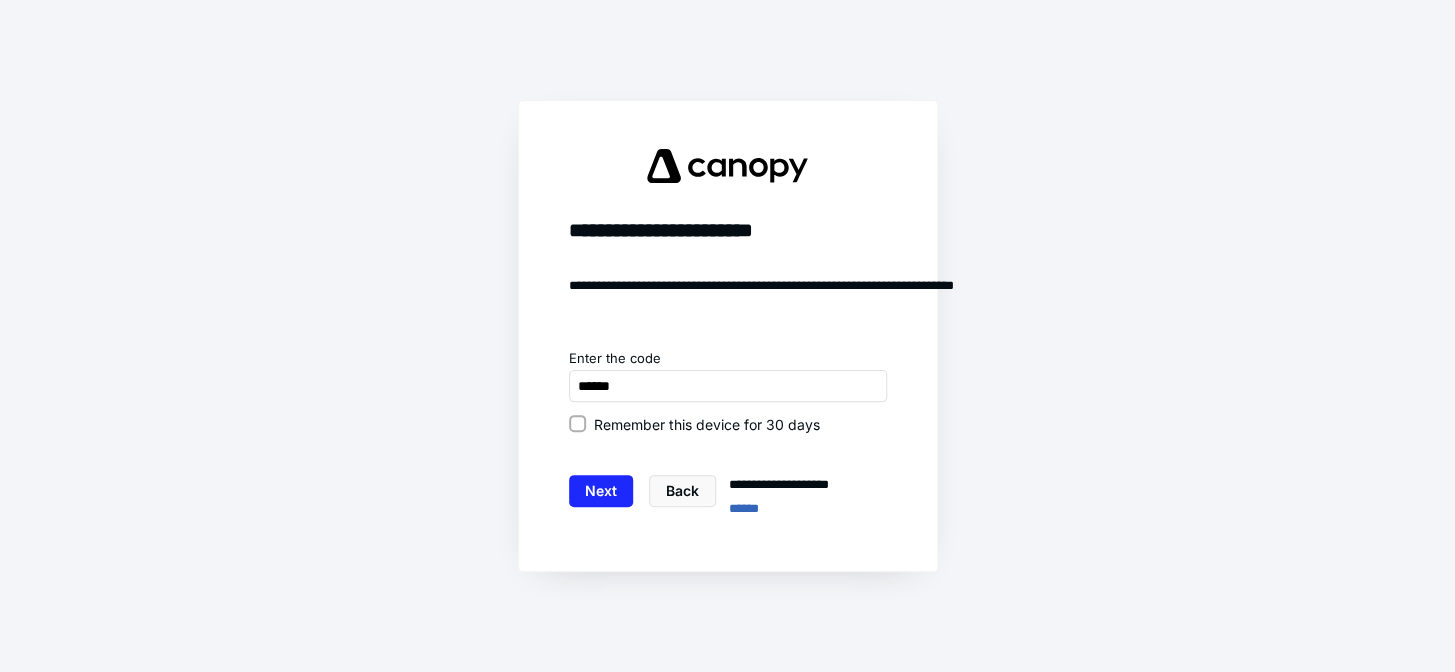 click on "Remember this device for 30 days" at bounding box center [707, 424] 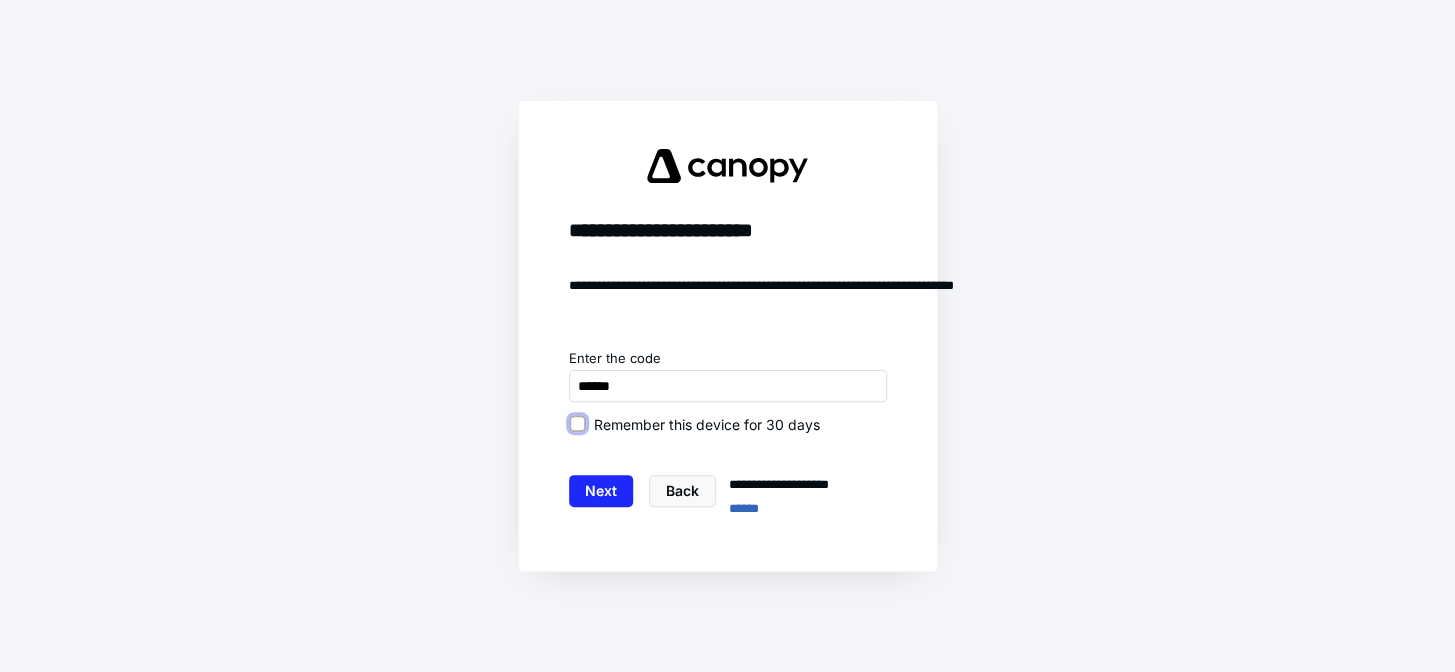 click on "Remember this device for 30 days" at bounding box center (577, 424) 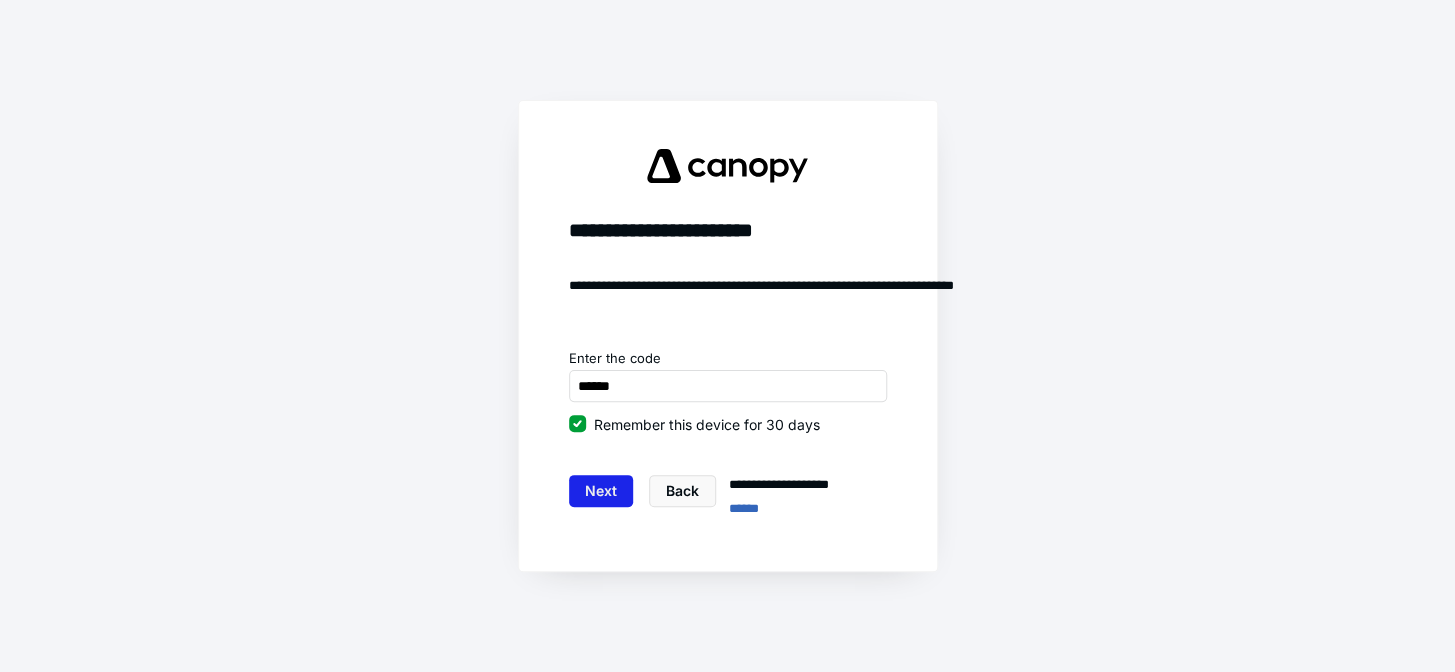 click on "Next" at bounding box center [601, 491] 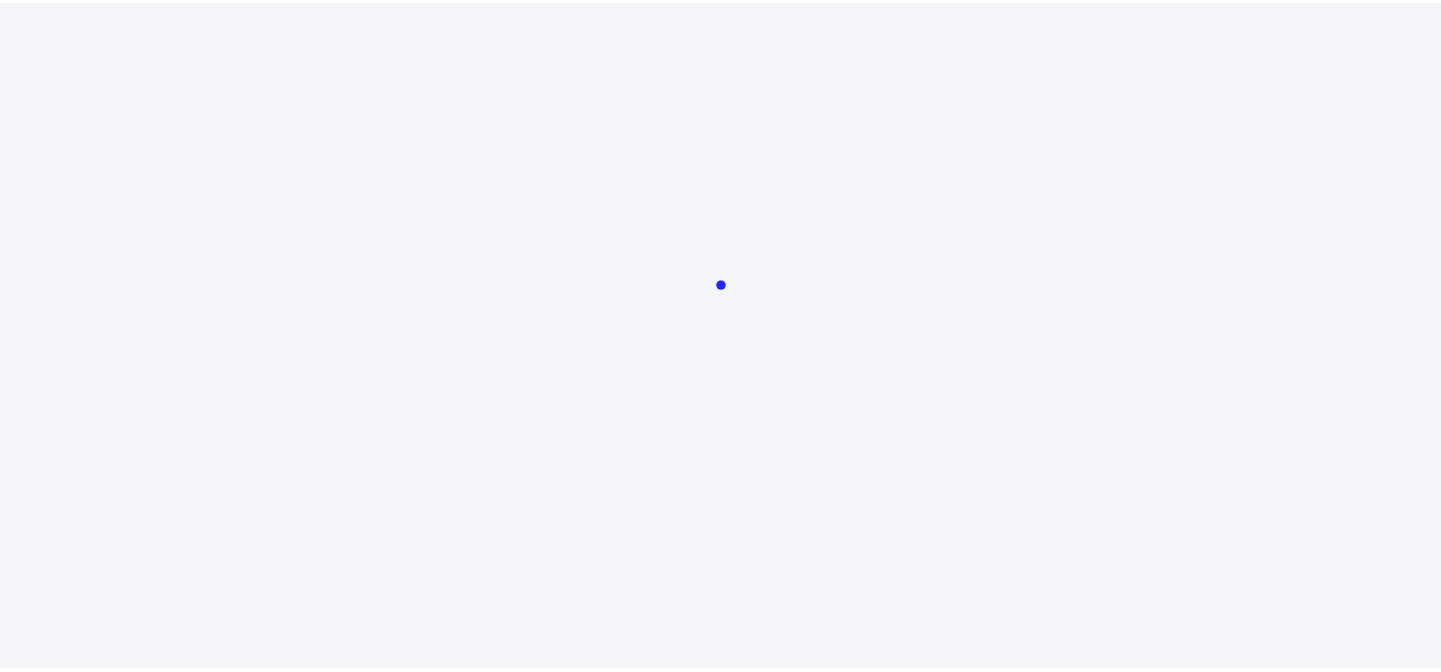 scroll, scrollTop: 0, scrollLeft: 0, axis: both 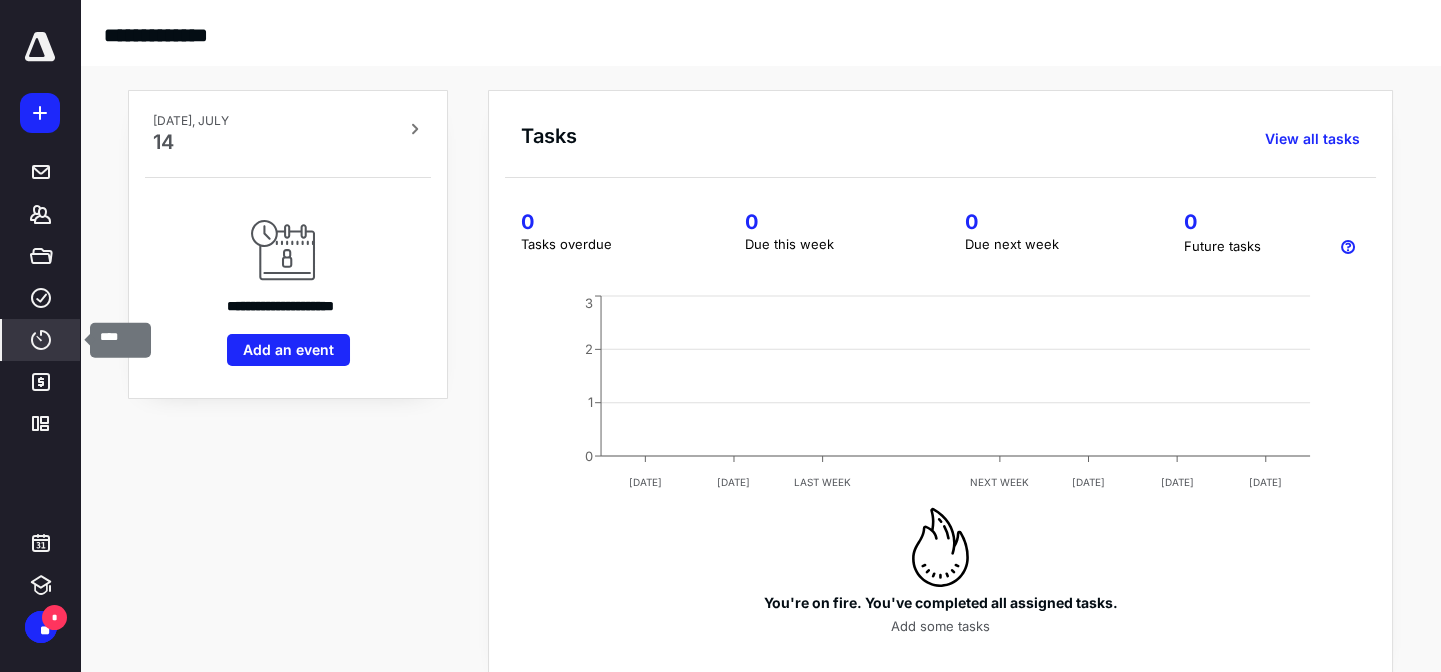 click 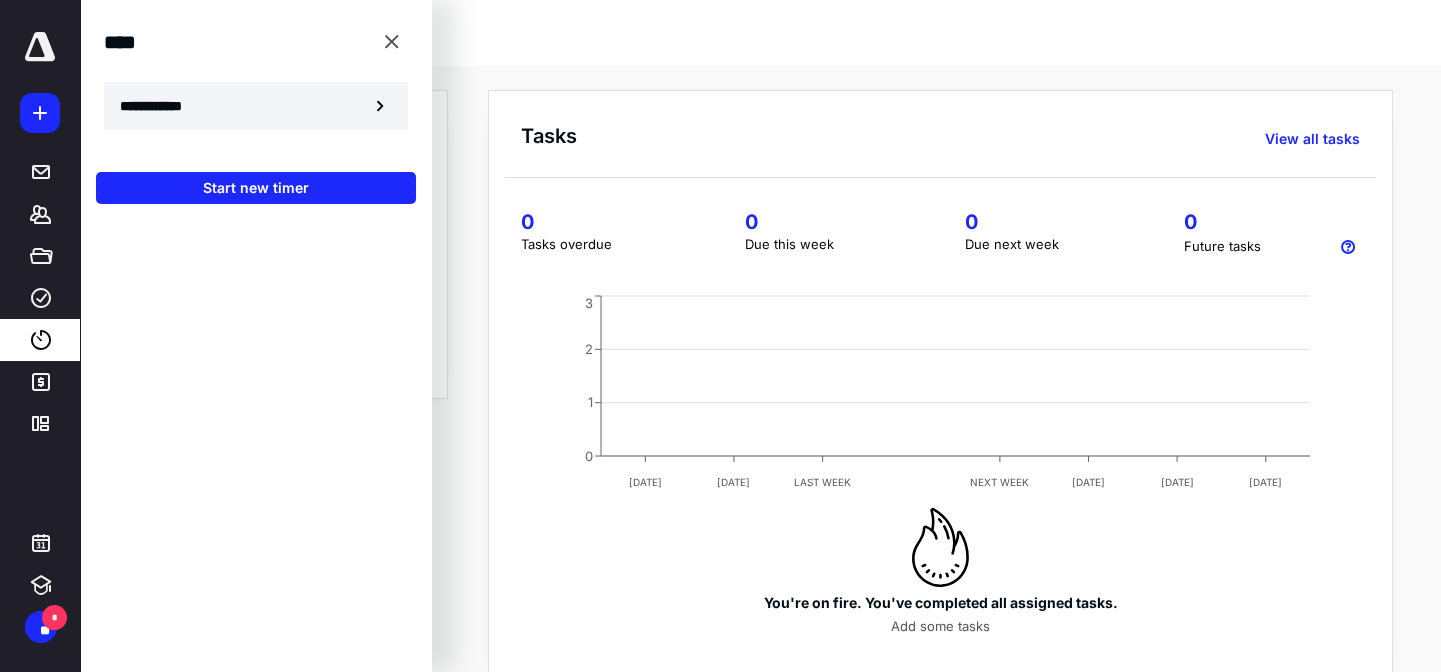 click on "**********" at bounding box center [161, 106] 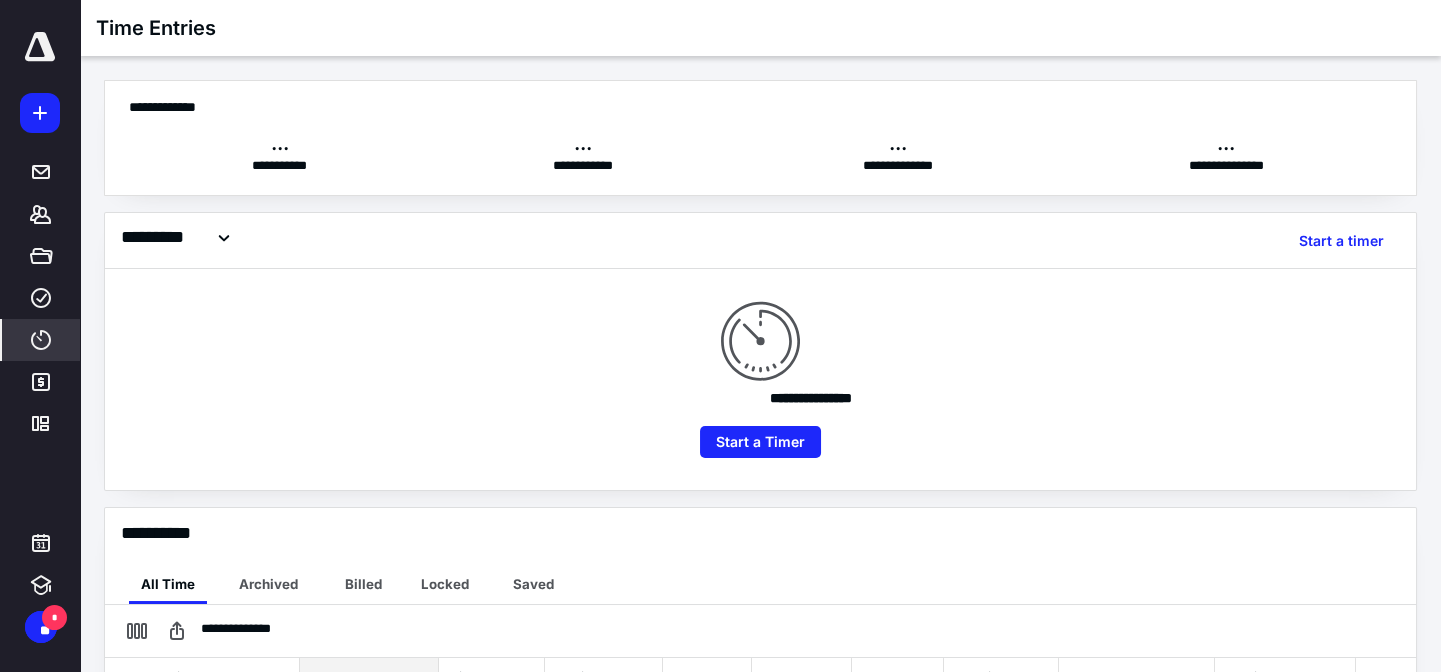 checkbox on "true" 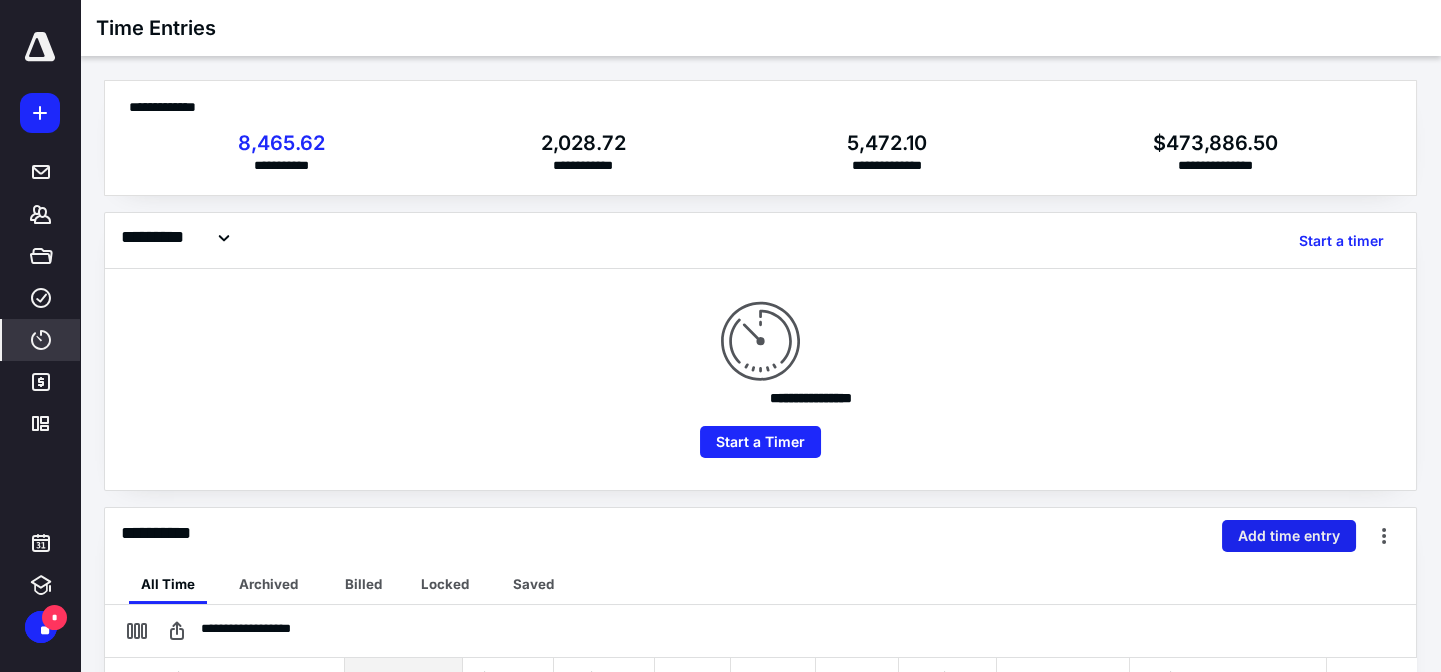 click on "Add time entry" at bounding box center (1289, 536) 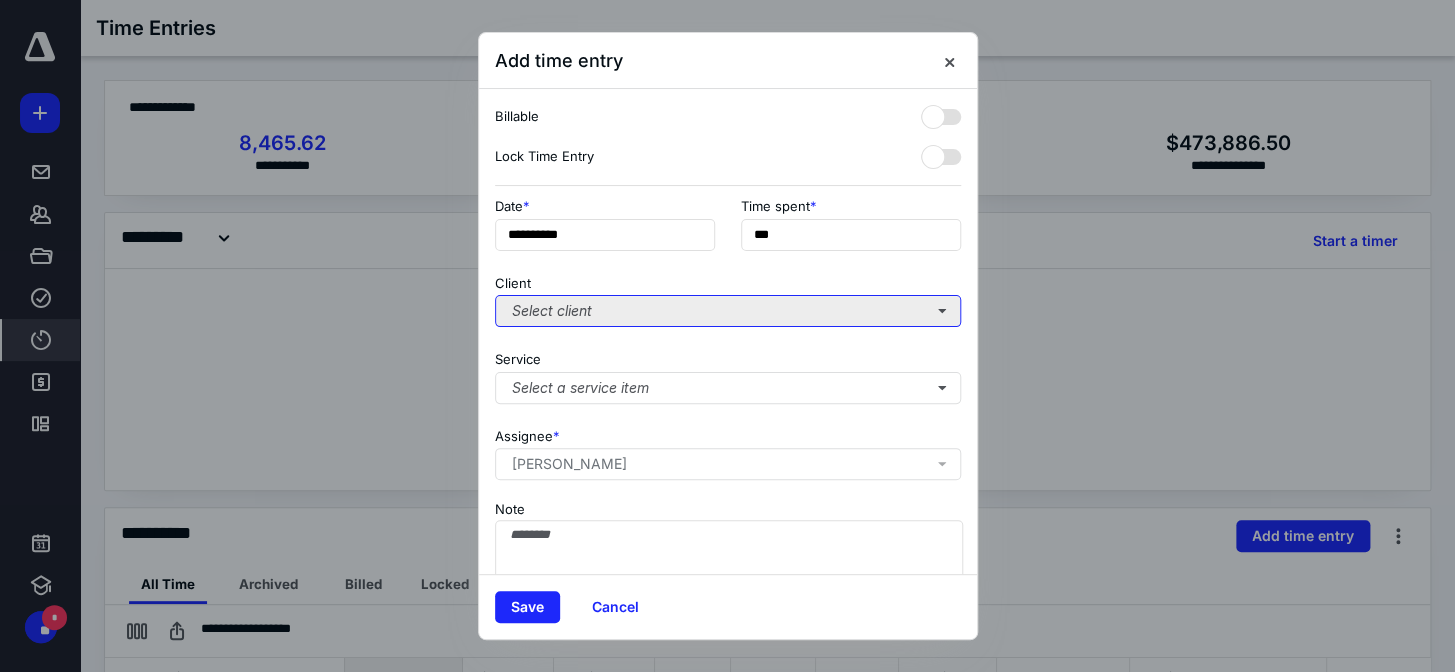 click on "Select client" at bounding box center [728, 311] 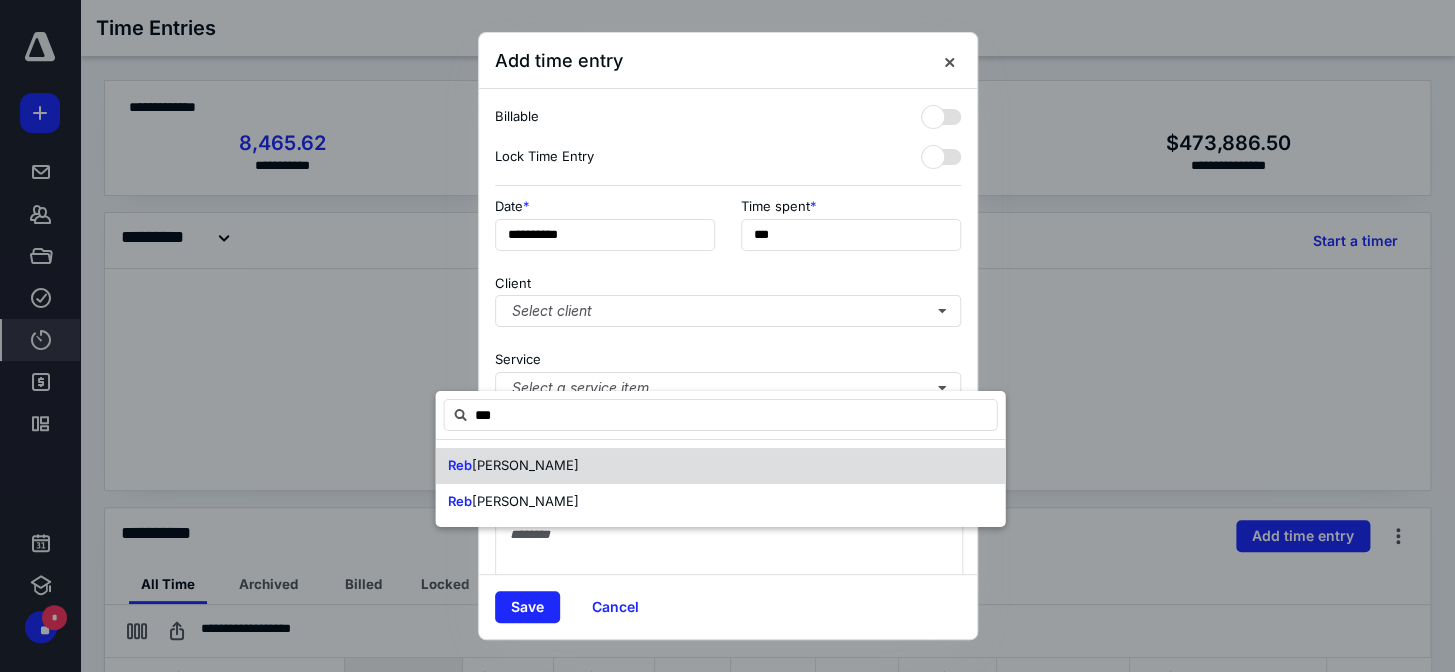 click on "Reb ecca Anderson" at bounding box center [720, 466] 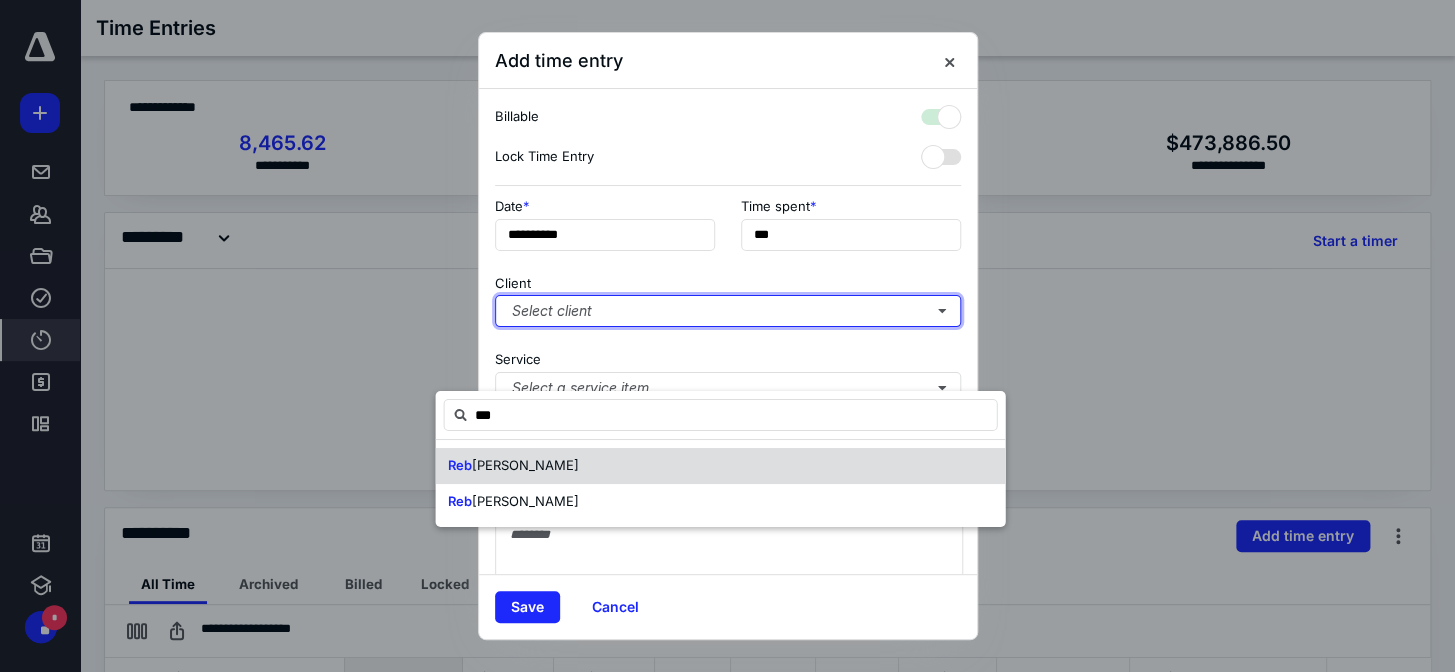 checkbox on "true" 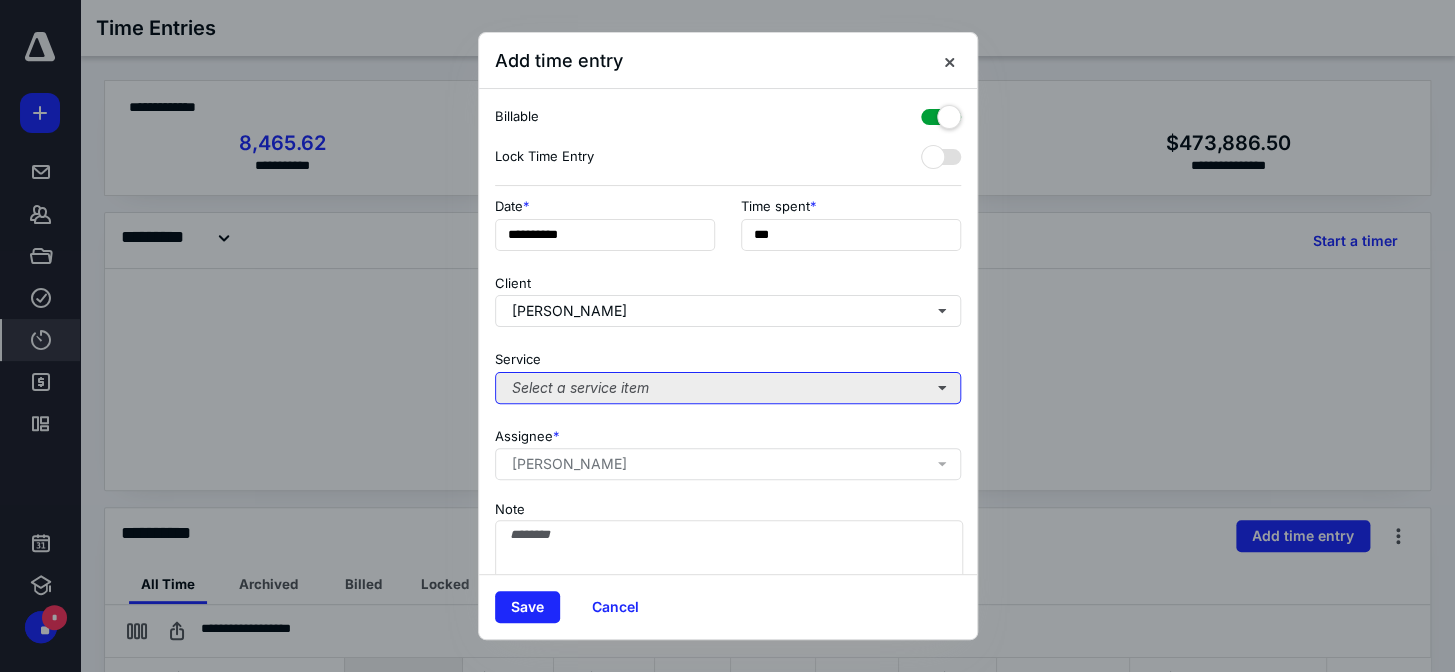 click on "Select a service item" at bounding box center (728, 388) 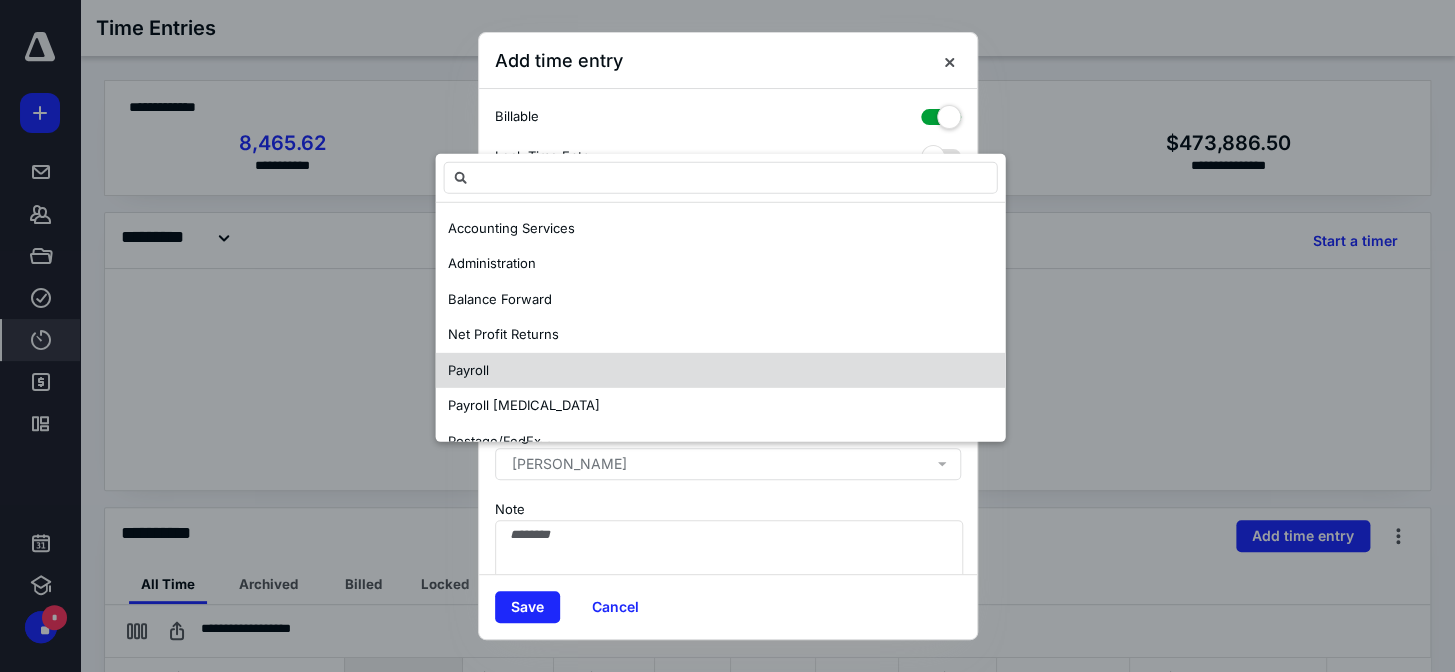 click on "Payroll" at bounding box center [720, 370] 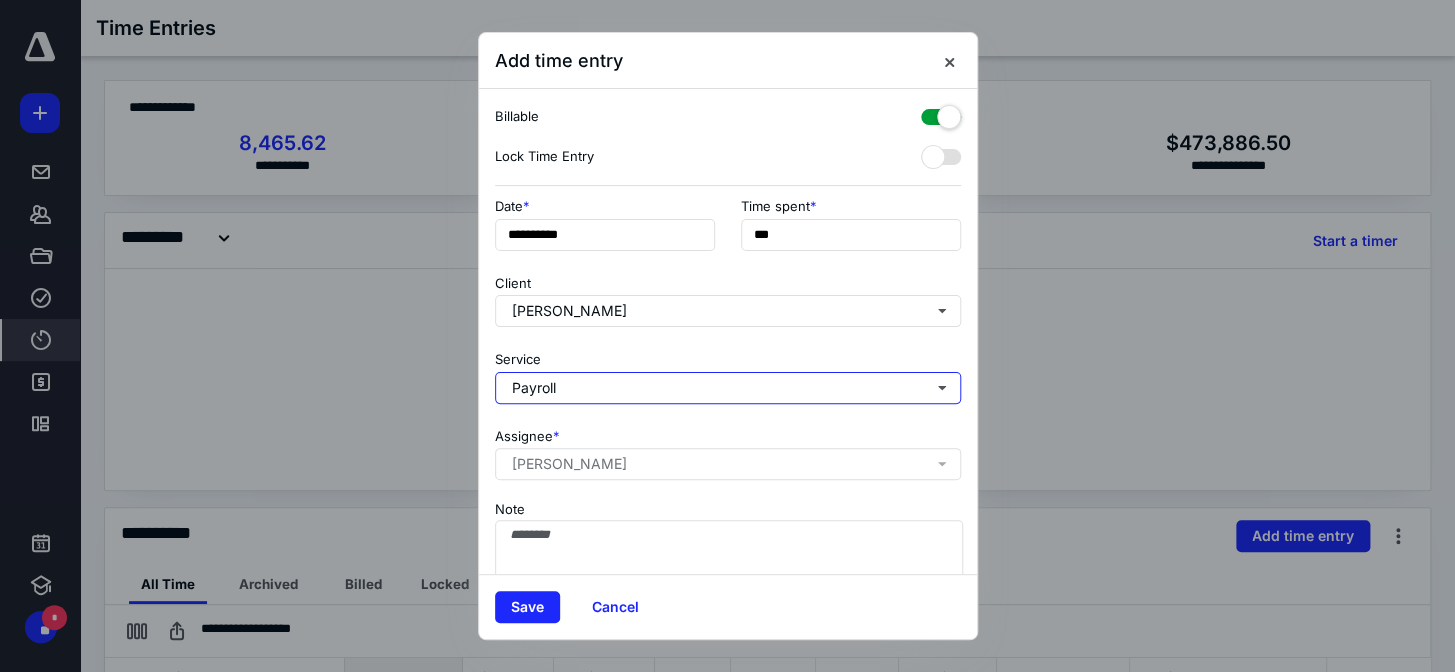 scroll, scrollTop: 188, scrollLeft: 0, axis: vertical 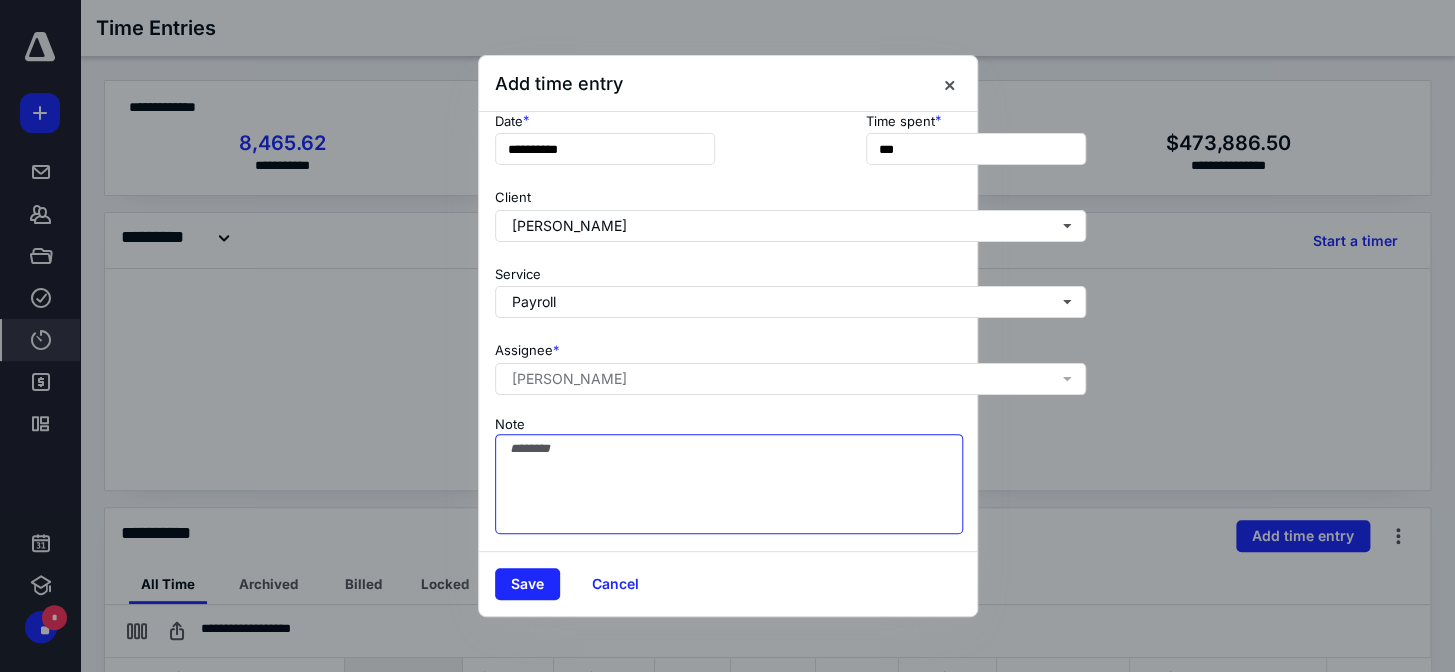 click on "Note" at bounding box center [729, 484] 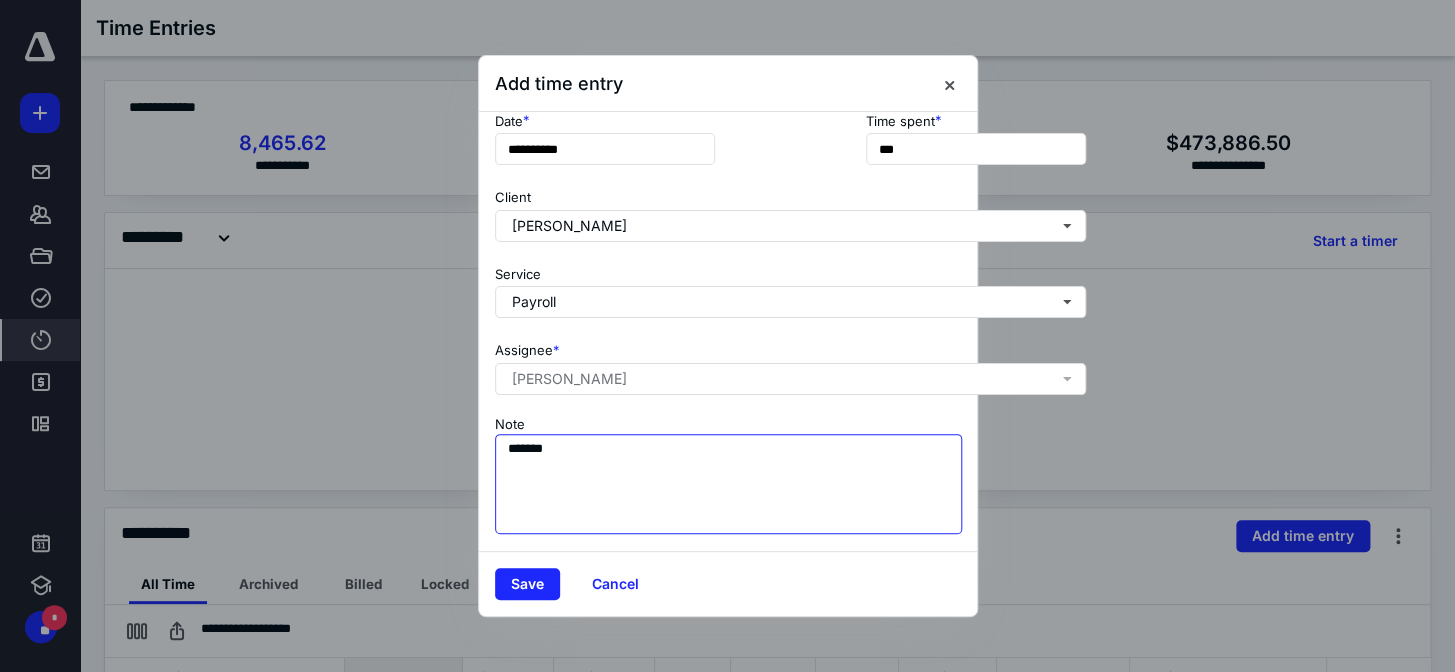 scroll, scrollTop: 0, scrollLeft: 0, axis: both 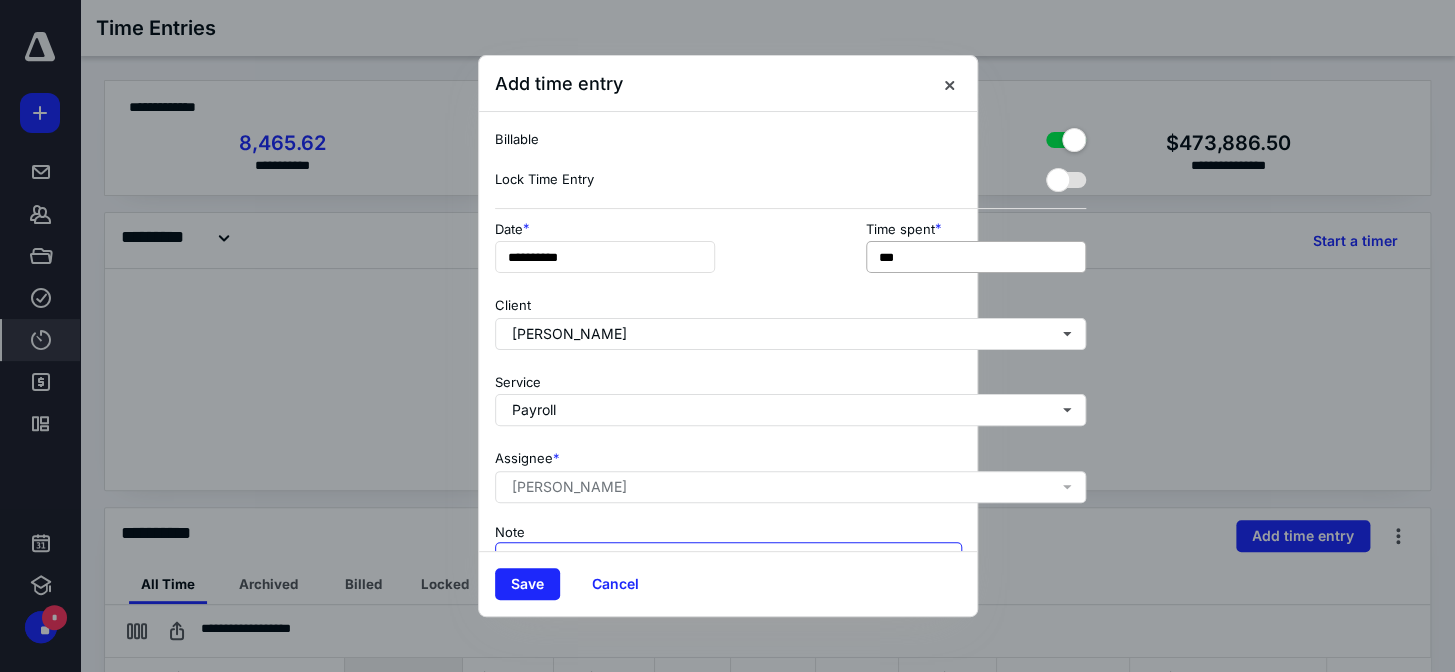 type on "*******" 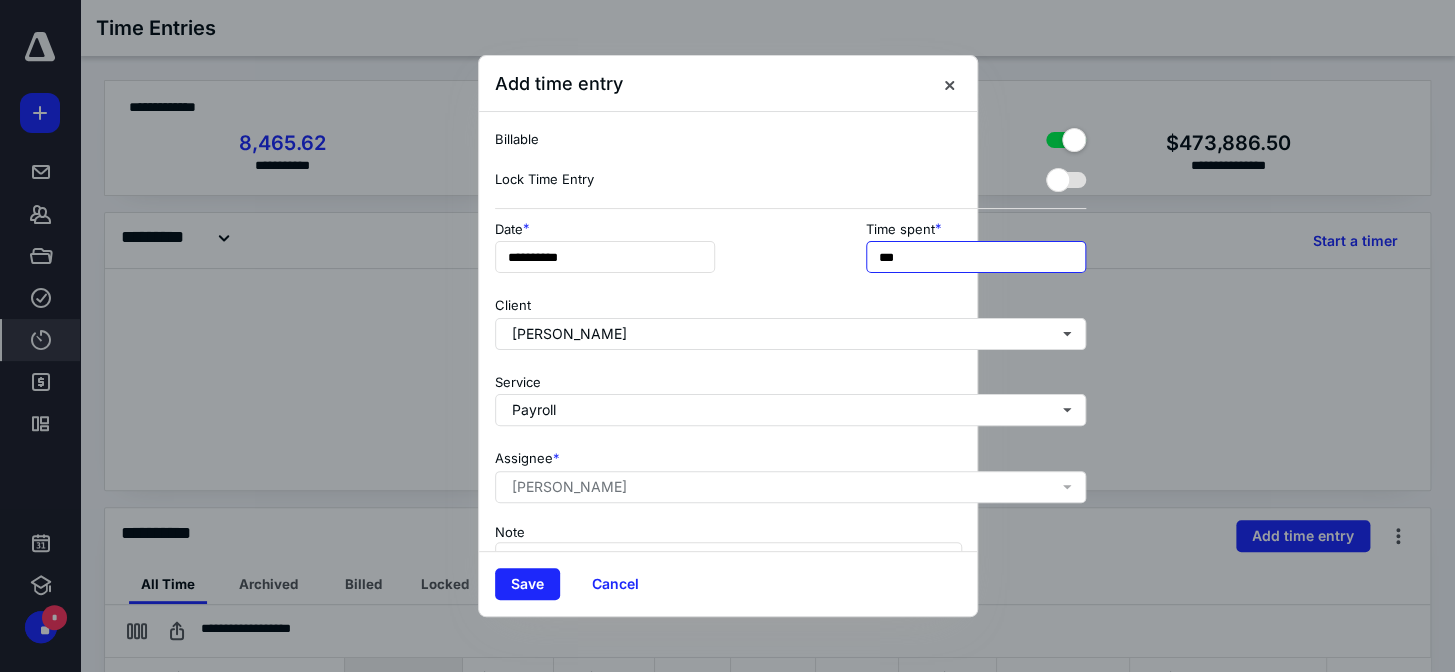 click on "***" at bounding box center (976, 257) 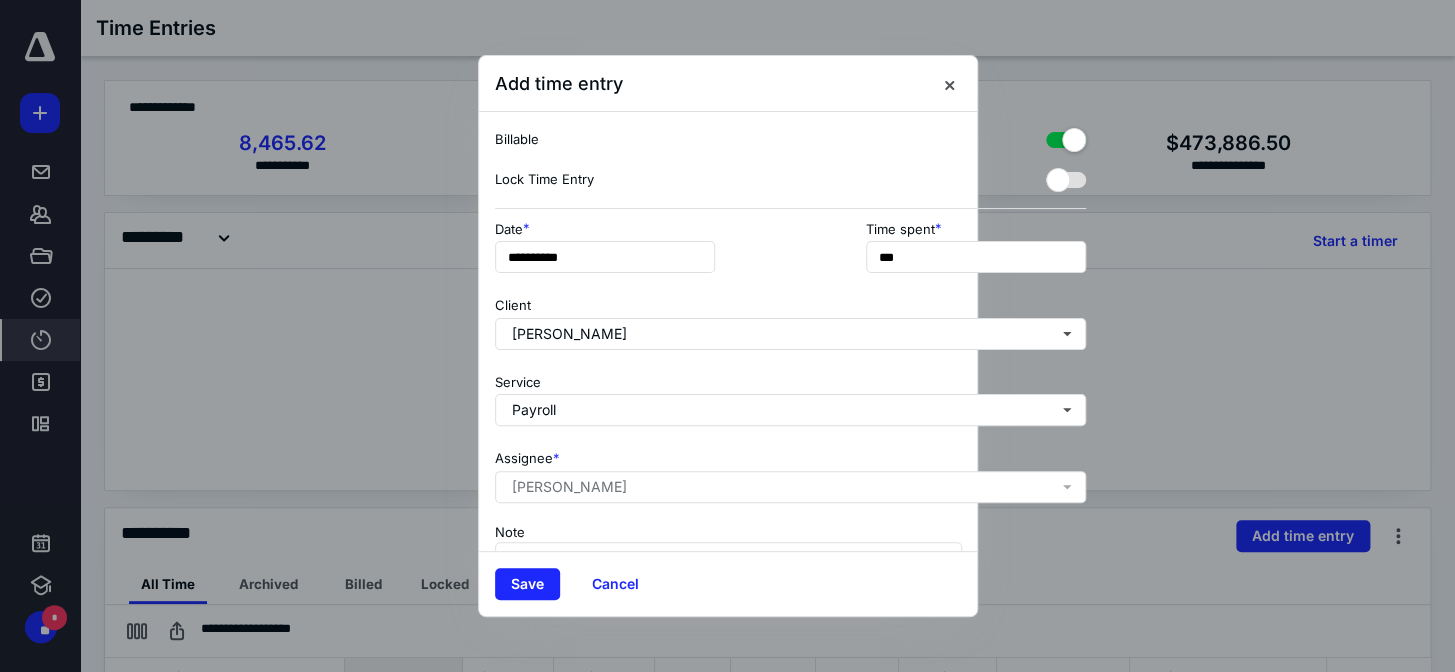 click on "**********" at bounding box center (790, 253) 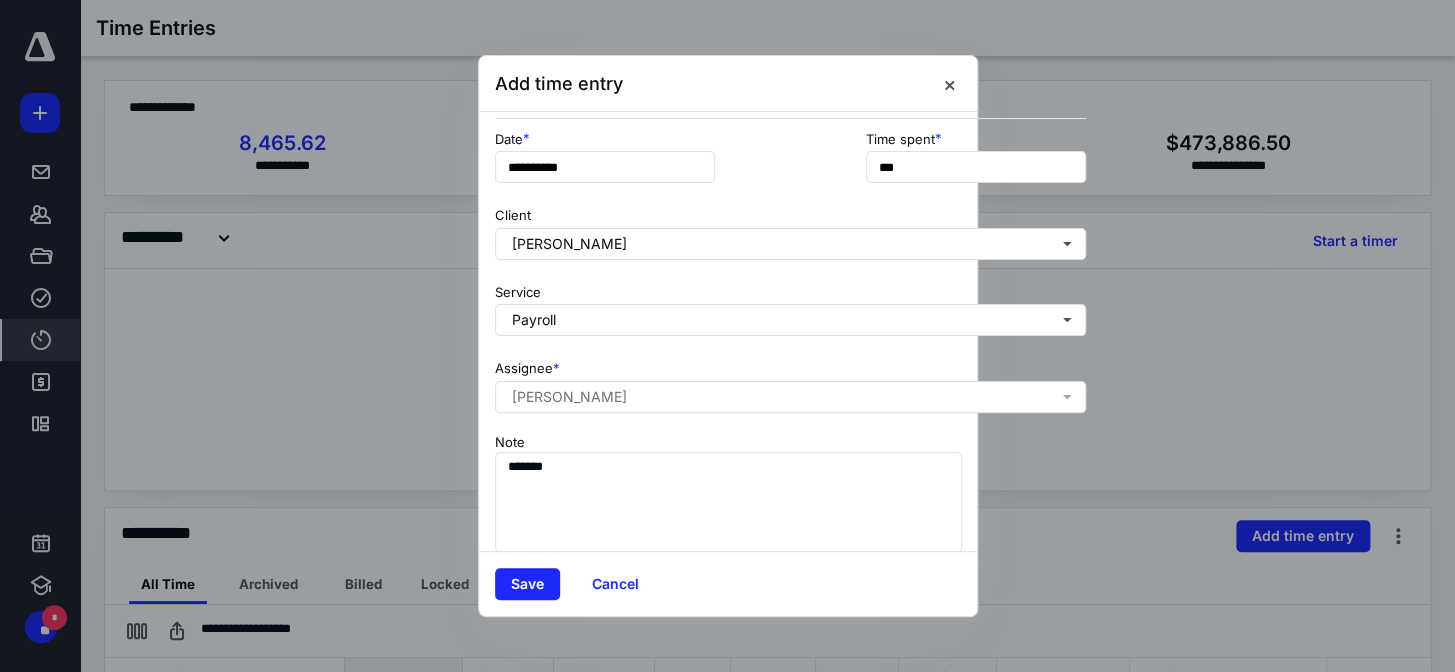 scroll, scrollTop: 188, scrollLeft: 0, axis: vertical 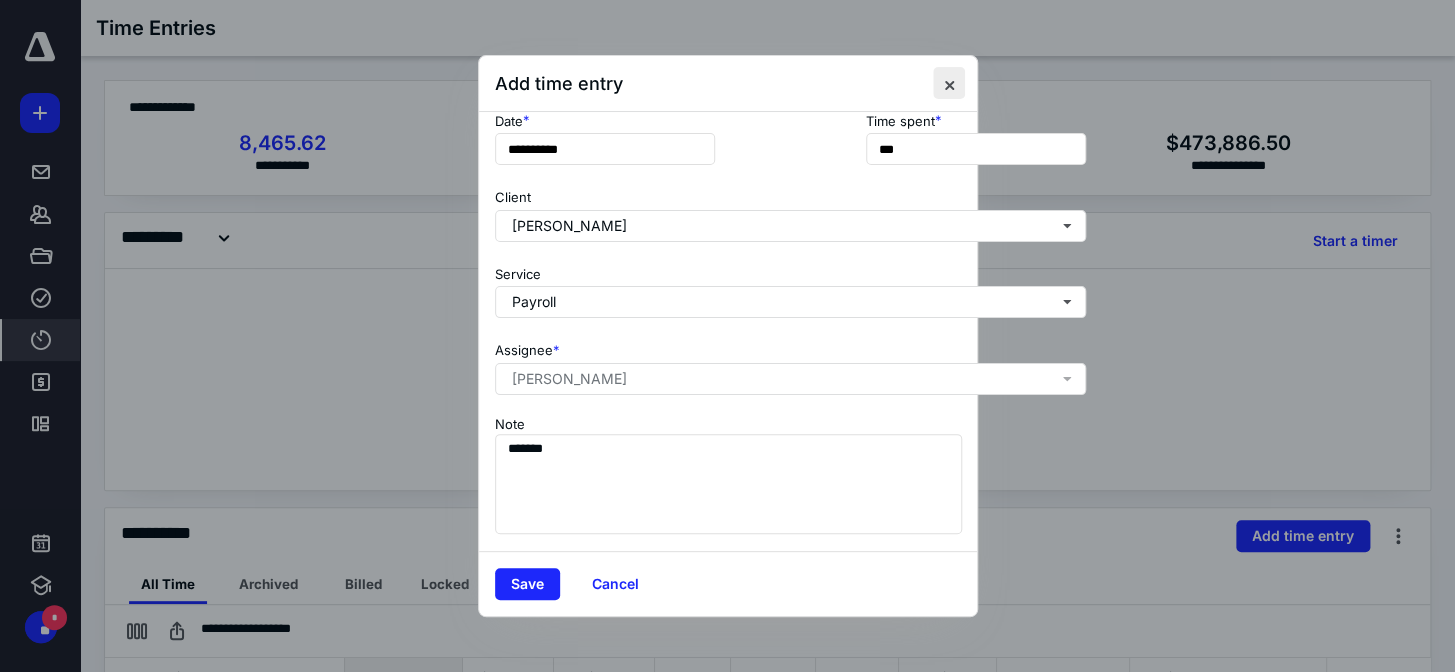 click at bounding box center (949, 83) 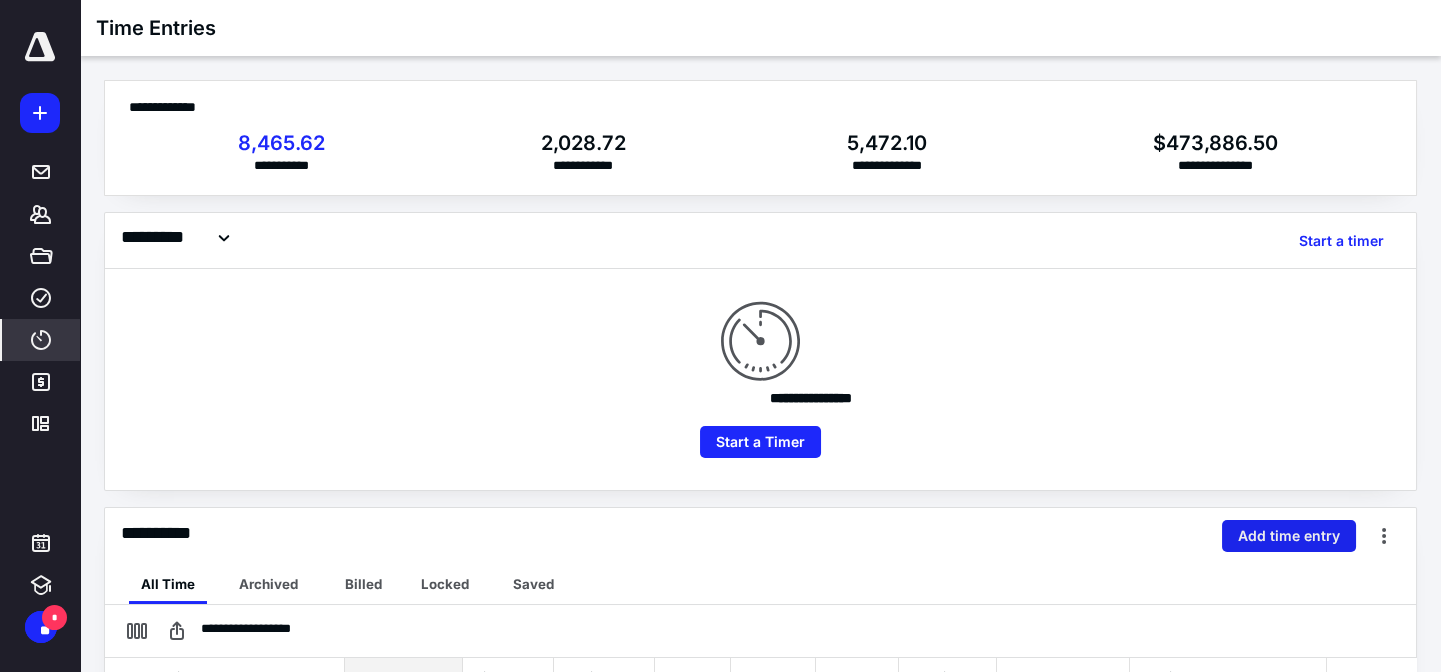 click on "Add time entry" at bounding box center (1289, 536) 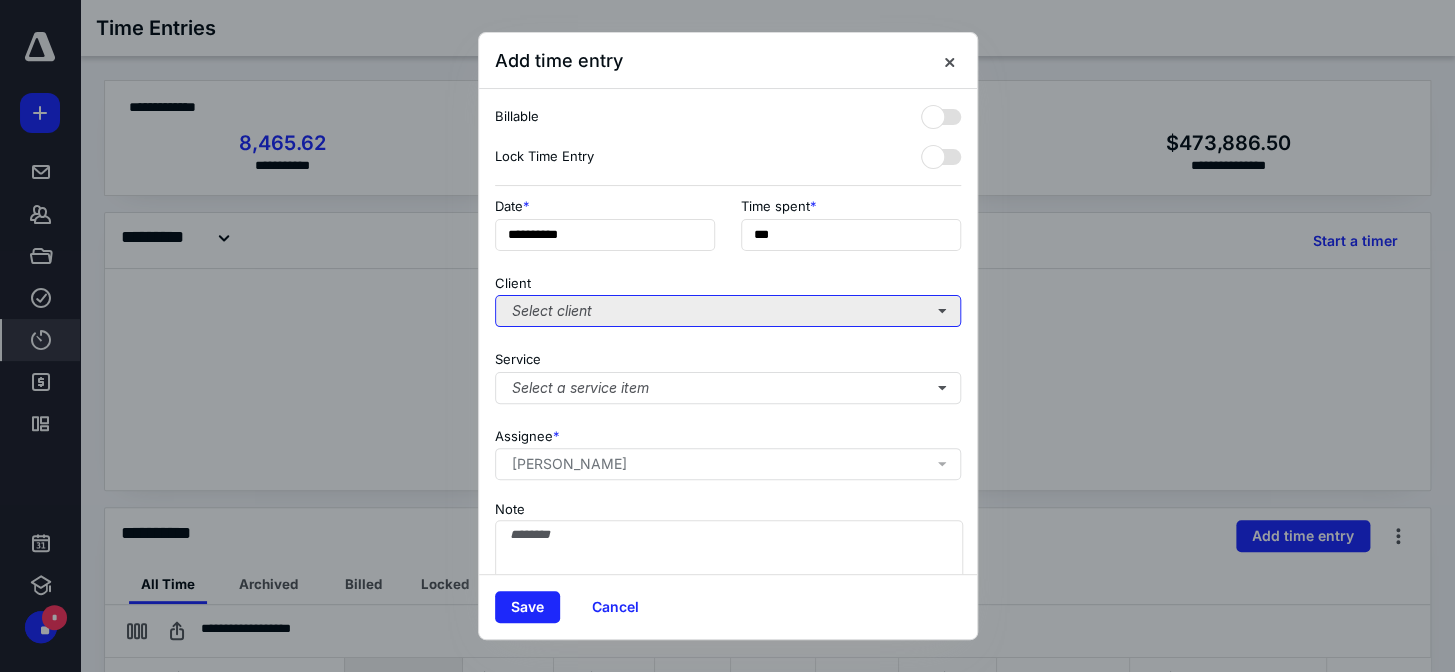 click on "Select client" at bounding box center [728, 311] 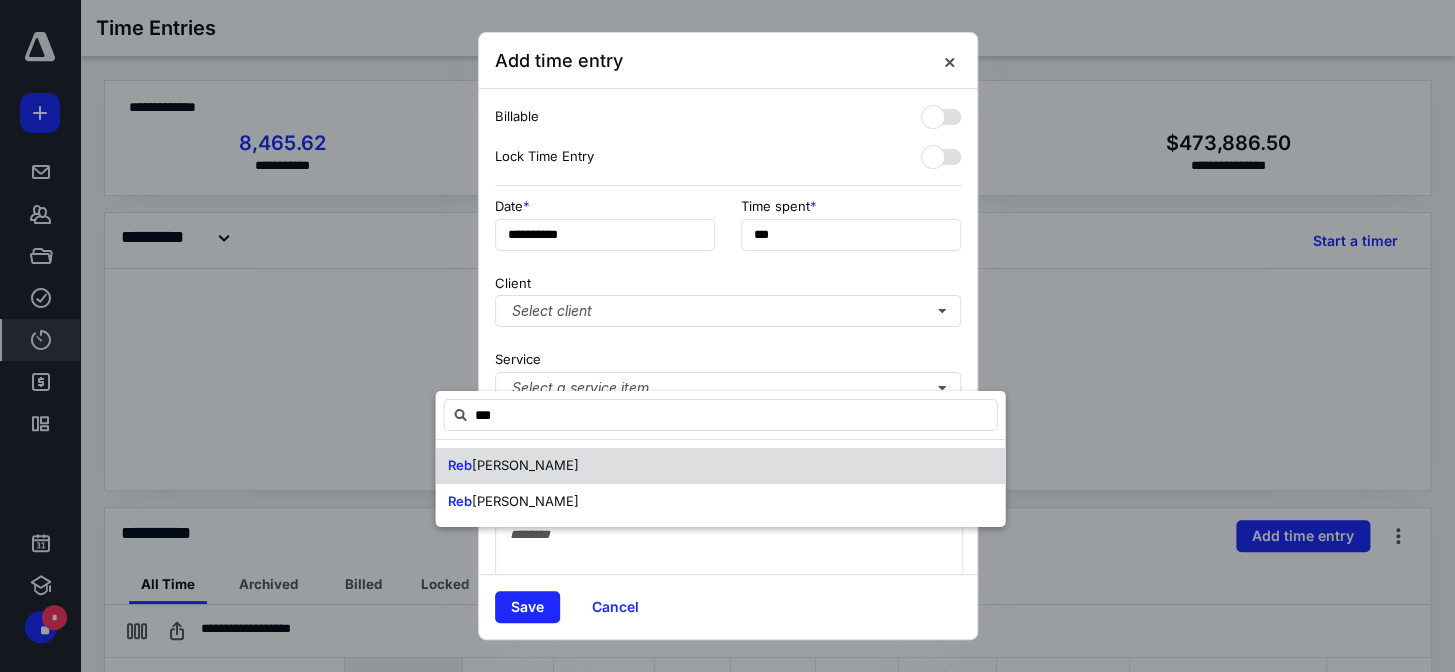 click on "Reb ecca [PERSON_NAME]" at bounding box center (720, 466) 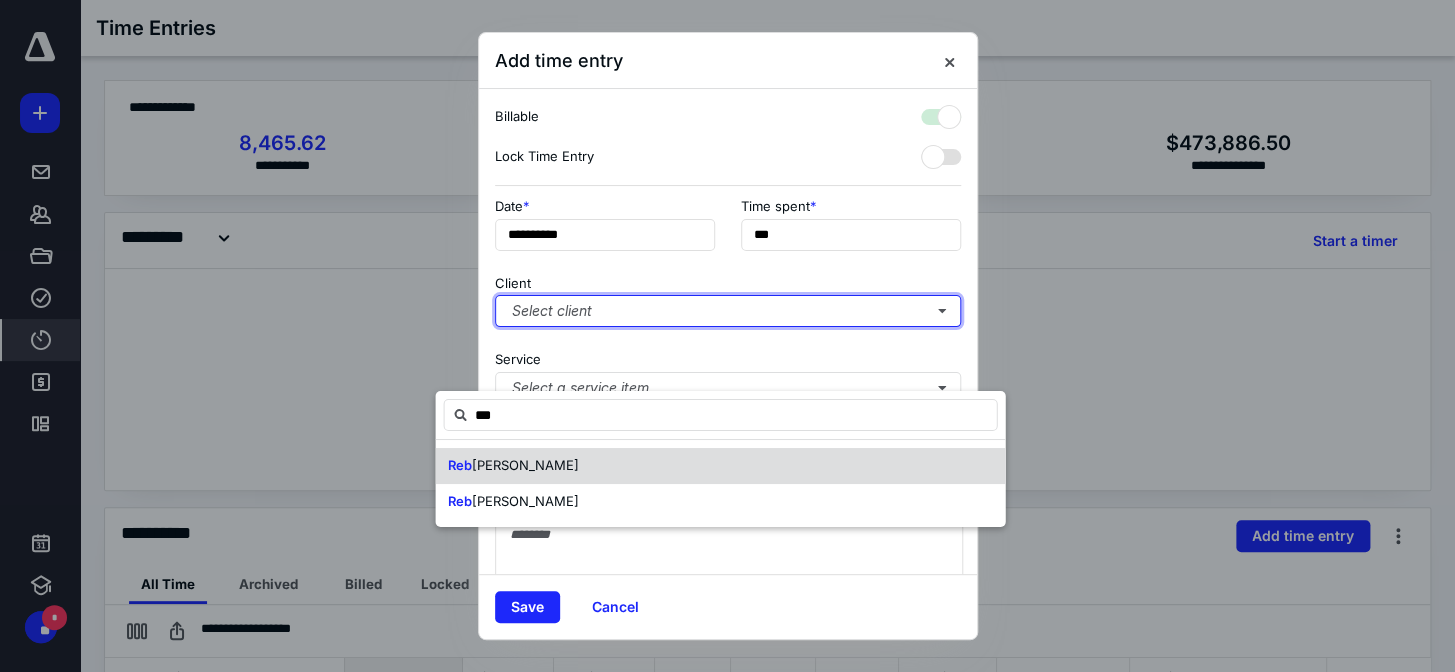 checkbox on "true" 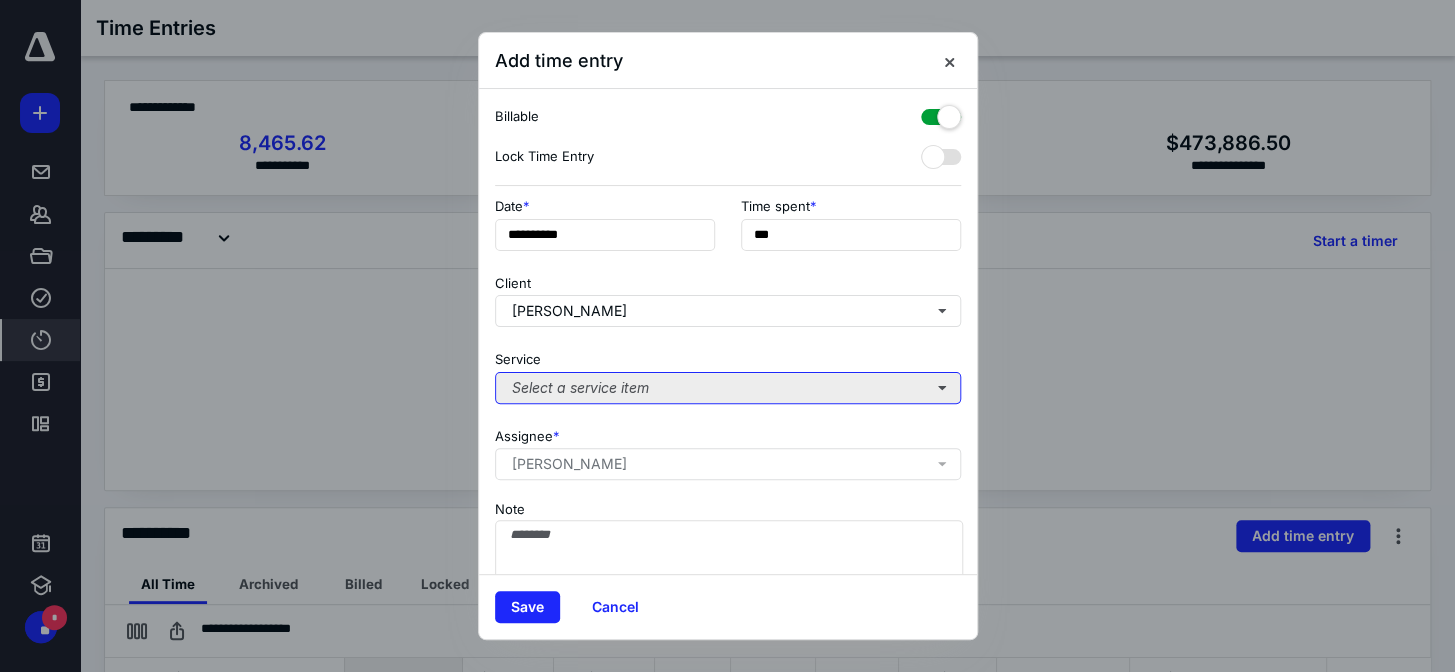 click on "Select a service item" at bounding box center [728, 388] 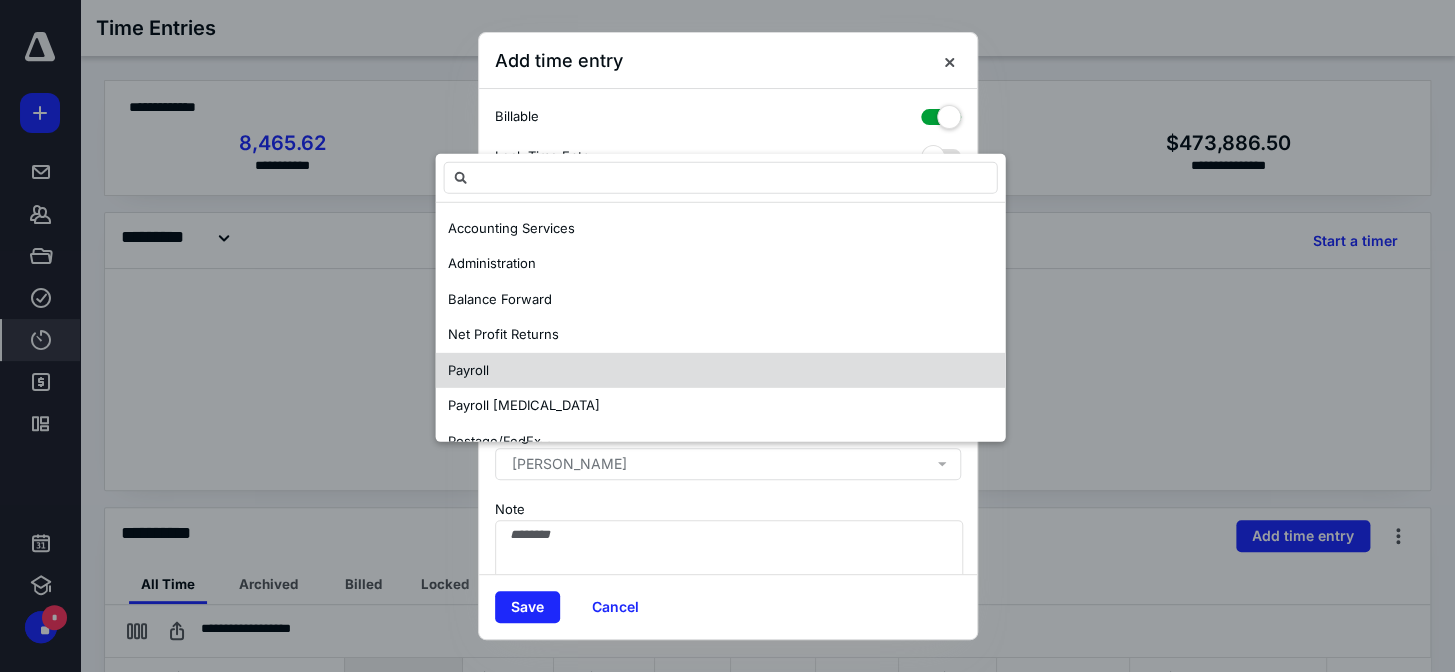 click on "Payroll" at bounding box center [467, 369] 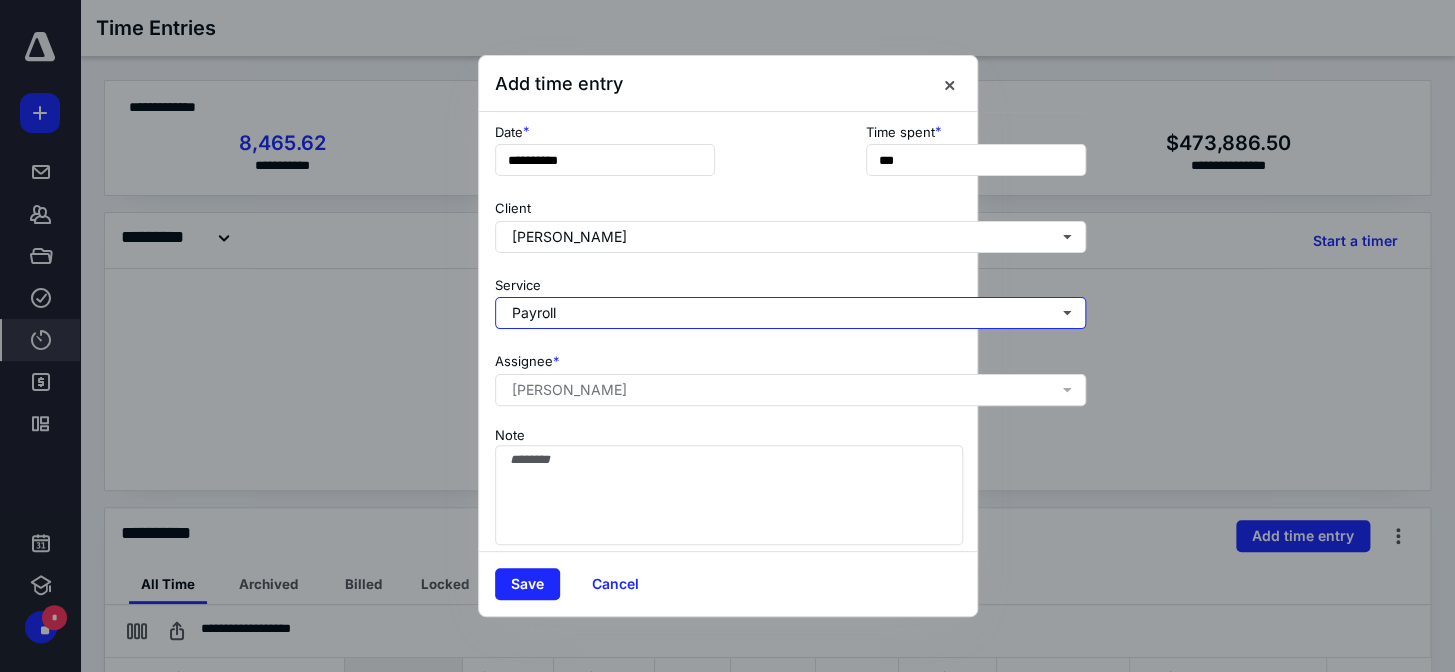 scroll, scrollTop: 0, scrollLeft: 0, axis: both 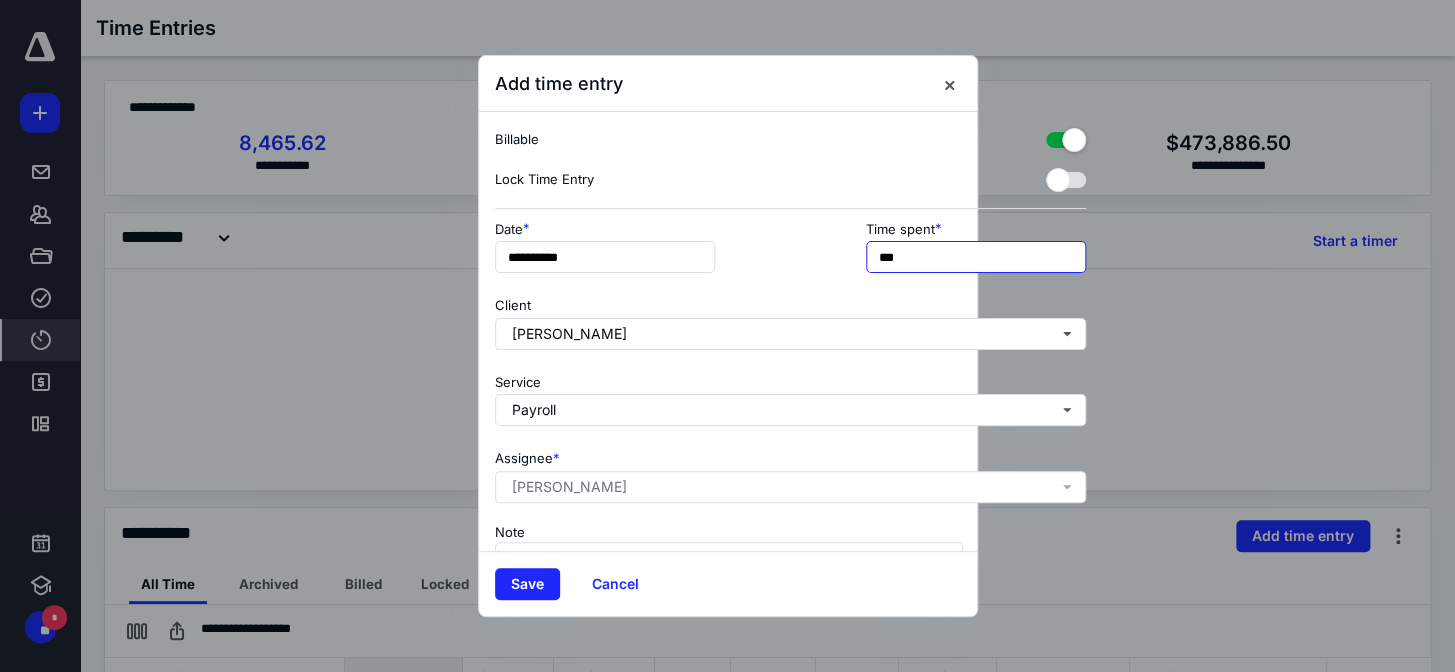 click on "***" at bounding box center [976, 257] 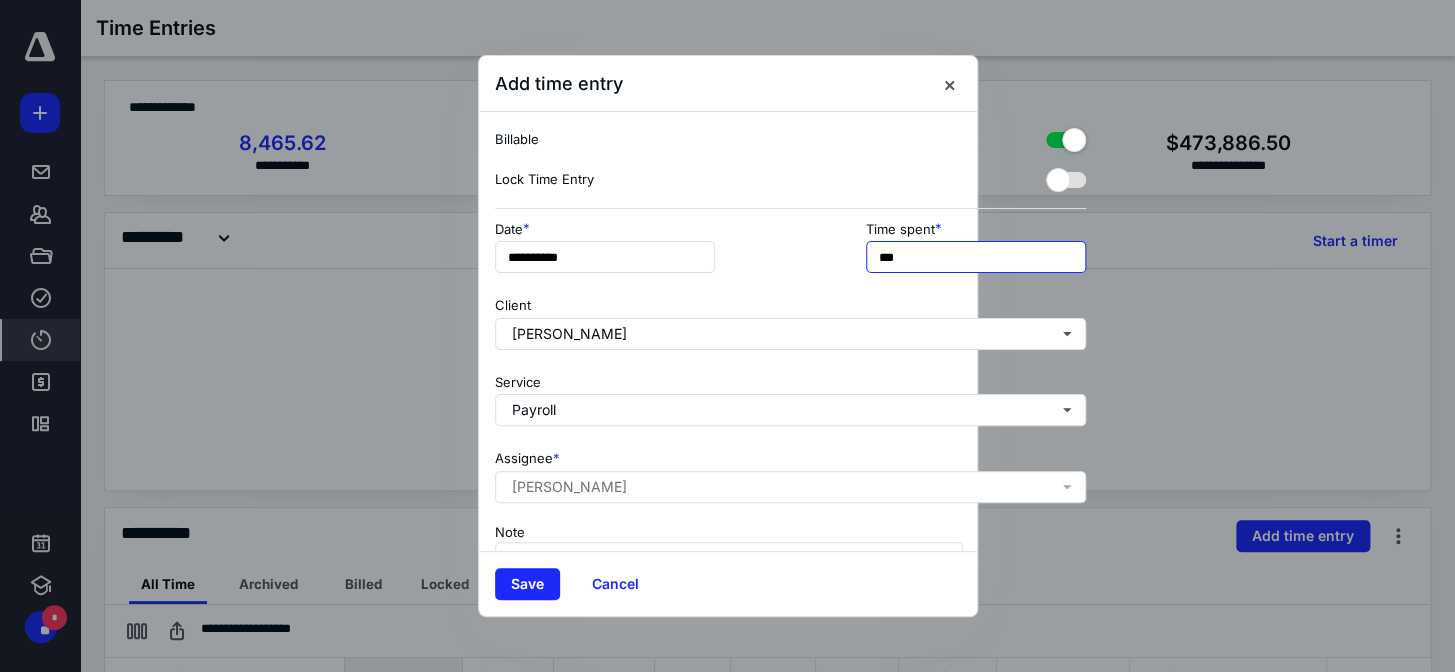 type on "***" 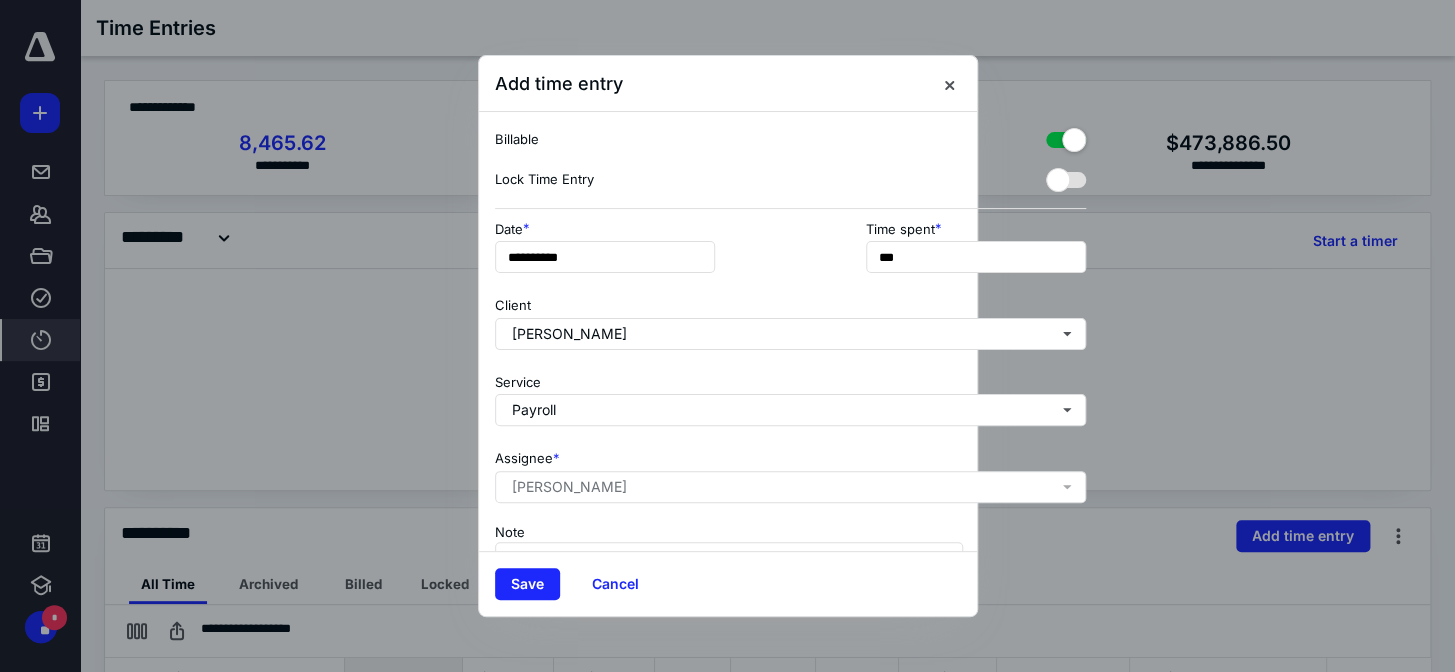 click on "Client Rebecca Anderson" at bounding box center (790, 319) 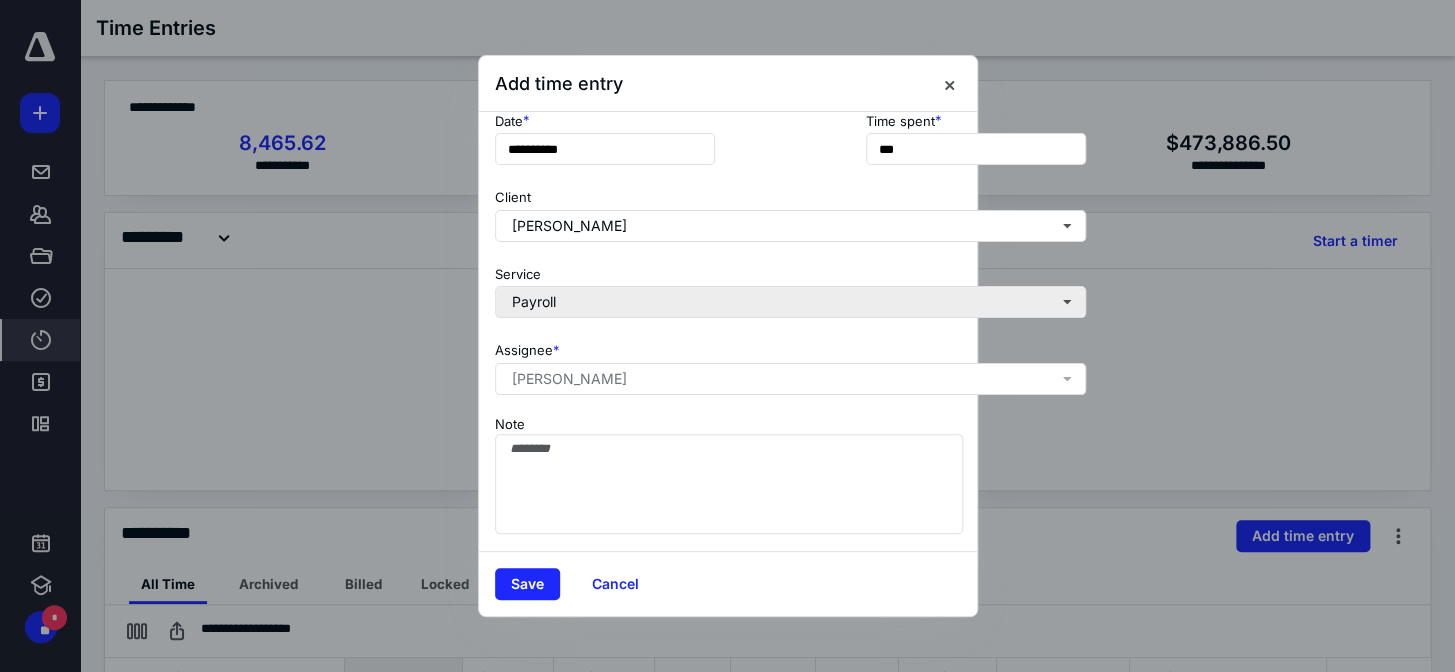 scroll, scrollTop: 97, scrollLeft: 0, axis: vertical 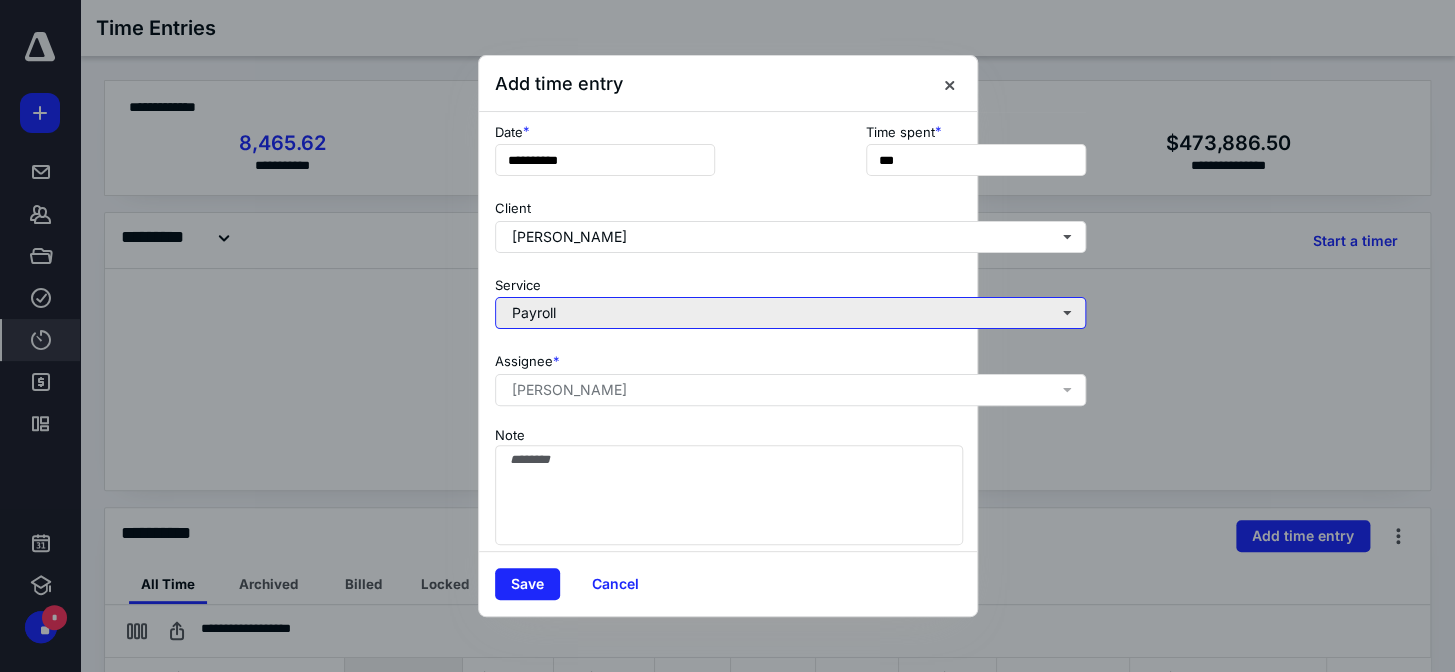 click on "Payroll" at bounding box center (790, 313) 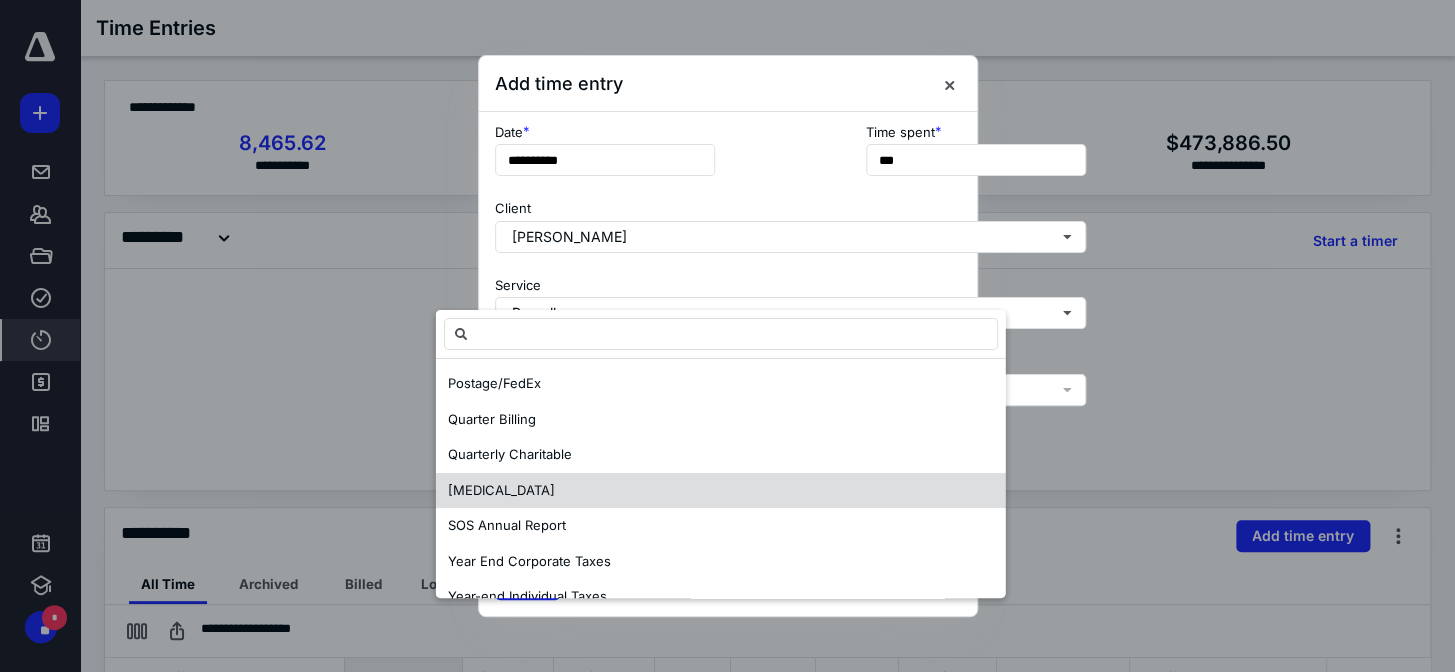 scroll, scrollTop: 391, scrollLeft: 0, axis: vertical 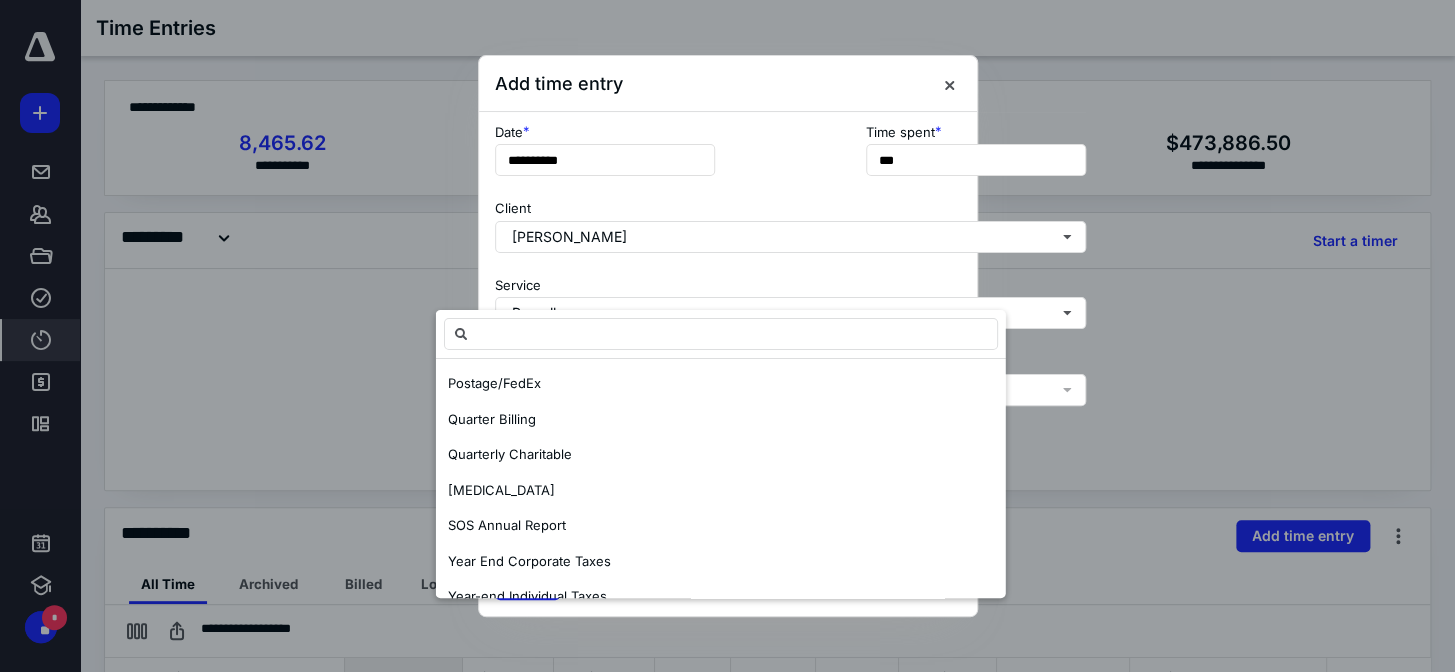click on "Service Payroll" at bounding box center [790, 299] 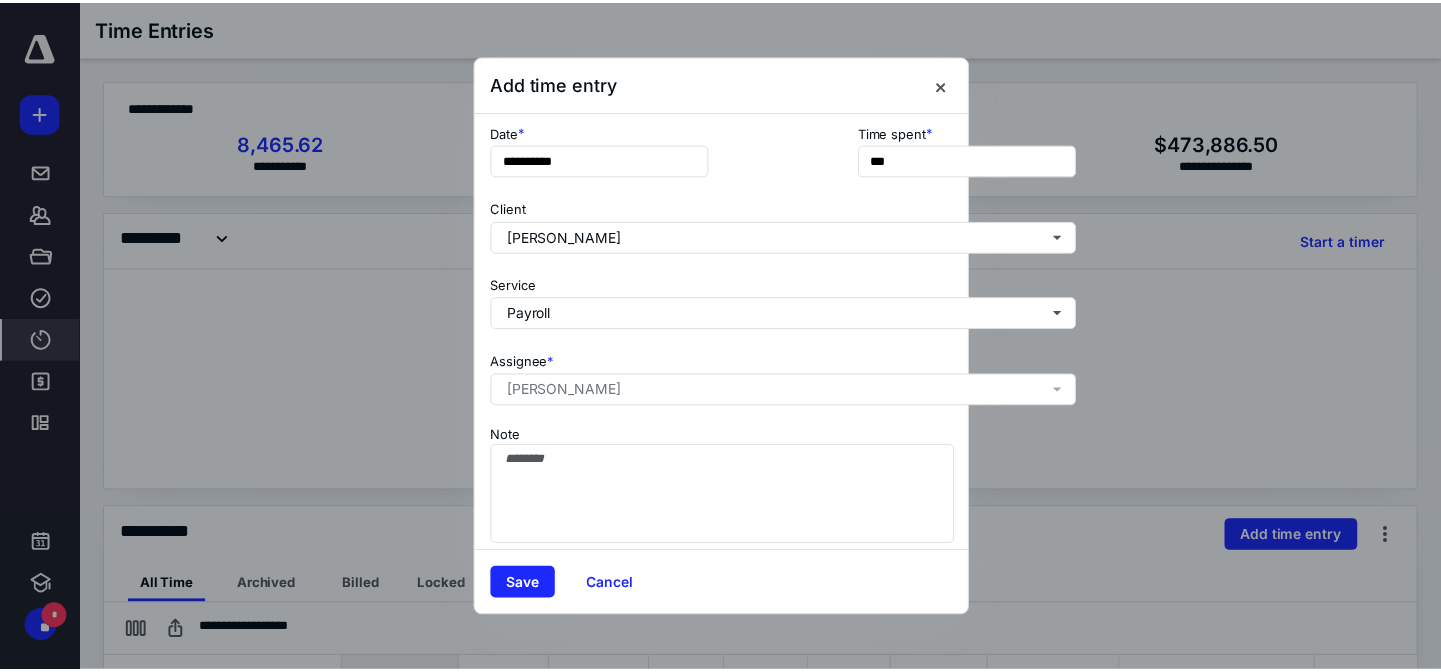 scroll, scrollTop: 0, scrollLeft: 0, axis: both 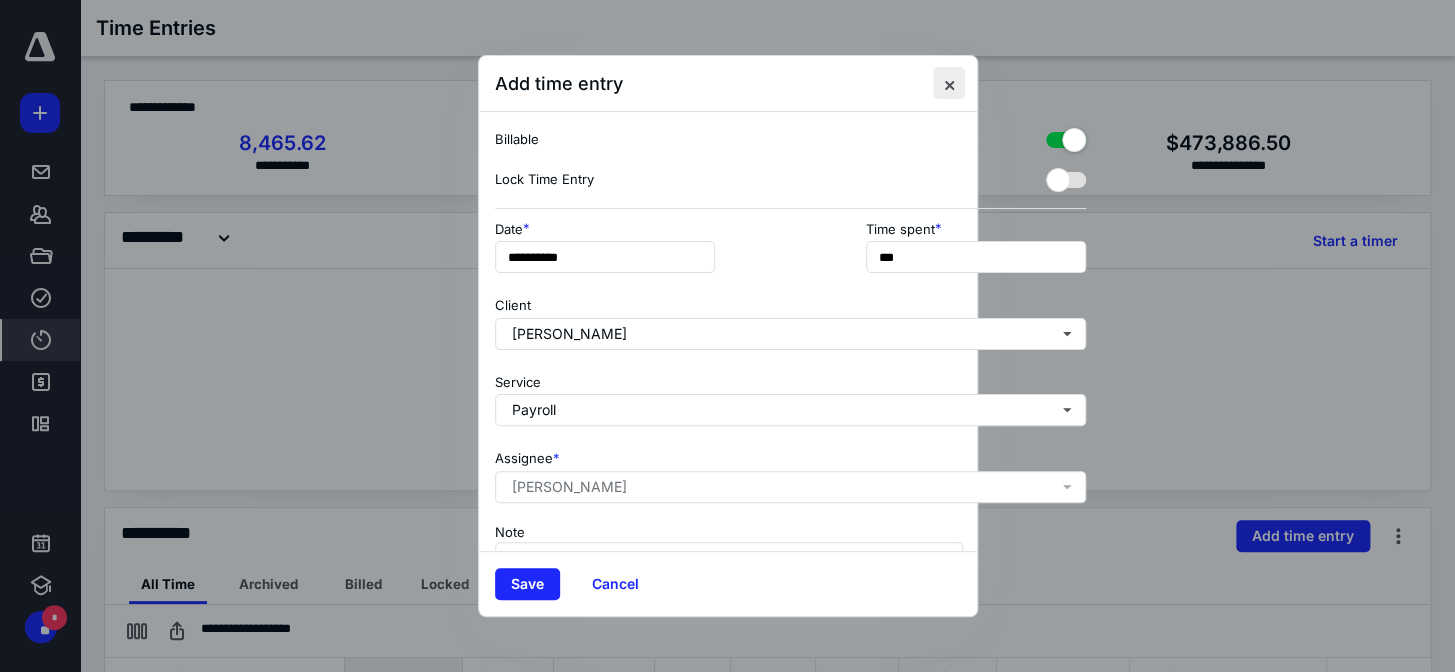 click at bounding box center (949, 83) 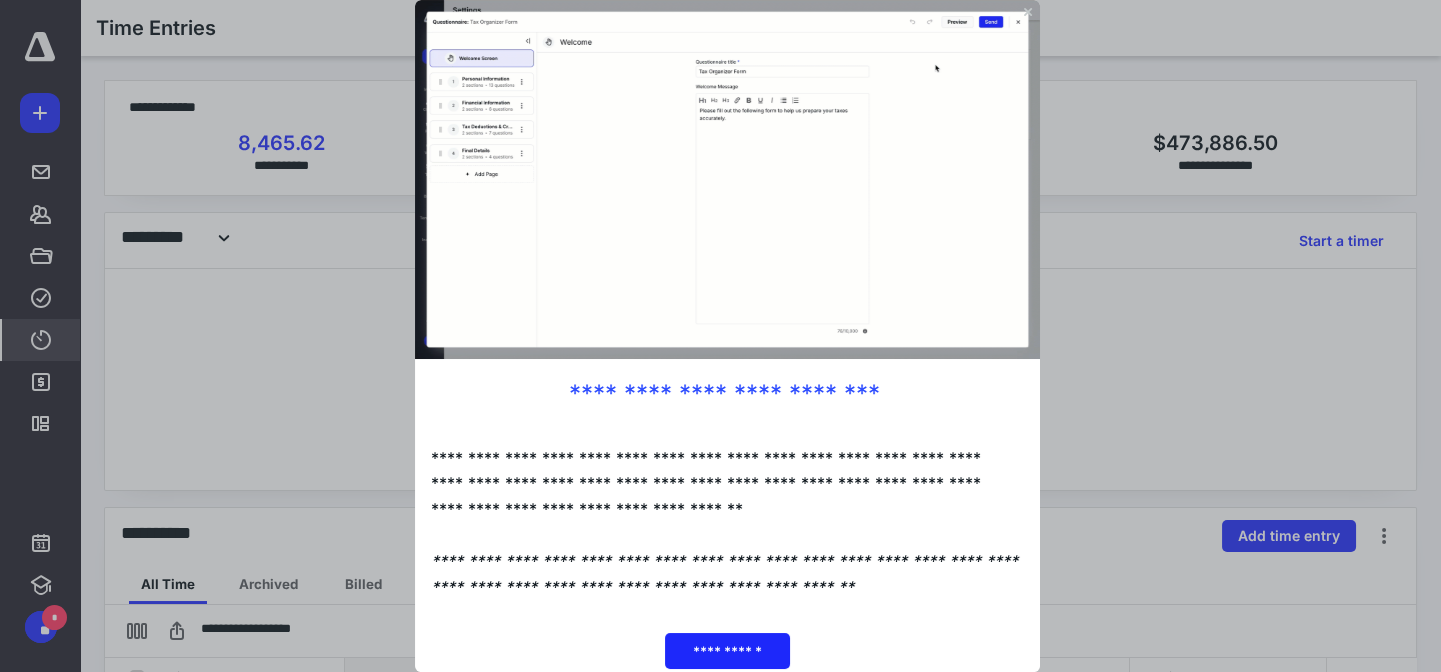 scroll, scrollTop: 0, scrollLeft: 0, axis: both 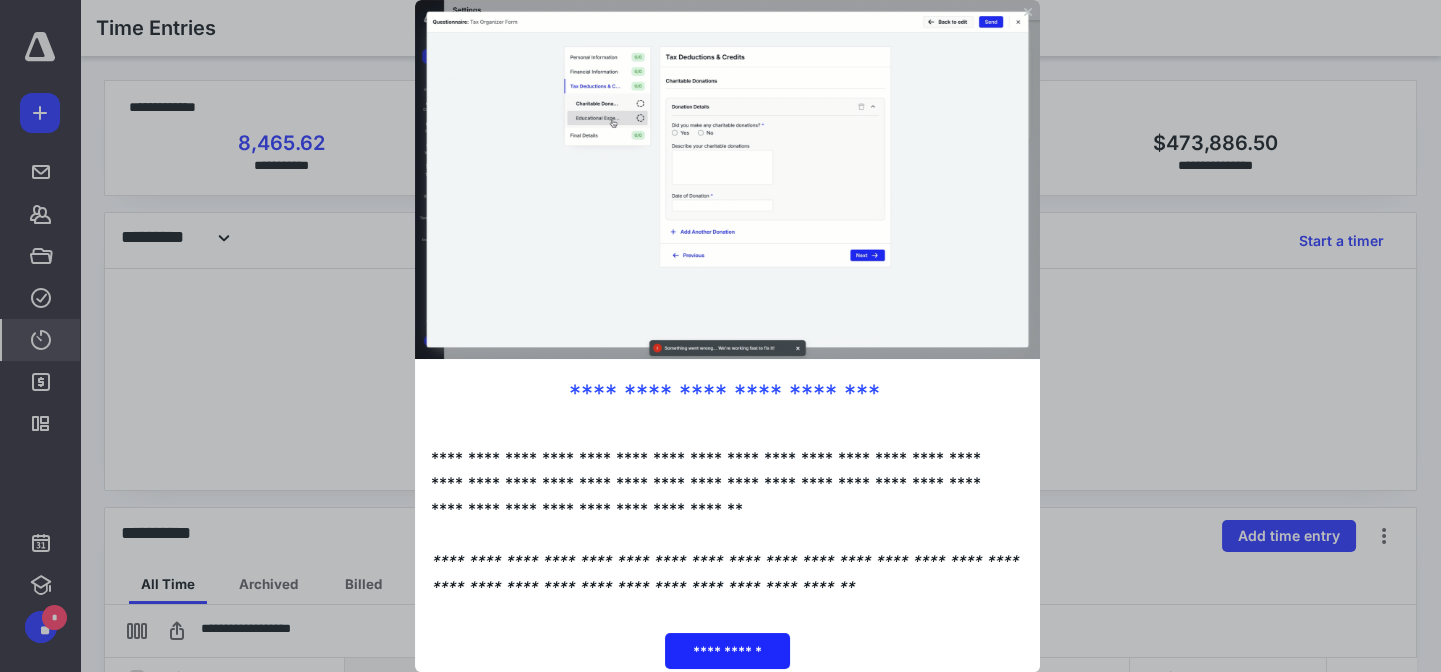 click 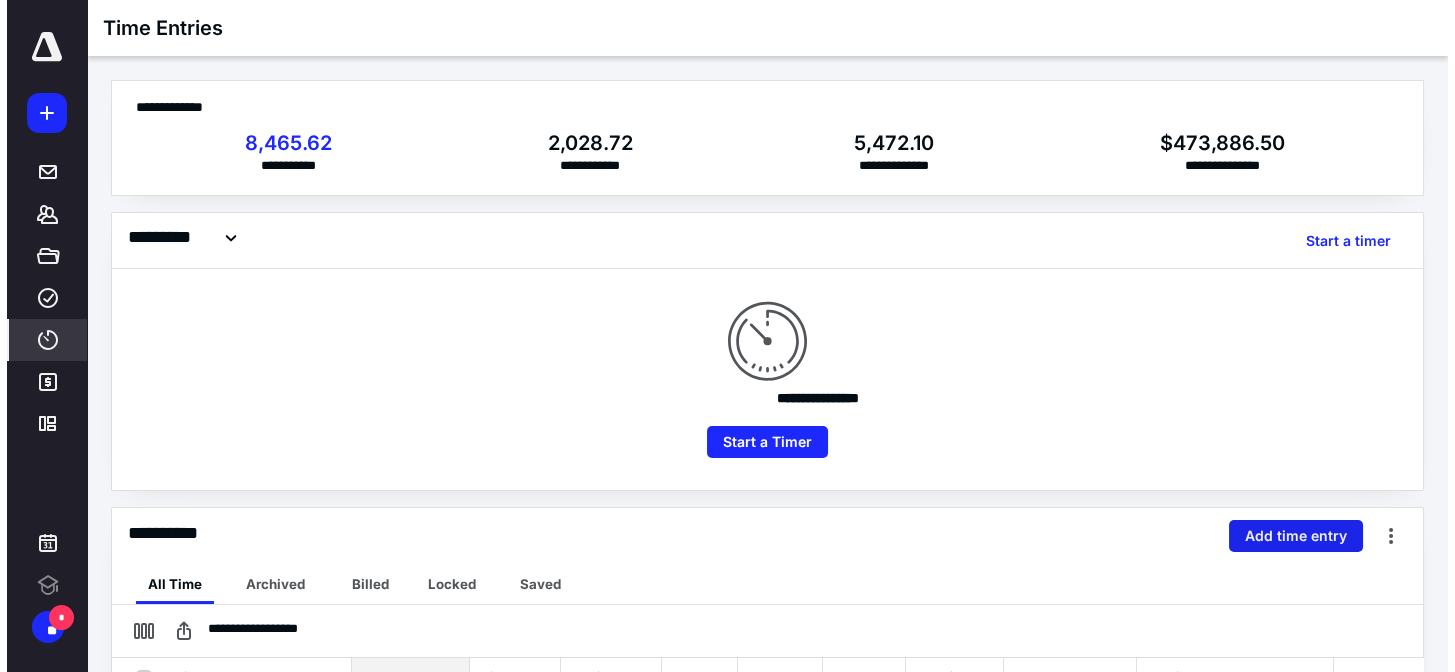 scroll, scrollTop: 0, scrollLeft: 0, axis: both 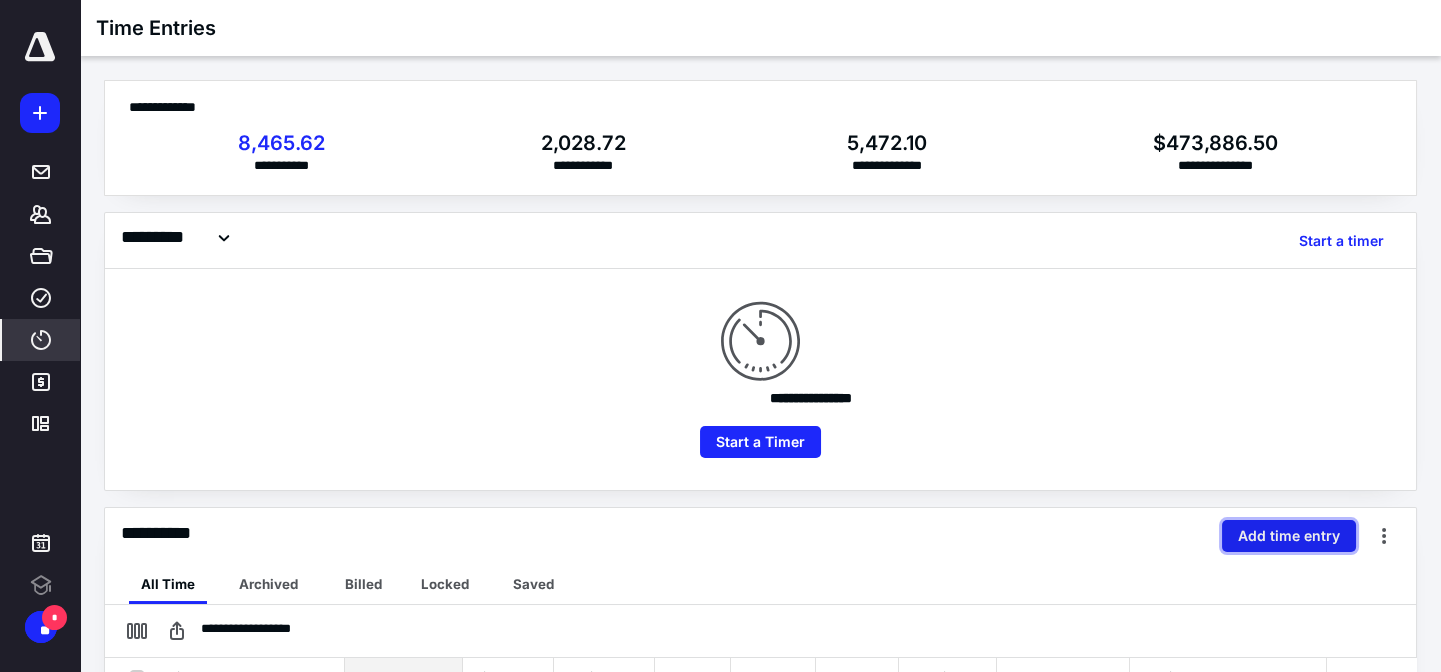 click on "Add time entry" at bounding box center [1289, 536] 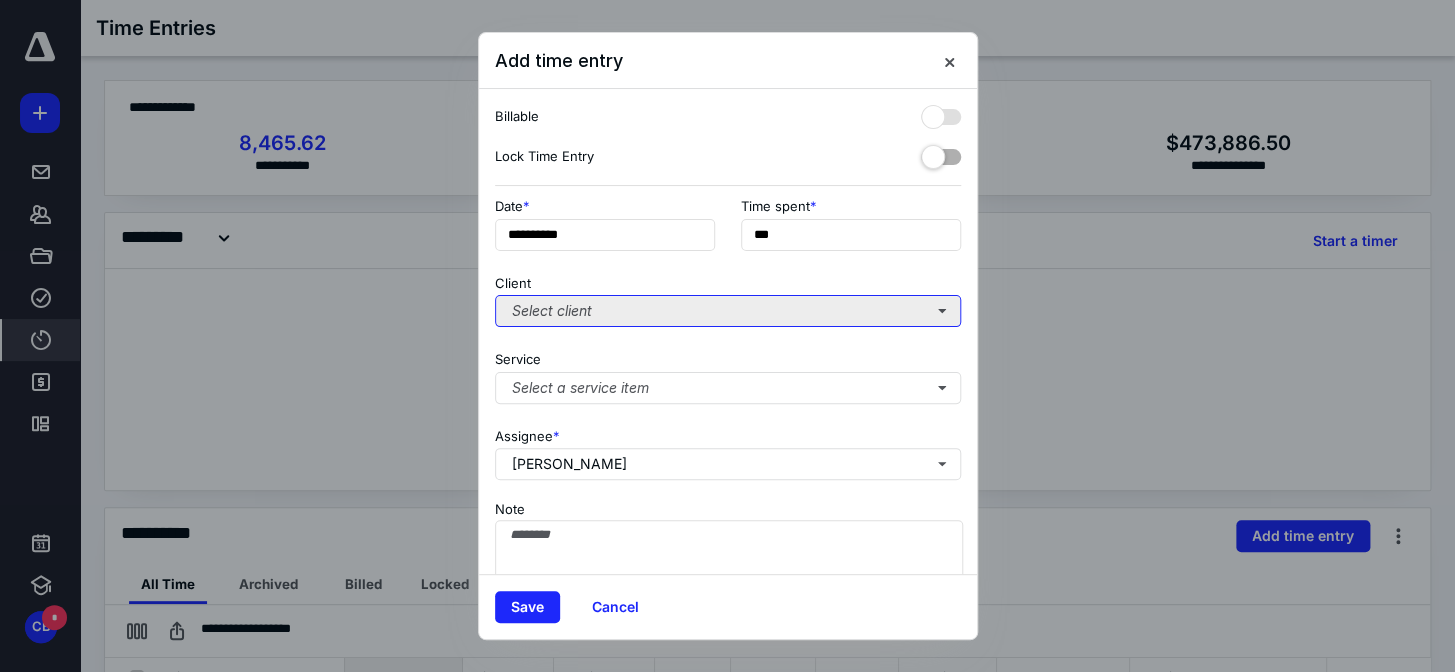 click on "Select client" at bounding box center [728, 311] 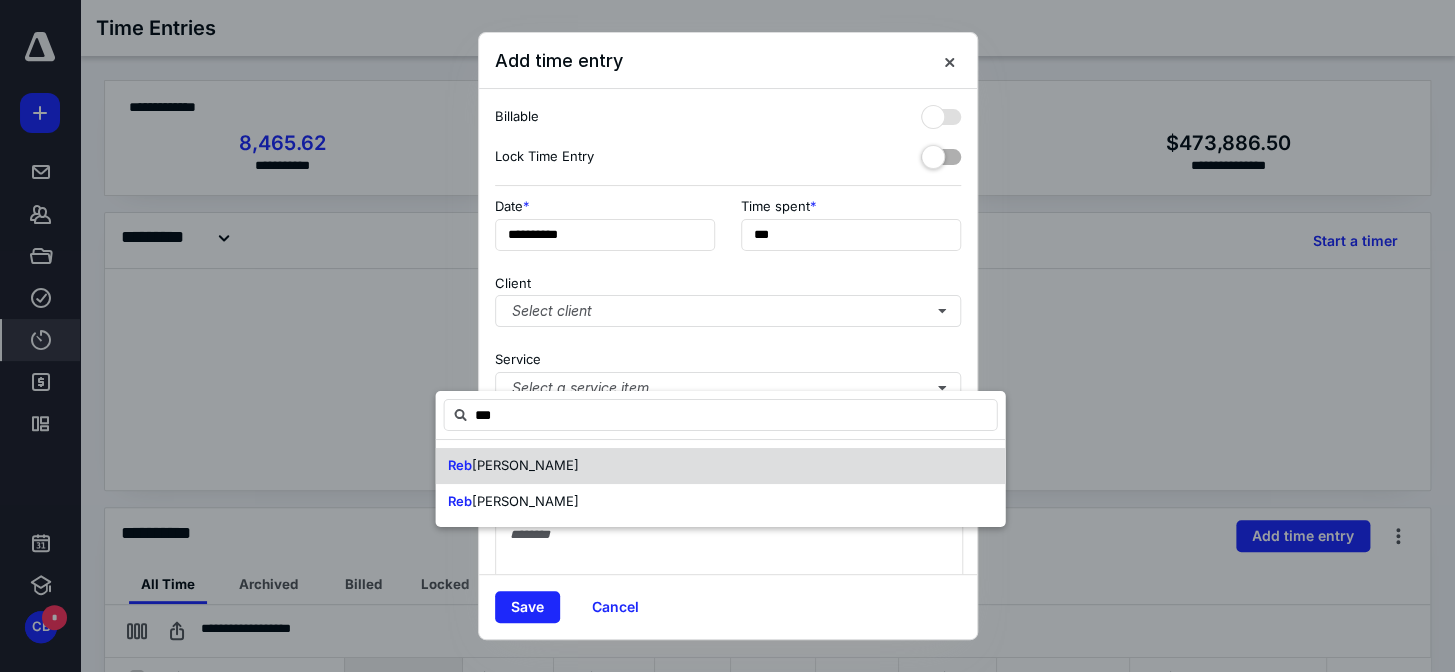 click on "[PERSON_NAME]" at bounding box center (524, 465) 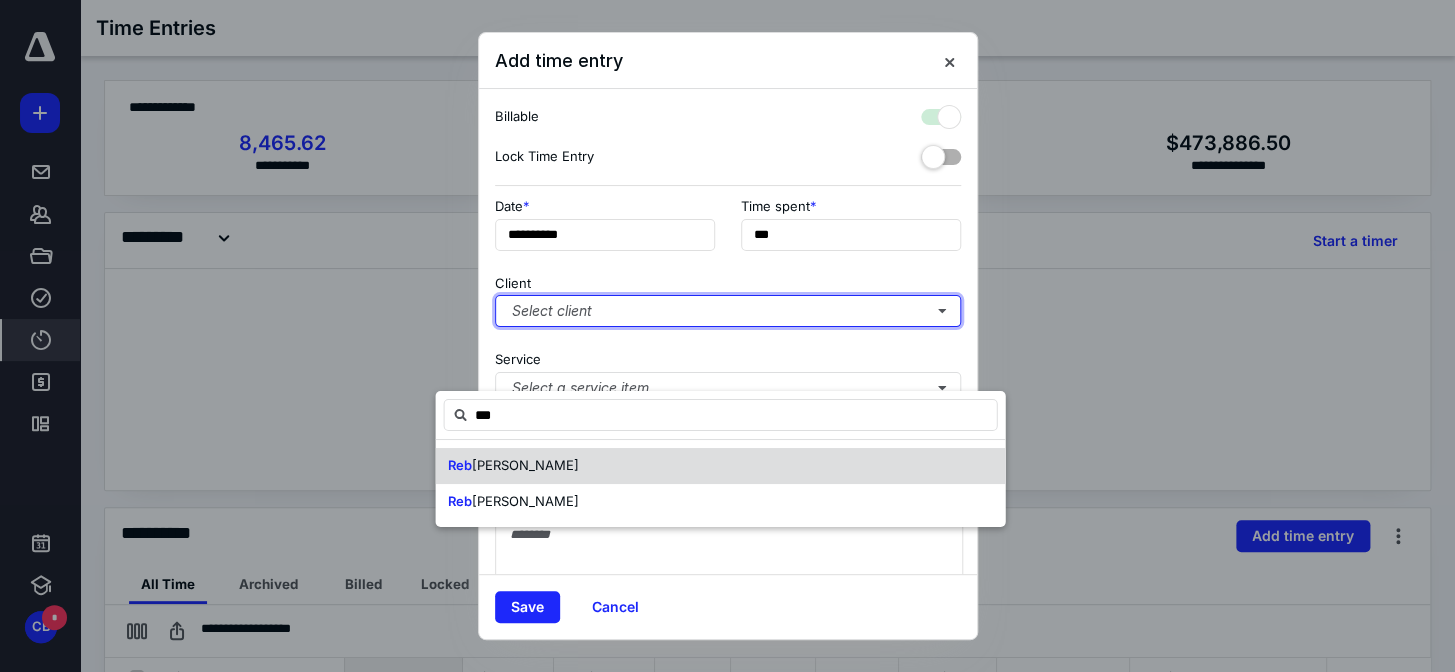 checkbox on "true" 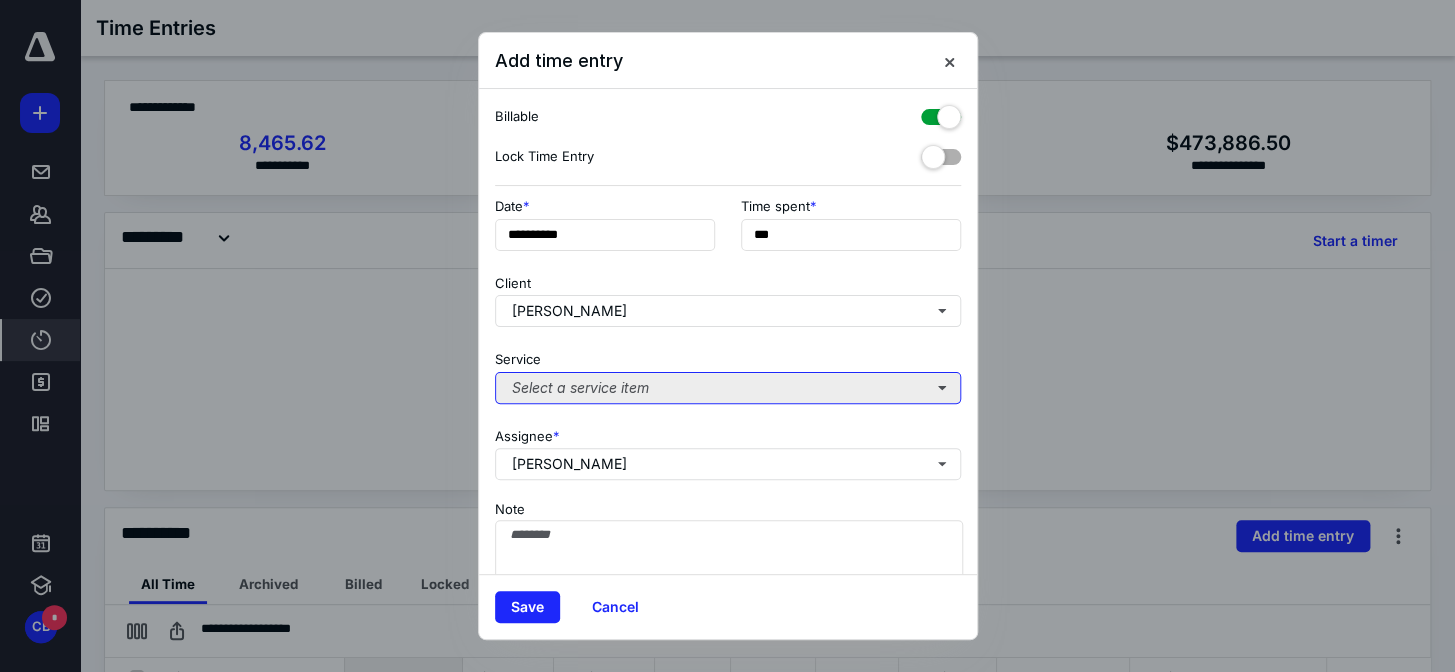 click on "Select a service item" at bounding box center [728, 388] 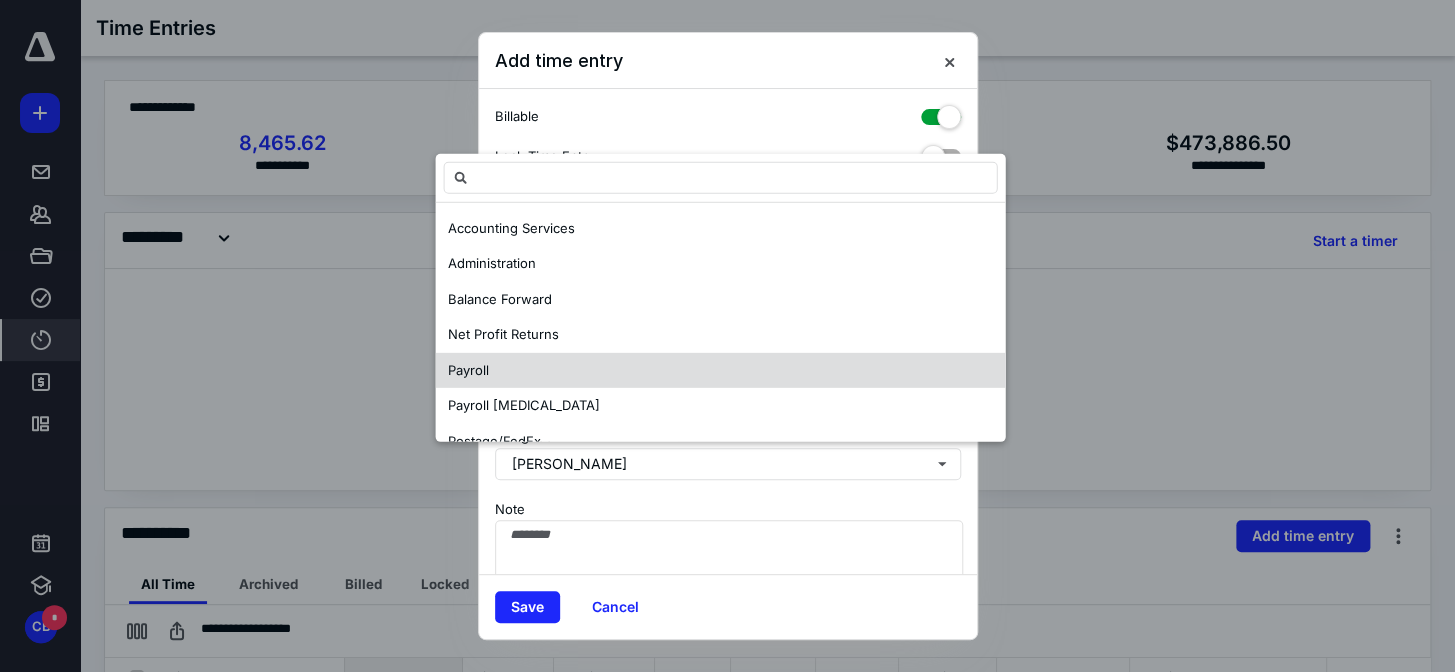 click on "Payroll" at bounding box center (720, 370) 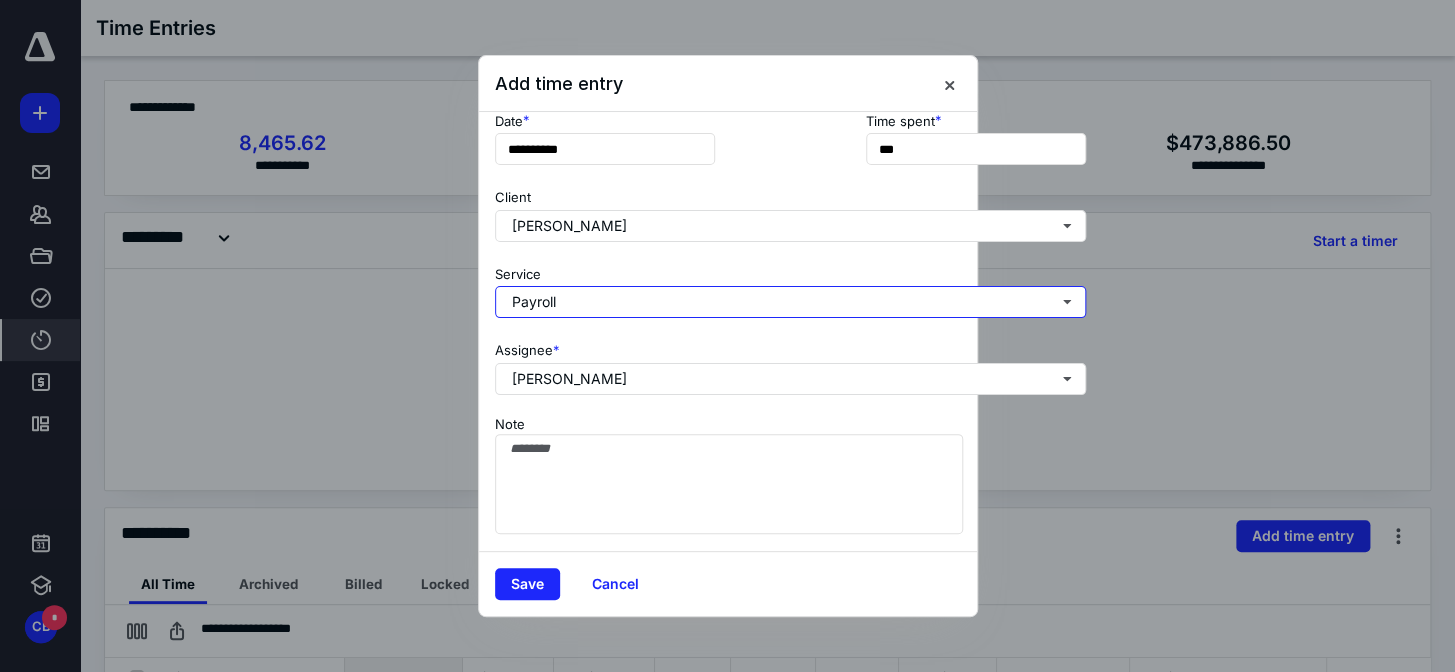 scroll, scrollTop: 188, scrollLeft: 0, axis: vertical 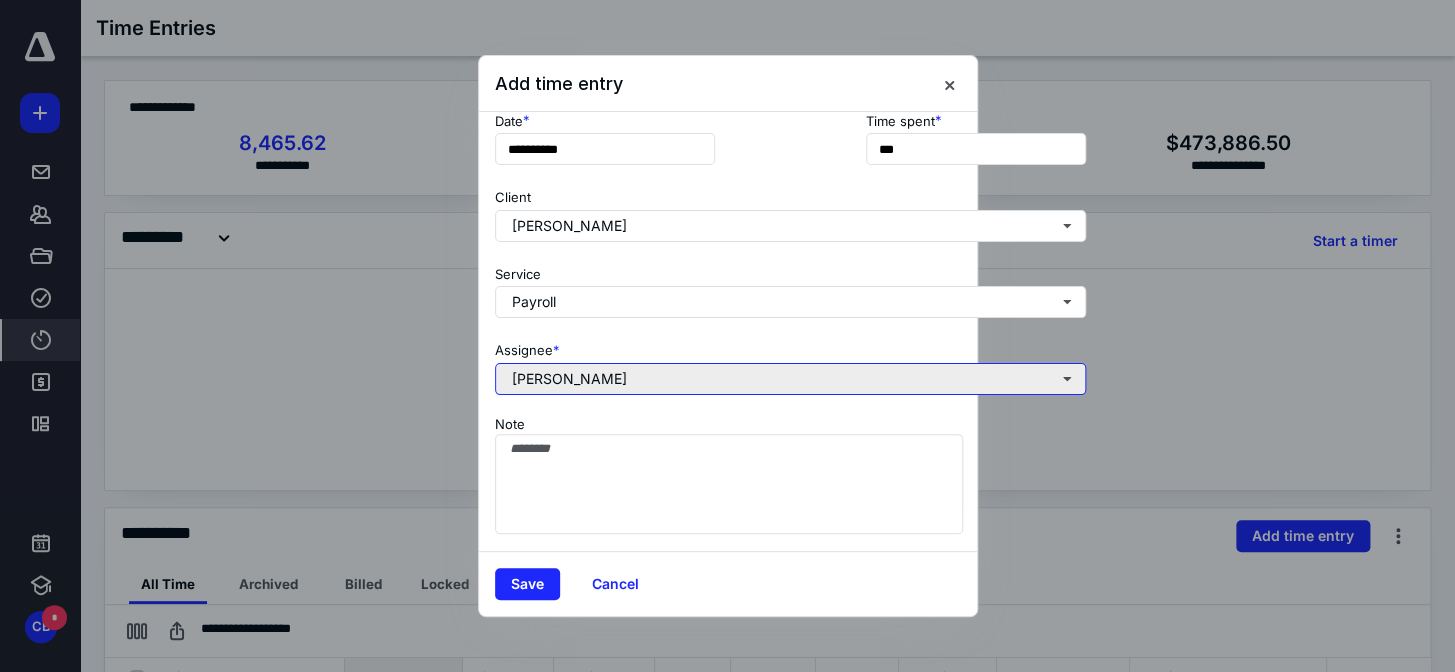 click on "[PERSON_NAME]" at bounding box center (790, 379) 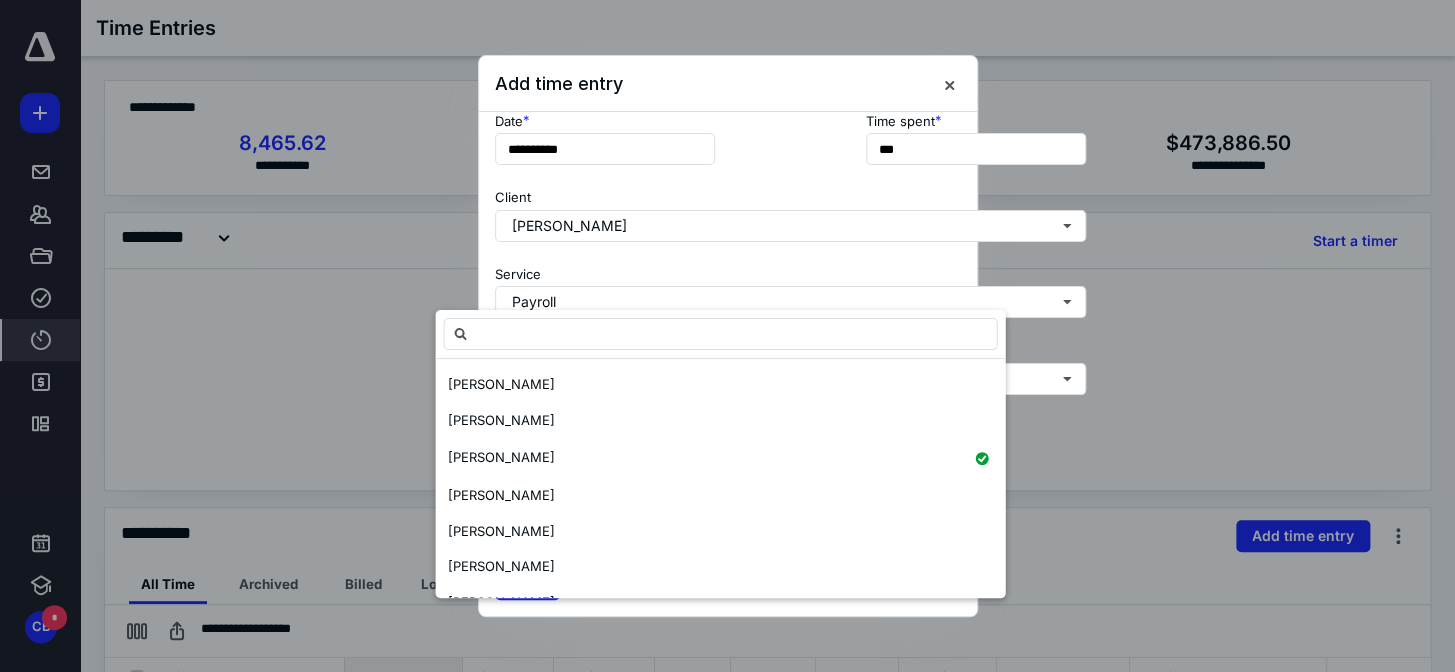 click on "**********" at bounding box center (790, 331) 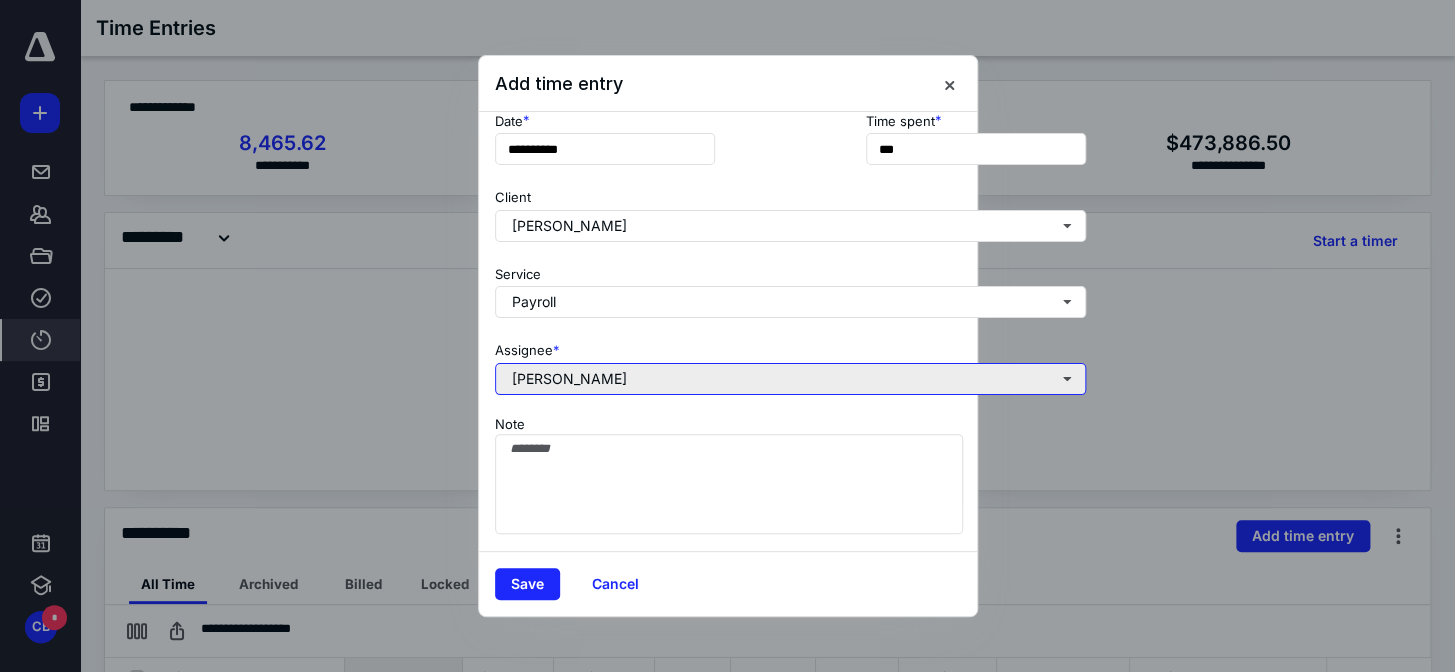 click on "[PERSON_NAME]" at bounding box center (790, 379) 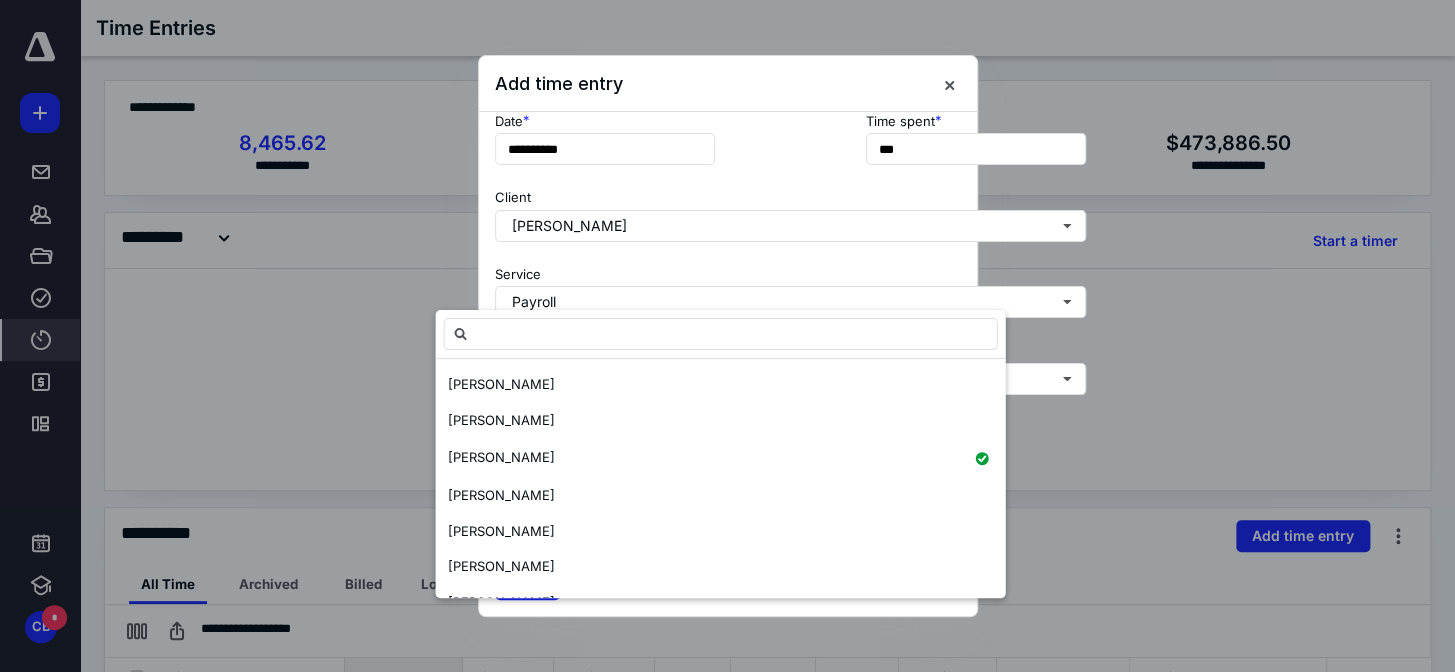 click on "**********" at bounding box center [790, 331] 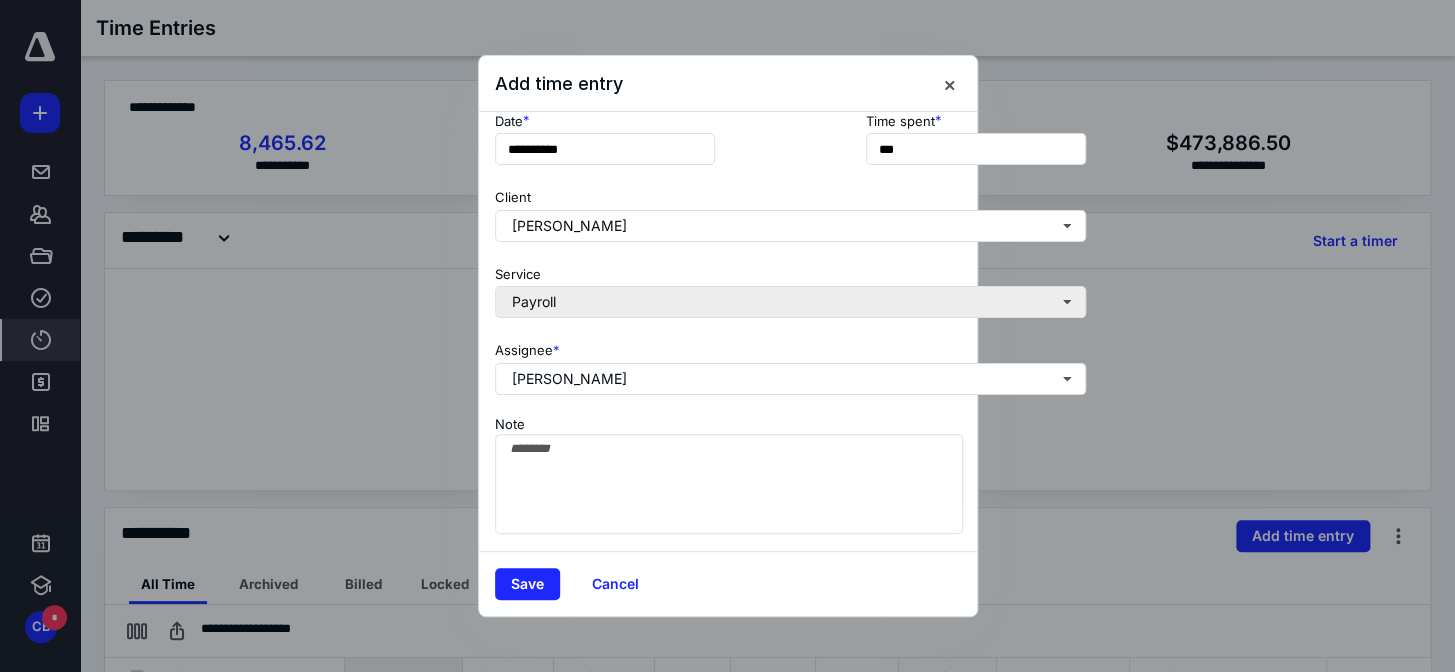 scroll, scrollTop: 0, scrollLeft: 0, axis: both 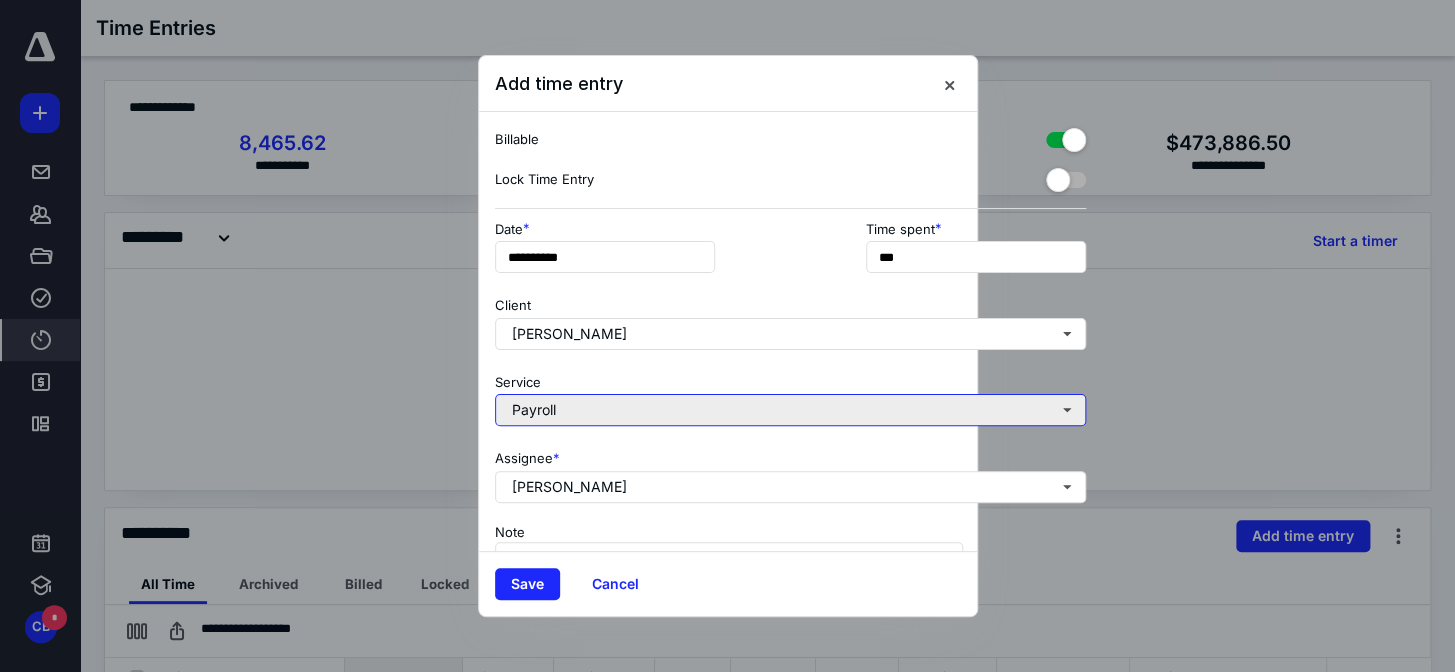 click on "Payroll" at bounding box center (790, 410) 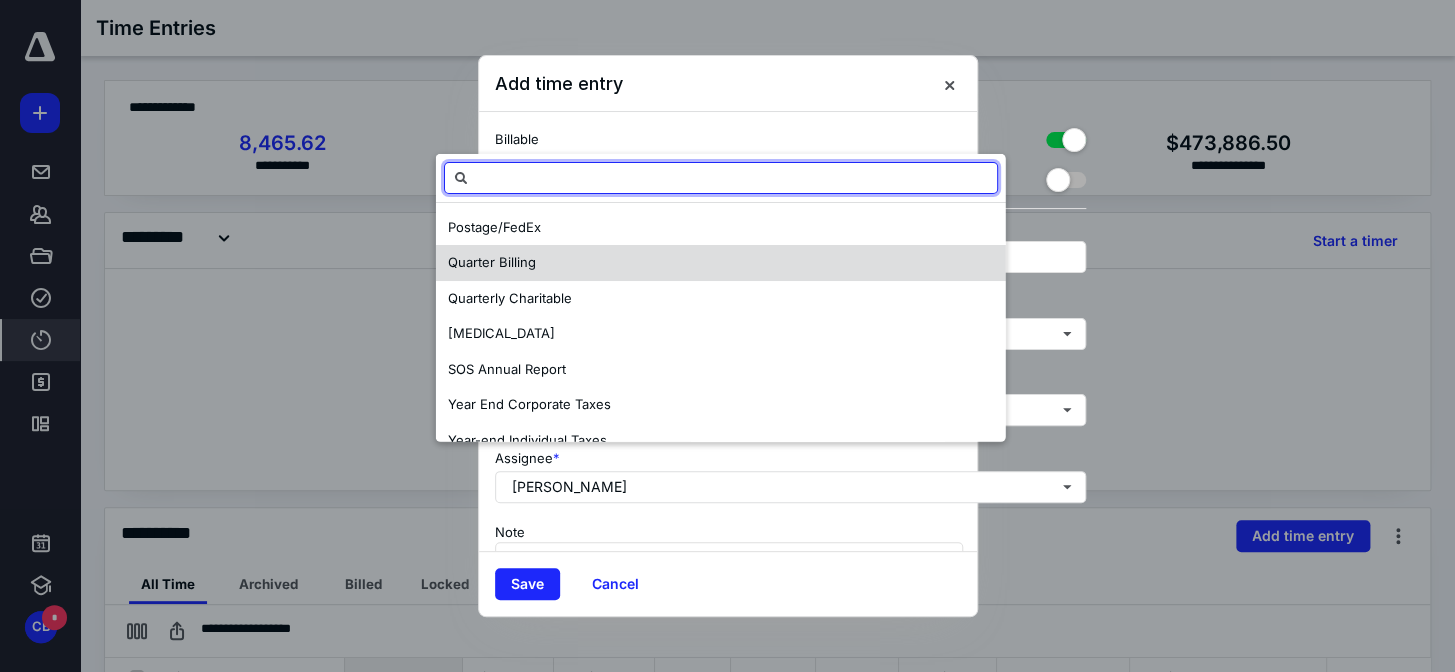 scroll, scrollTop: 210, scrollLeft: 0, axis: vertical 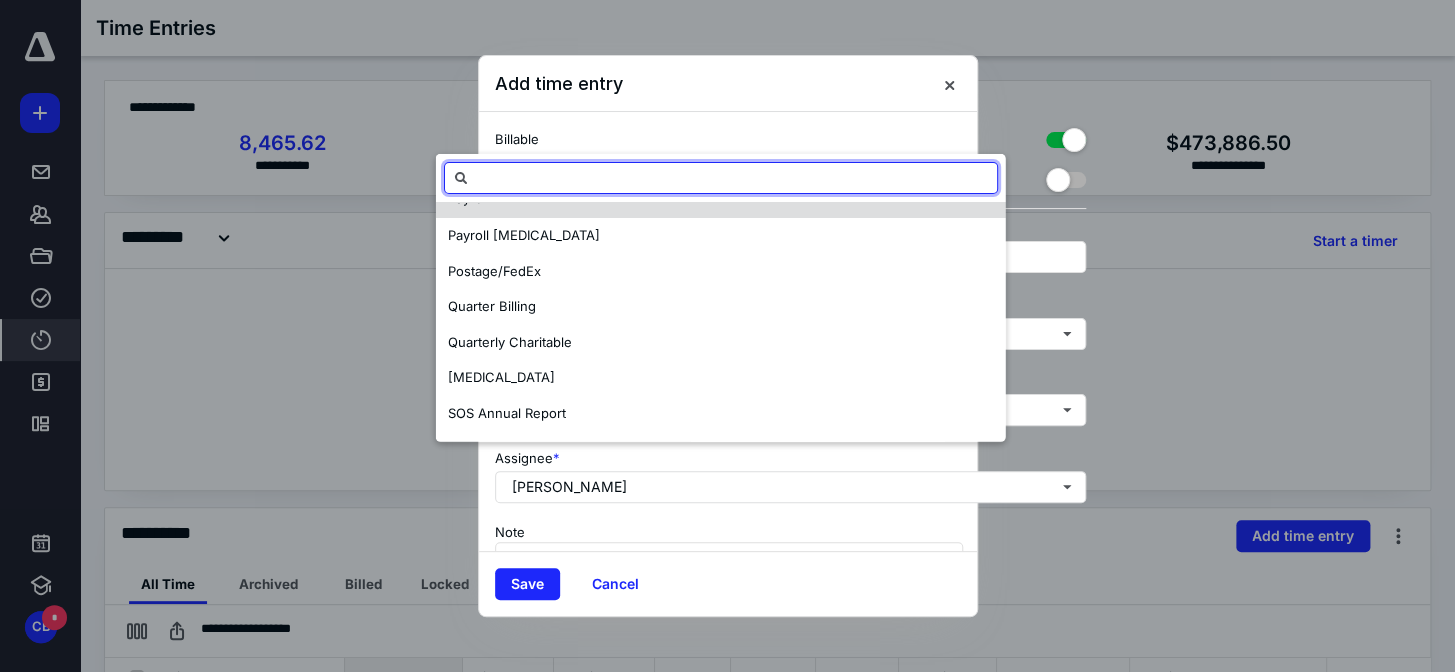 click on "Payroll" at bounding box center (791, 198) 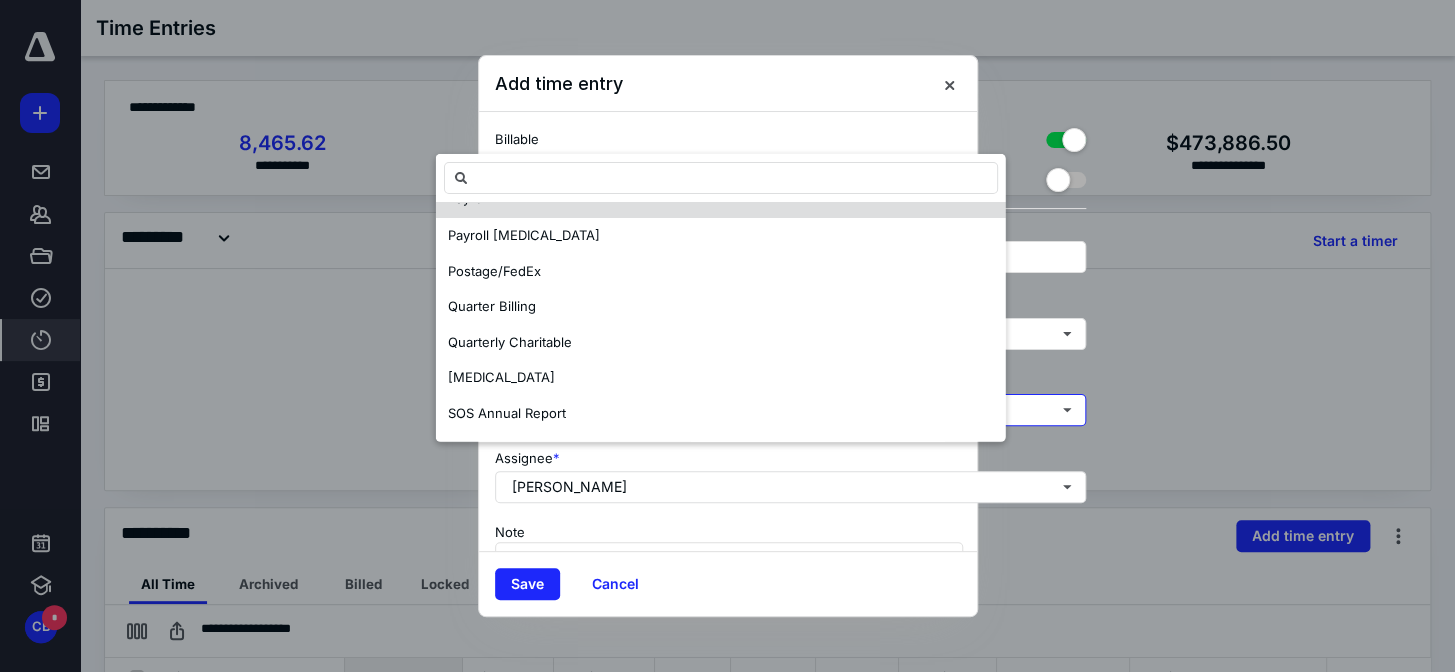 scroll, scrollTop: 0, scrollLeft: 0, axis: both 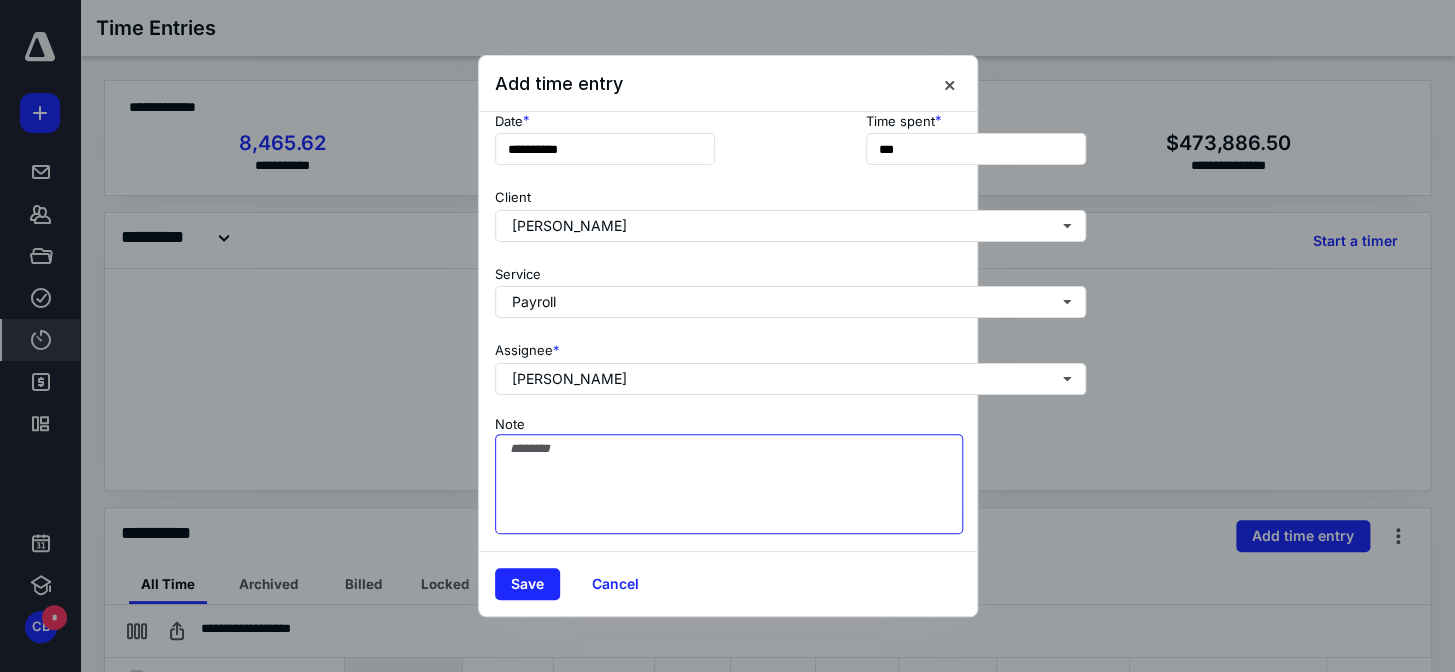 click on "Note" at bounding box center [729, 484] 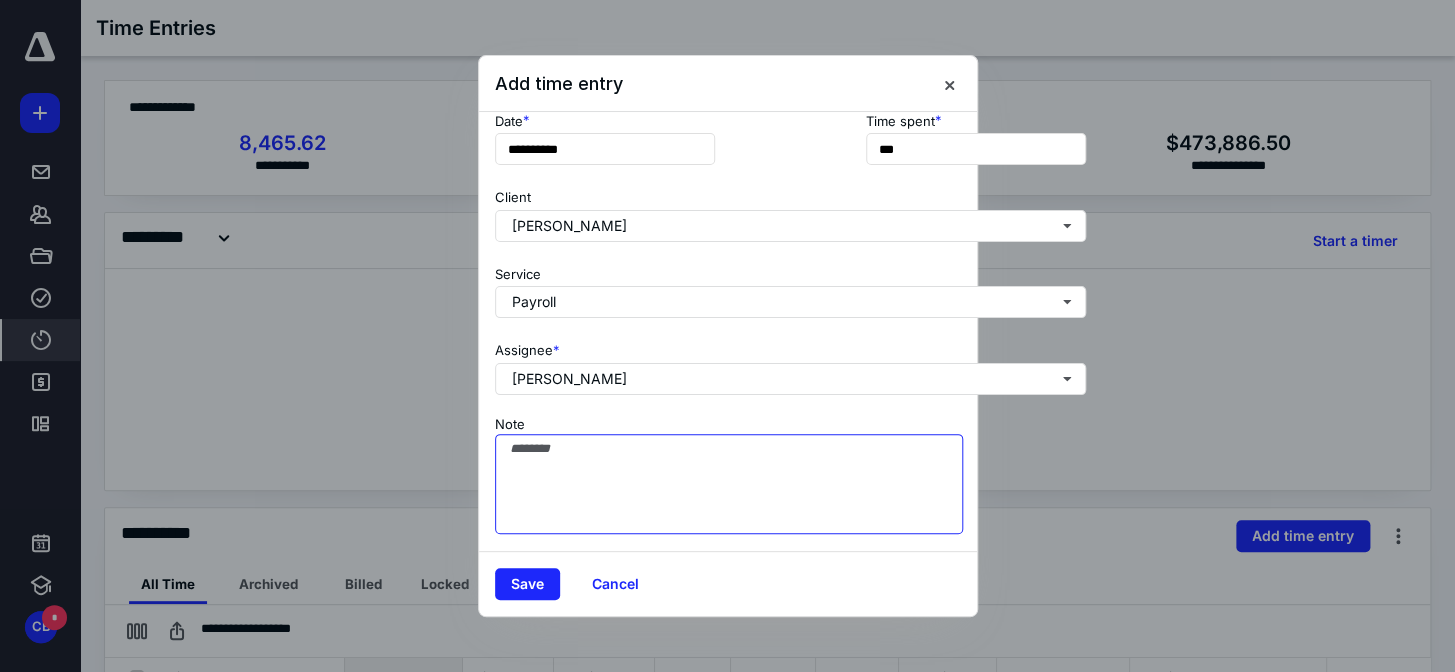 scroll, scrollTop: 0, scrollLeft: 0, axis: both 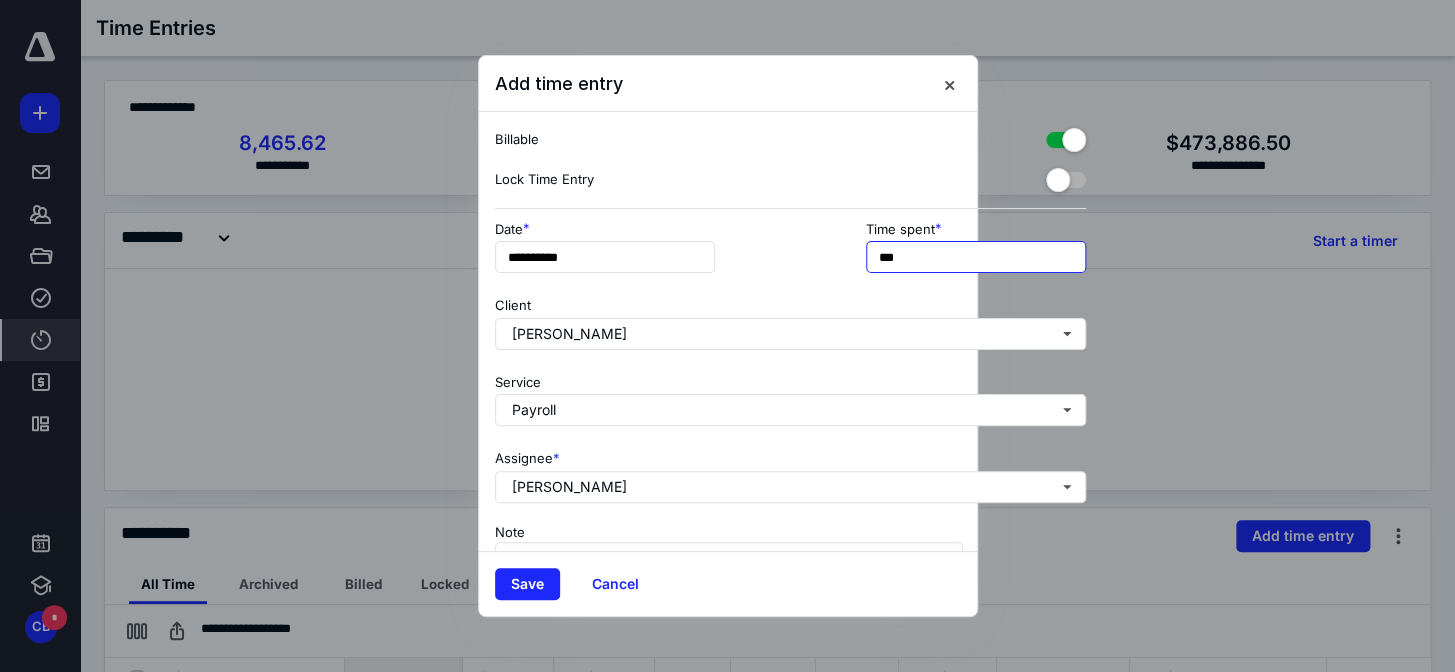 click on "***" at bounding box center (976, 257) 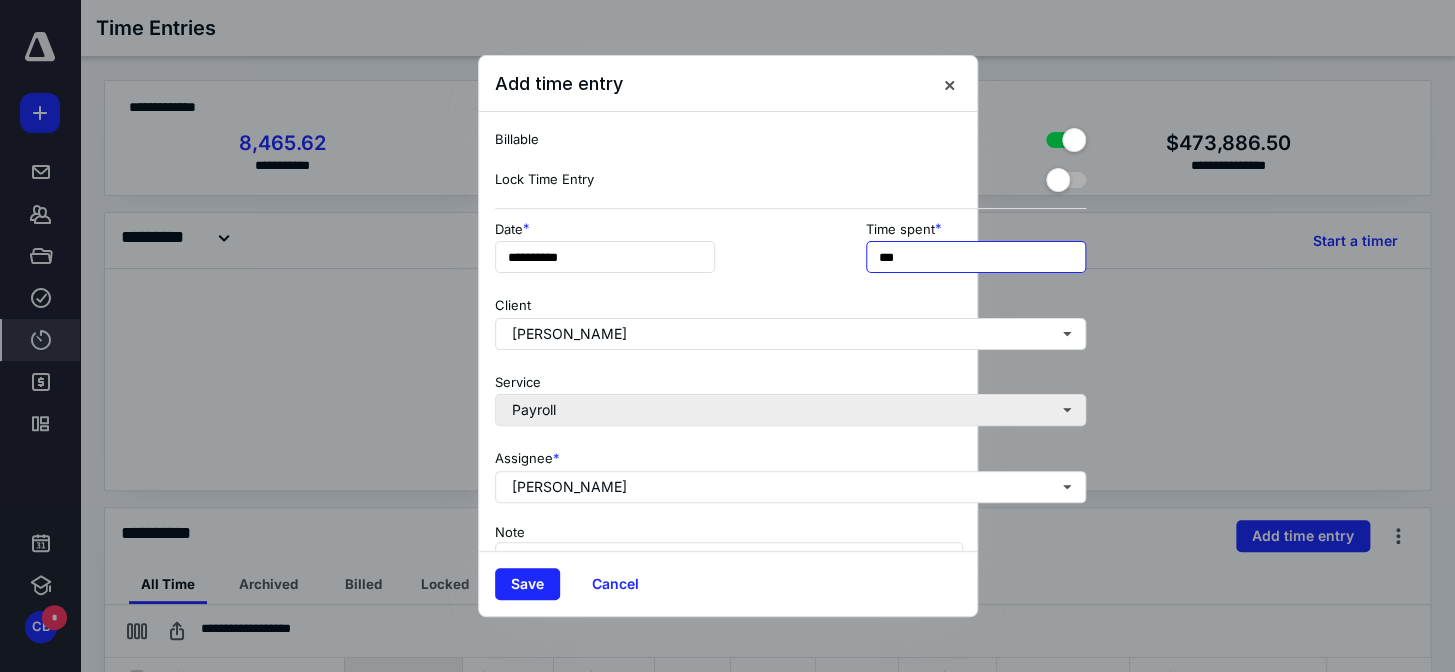 scroll, scrollTop: 188, scrollLeft: 0, axis: vertical 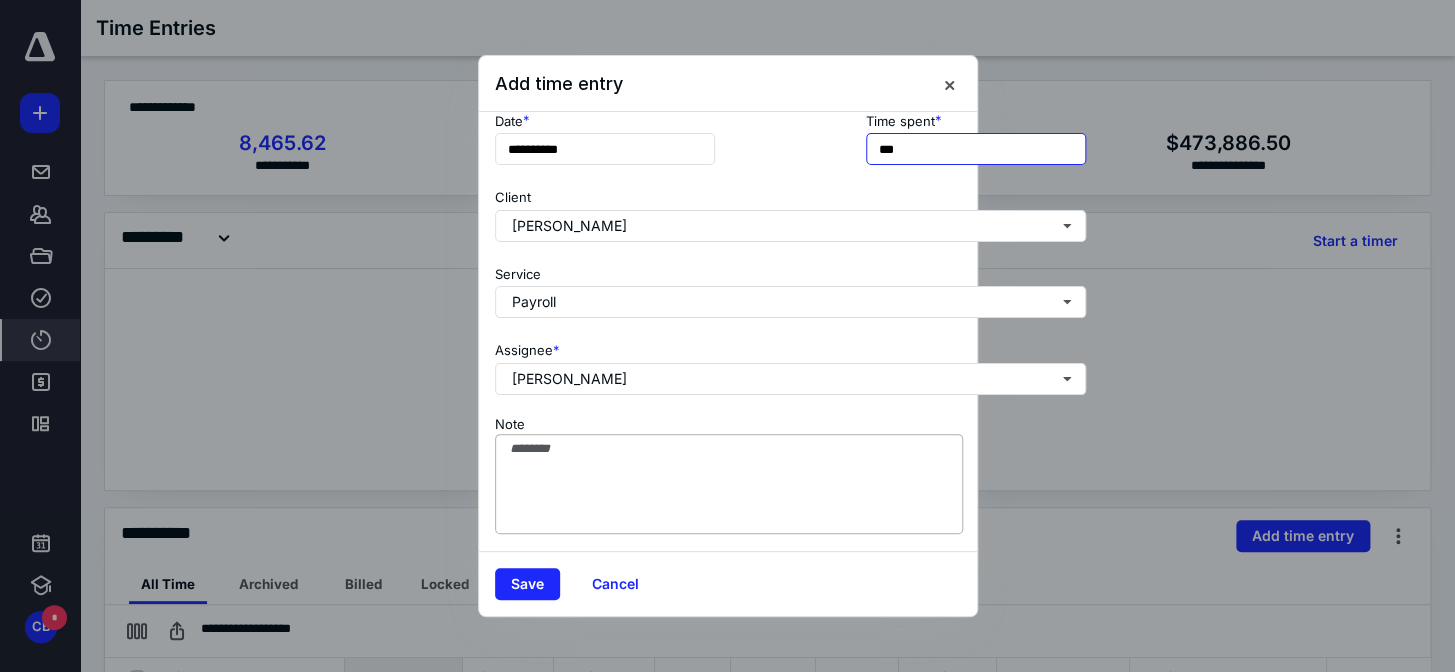 type on "***" 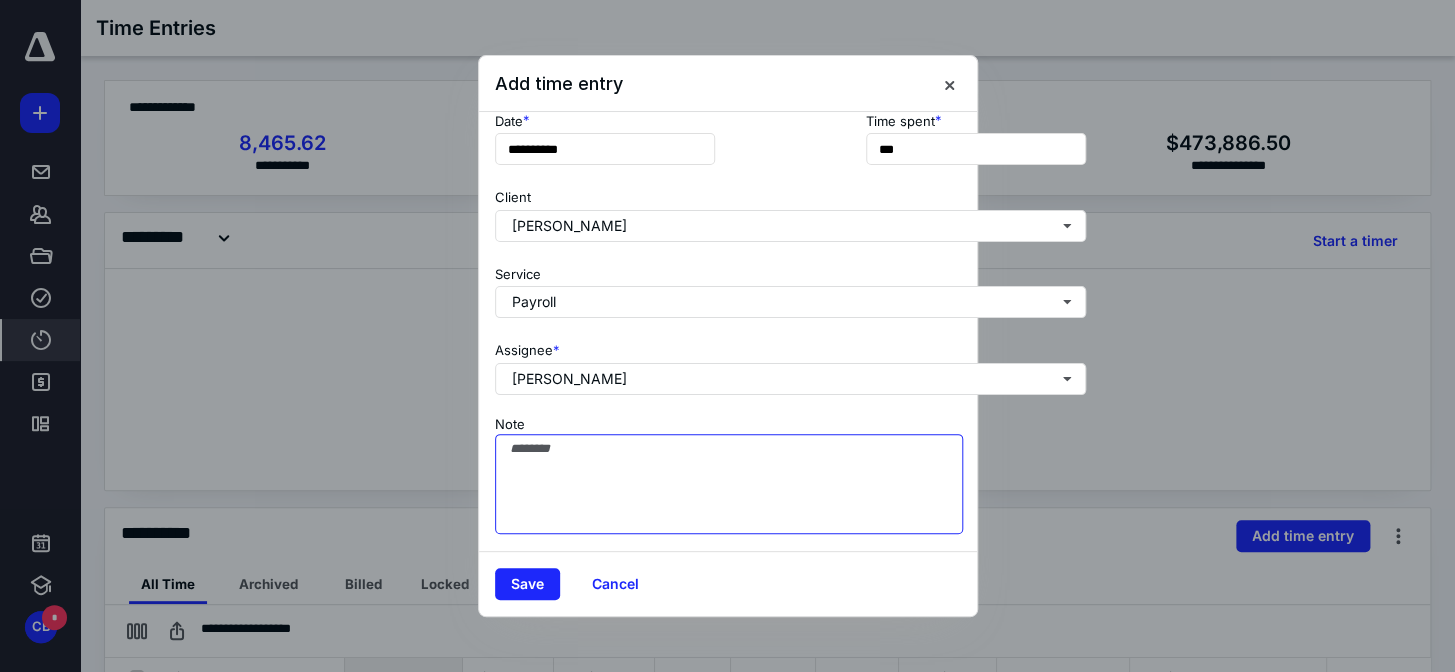 click on "Note" at bounding box center (729, 484) 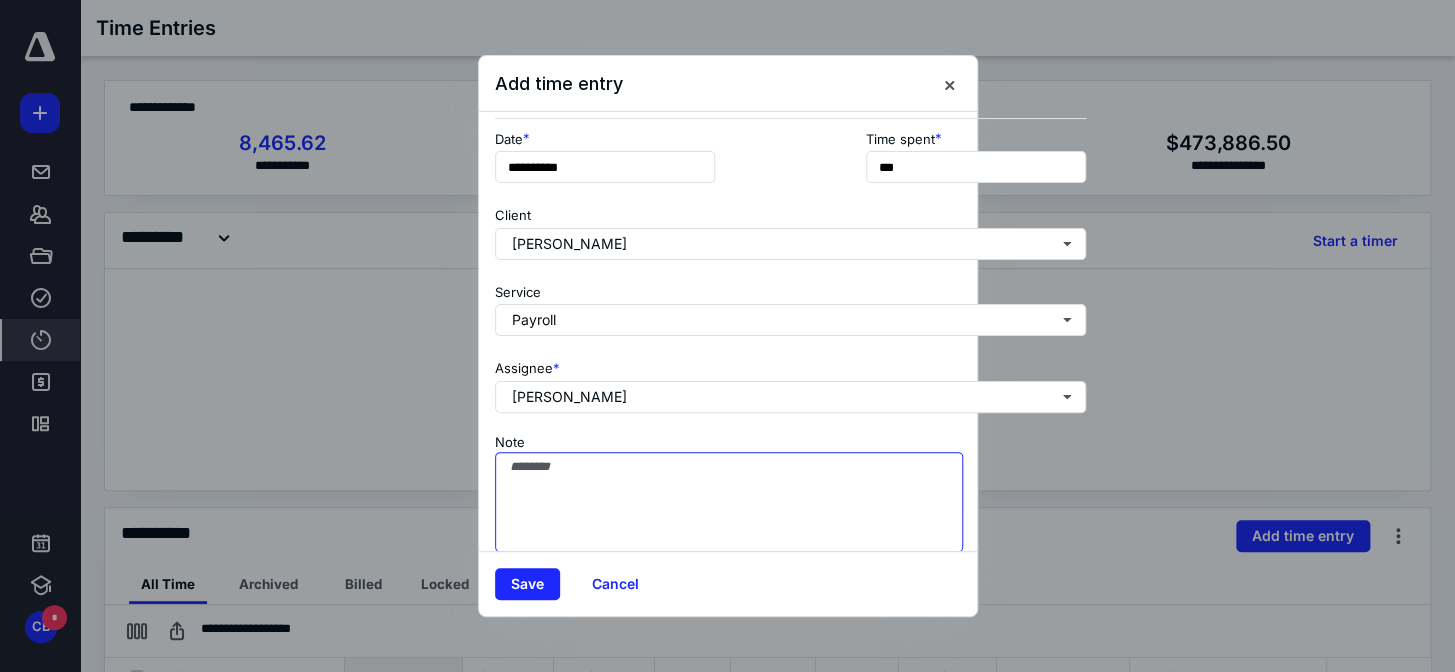 scroll, scrollTop: 188, scrollLeft: 0, axis: vertical 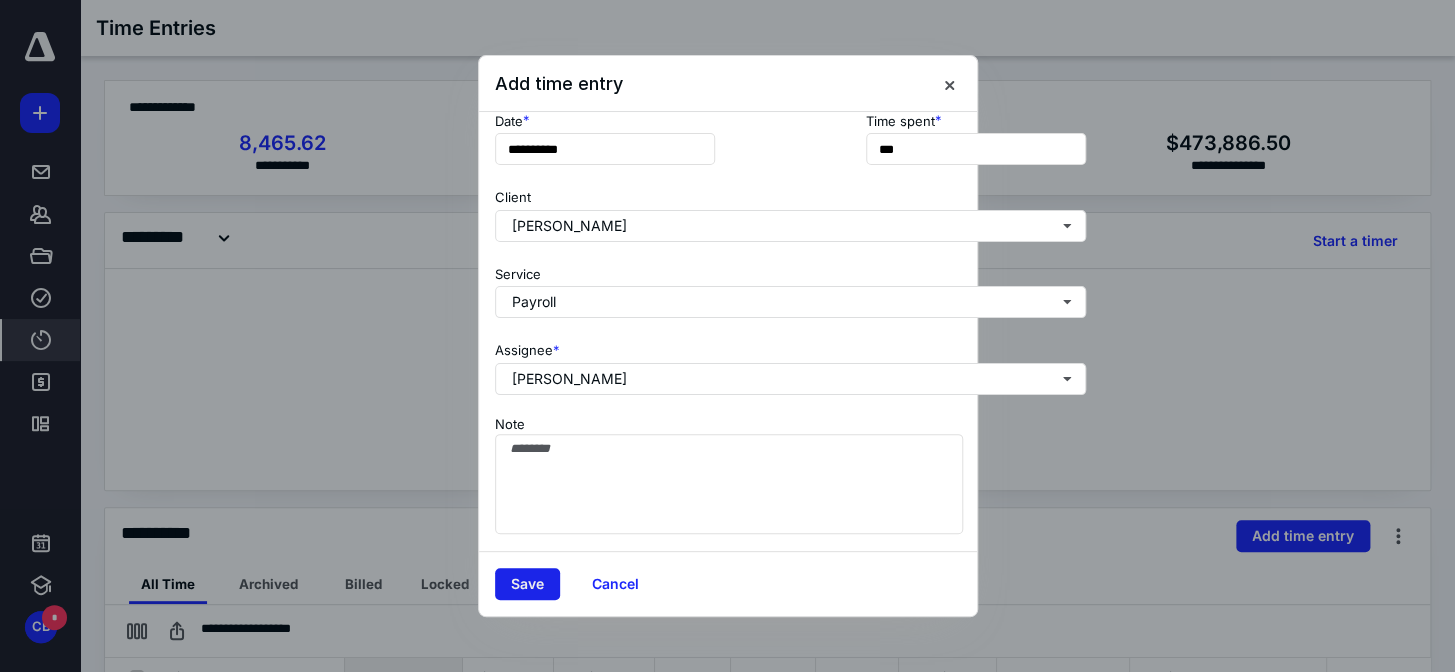 click on "Save" at bounding box center [527, 584] 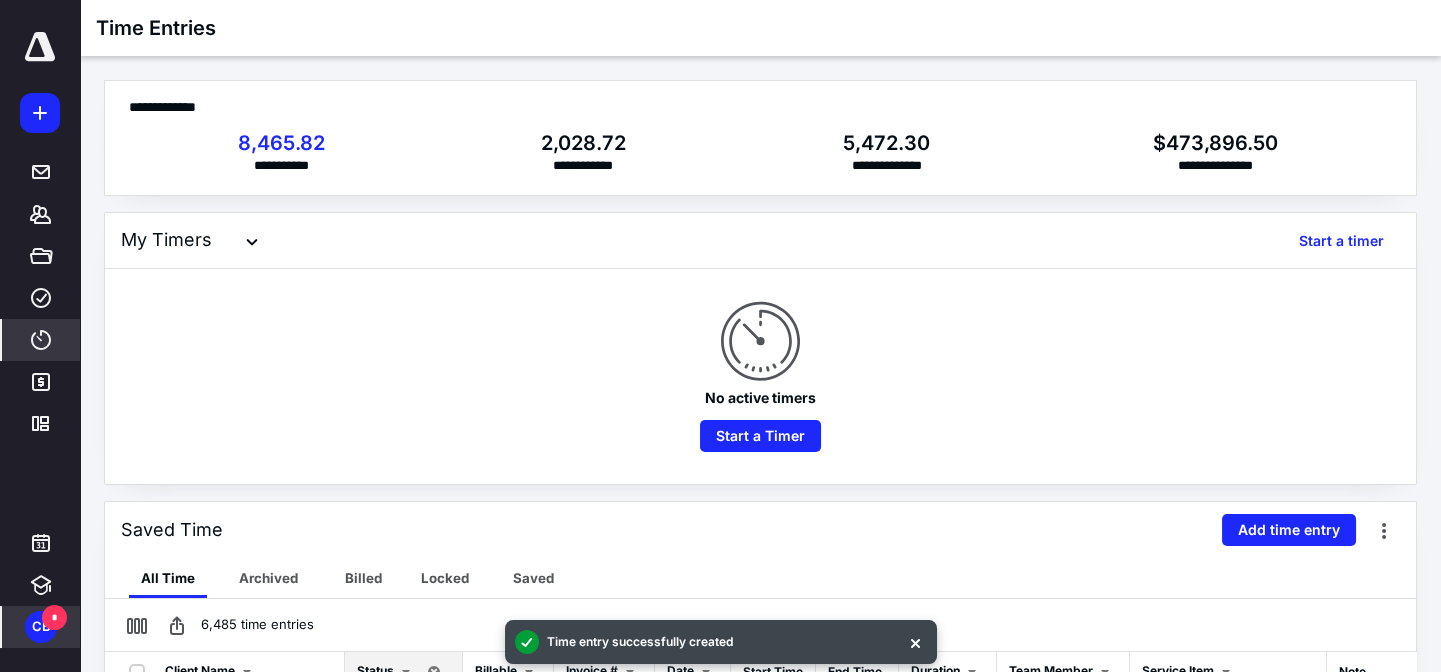 click on "CB" at bounding box center [41, 627] 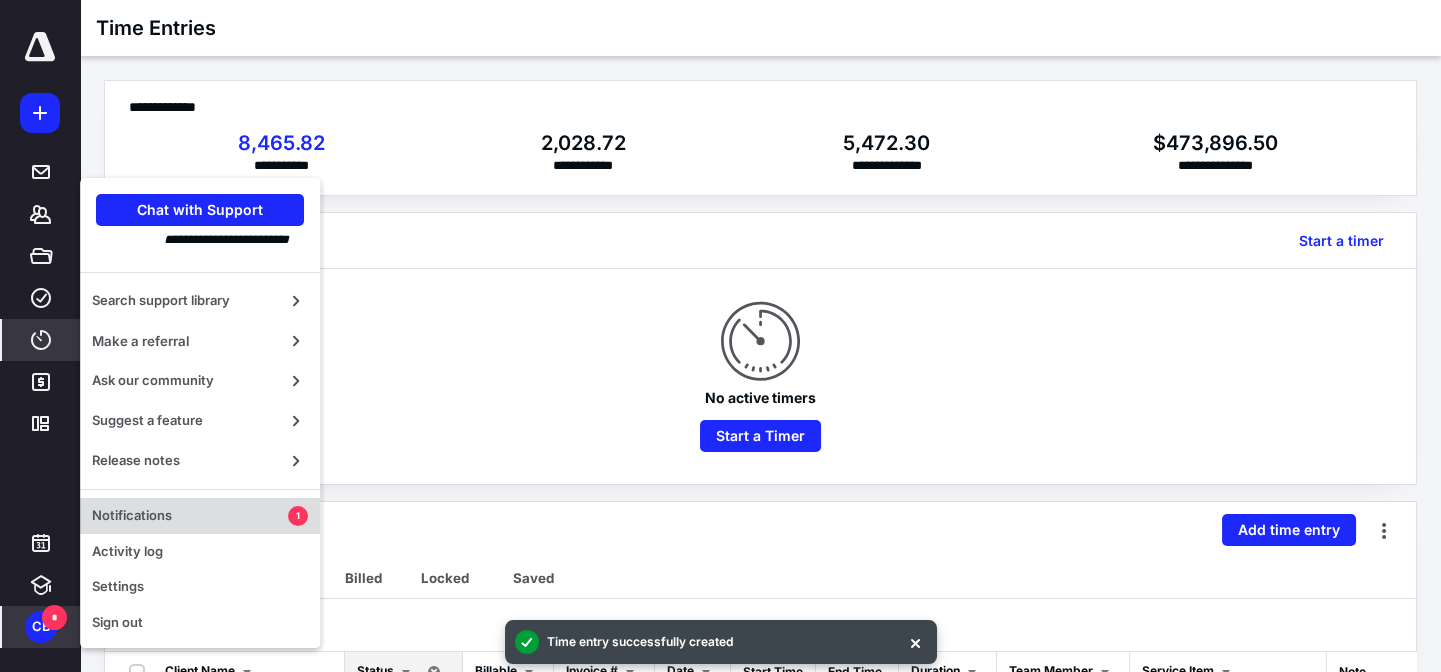 click on "Notifications" at bounding box center (190, 516) 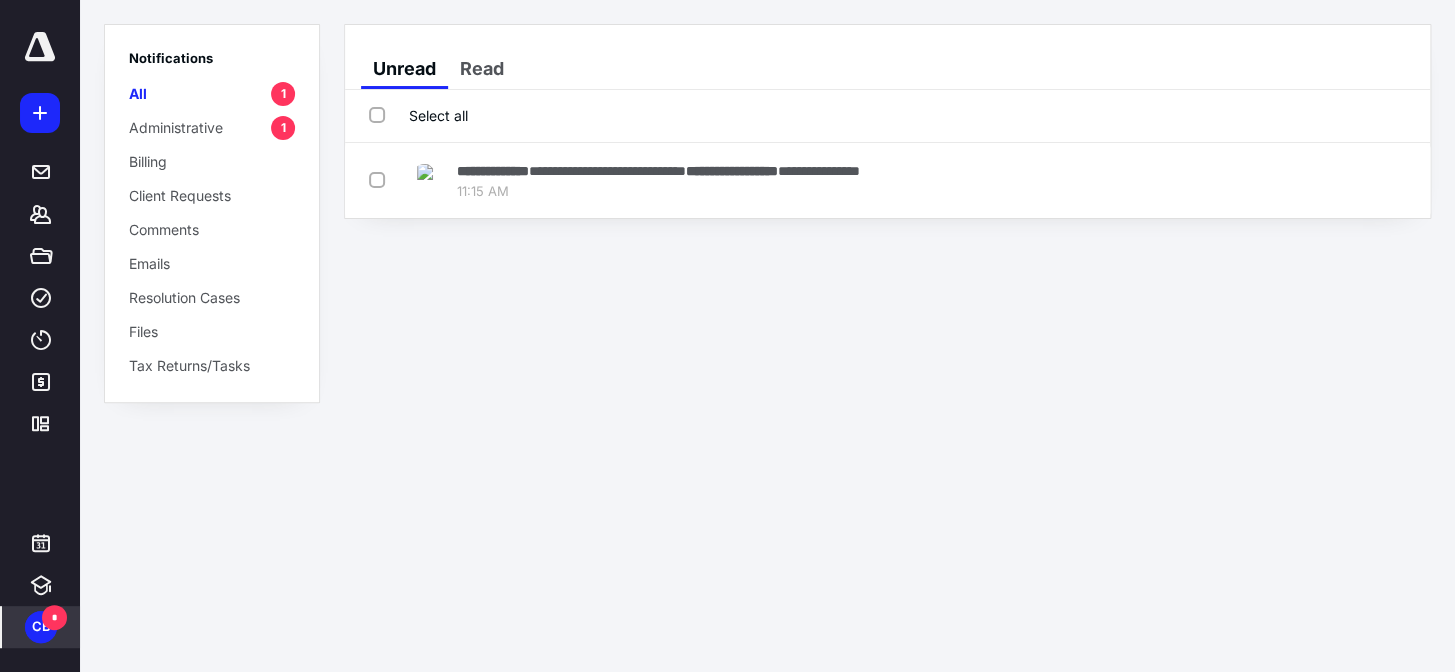 click on "CB" at bounding box center (41, 627) 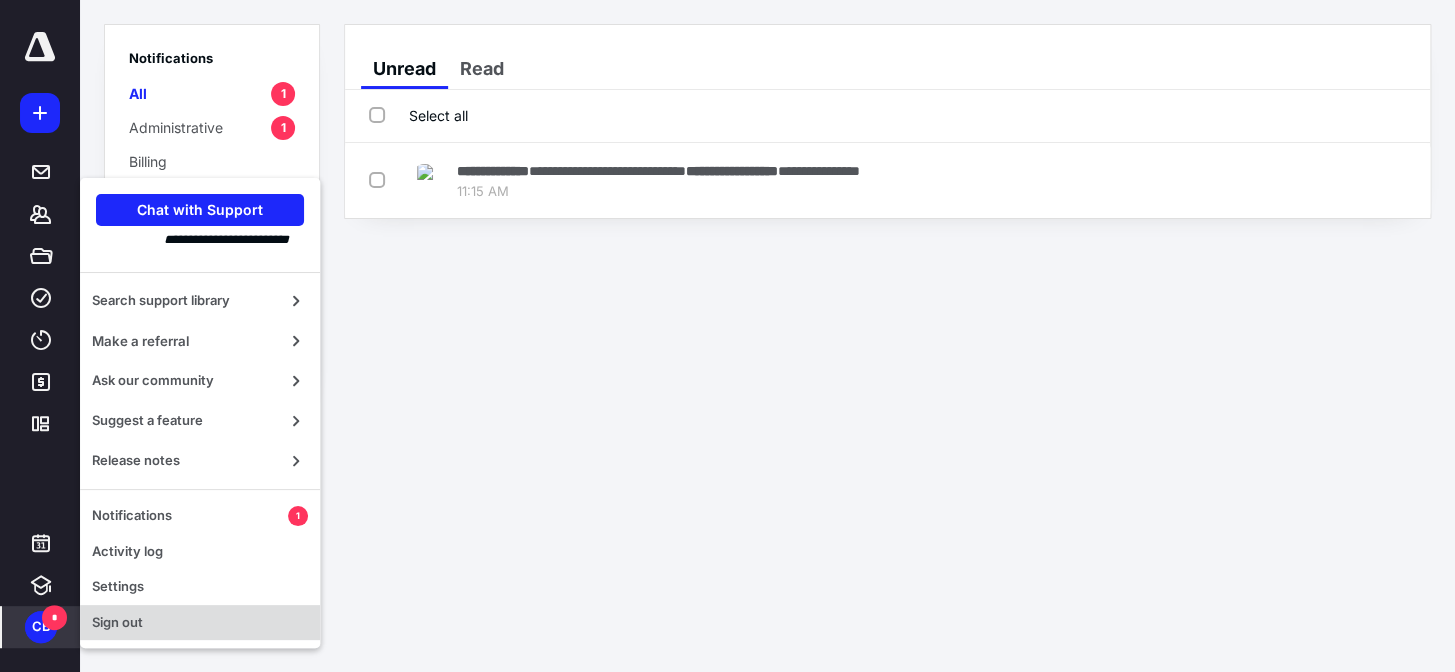 click on "Sign out" at bounding box center (200, 623) 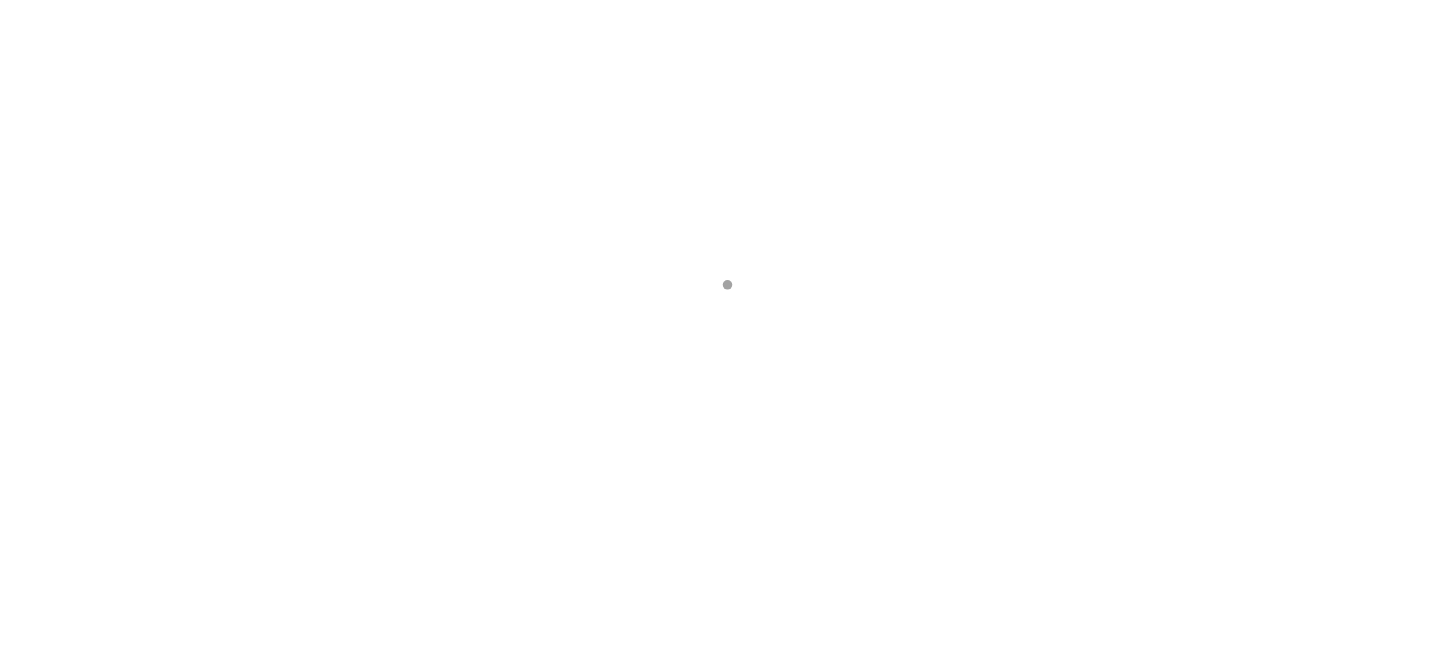 scroll, scrollTop: 0, scrollLeft: 0, axis: both 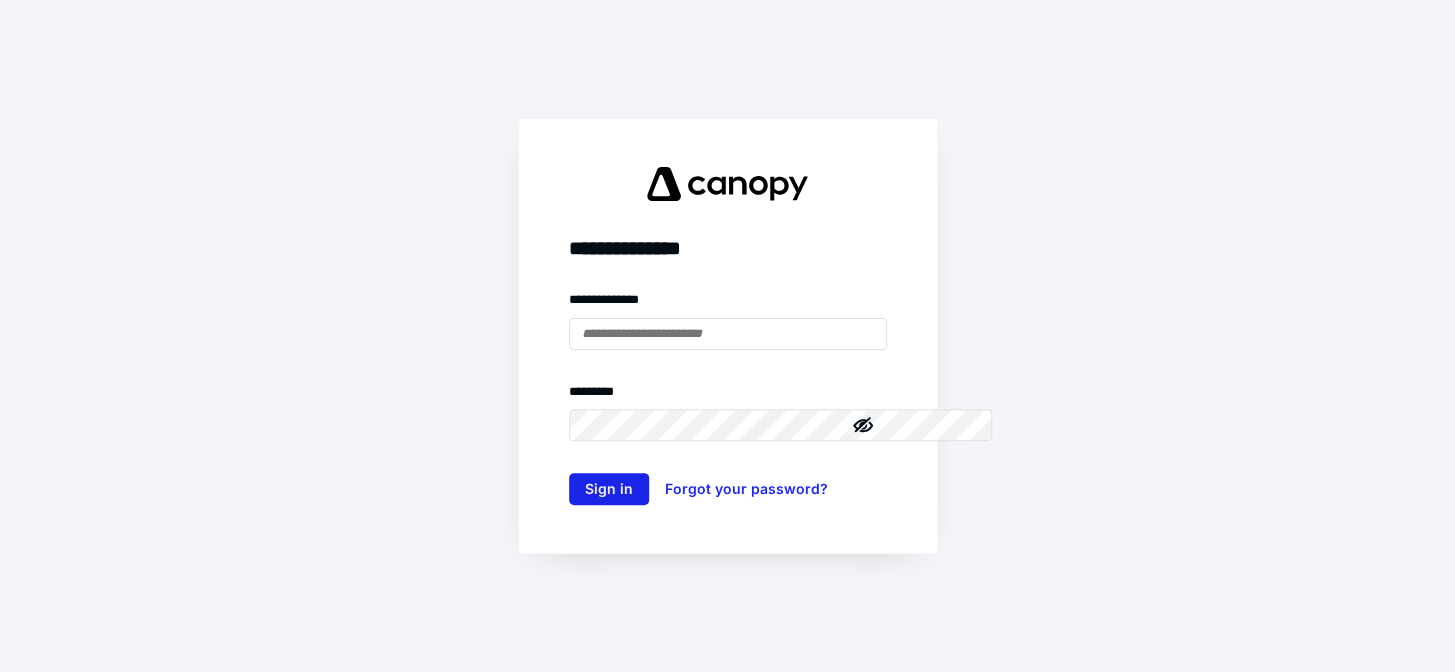 type on "**********" 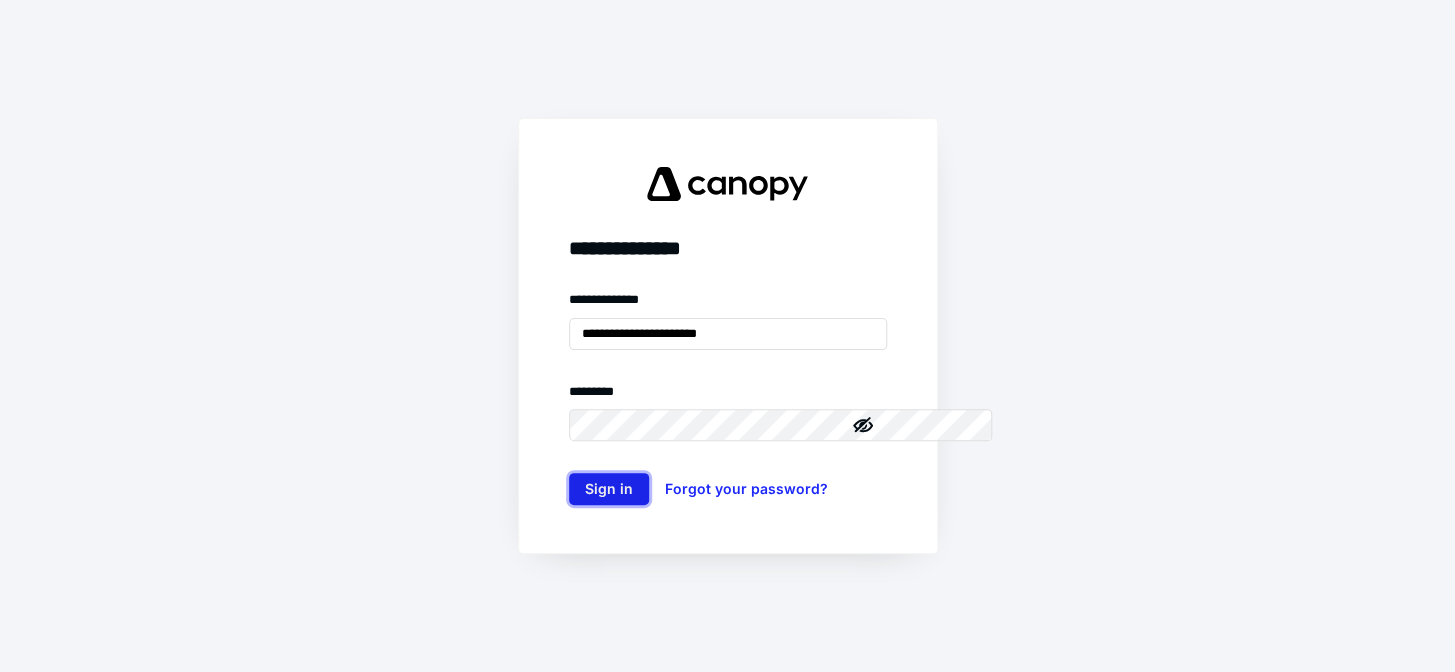 click on "Sign in" at bounding box center (609, 489) 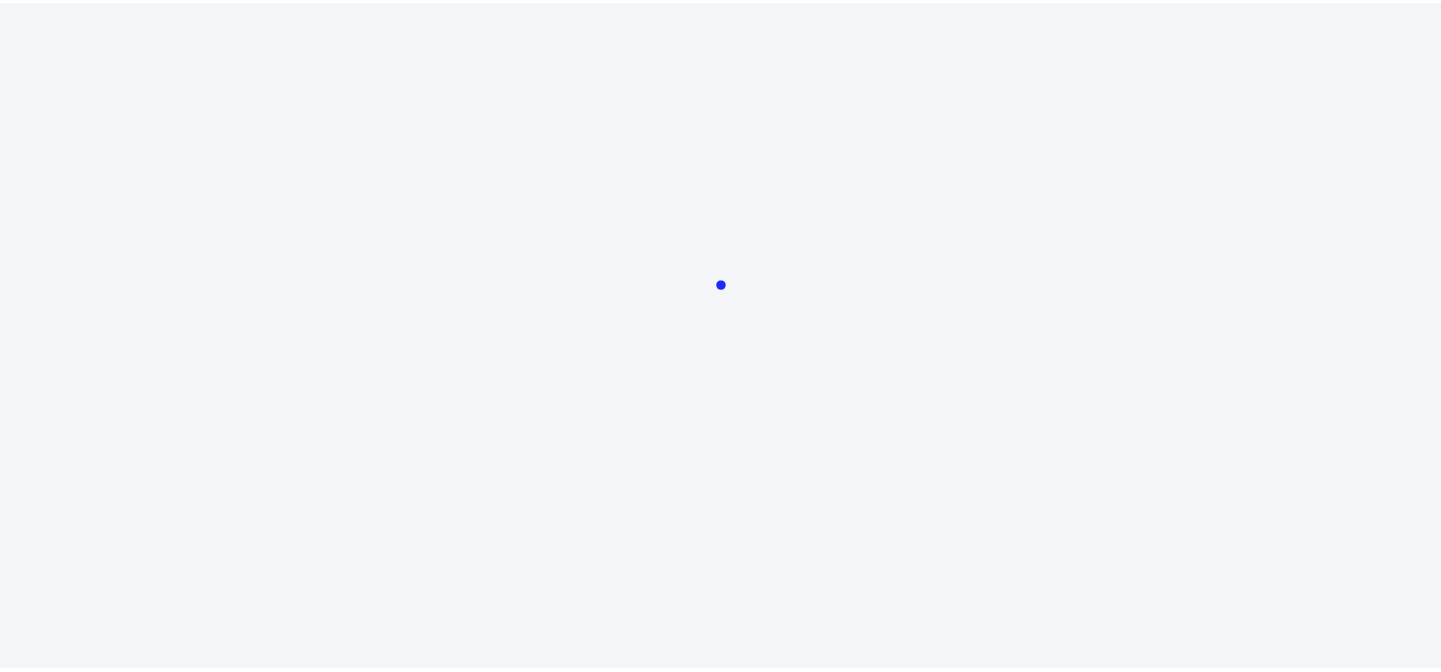 scroll, scrollTop: 0, scrollLeft: 0, axis: both 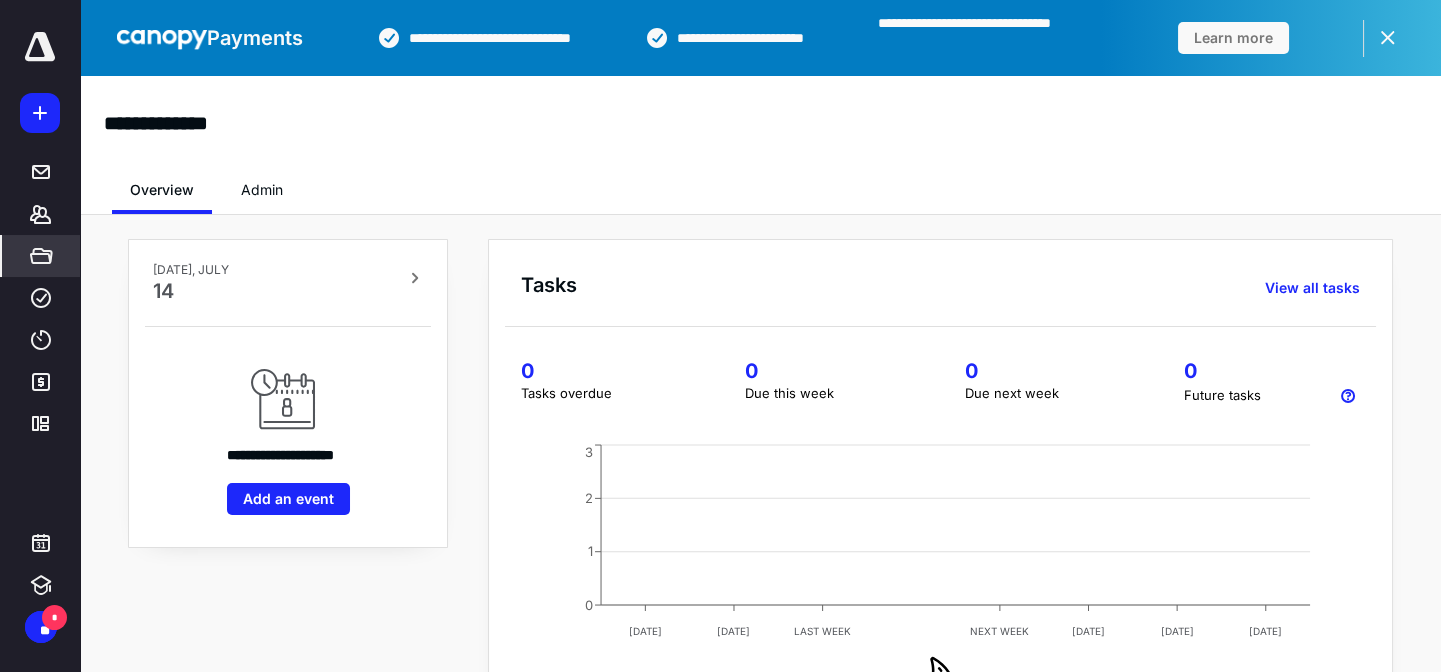 click on "*****" at bounding box center (41, 256) 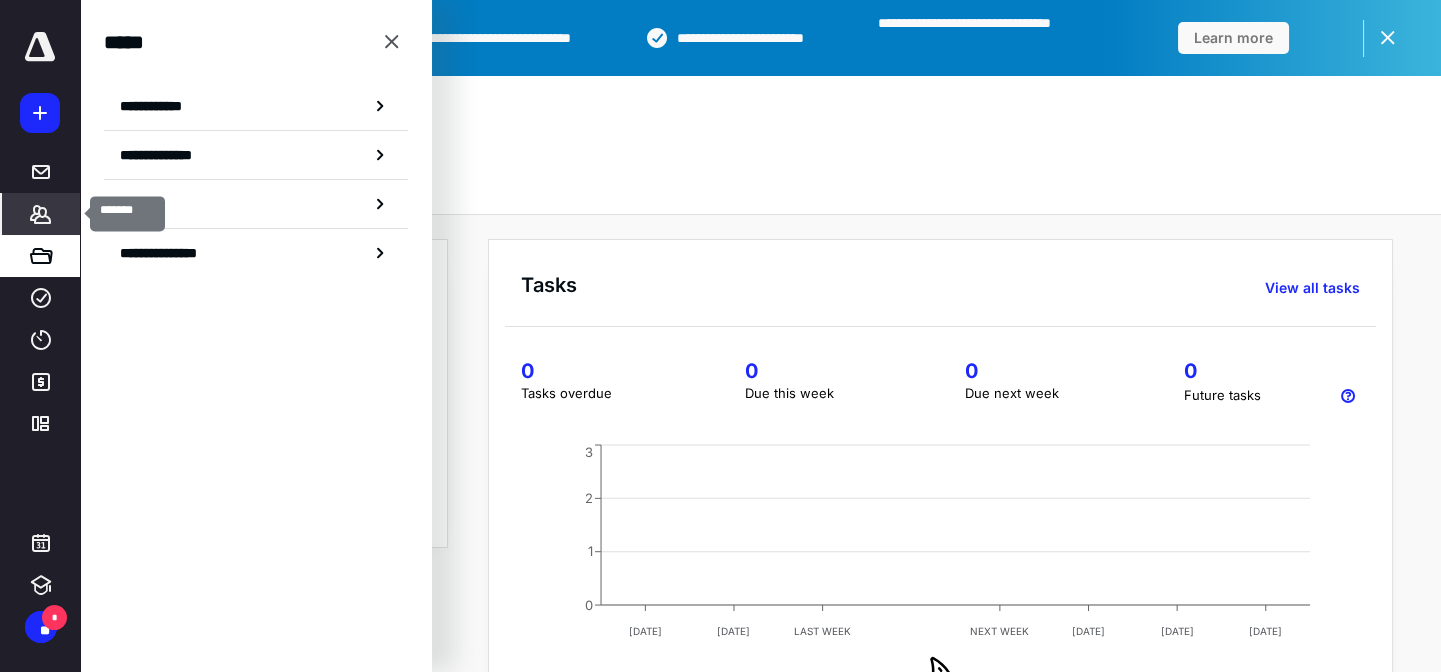click on "*******" at bounding box center (41, 214) 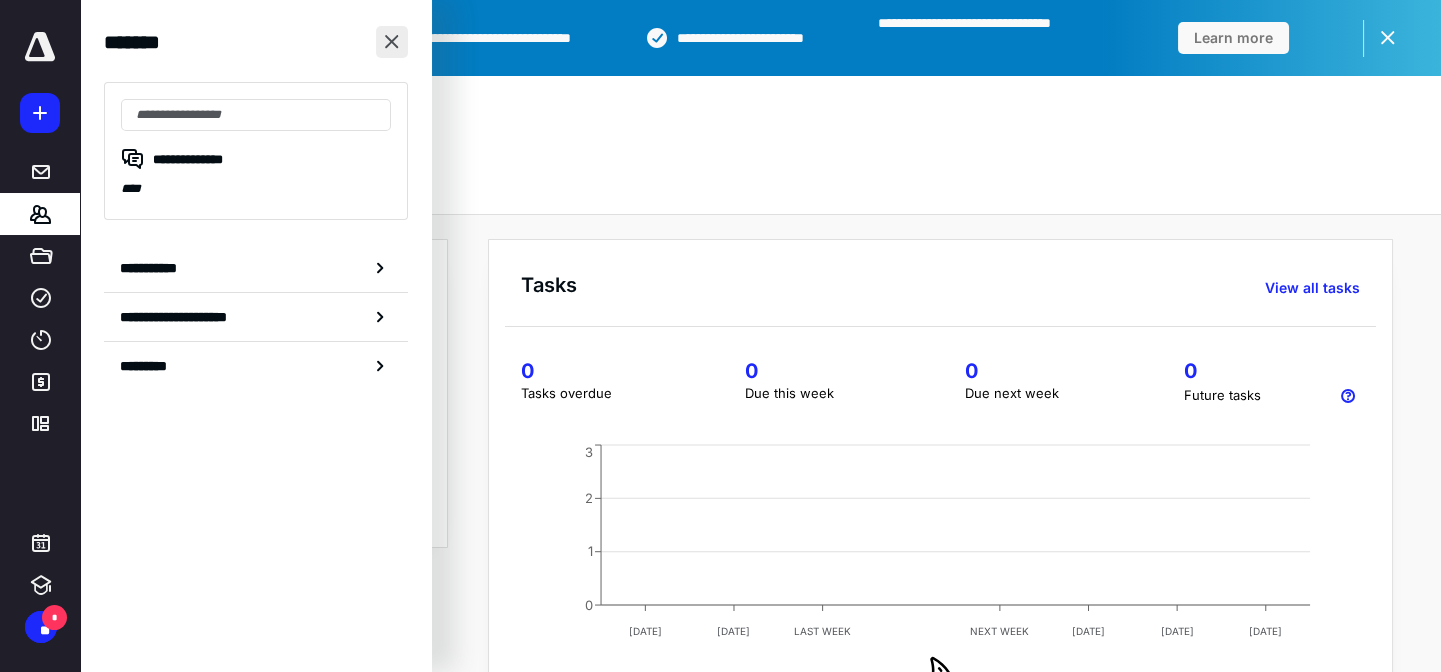click at bounding box center (392, 42) 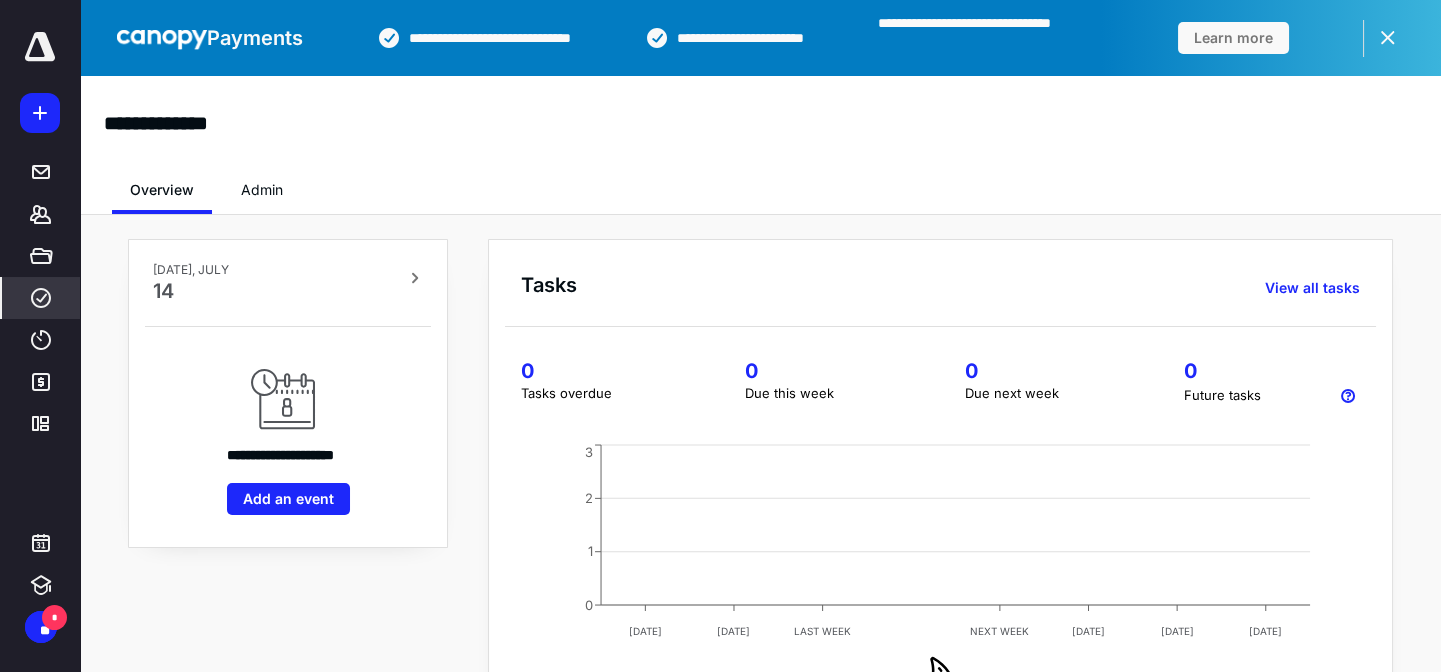 click 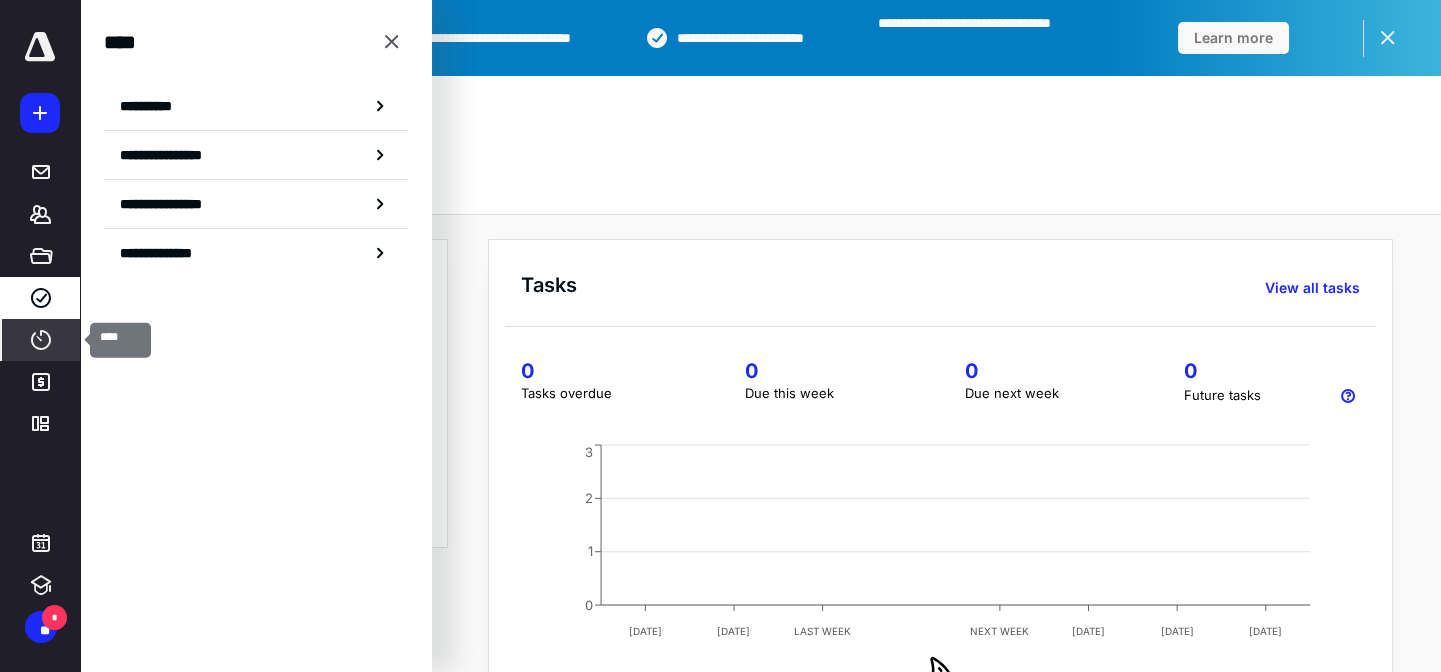 click 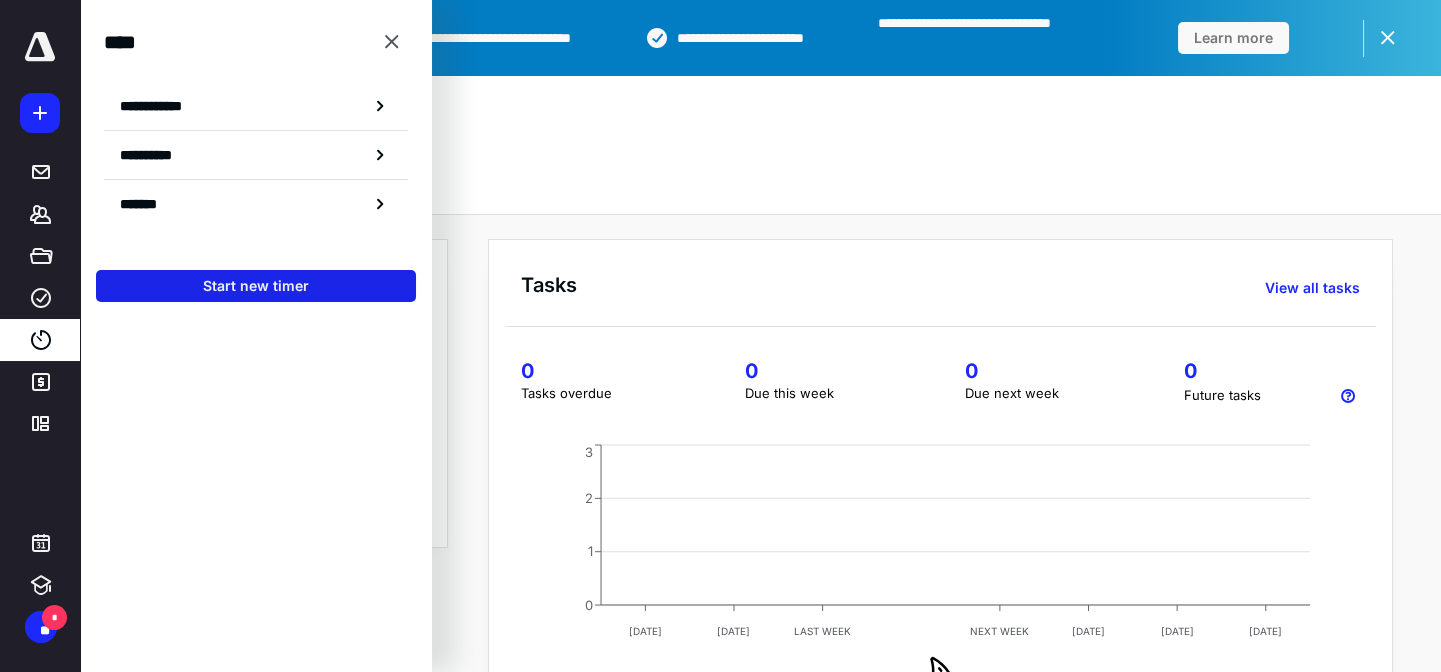 click on "Start new timer" at bounding box center [256, 286] 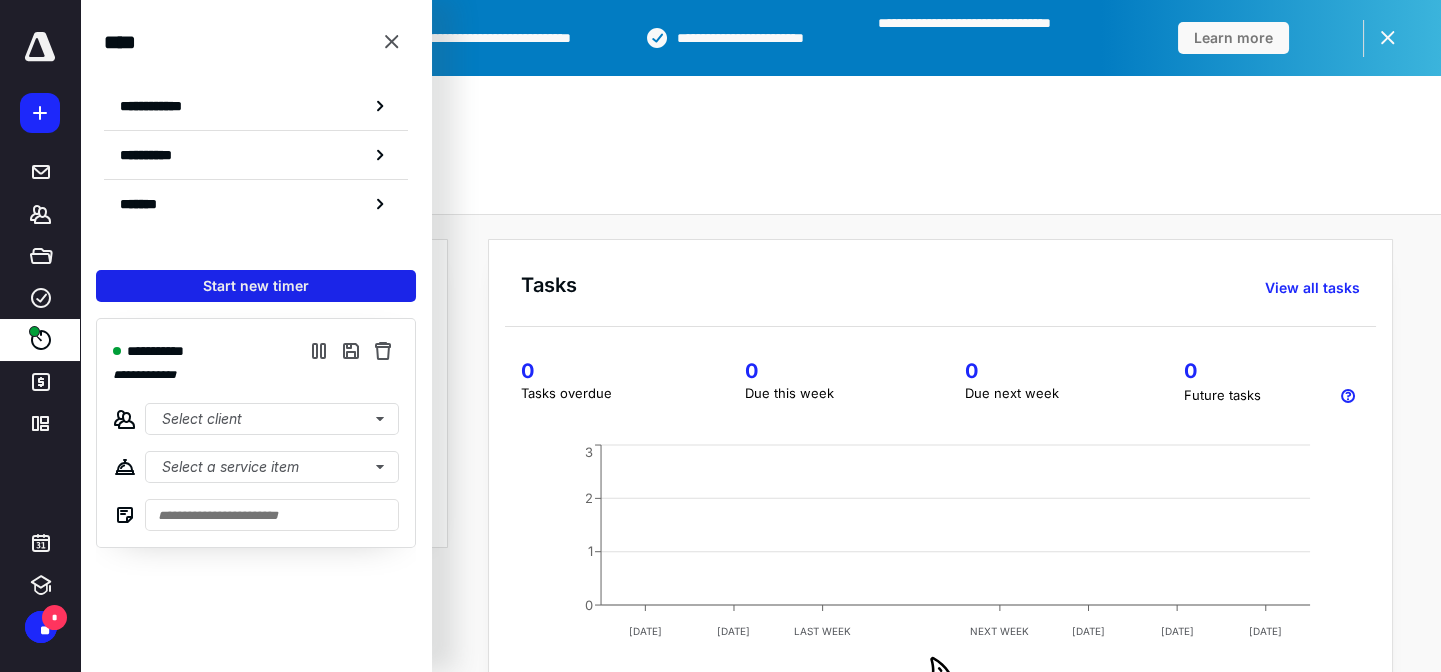 click on "Start new timer" at bounding box center [256, 286] 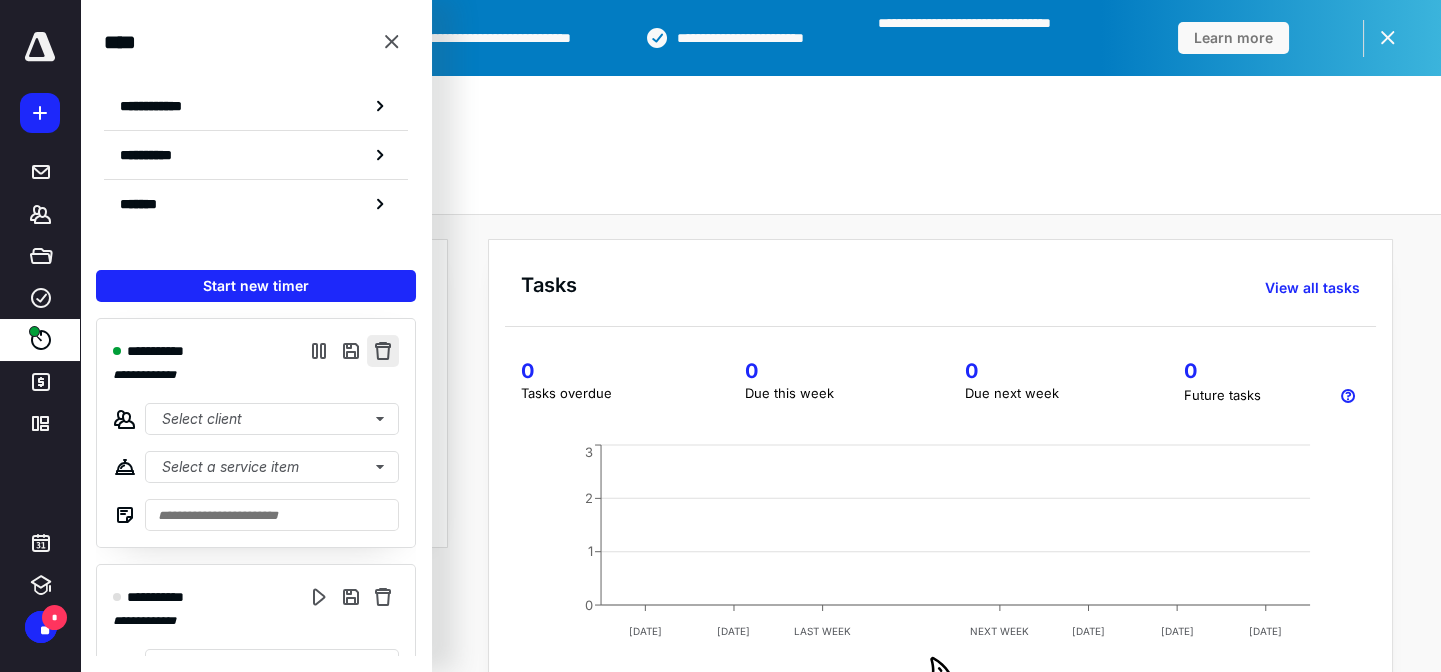 click at bounding box center (383, 351) 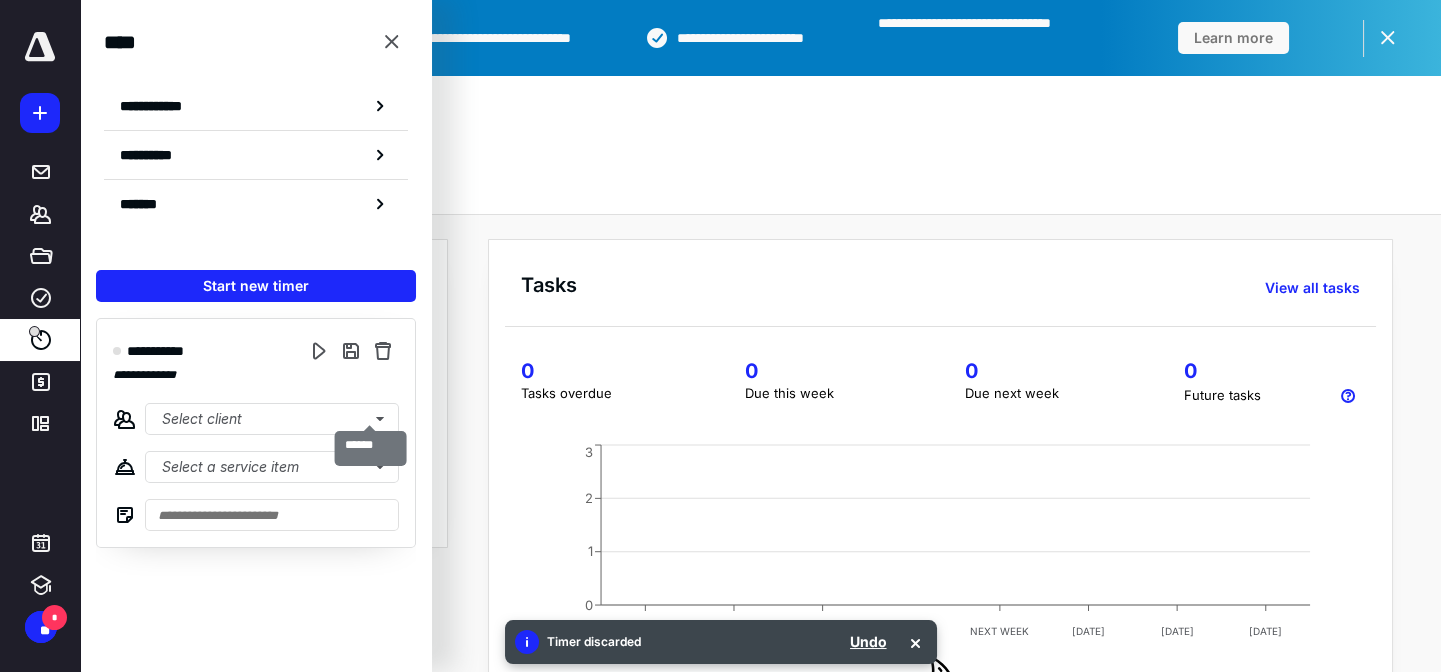 click at bounding box center (383, 351) 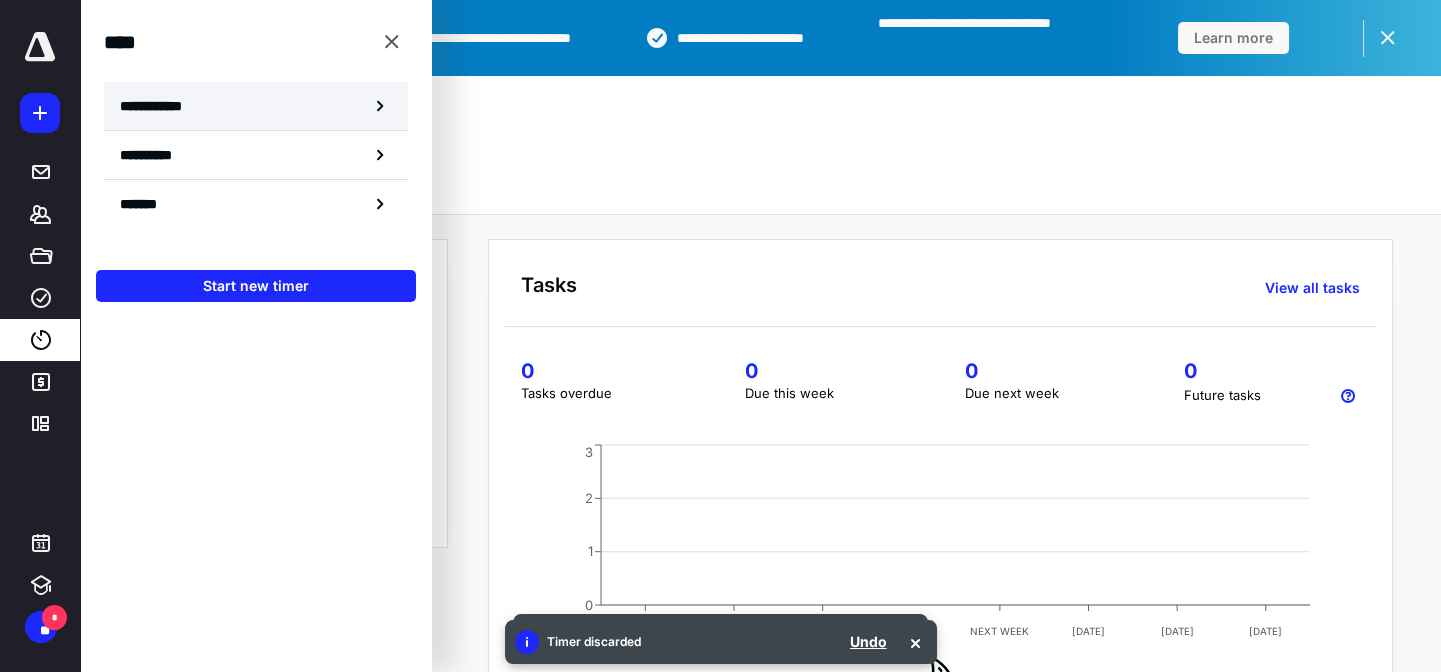 click on "**********" at bounding box center [256, 106] 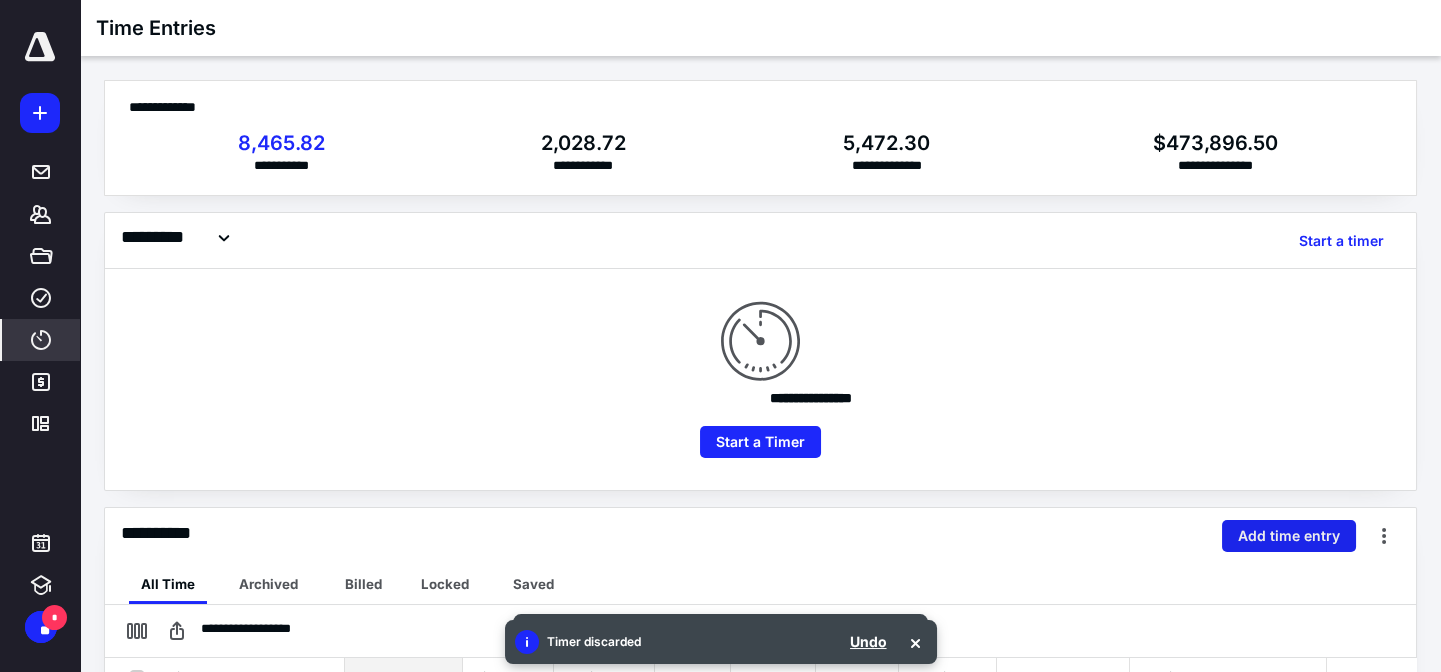 click on "Add time entry" at bounding box center [1289, 536] 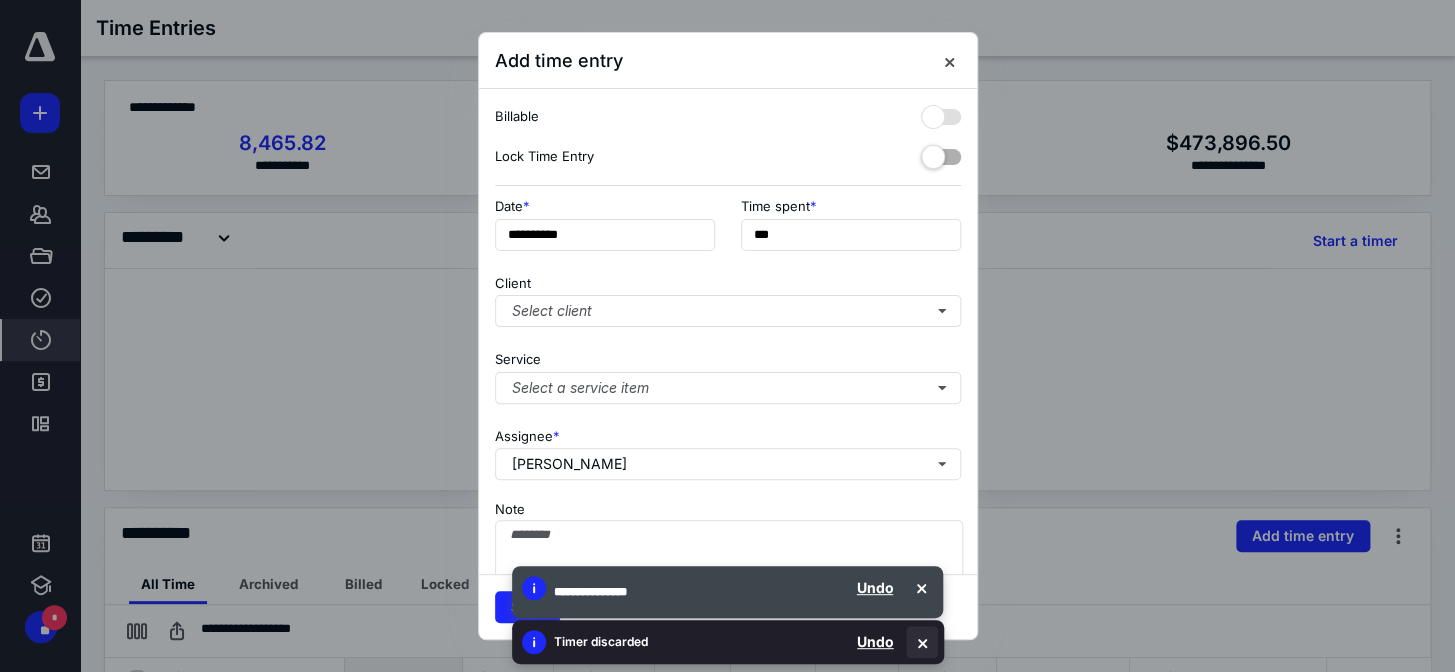 click at bounding box center [922, 642] 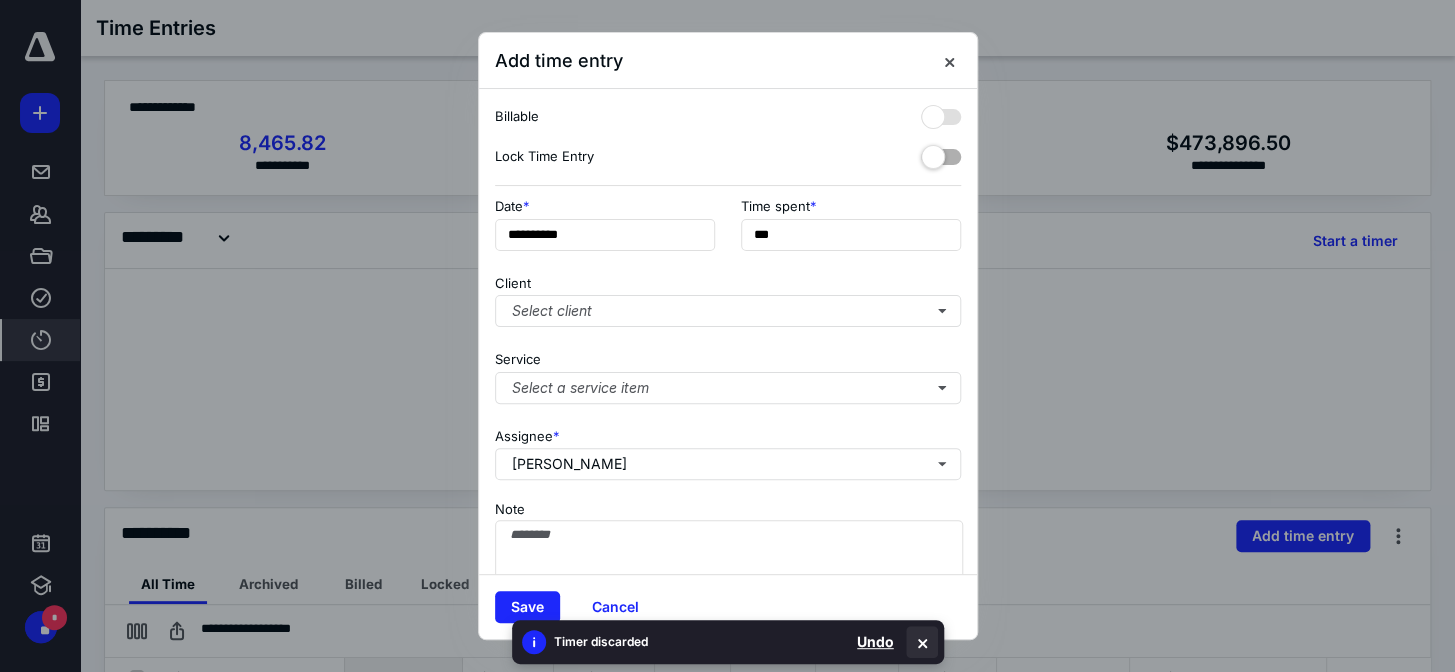 click at bounding box center (922, 642) 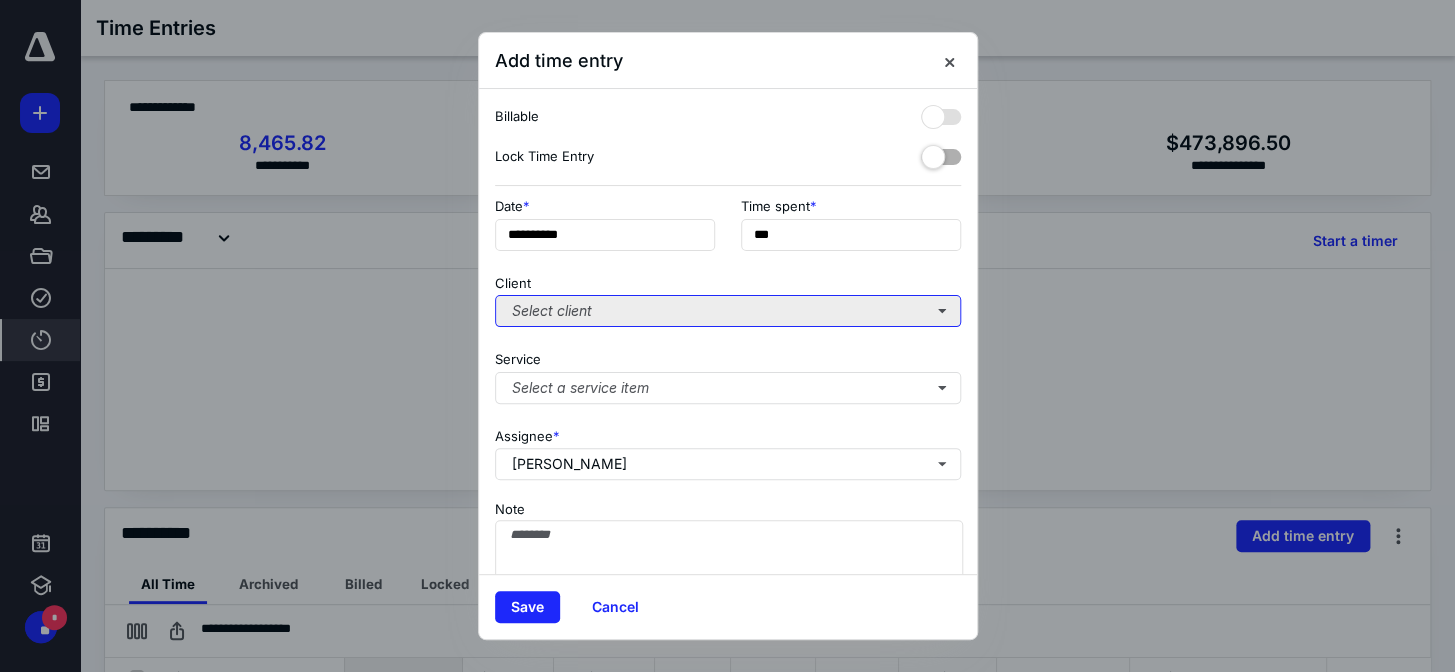 click on "Select client" at bounding box center [728, 311] 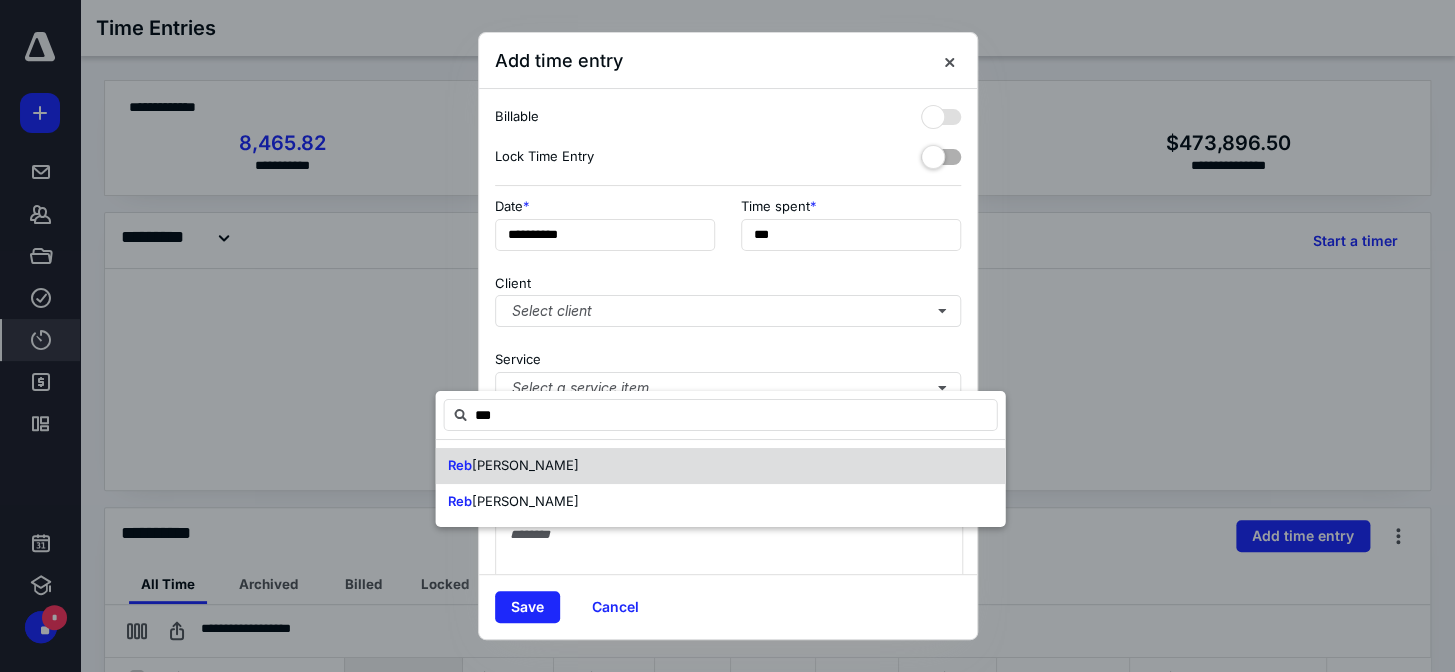 click on "[PERSON_NAME]" at bounding box center [524, 465] 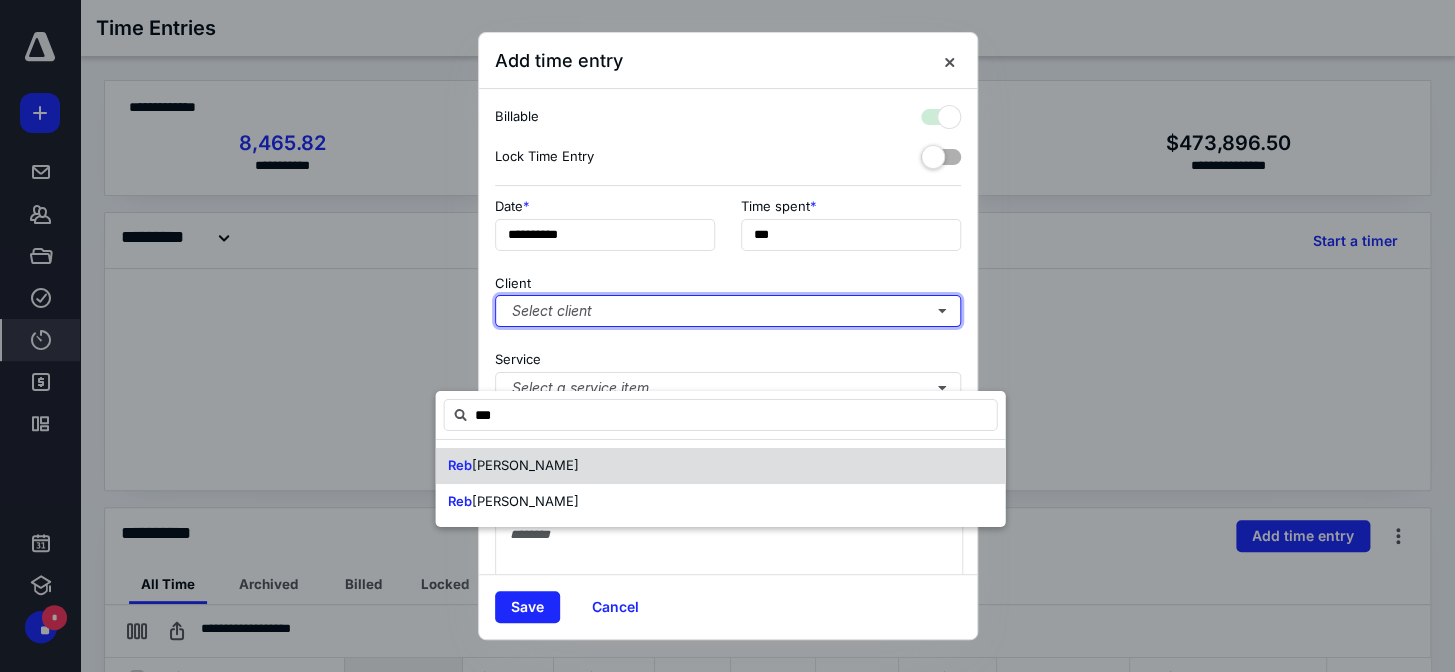 checkbox on "true" 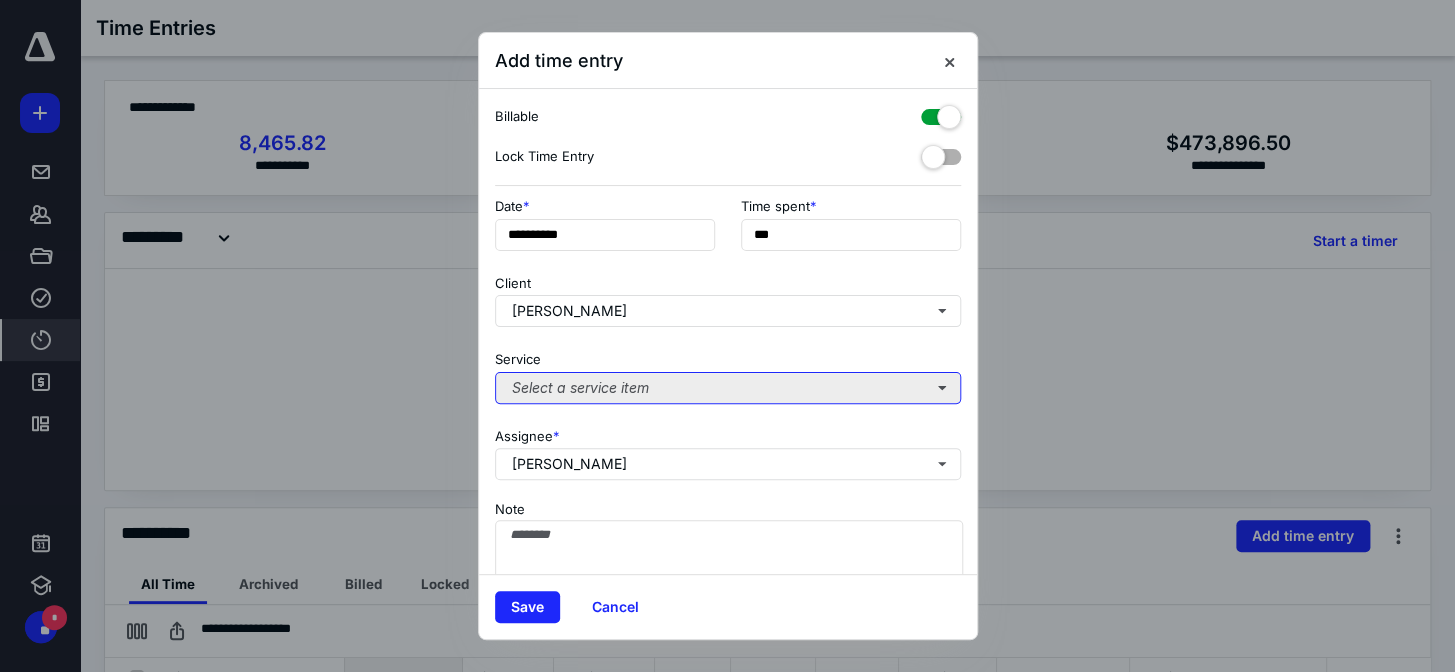click on "Select a service item" at bounding box center [728, 388] 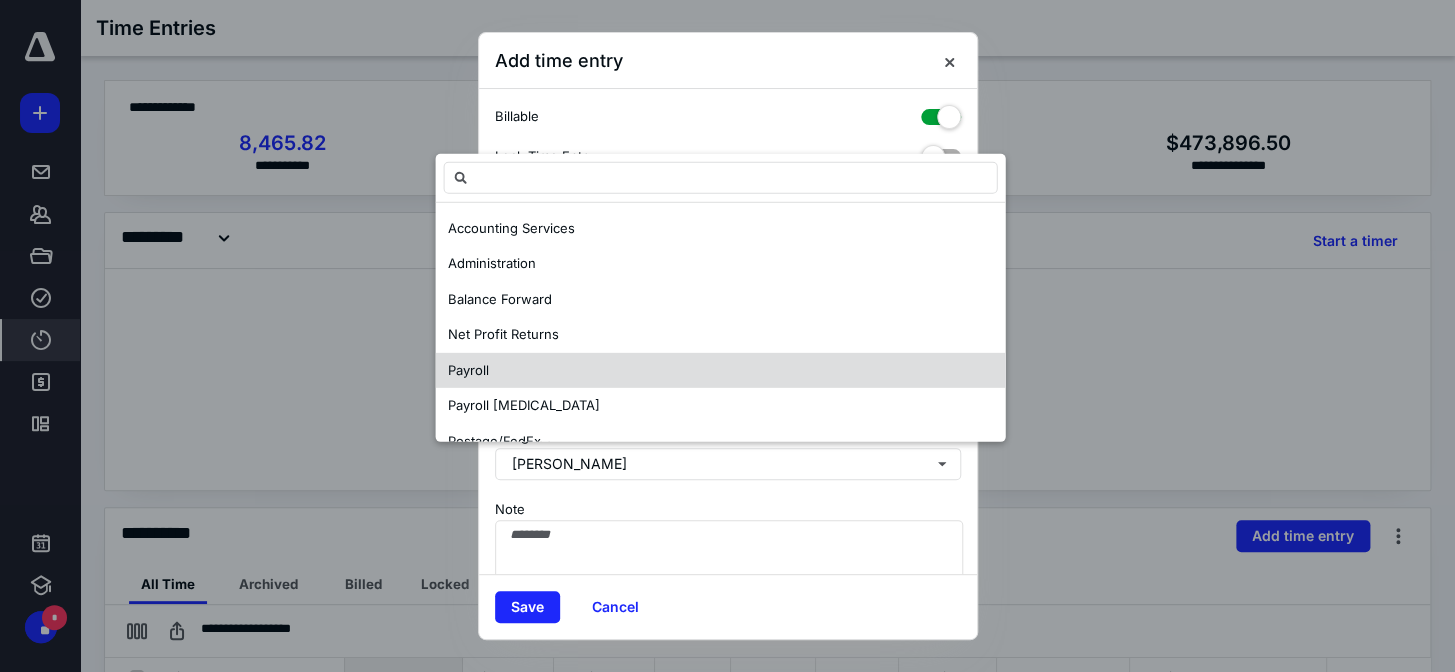 click on "Payroll" at bounding box center [720, 370] 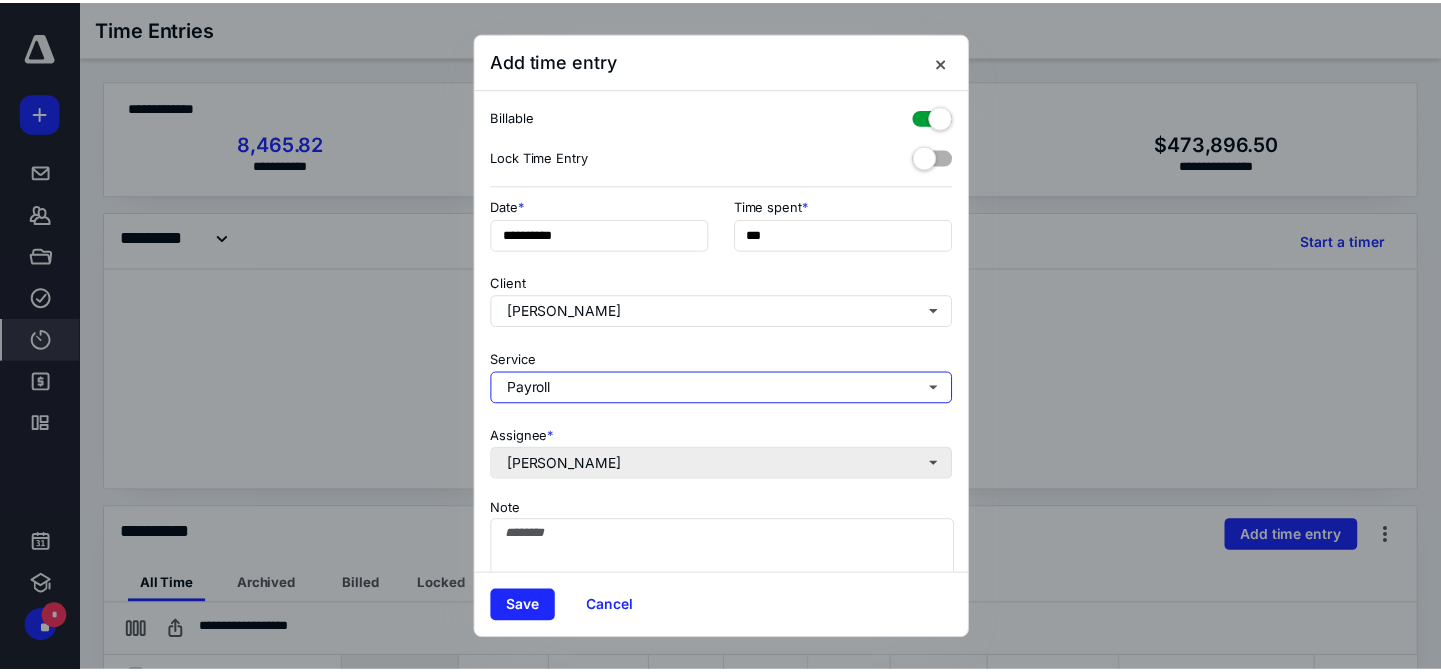 scroll, scrollTop: 90, scrollLeft: 0, axis: vertical 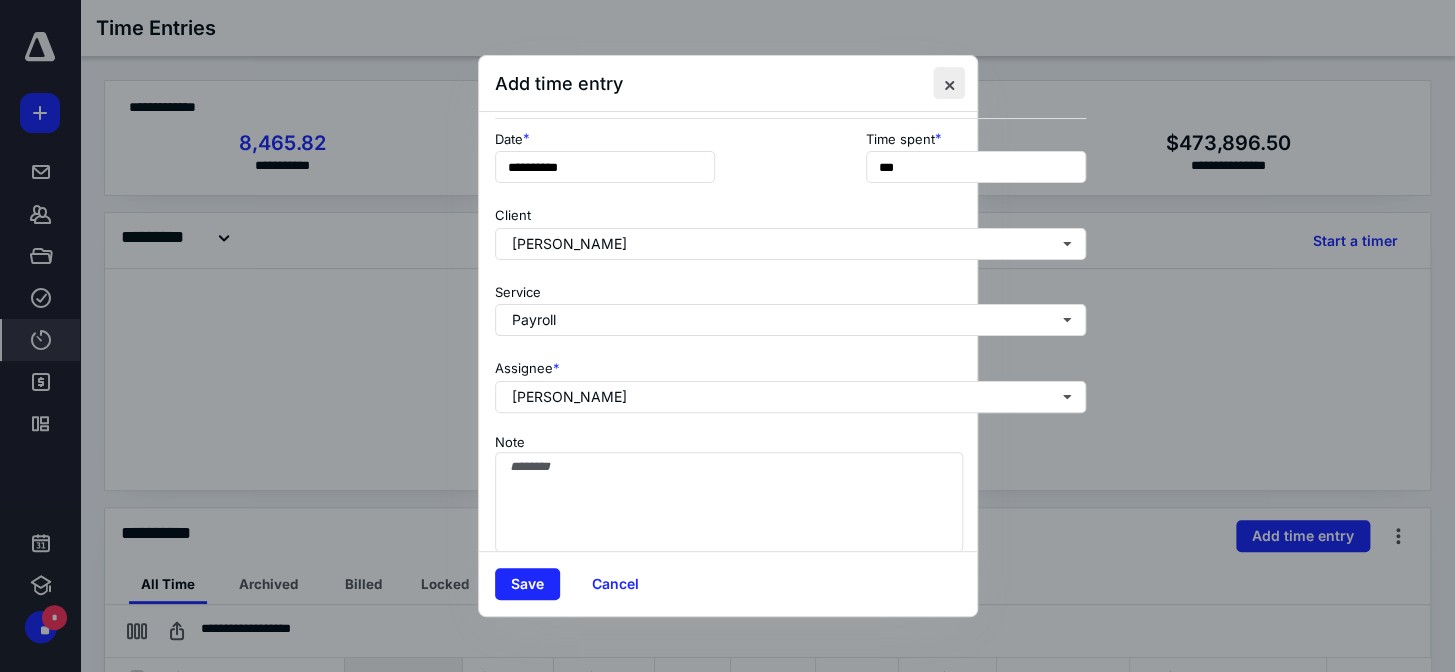 click at bounding box center (949, 83) 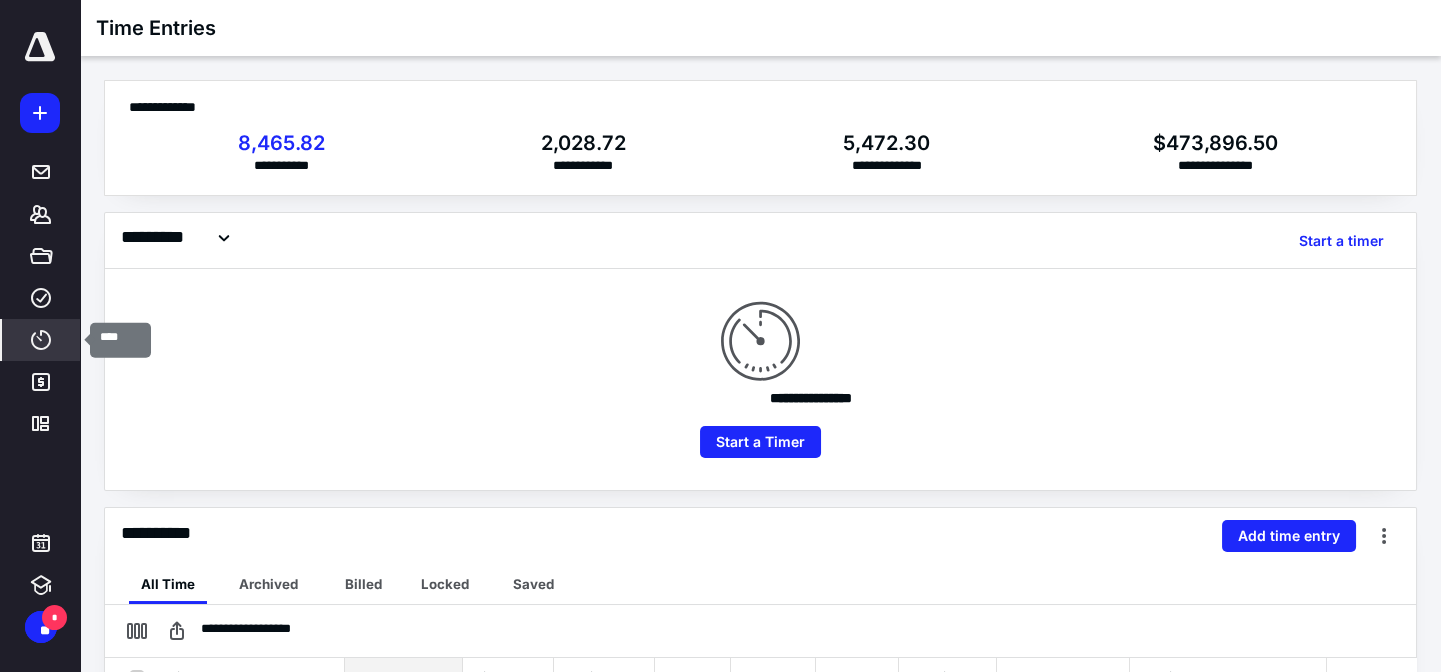 click 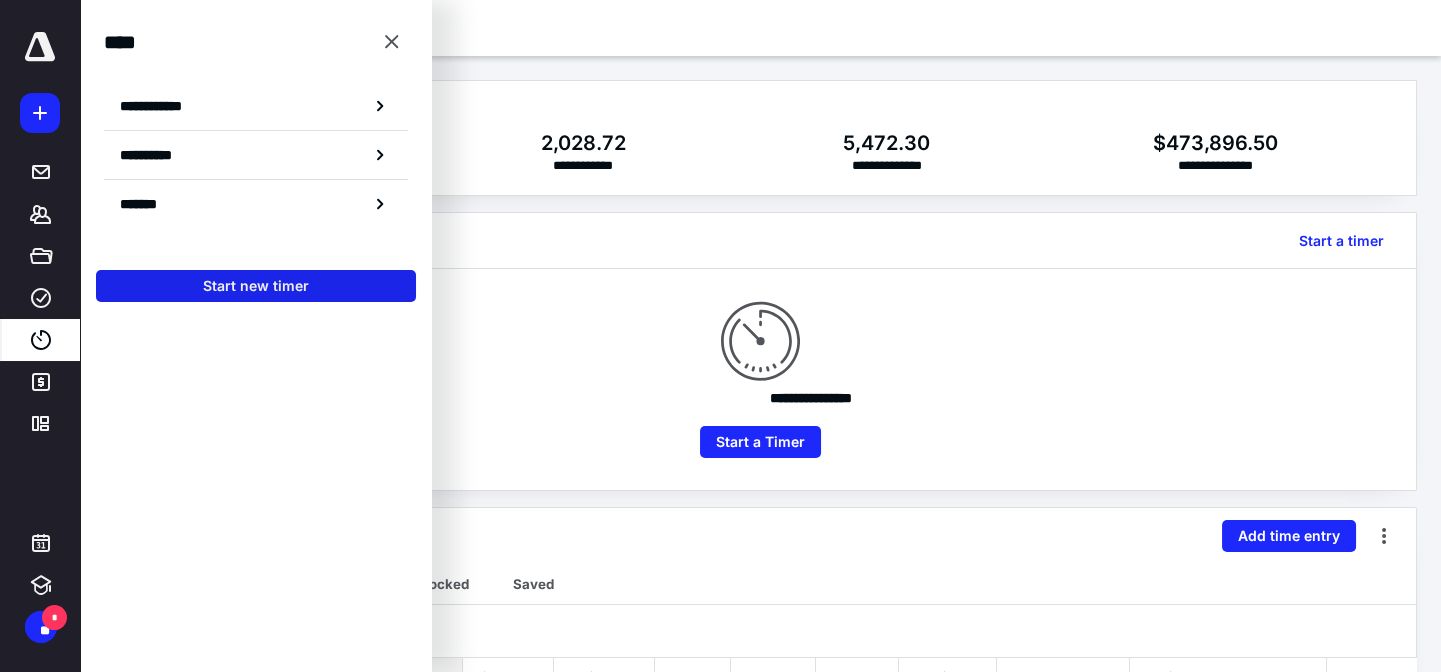 click on "Start new timer" at bounding box center [256, 286] 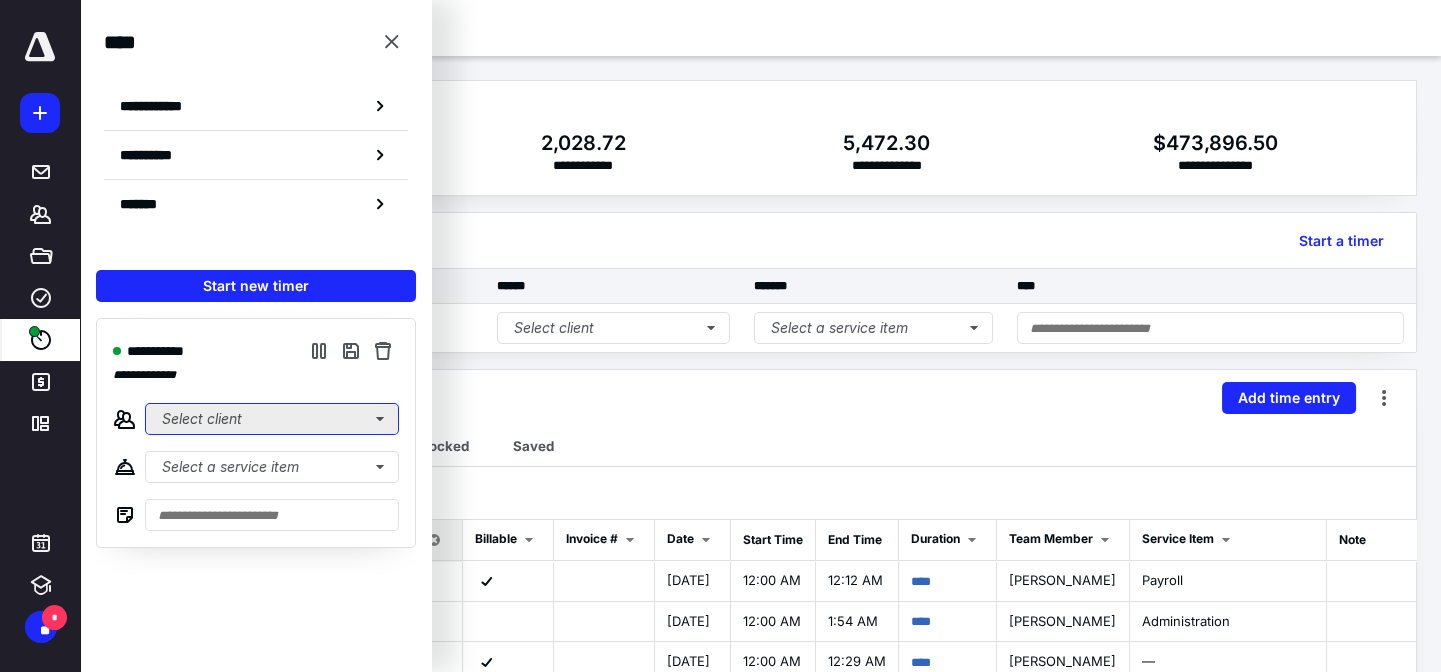 click on "Select client" at bounding box center [272, 419] 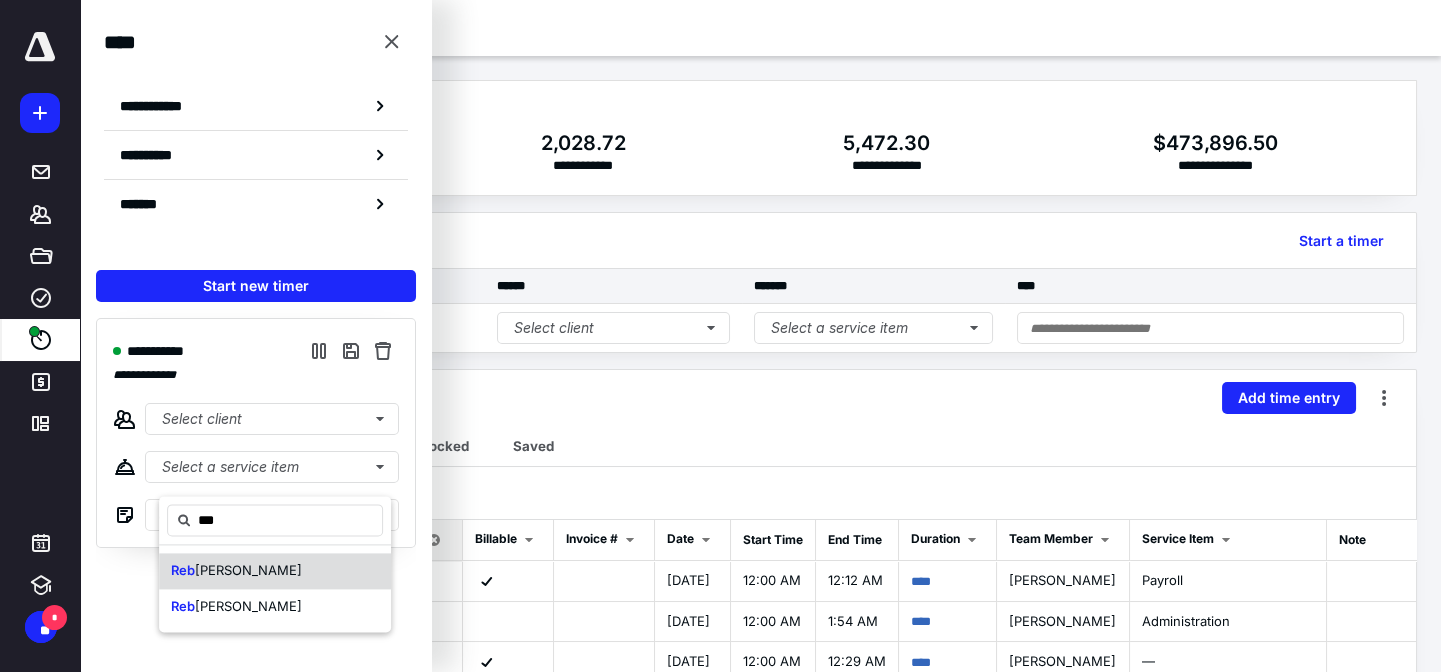 click on "Reb ecca [PERSON_NAME]" at bounding box center [236, 571] 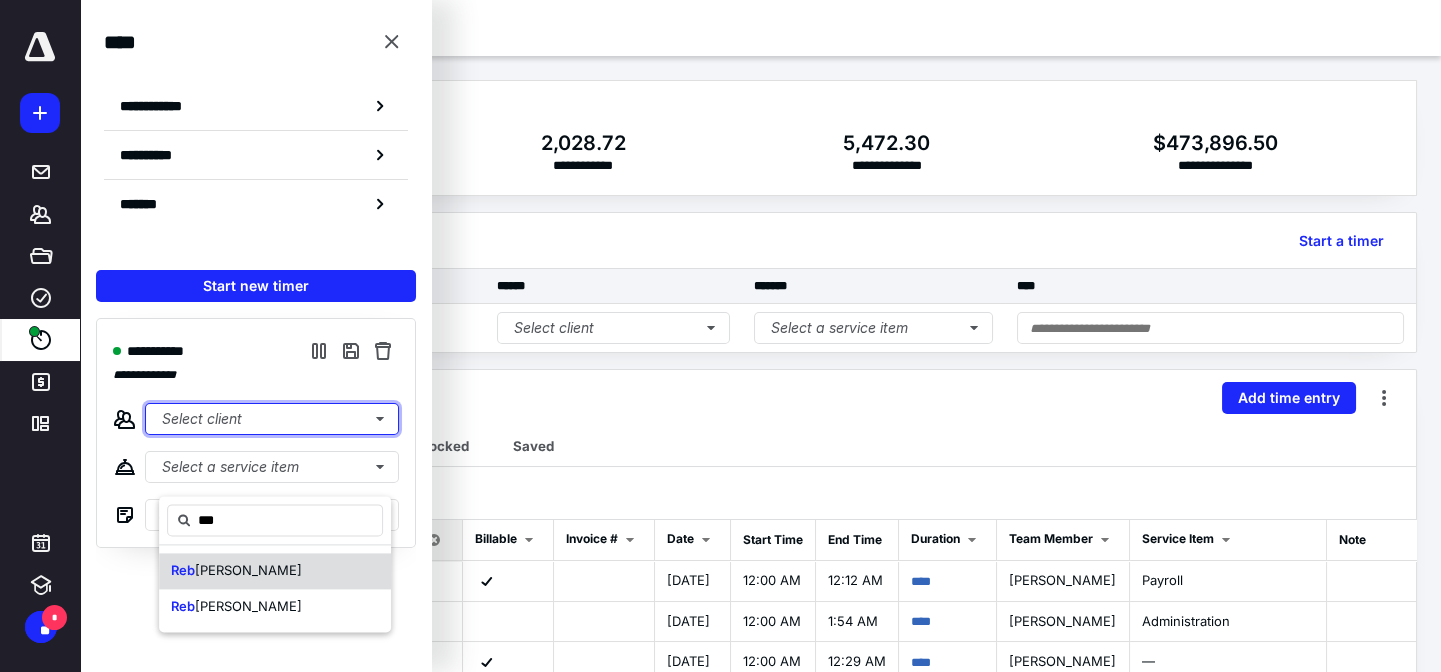 type 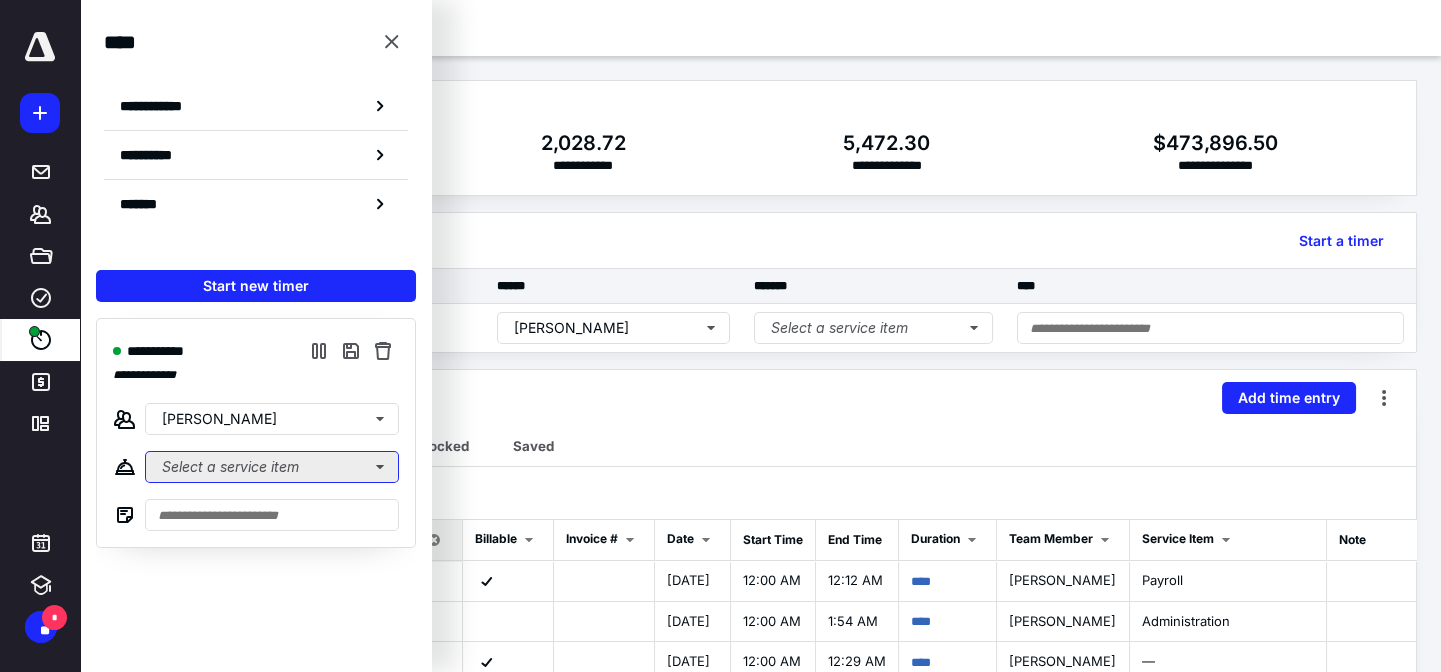 click on "Select a service item" at bounding box center [272, 467] 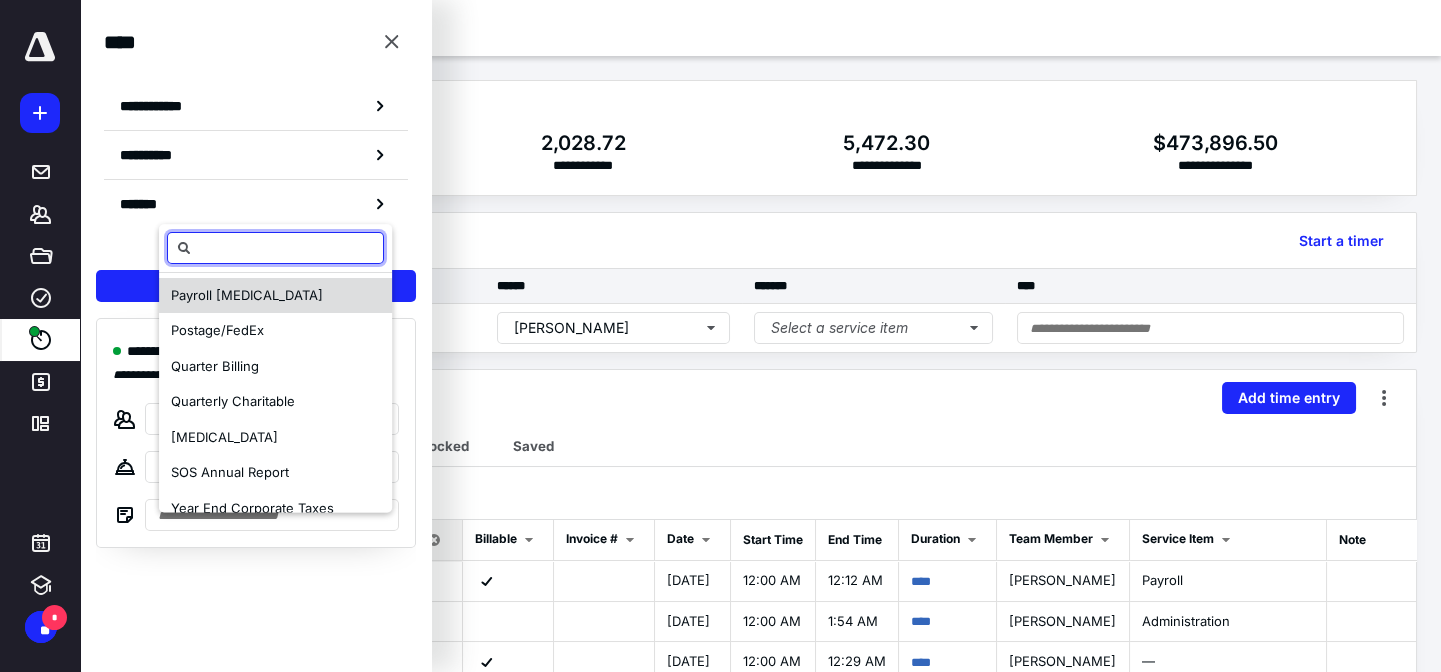 scroll, scrollTop: 90, scrollLeft: 0, axis: vertical 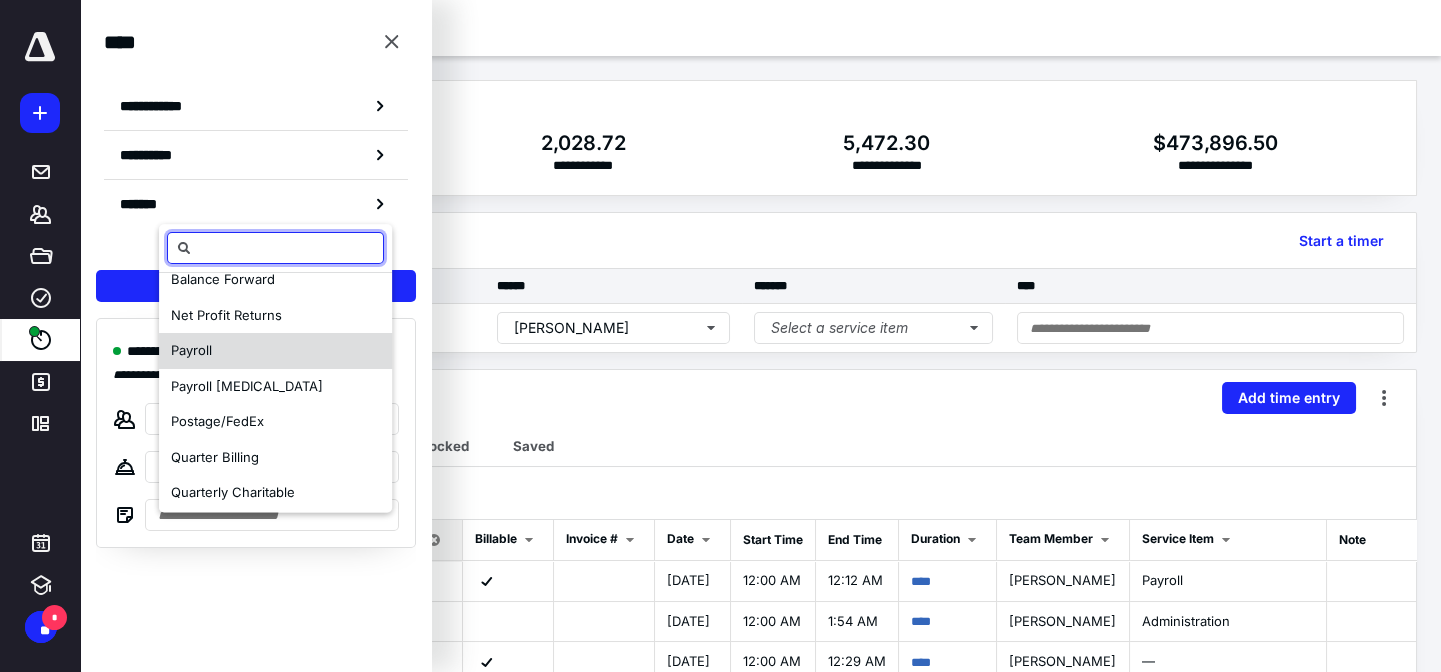 click on "Payroll" at bounding box center (304, 352) 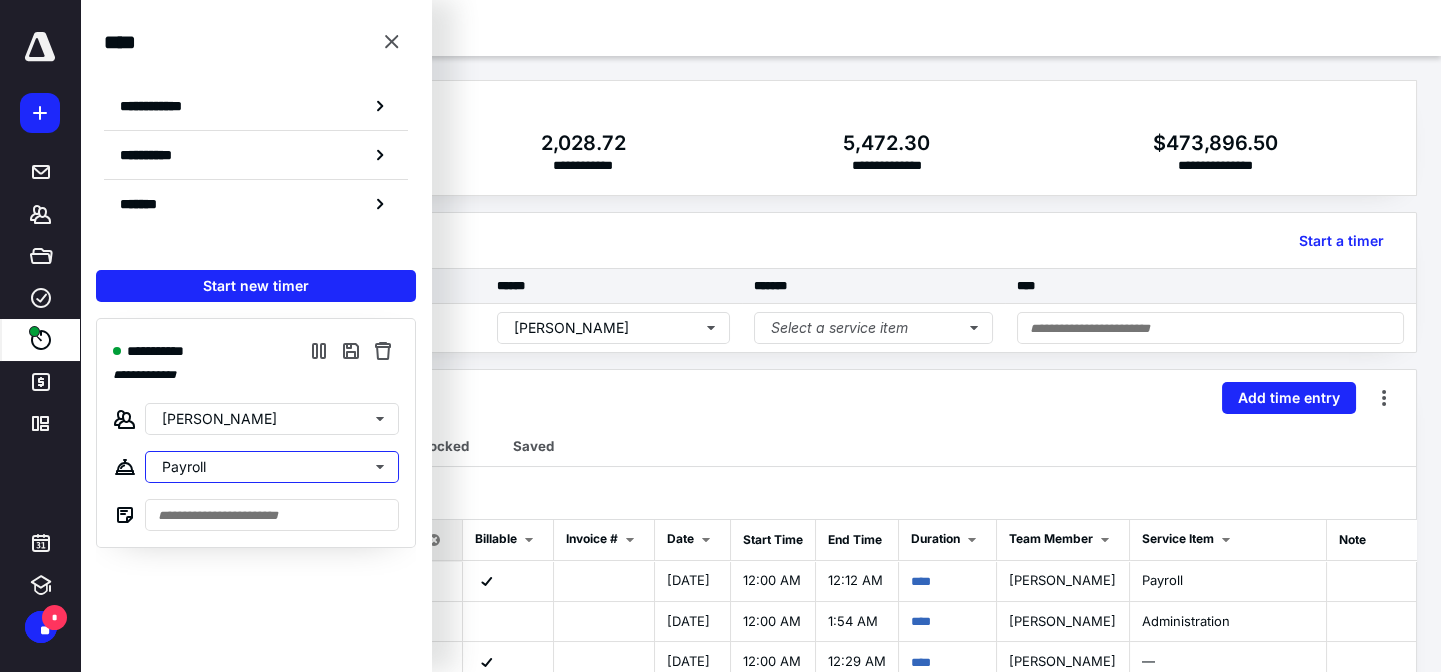 scroll, scrollTop: 0, scrollLeft: 0, axis: both 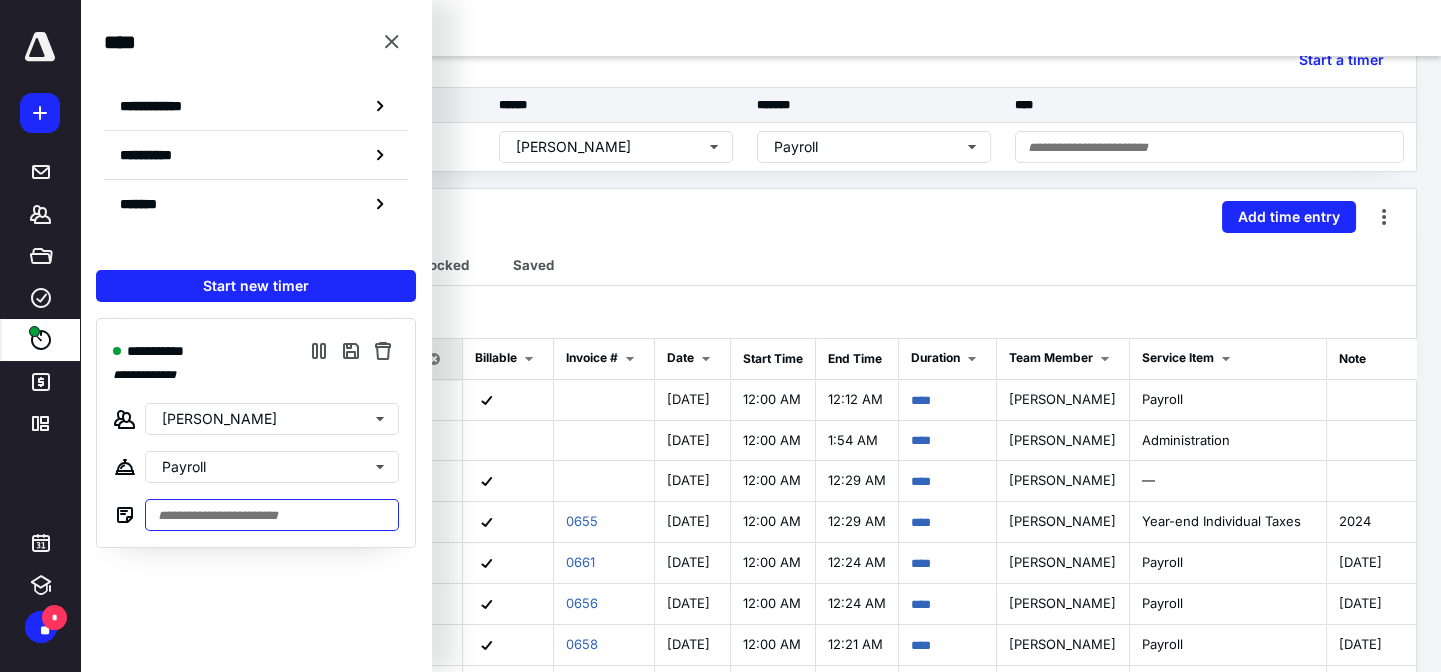 click at bounding box center [272, 515] 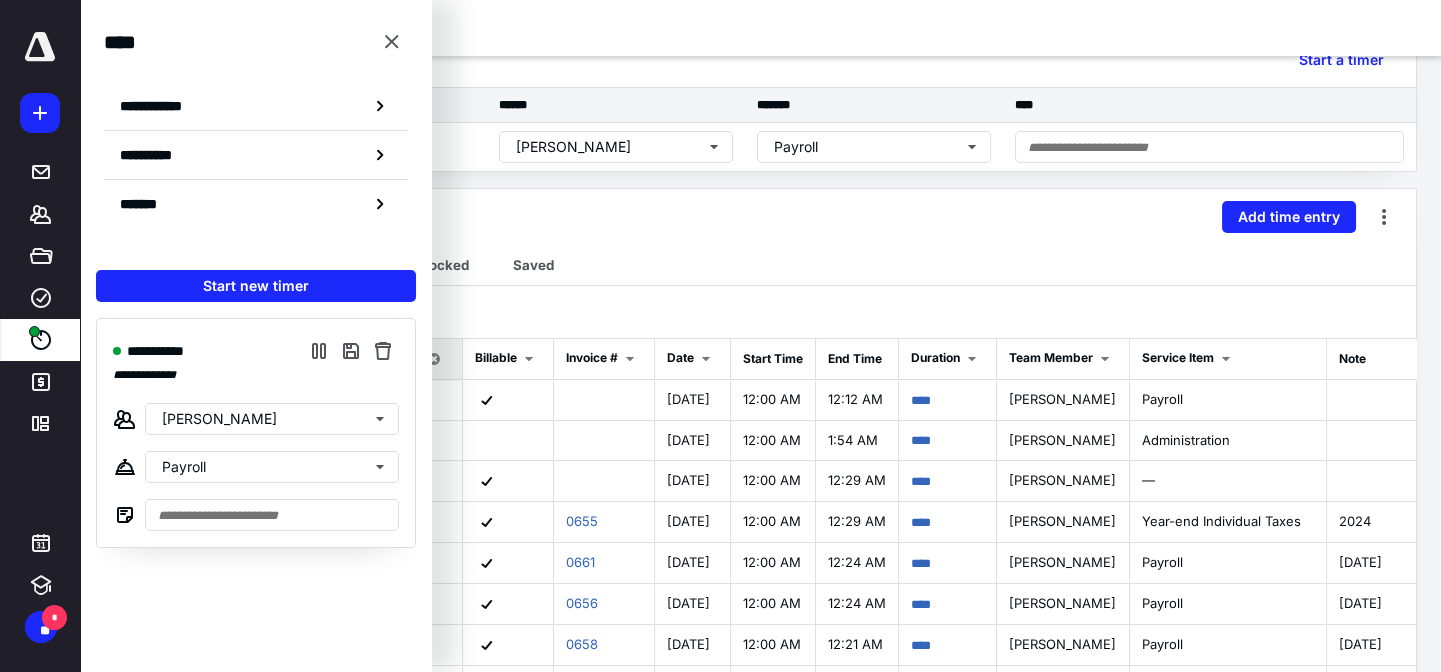 click on "**********" at bounding box center [256, 433] 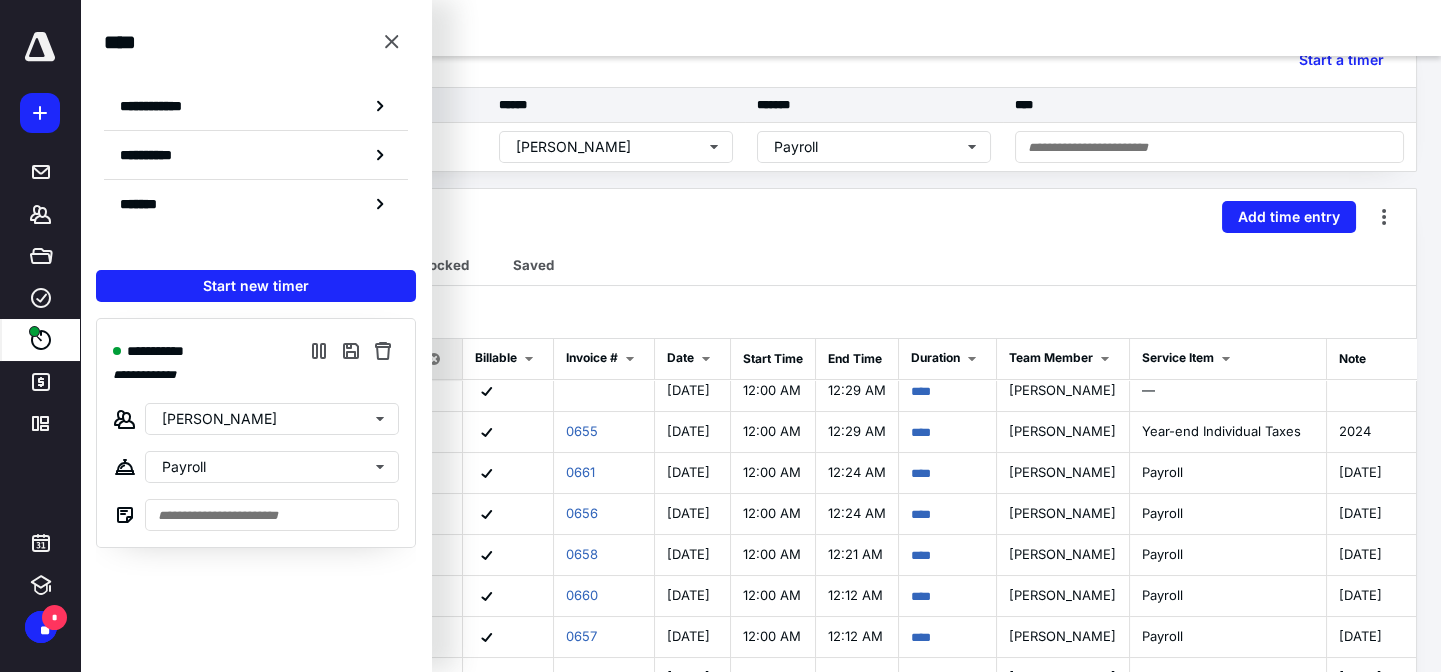 scroll, scrollTop: 0, scrollLeft: 0, axis: both 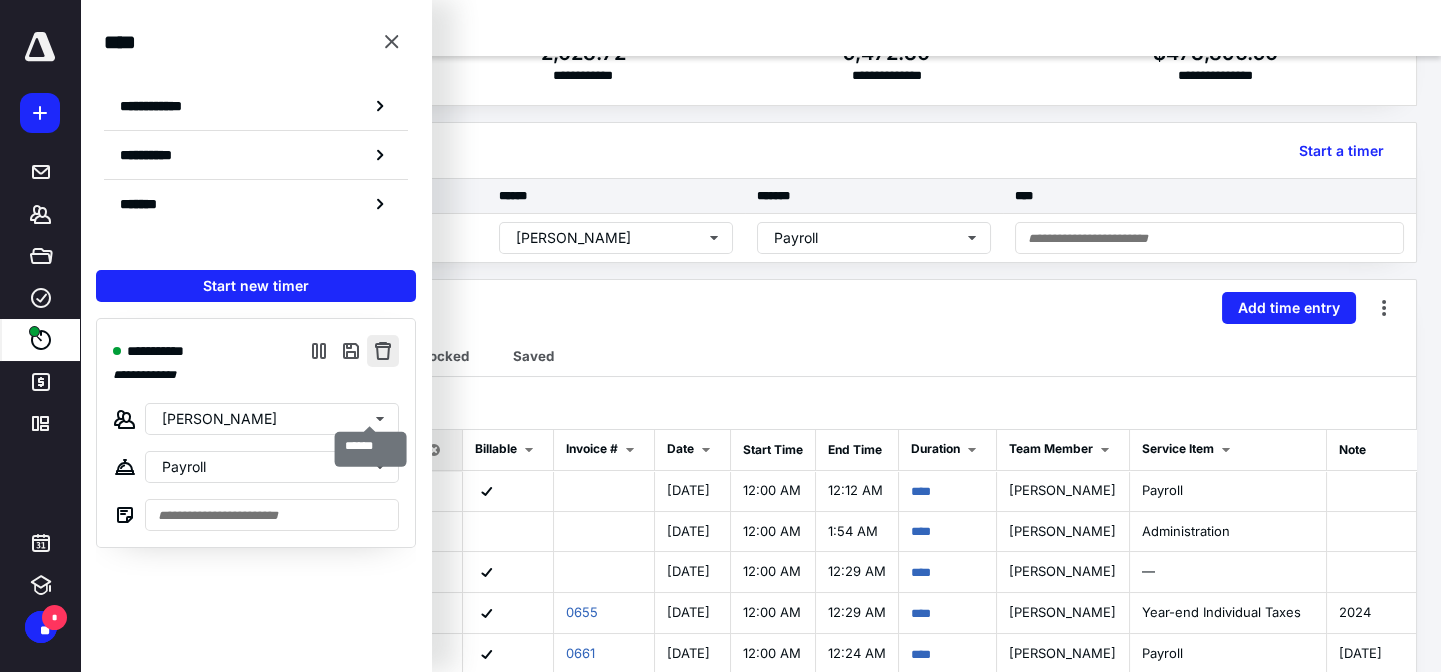 click at bounding box center [383, 351] 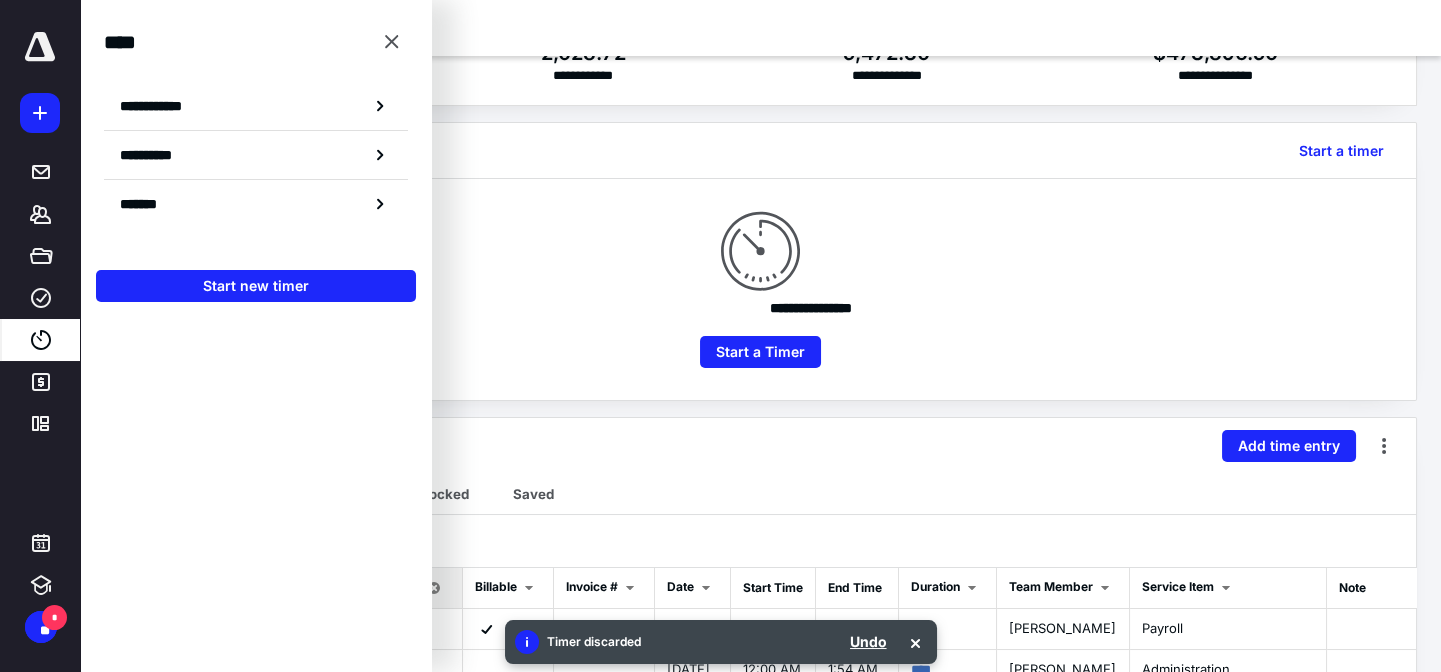 click on "Time Entries" at bounding box center (760, 28) 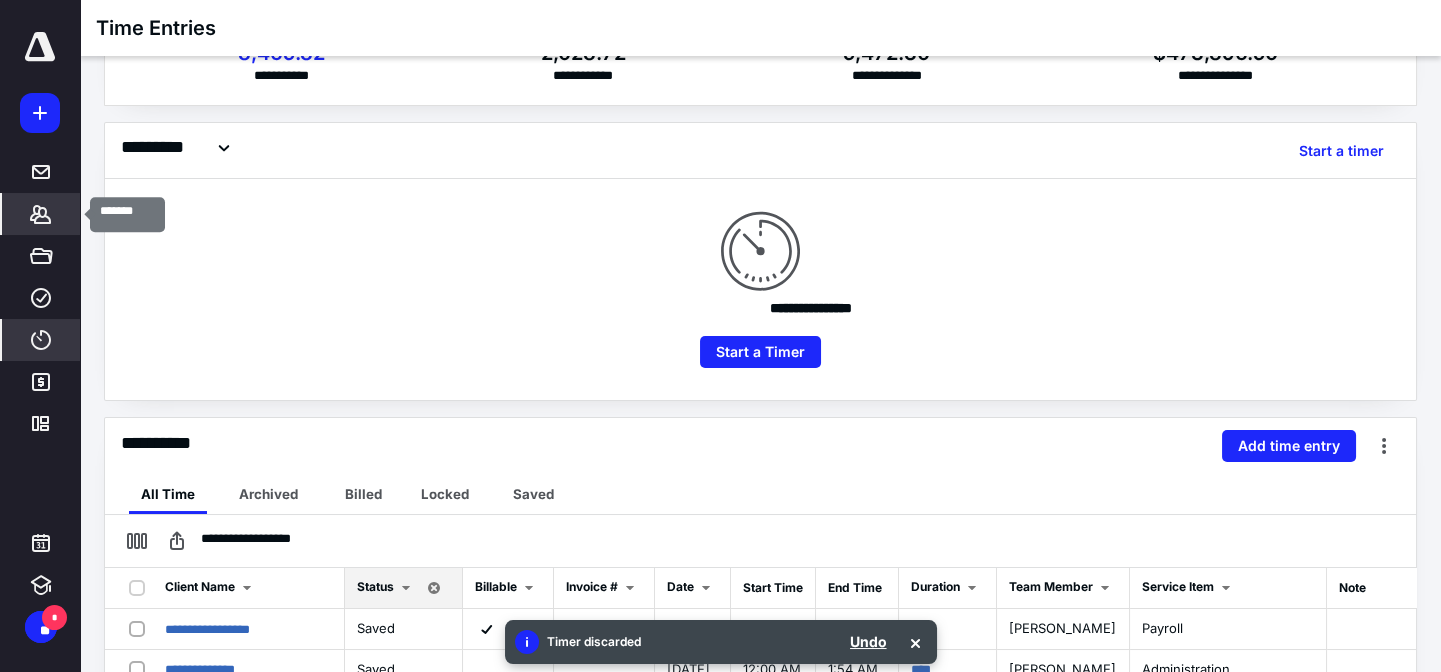 click 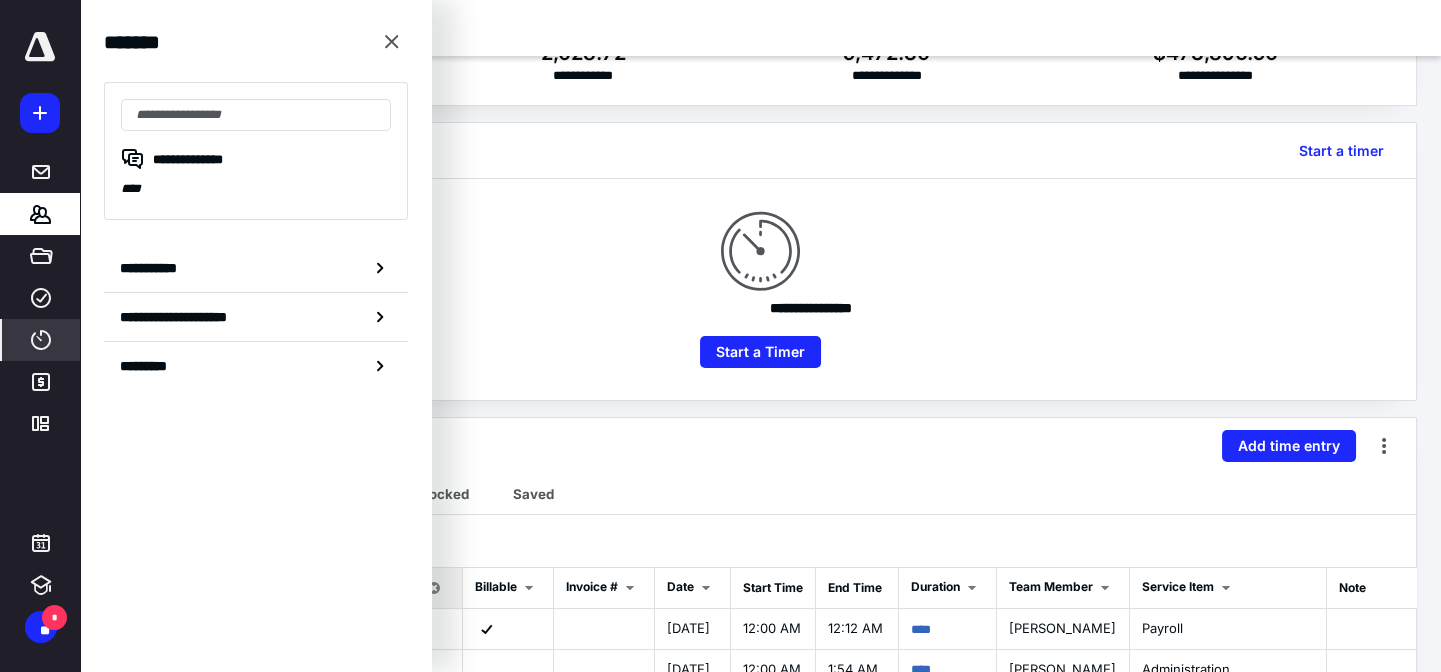 click on "Time Entries" at bounding box center (760, 28) 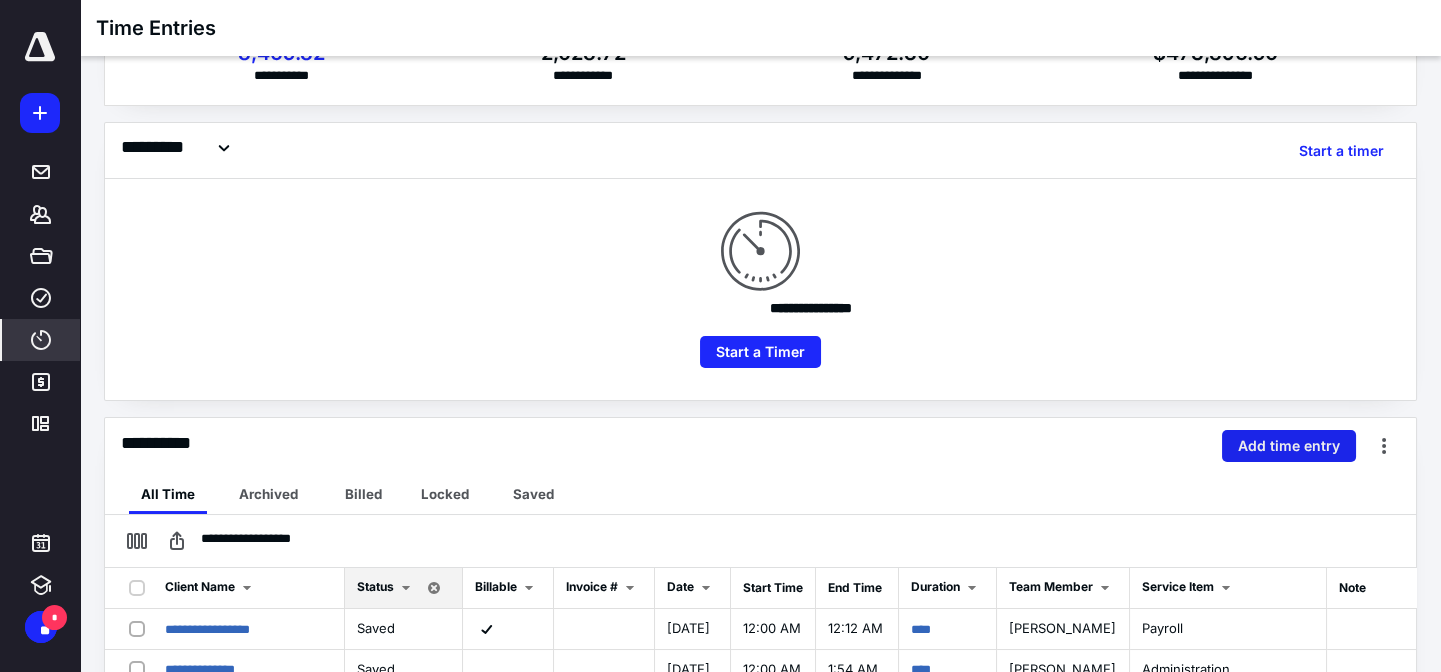 click on "Add time entry" at bounding box center [1289, 446] 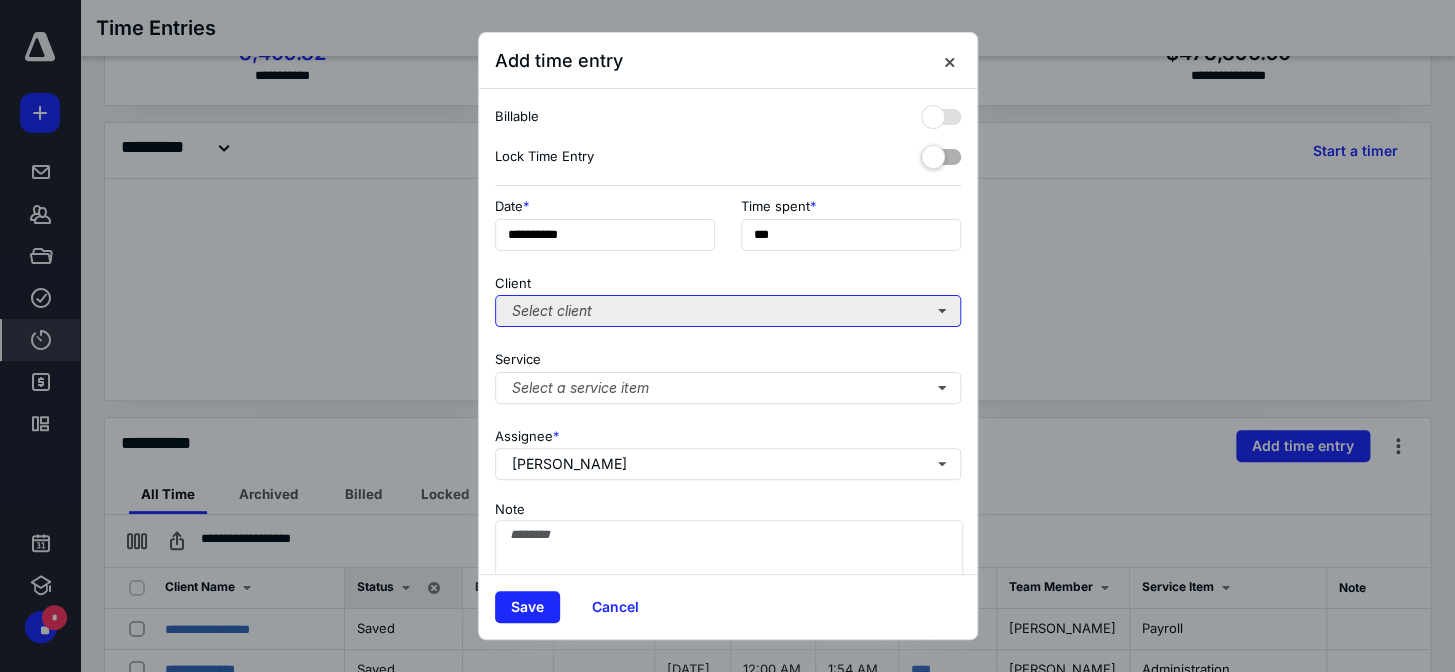 click on "Select client" at bounding box center (728, 311) 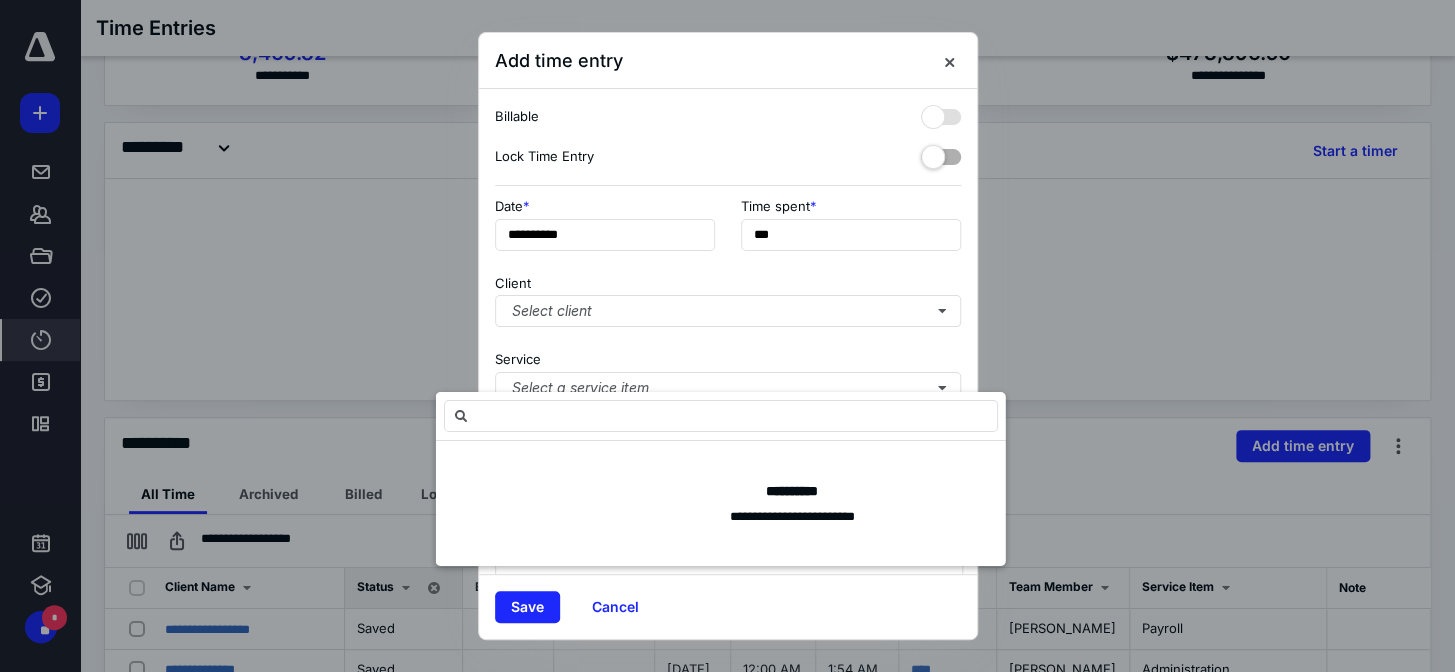 click on "Add time entry" at bounding box center (728, 61) 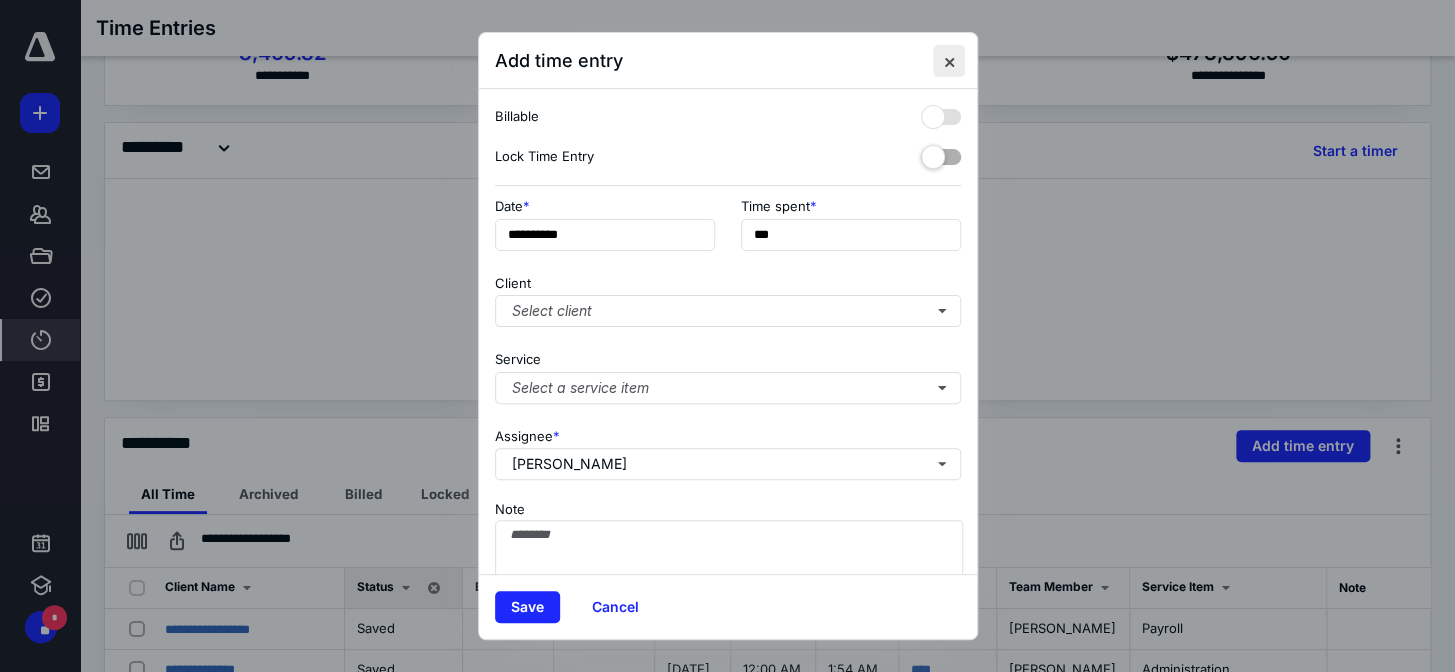 click at bounding box center (949, 61) 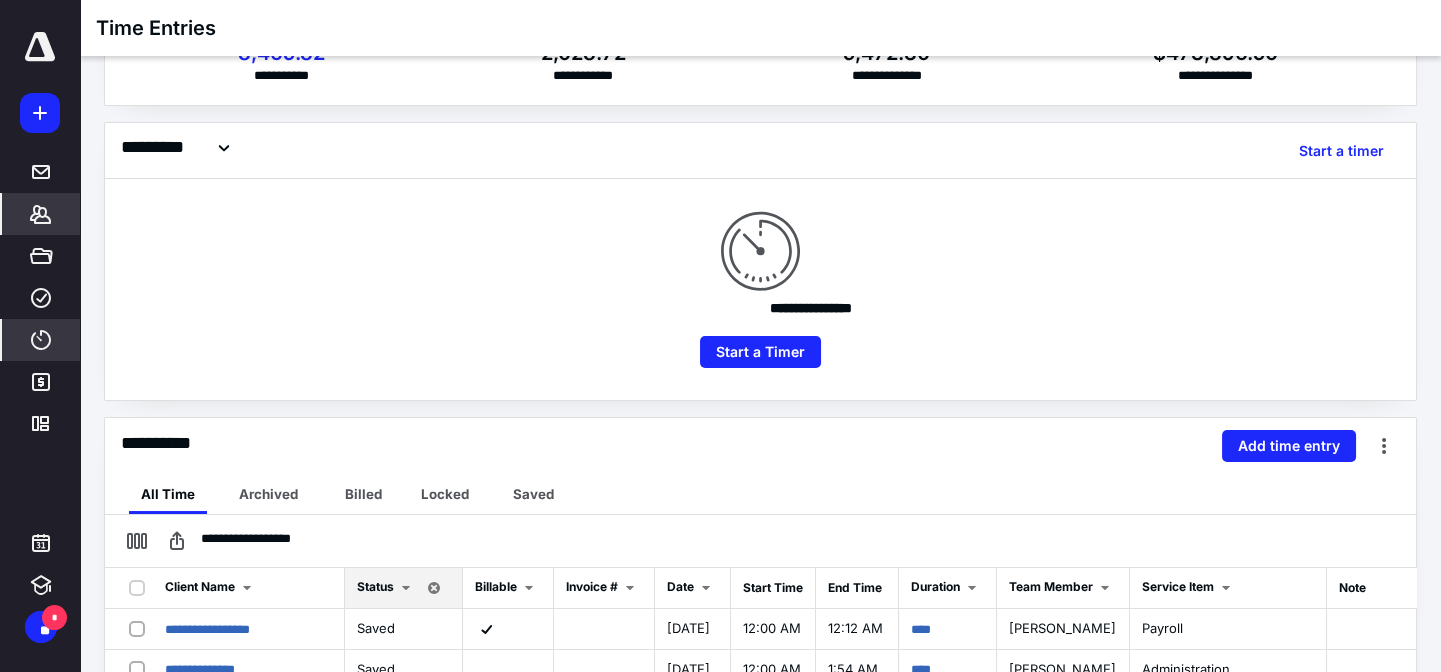 click on "*******" at bounding box center (41, 214) 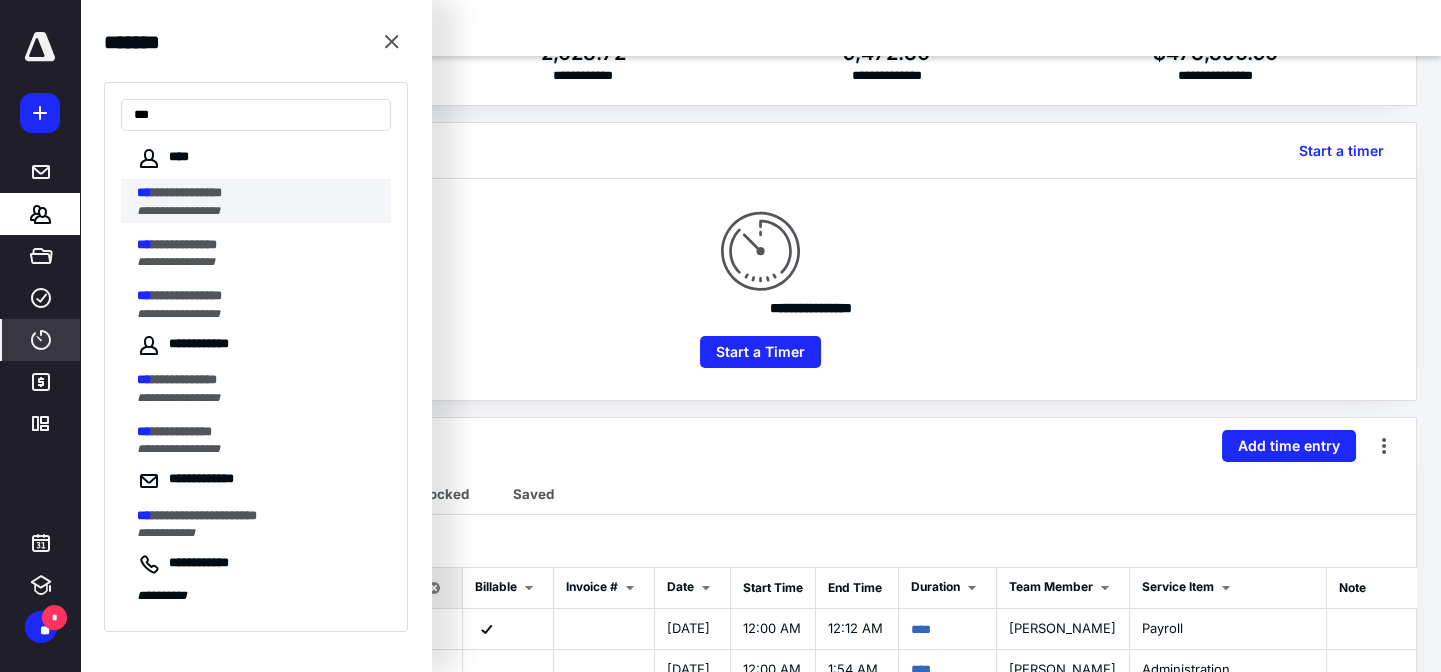 type on "***" 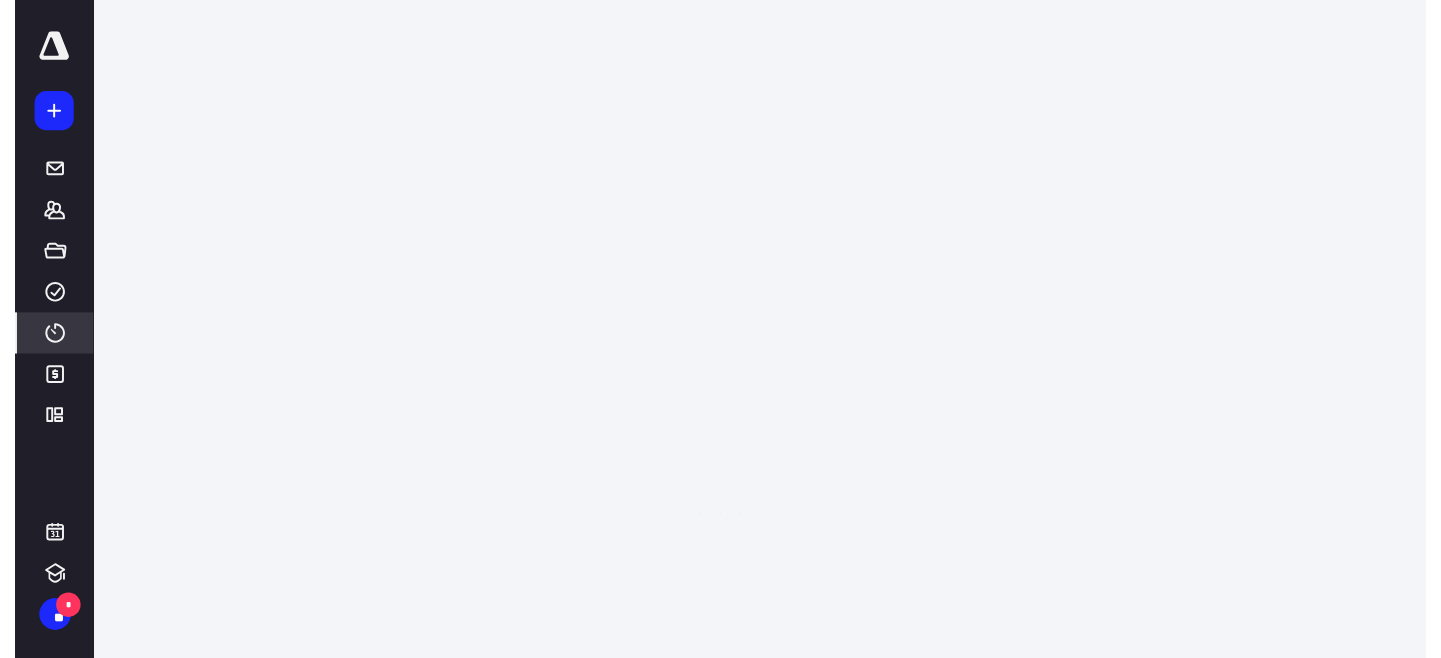 scroll, scrollTop: 0, scrollLeft: 0, axis: both 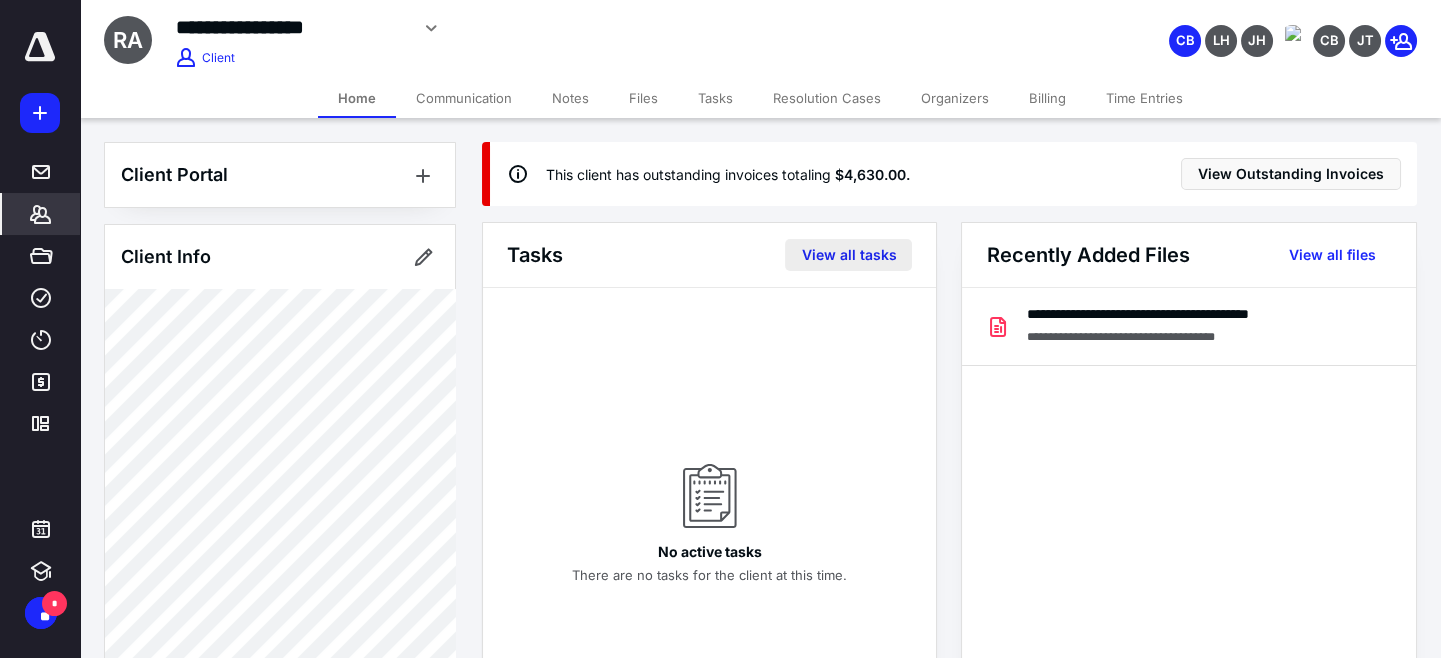 click on "View all tasks" at bounding box center (848, 255) 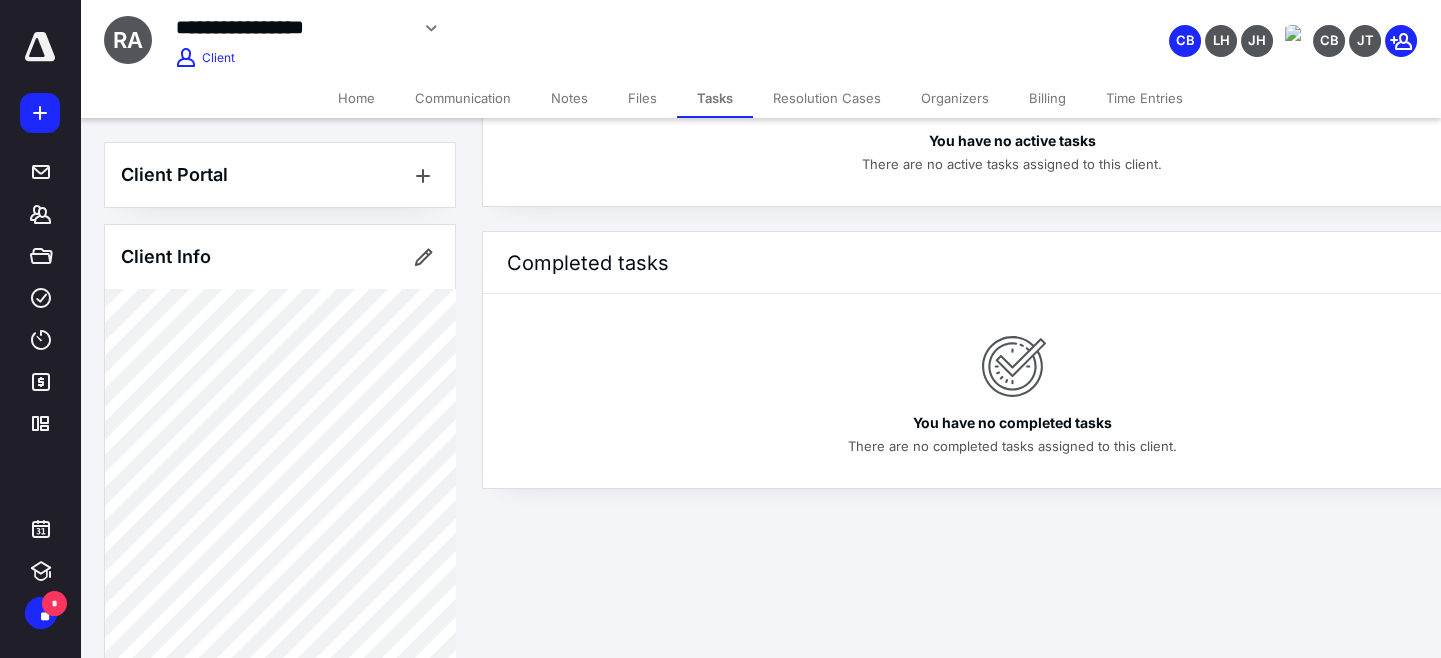 scroll, scrollTop: 0, scrollLeft: 0, axis: both 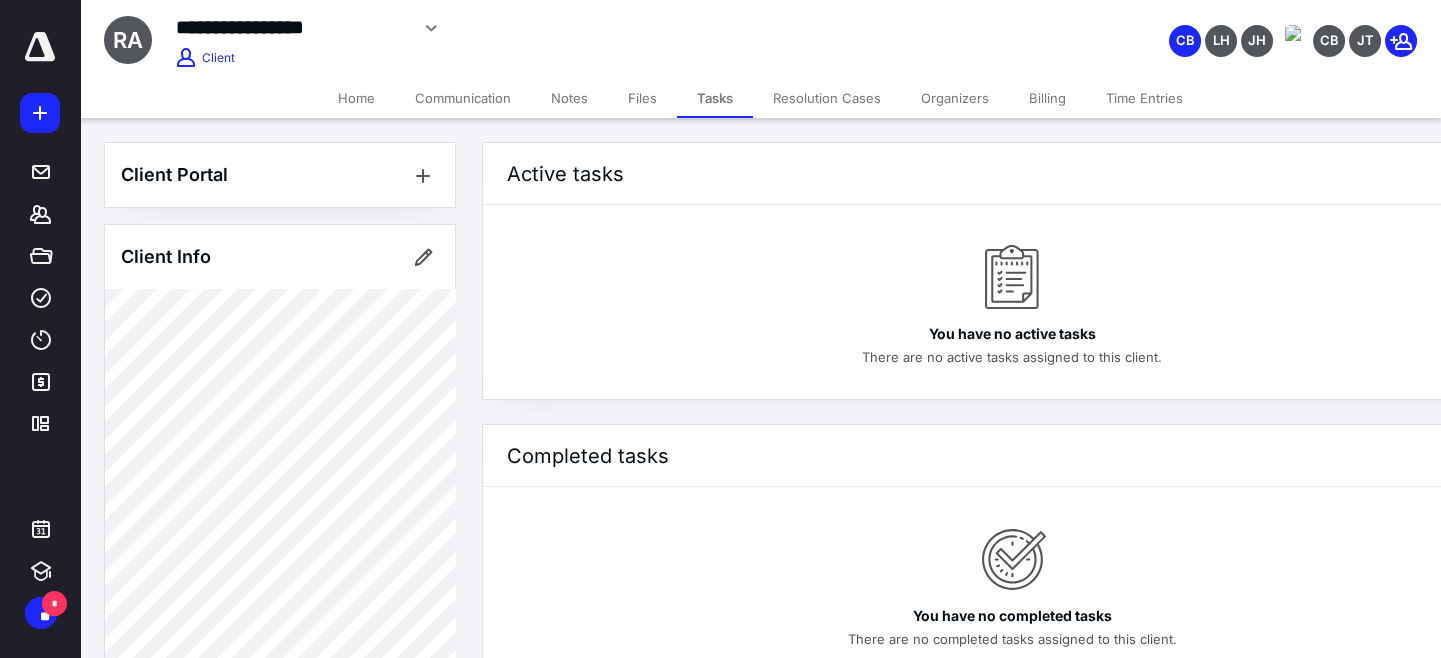 click on "Home" at bounding box center (356, 98) 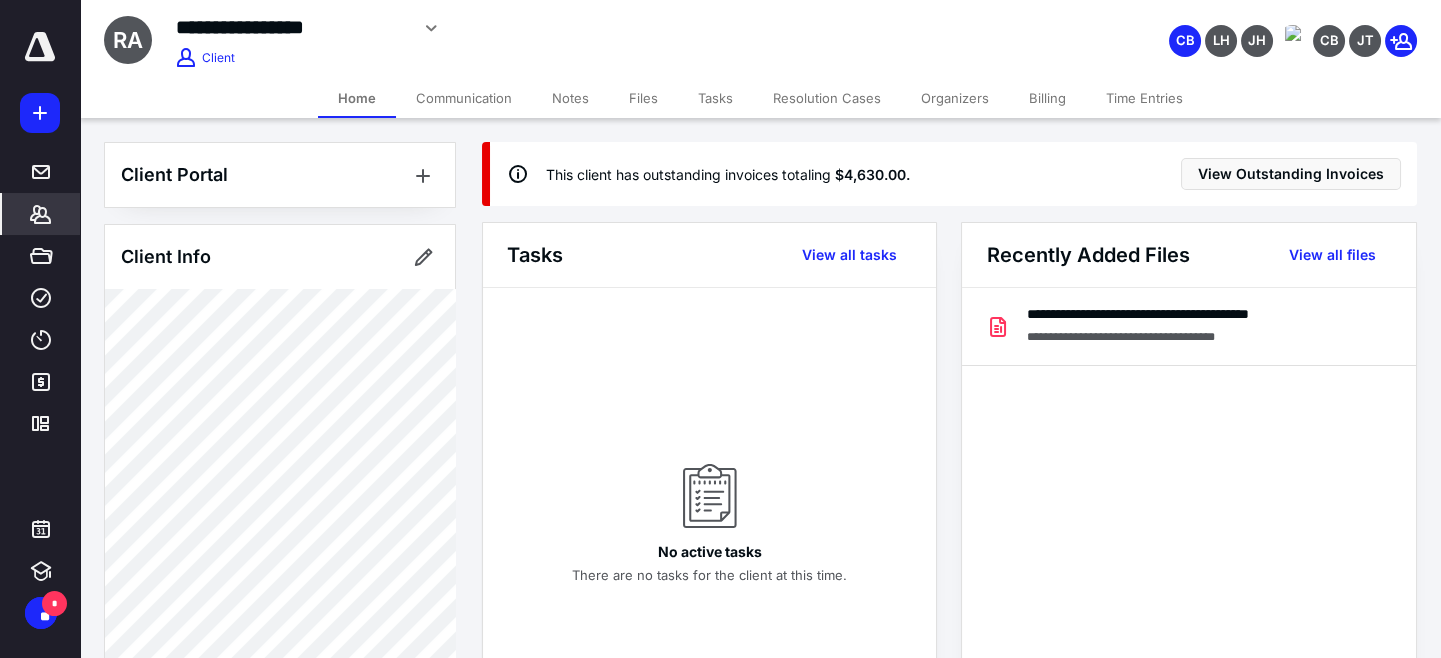 click on "Tasks" at bounding box center (715, 98) 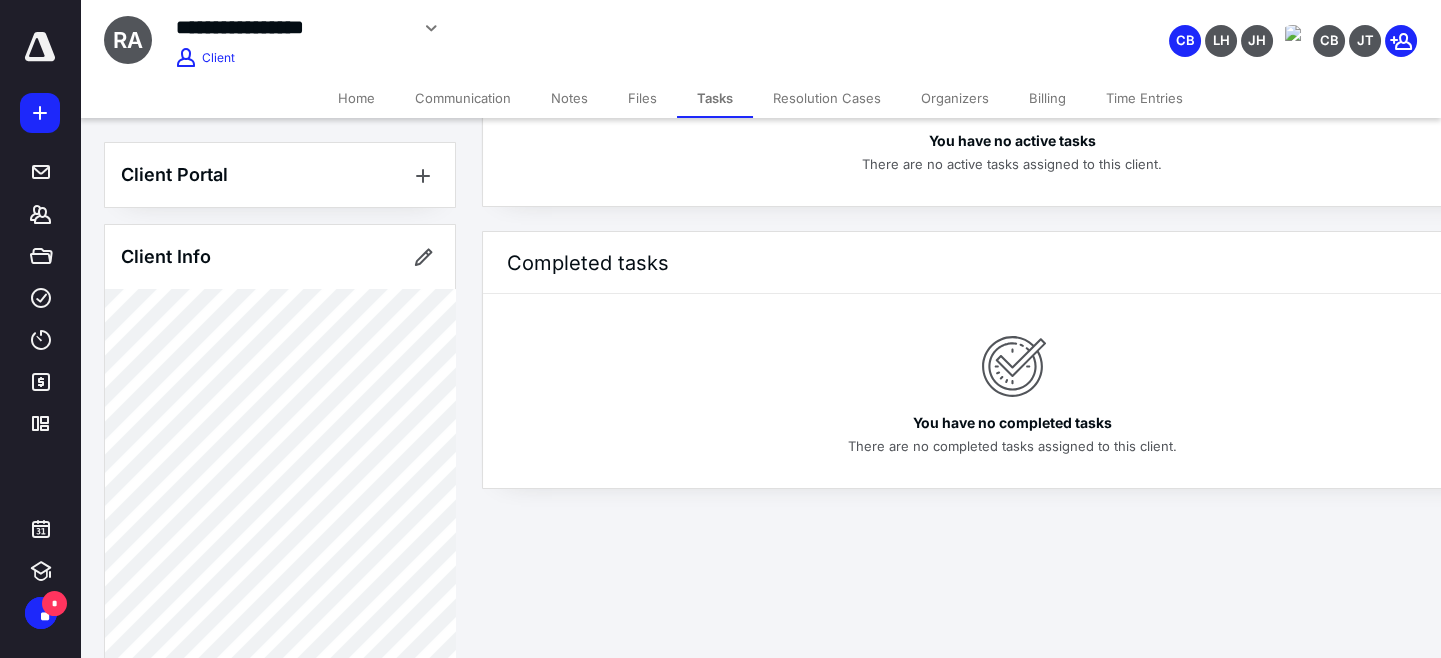 scroll, scrollTop: 102, scrollLeft: 0, axis: vertical 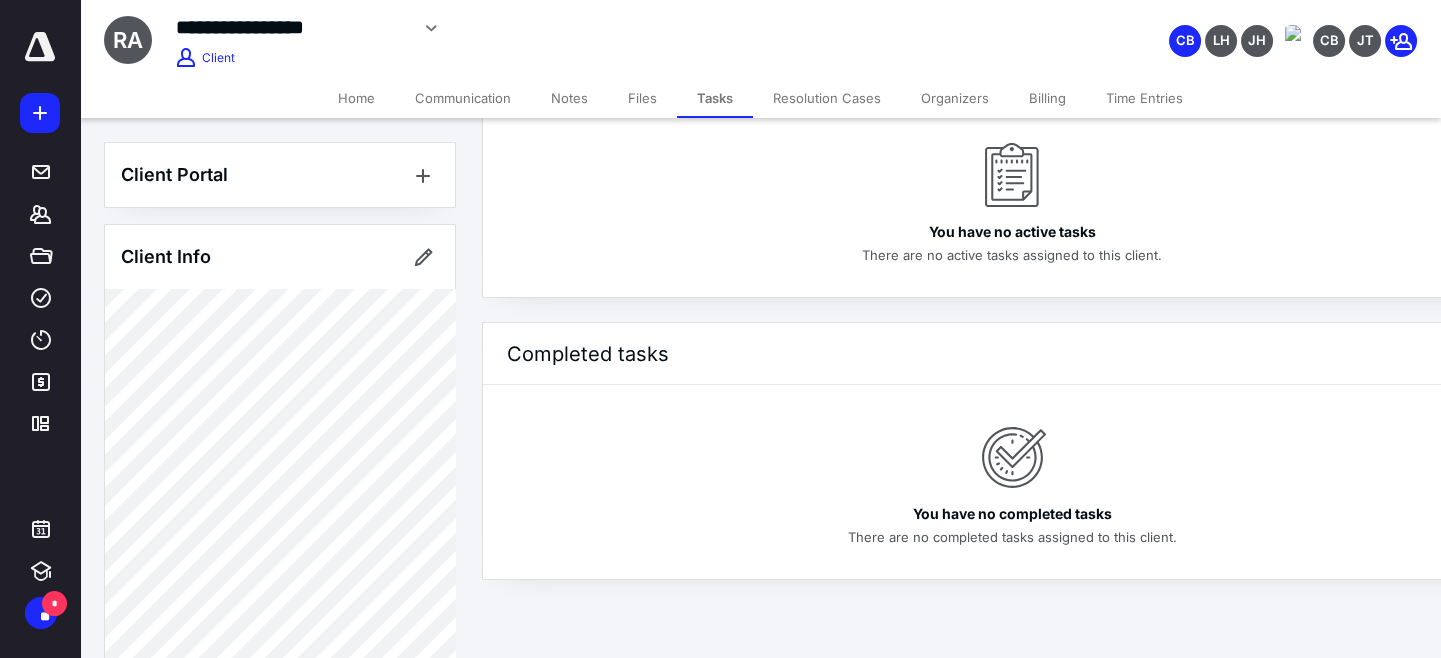 click on "Time Entries" at bounding box center (1144, 98) 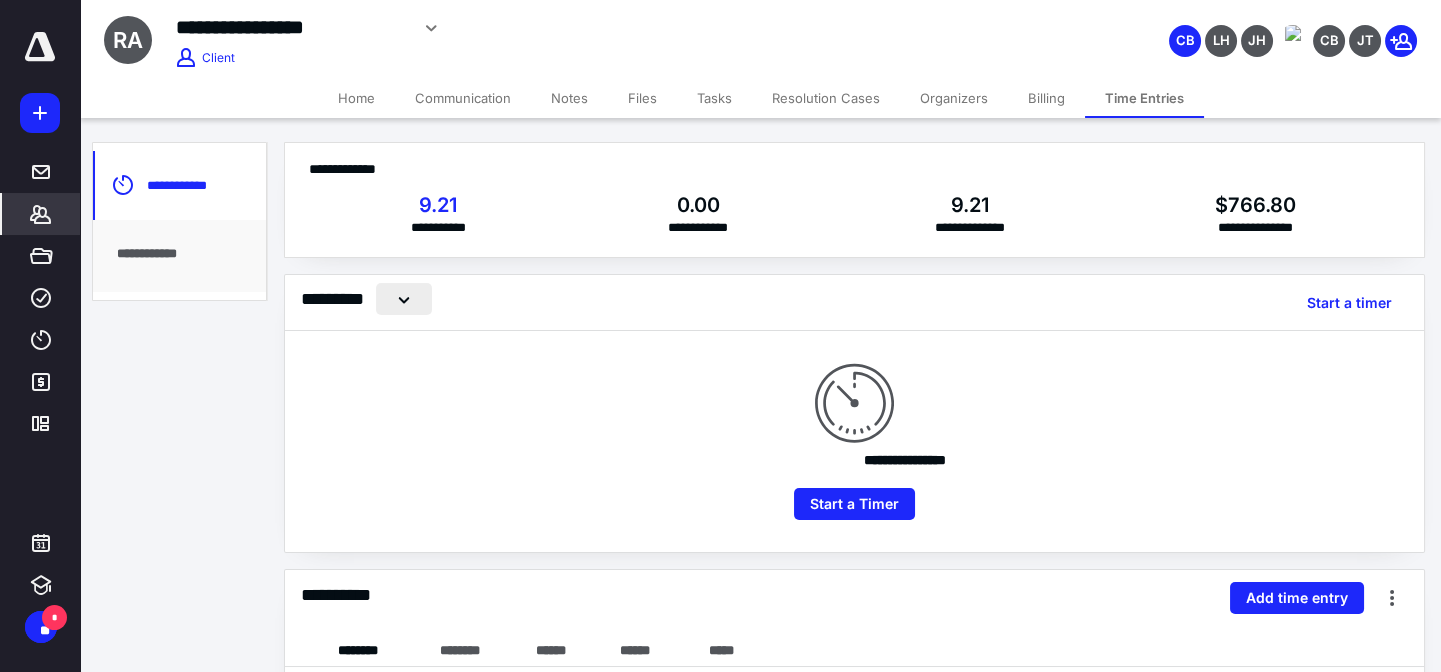 click at bounding box center [404, 299] 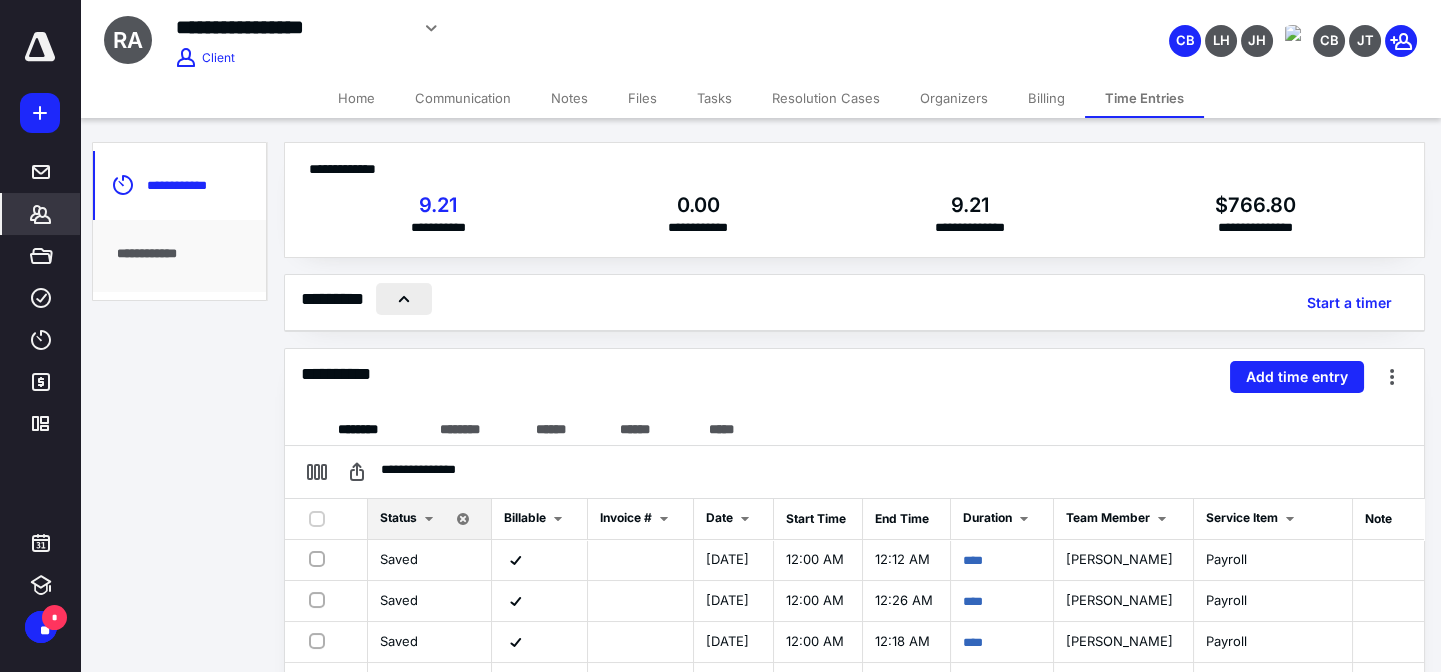 click at bounding box center [404, 299] 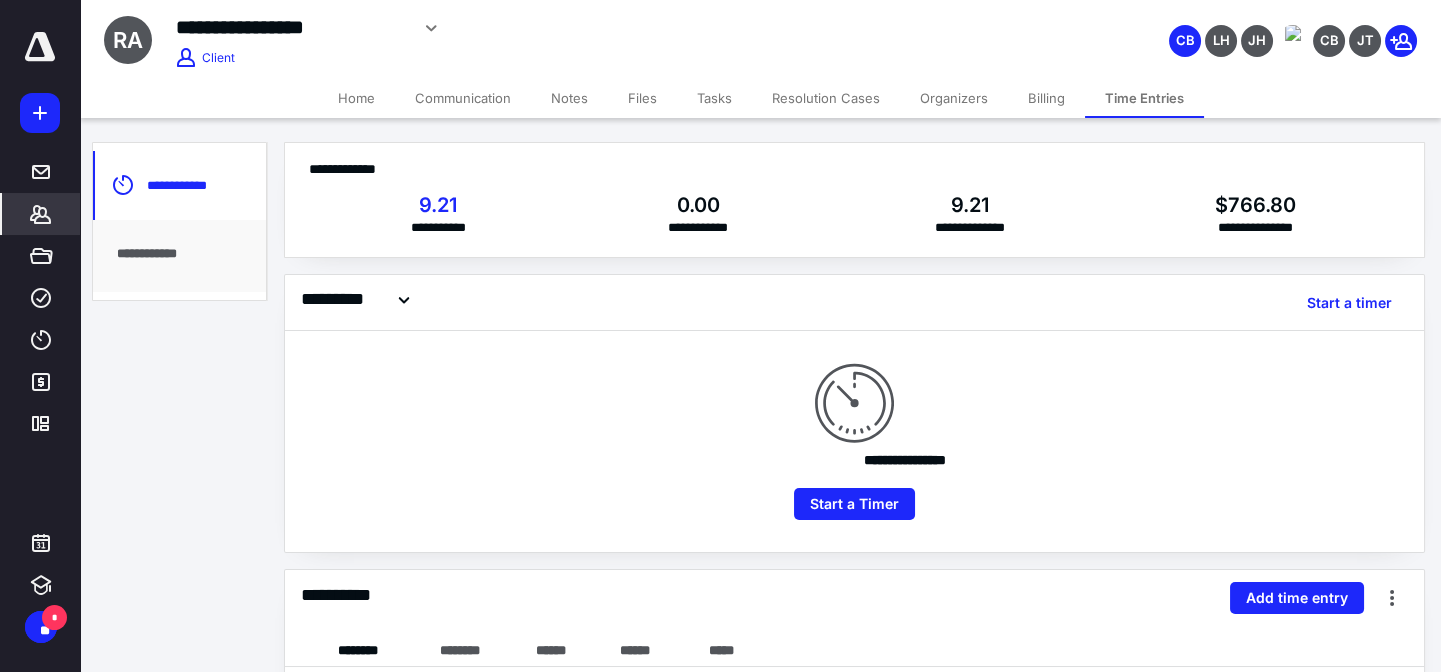 click on "Tasks" at bounding box center (714, 98) 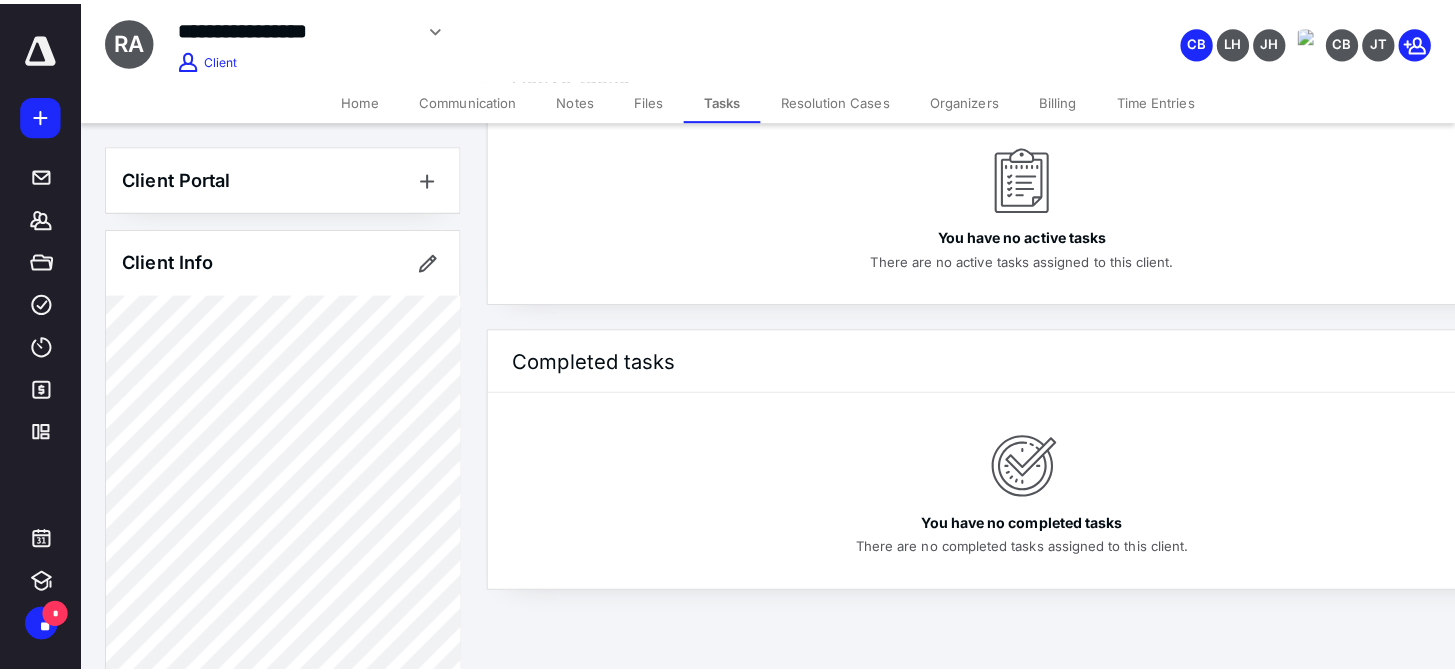scroll, scrollTop: 0, scrollLeft: 0, axis: both 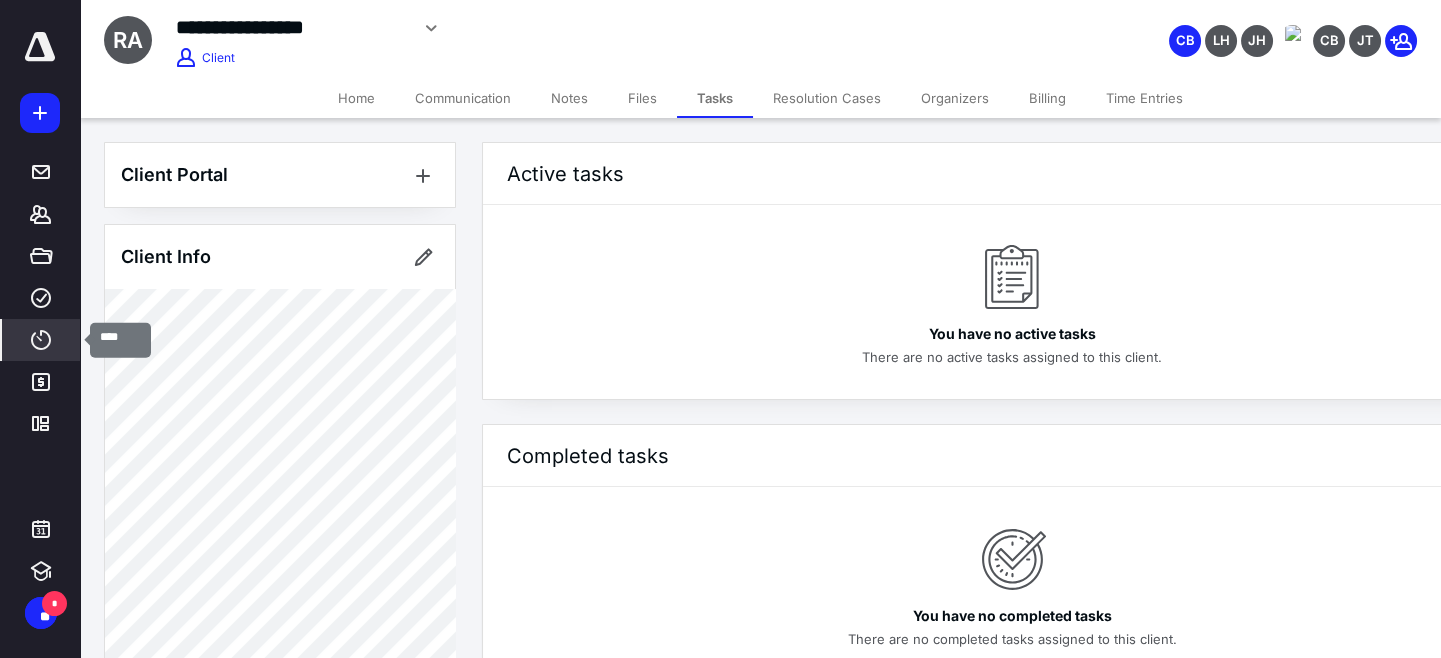 click 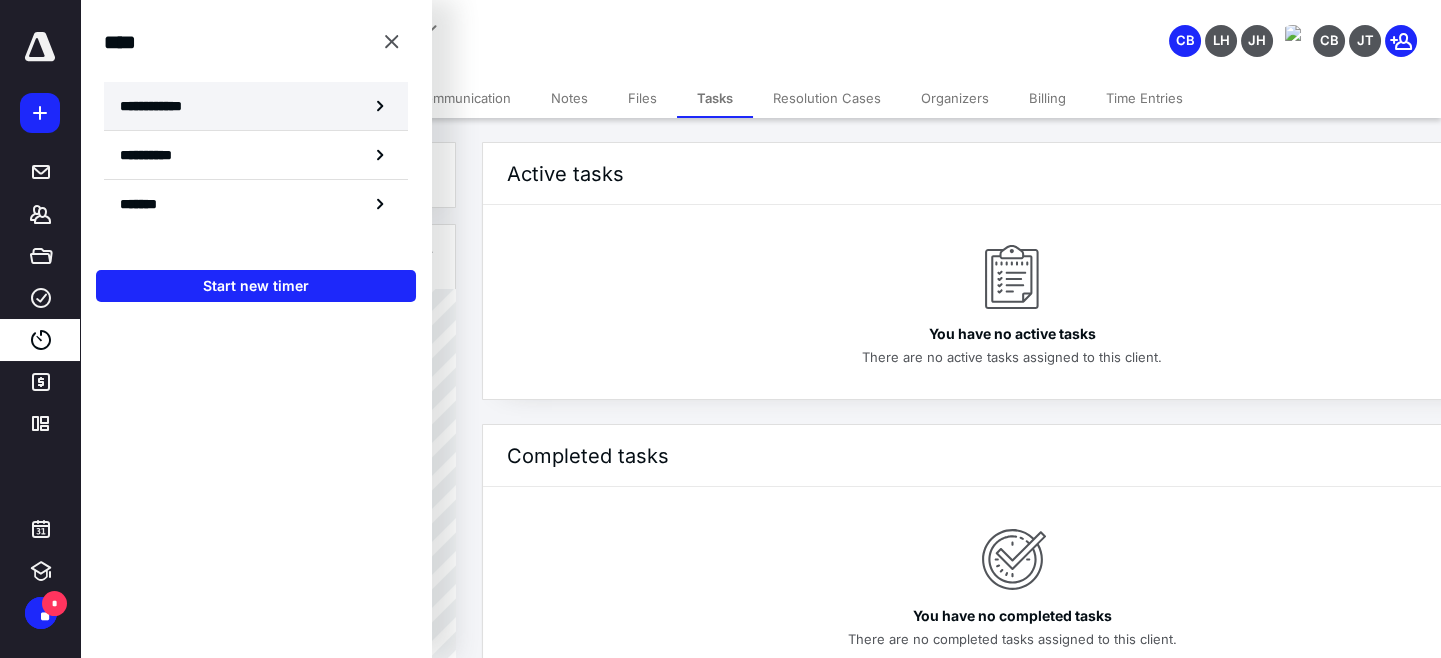 click on "**********" at bounding box center [161, 106] 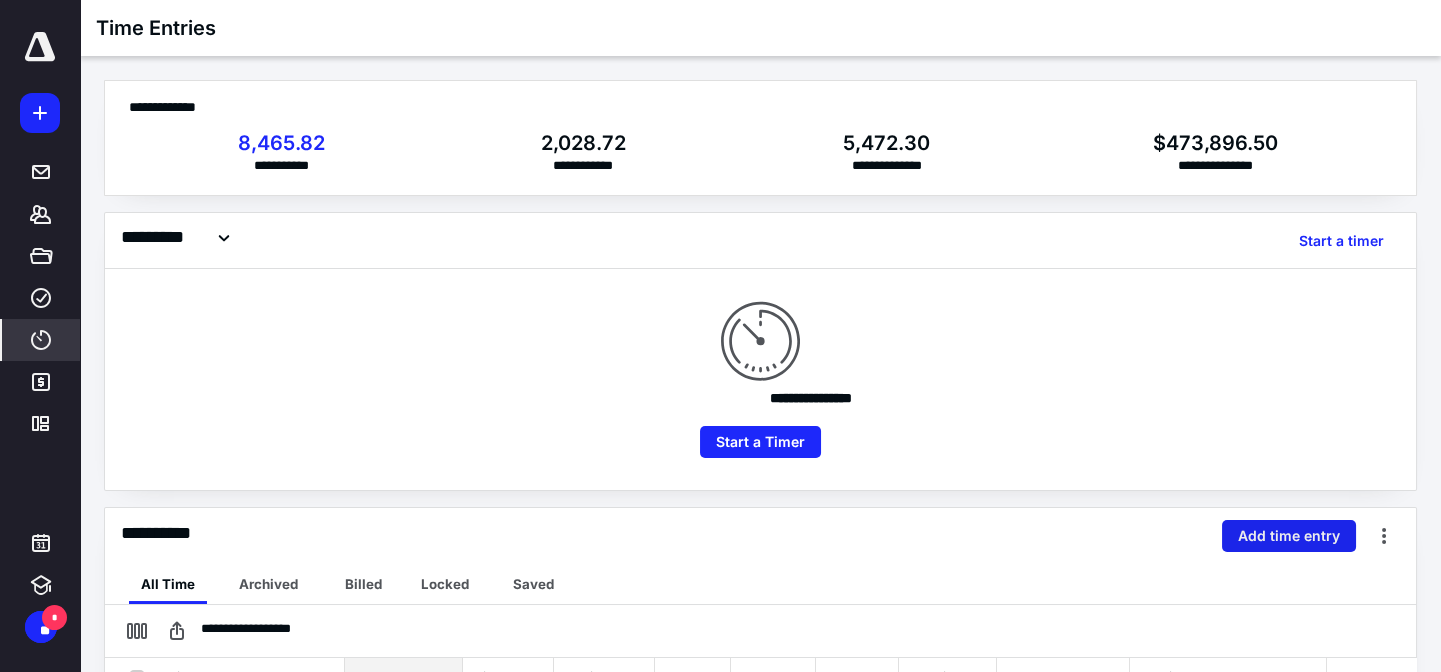 click on "Add time entry" at bounding box center [1289, 536] 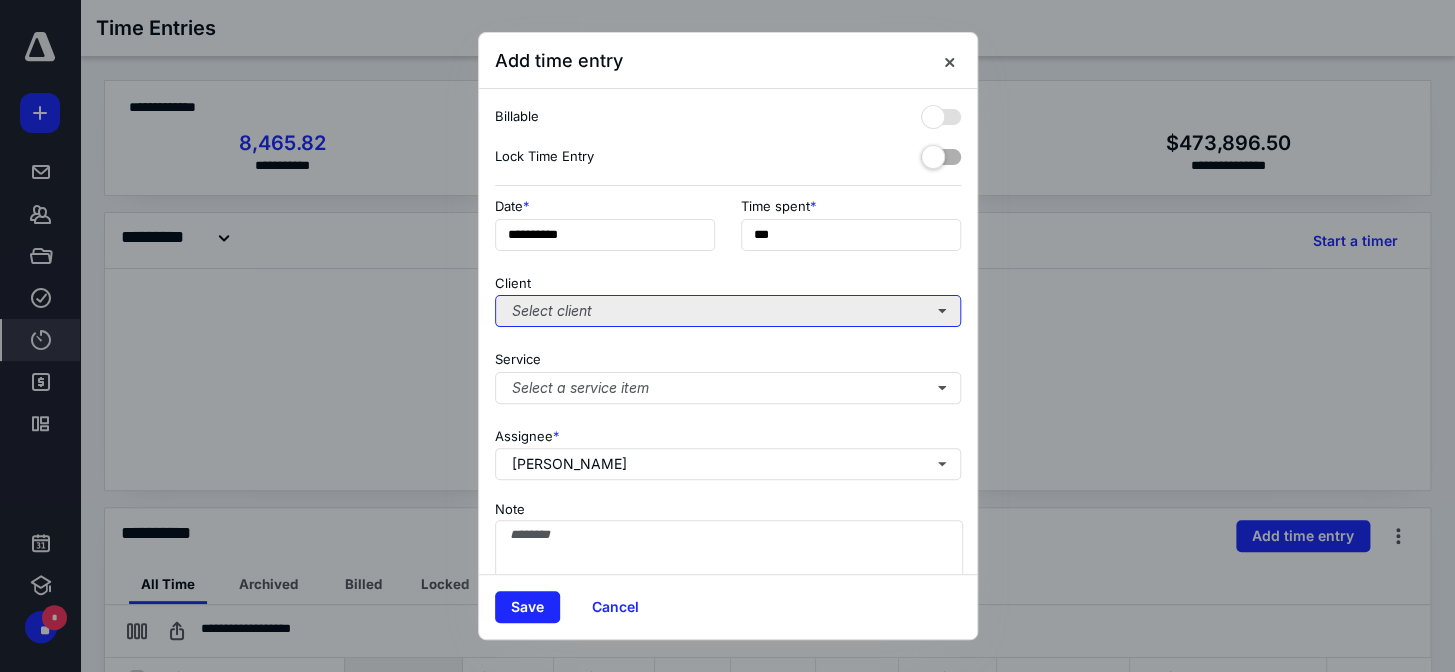 click on "Select client" at bounding box center [728, 311] 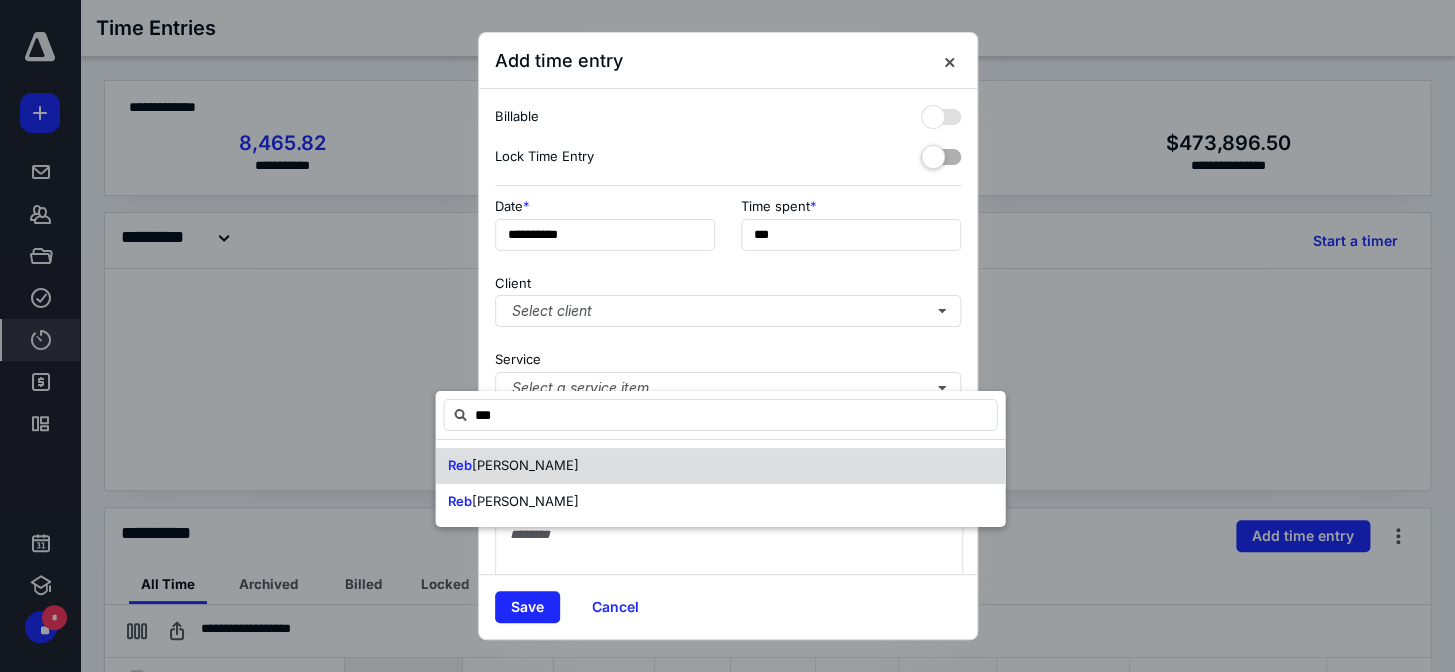 click on "Reb ecca Anderson" at bounding box center [720, 466] 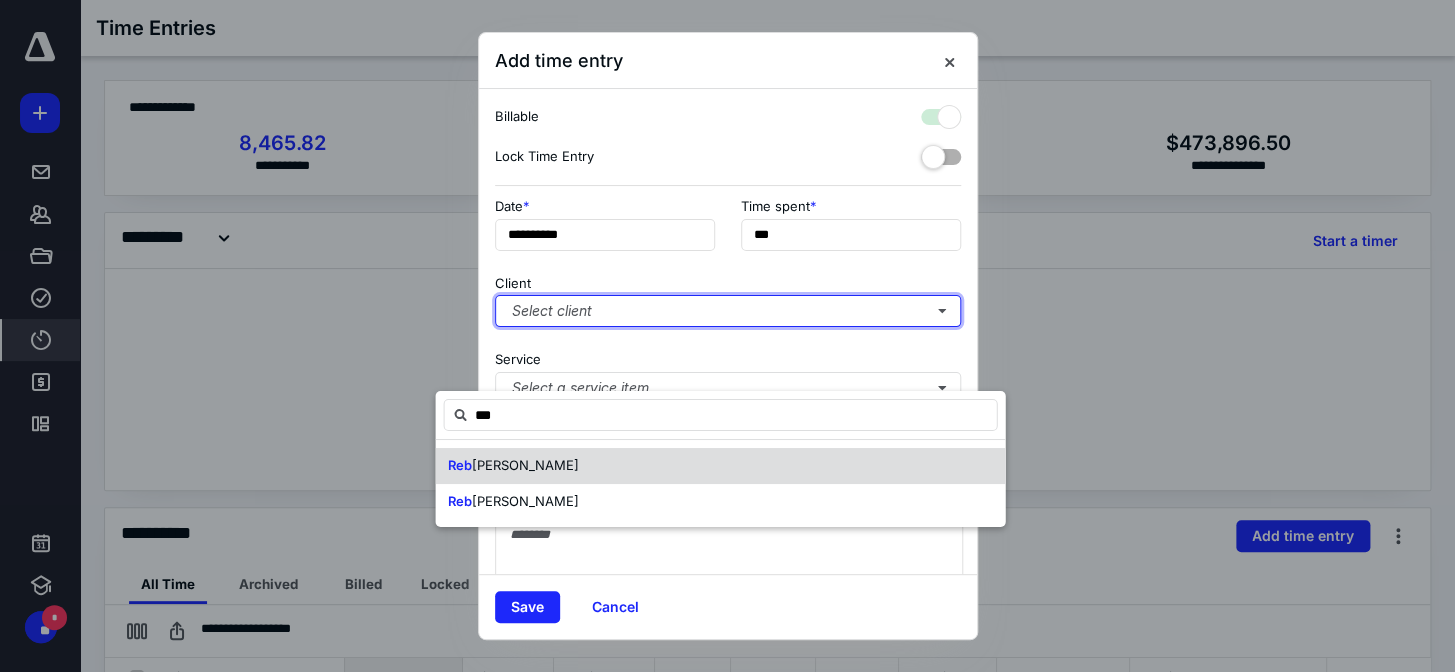 checkbox on "true" 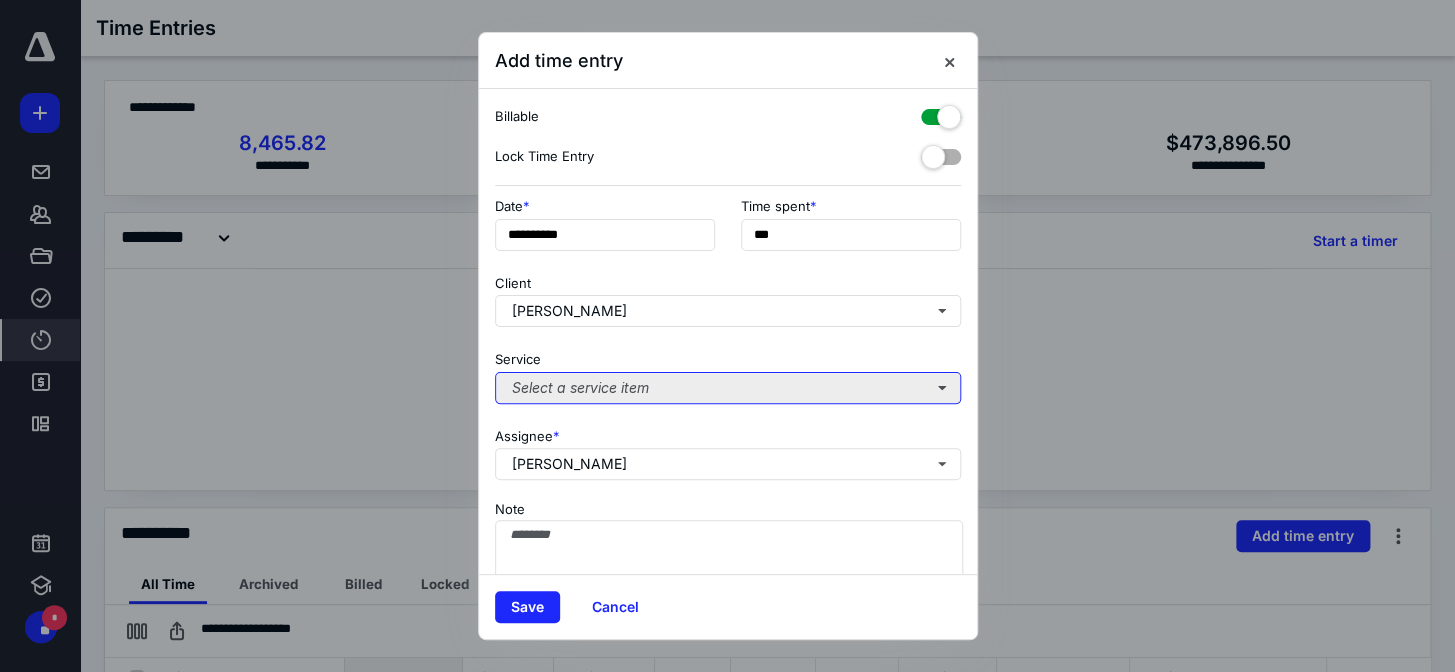 click on "Select a service item" at bounding box center (728, 388) 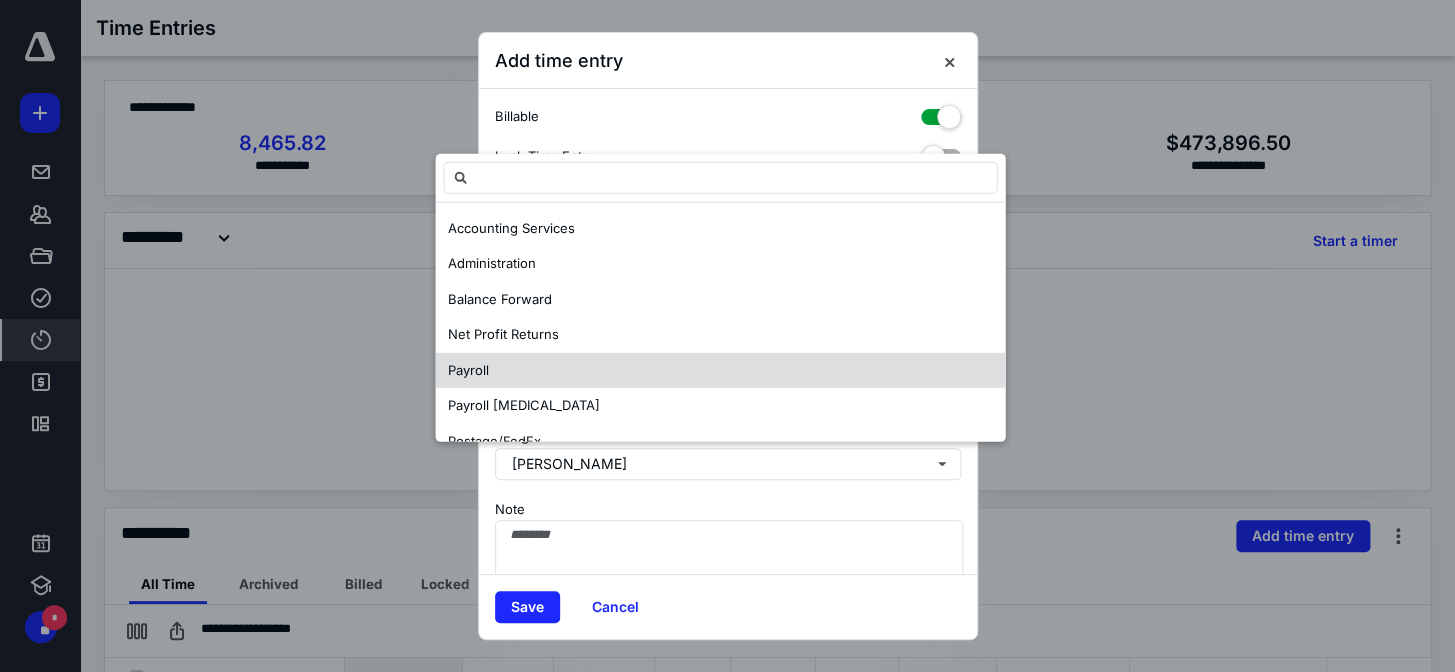 click on "Payroll" at bounding box center [720, 370] 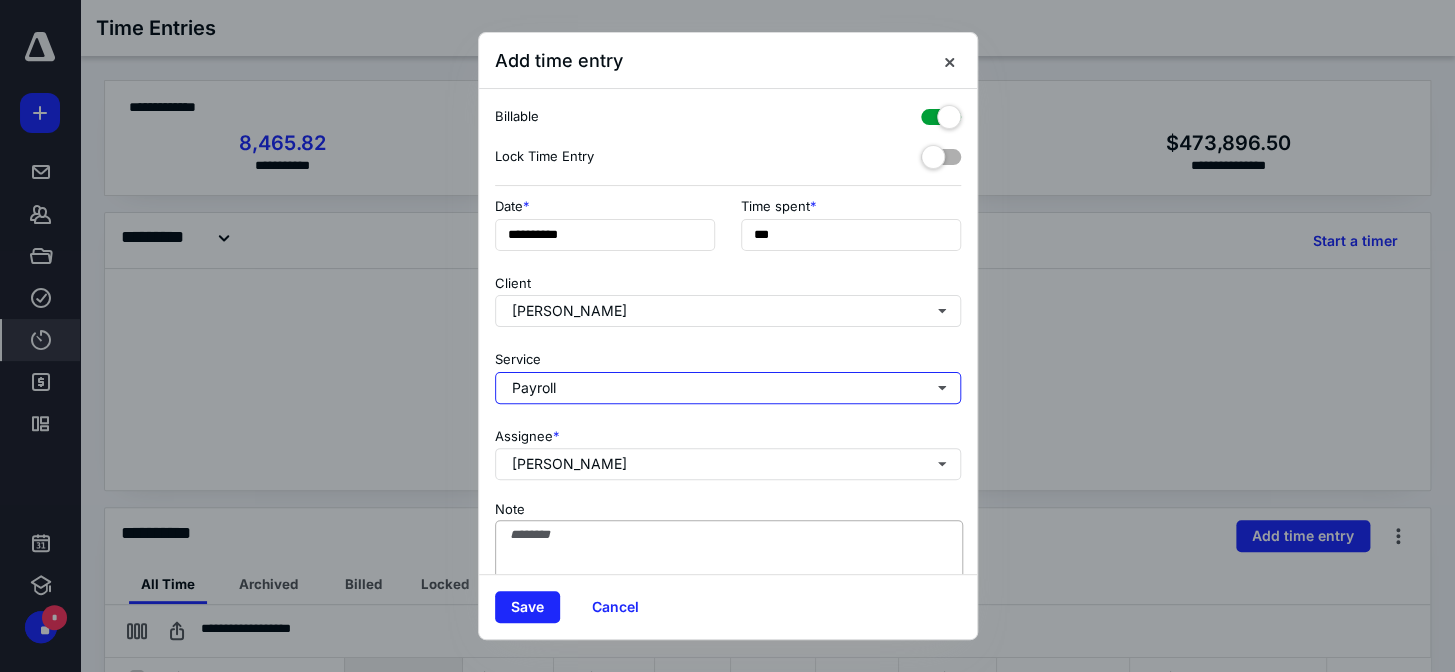scroll, scrollTop: 188, scrollLeft: 0, axis: vertical 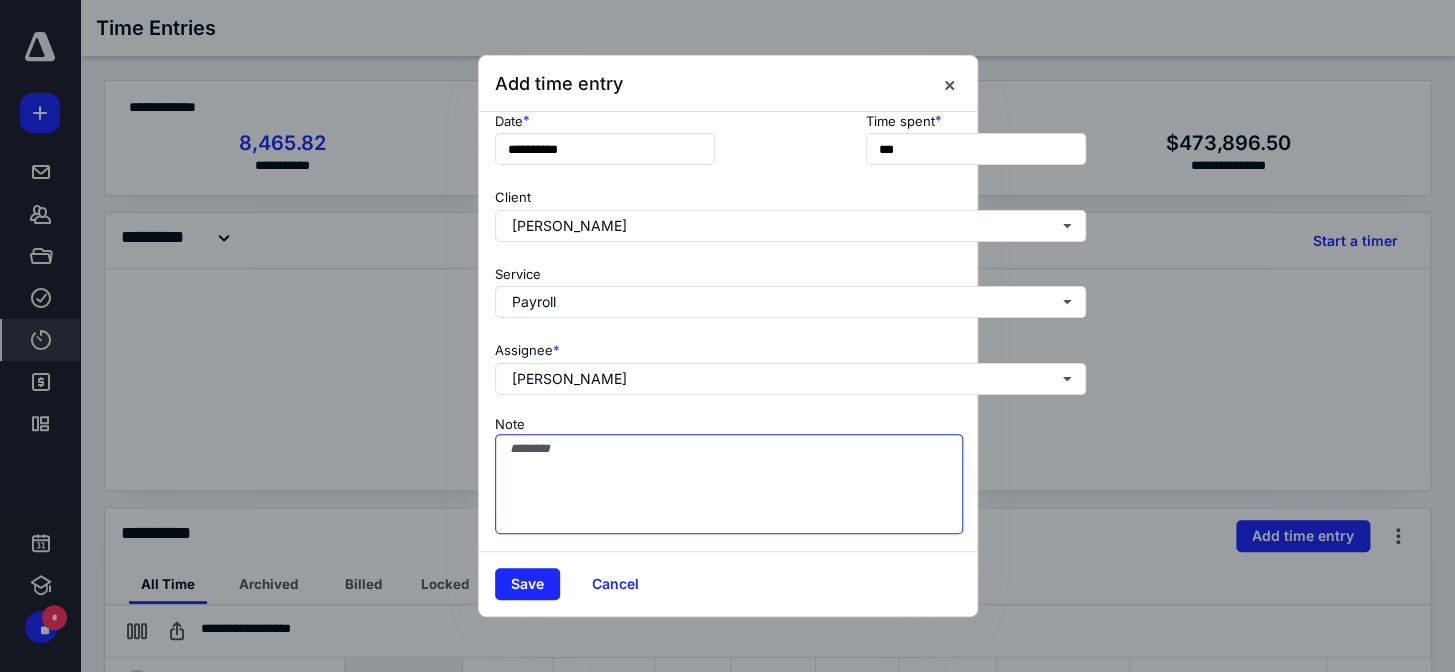 click on "Note" at bounding box center [729, 484] 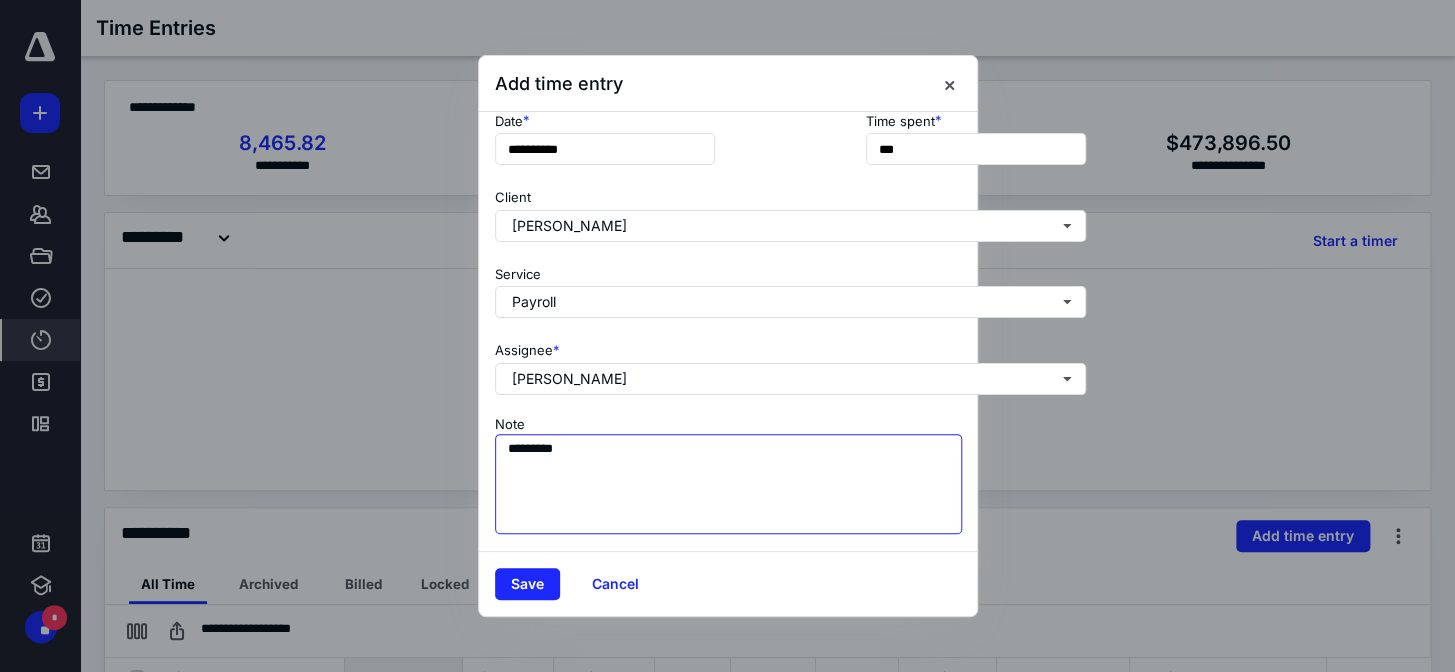 click on "*********" at bounding box center (729, 484) 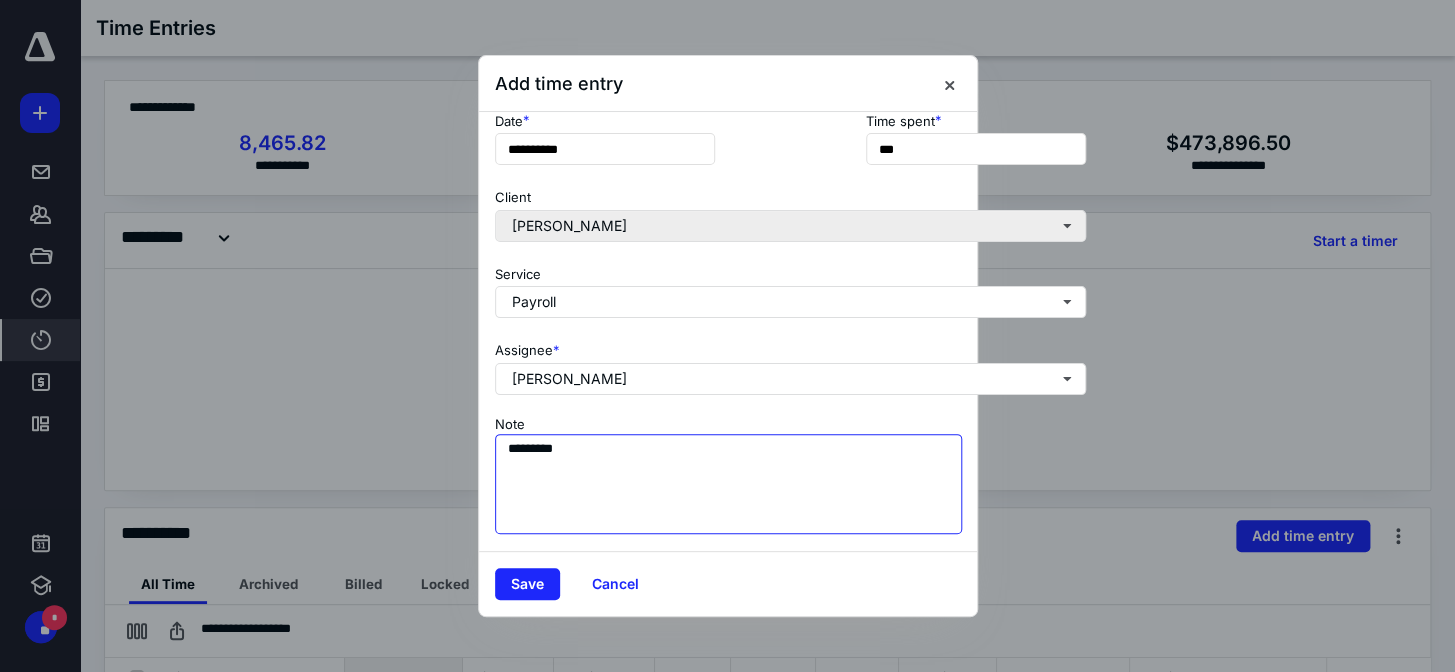 scroll, scrollTop: 0, scrollLeft: 0, axis: both 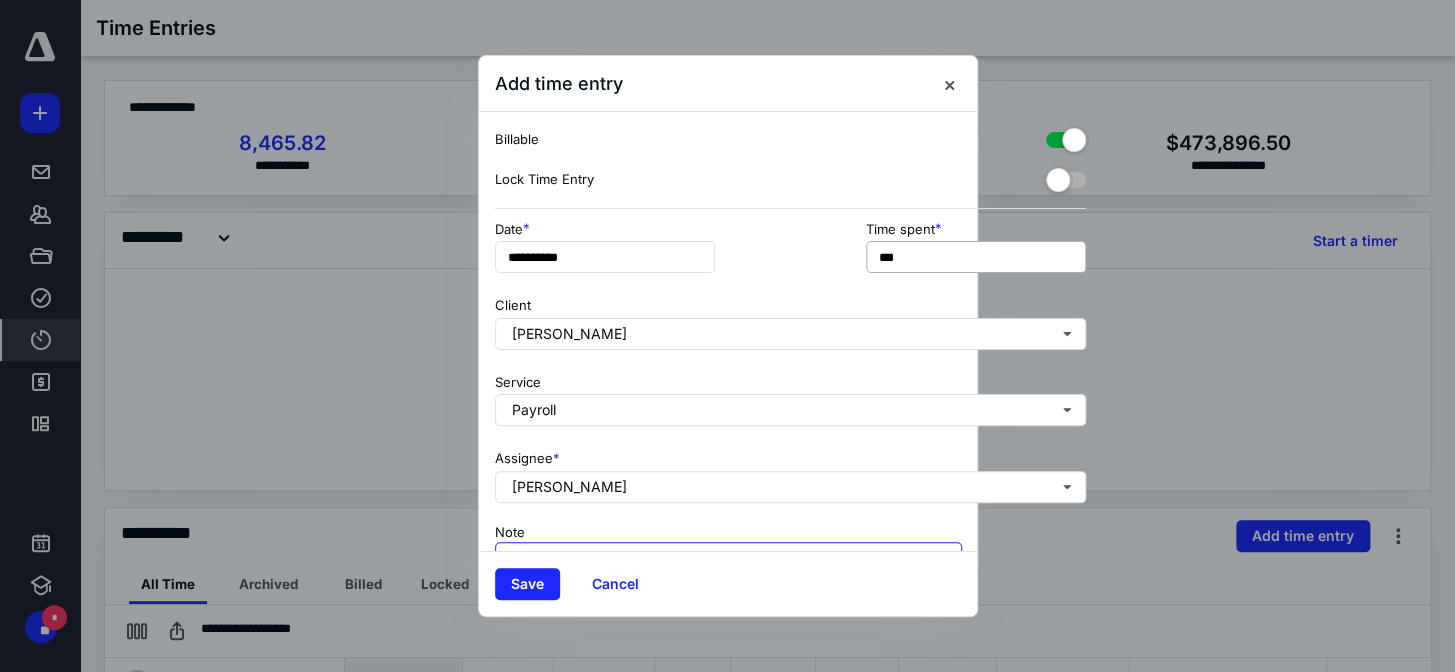 type on "*********" 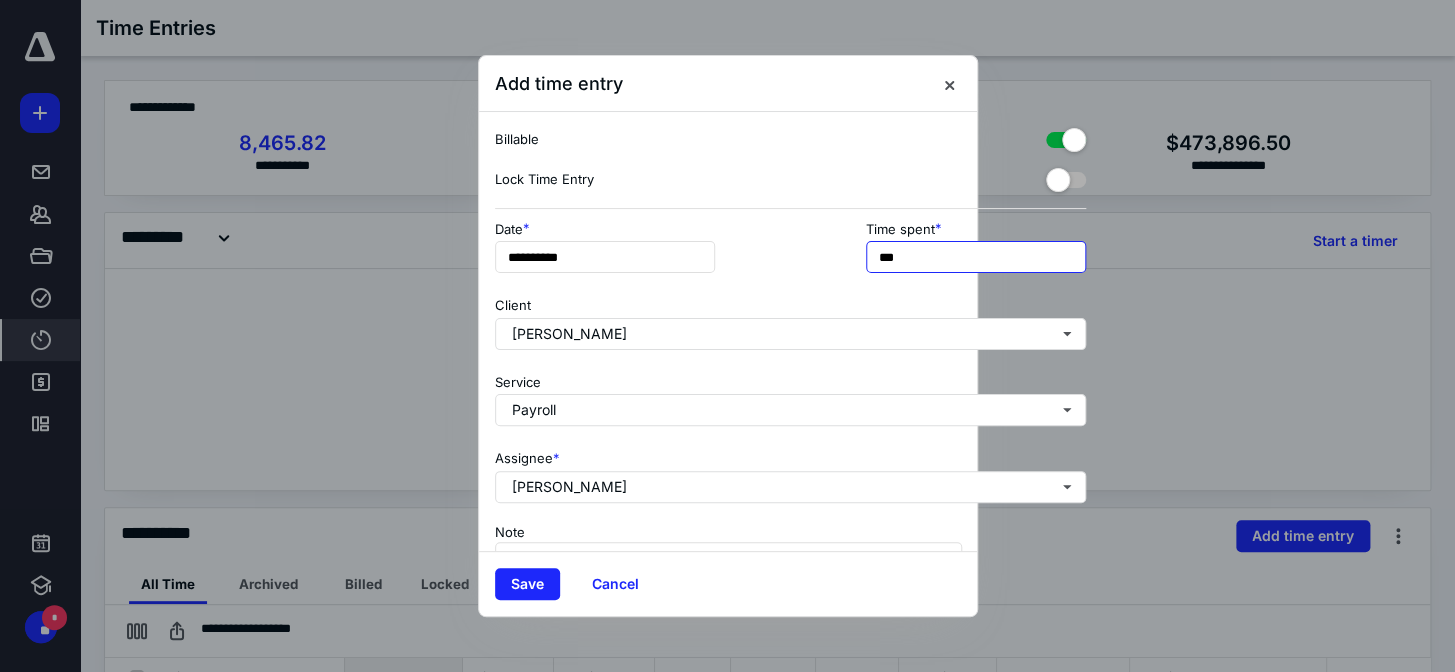 click on "***" at bounding box center (976, 257) 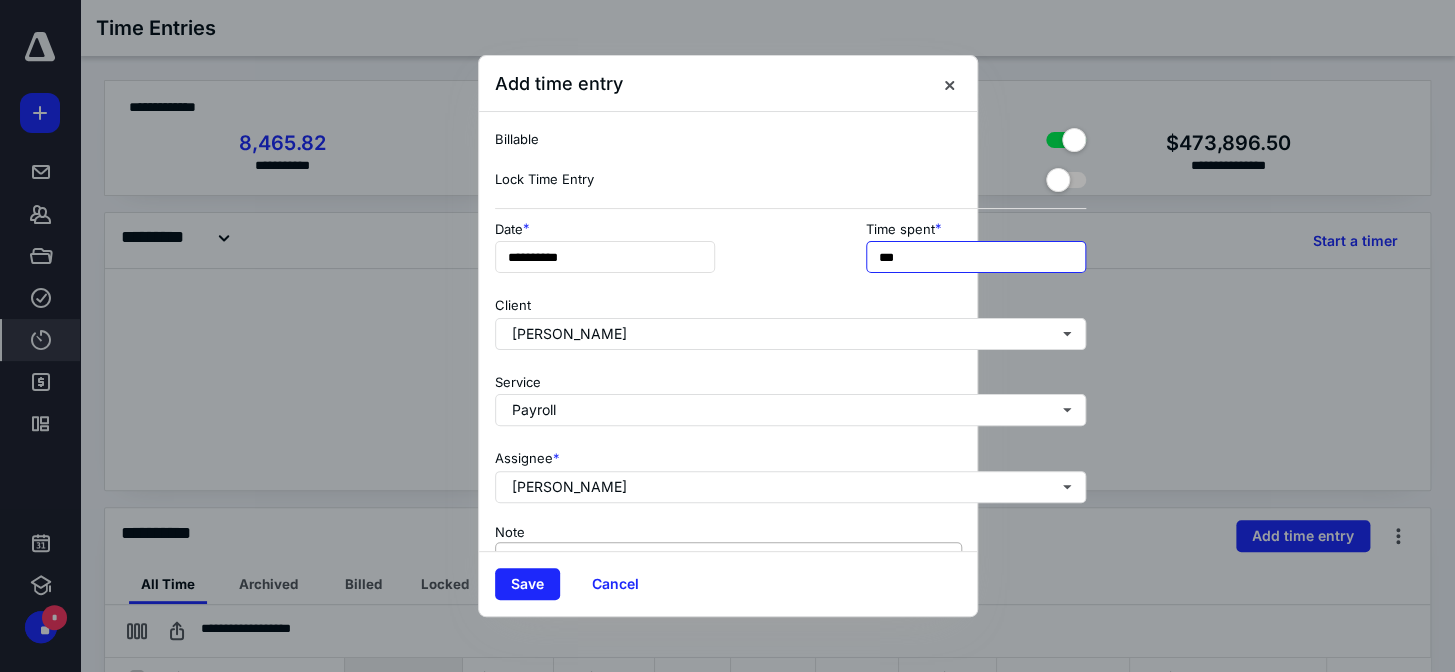 scroll, scrollTop: 188, scrollLeft: 0, axis: vertical 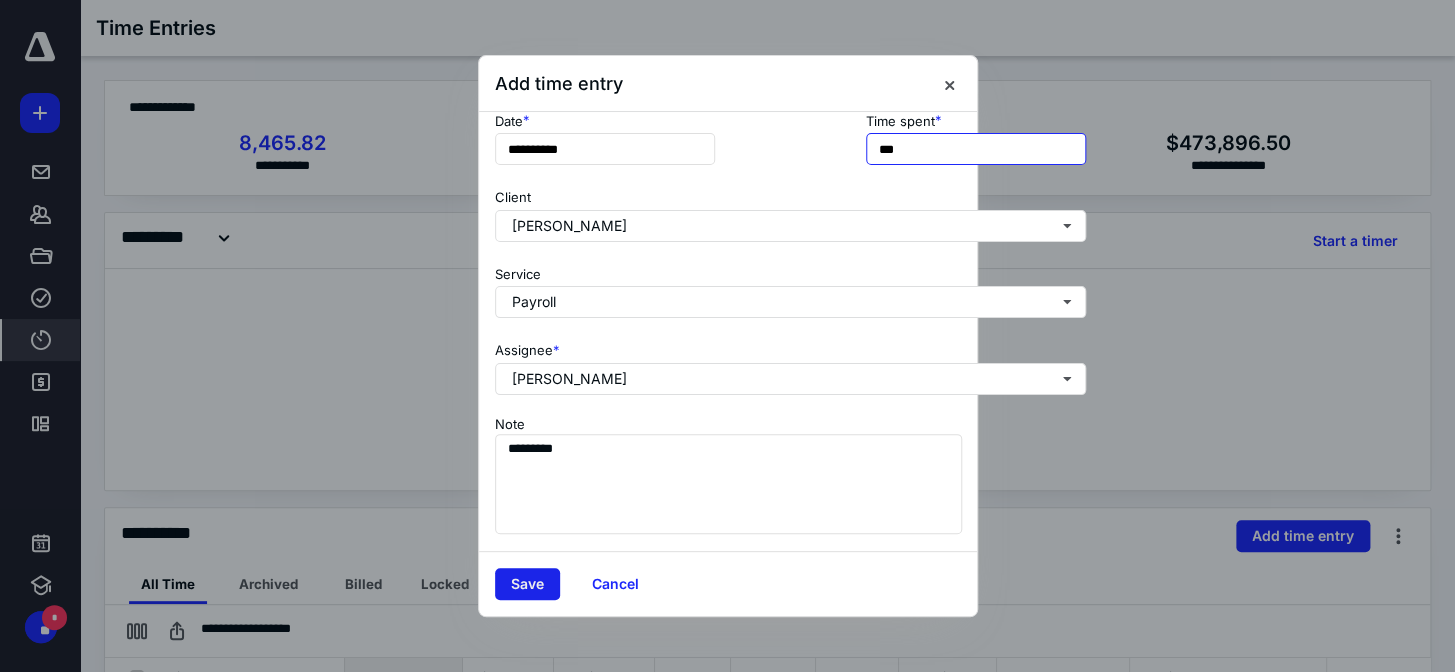 type on "***" 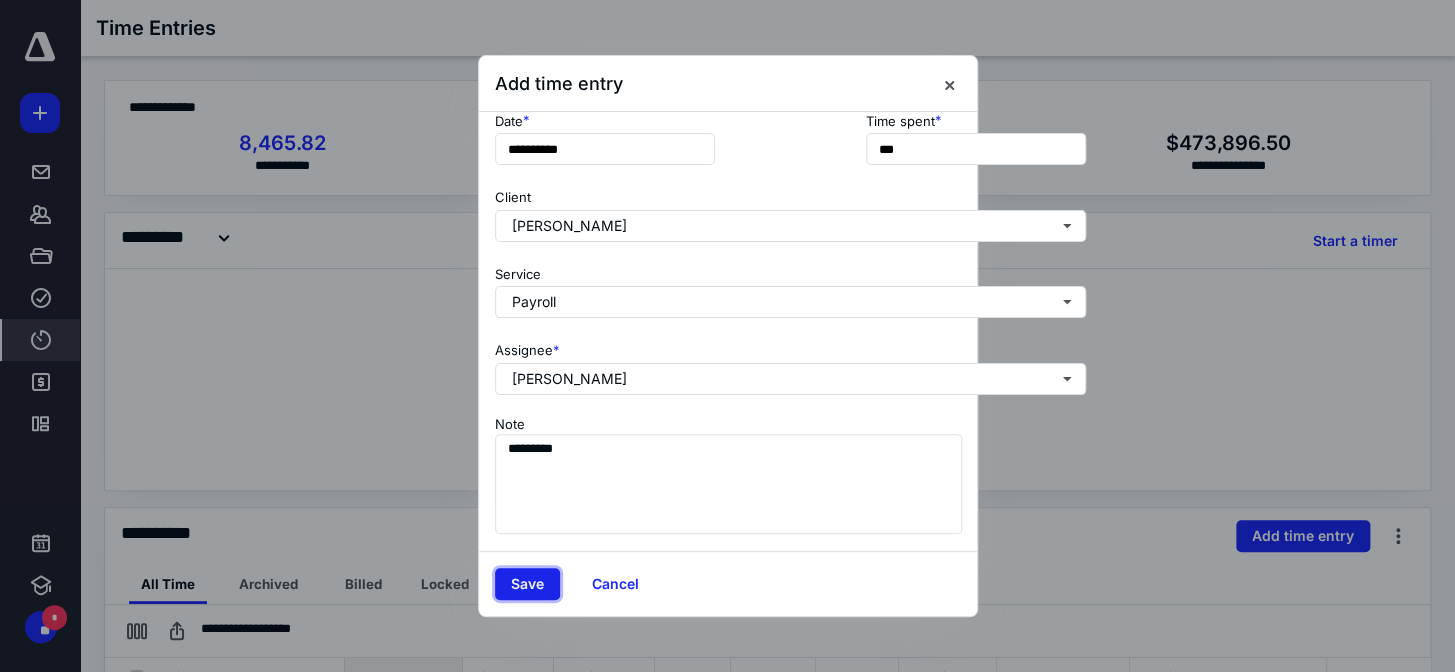 click on "Save" at bounding box center (527, 584) 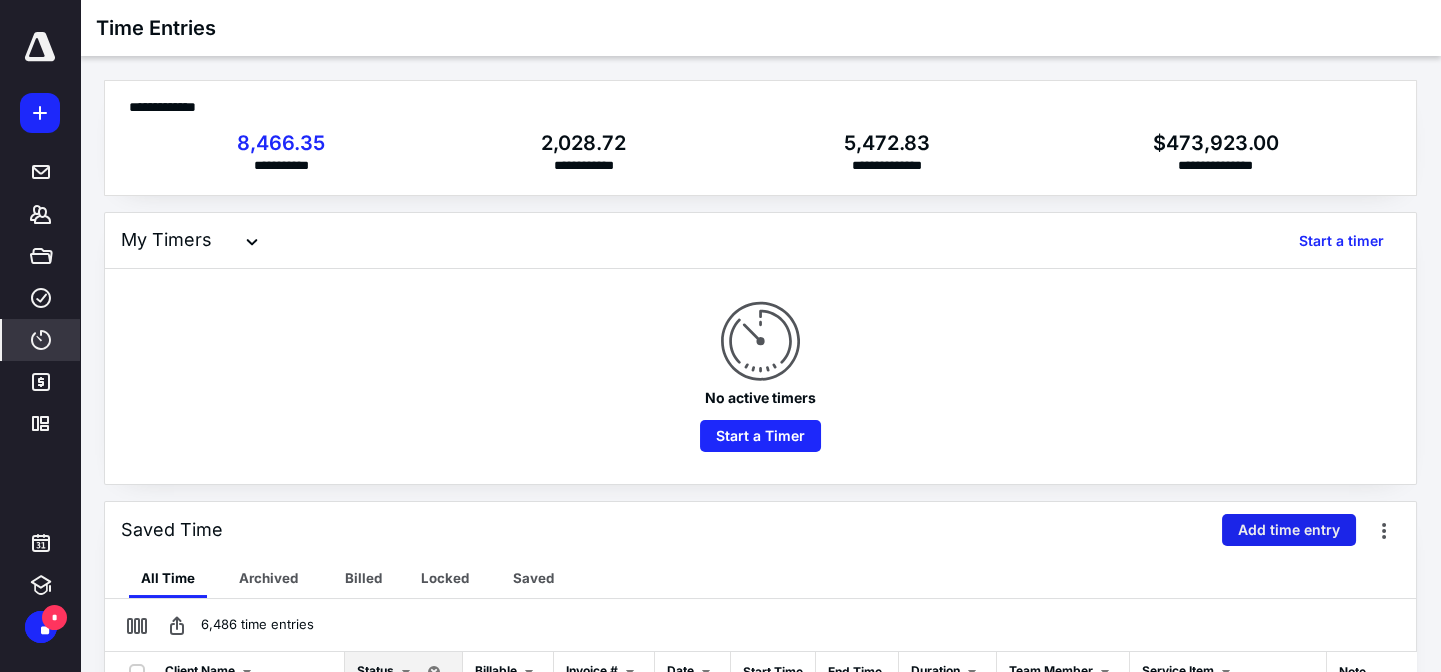 click on "Add time entry" at bounding box center (1289, 530) 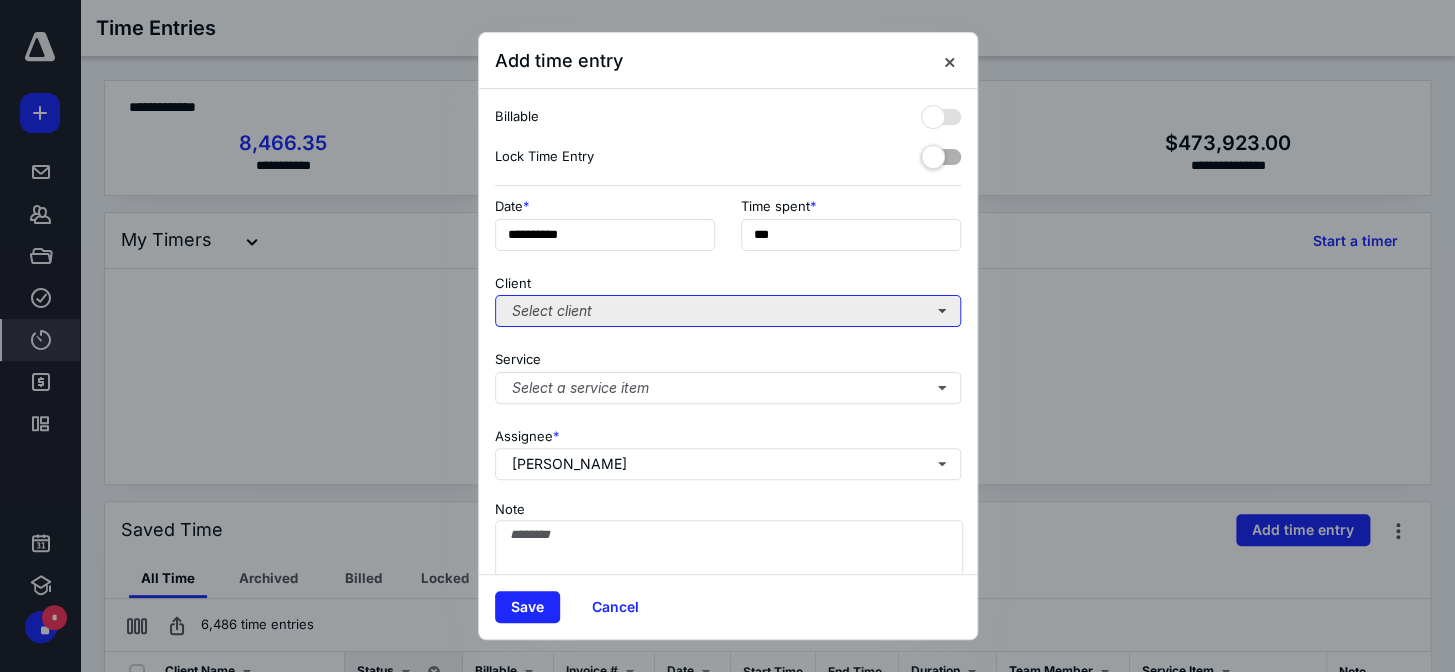 click on "Select client" at bounding box center (728, 311) 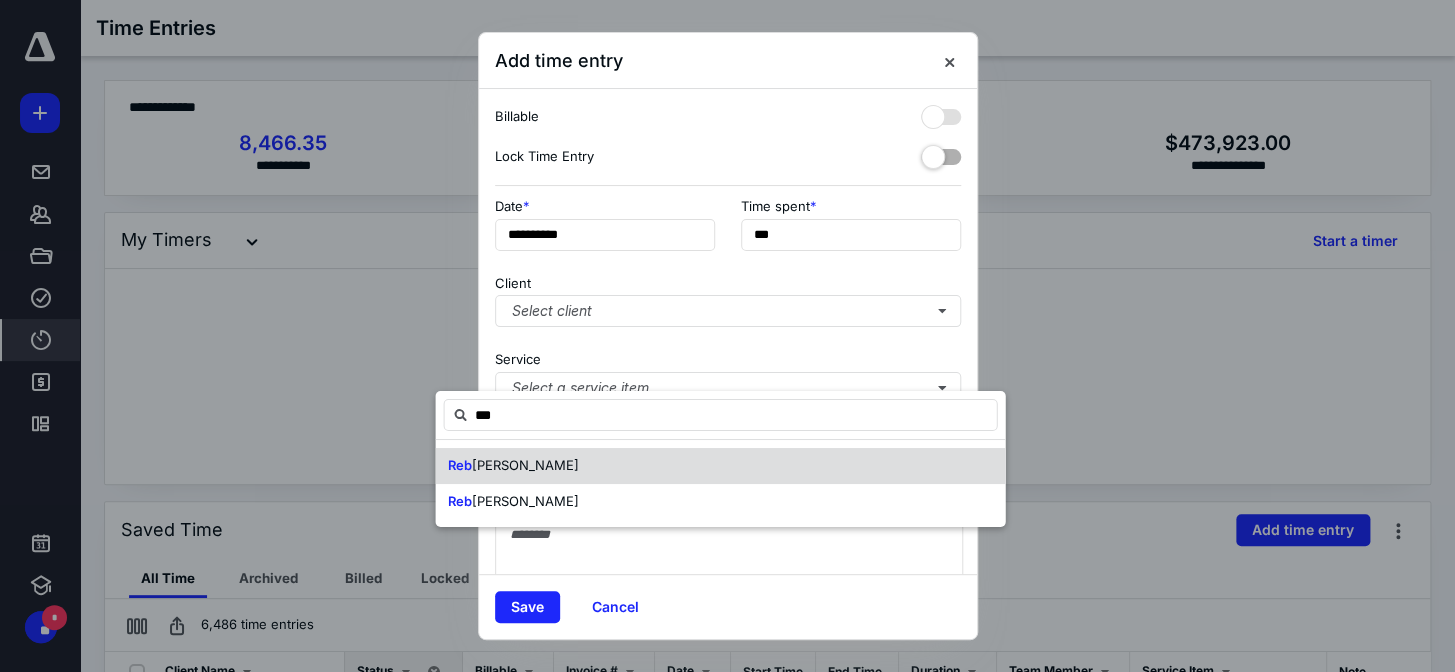 click on "Reb ecca Anderson" at bounding box center [720, 466] 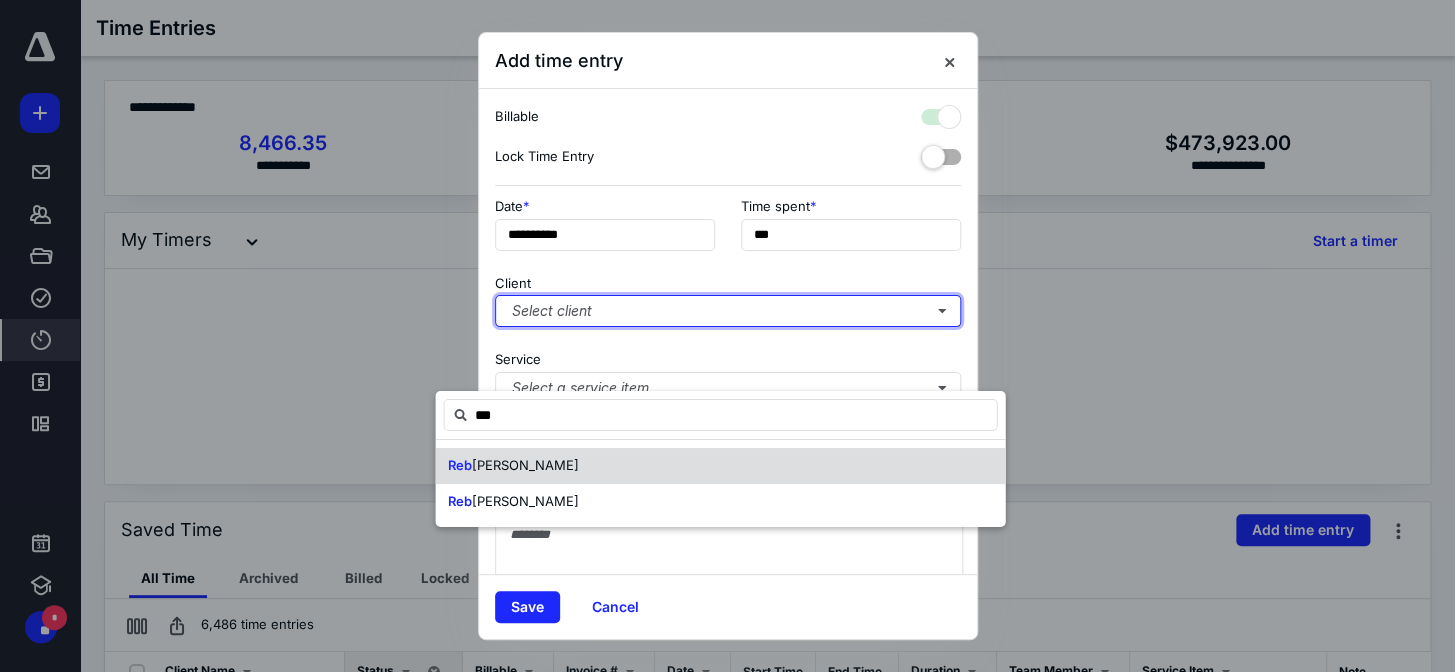 checkbox on "true" 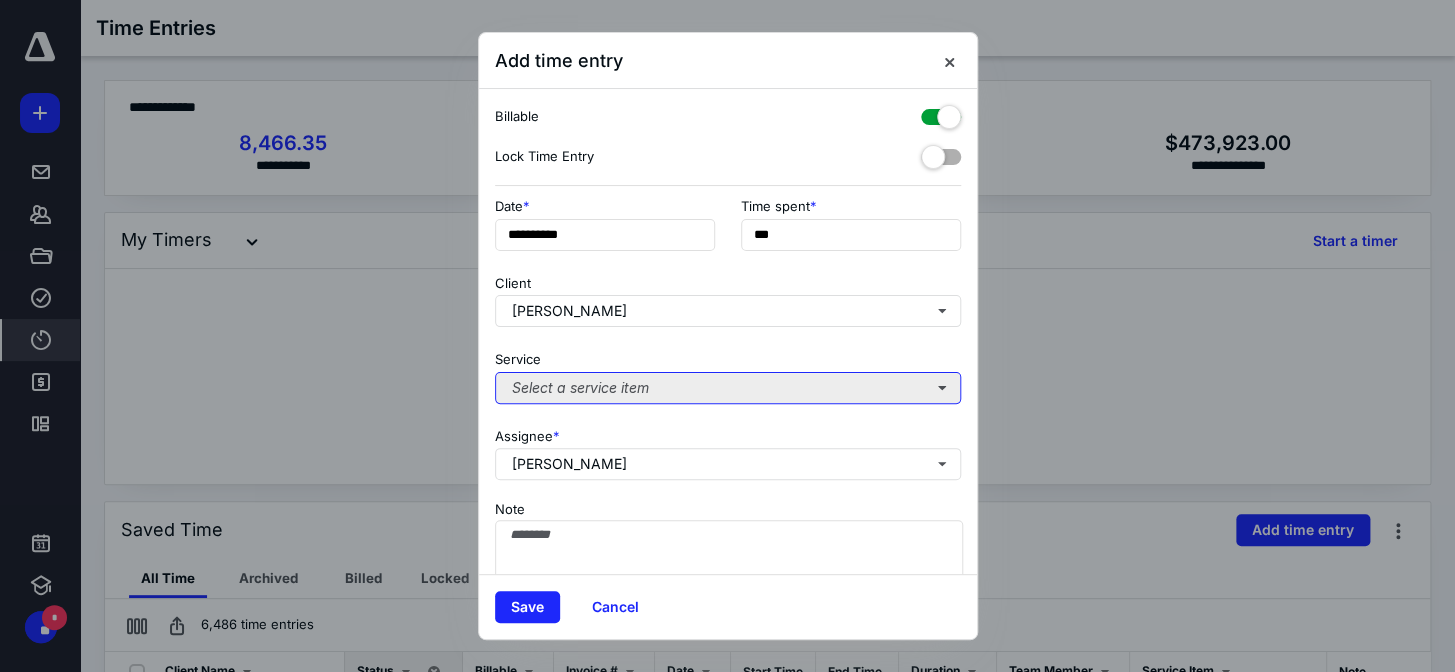 click on "Select a service item" at bounding box center [728, 388] 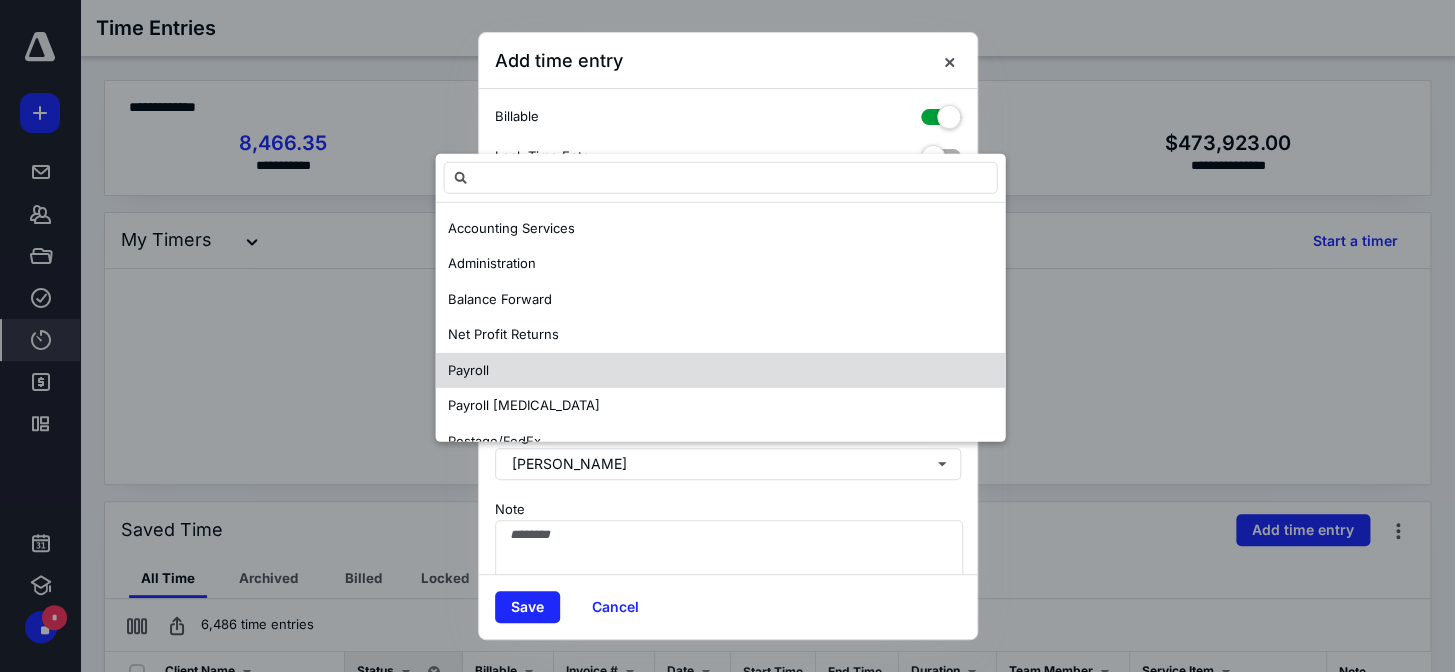 click on "Payroll" at bounding box center (720, 370) 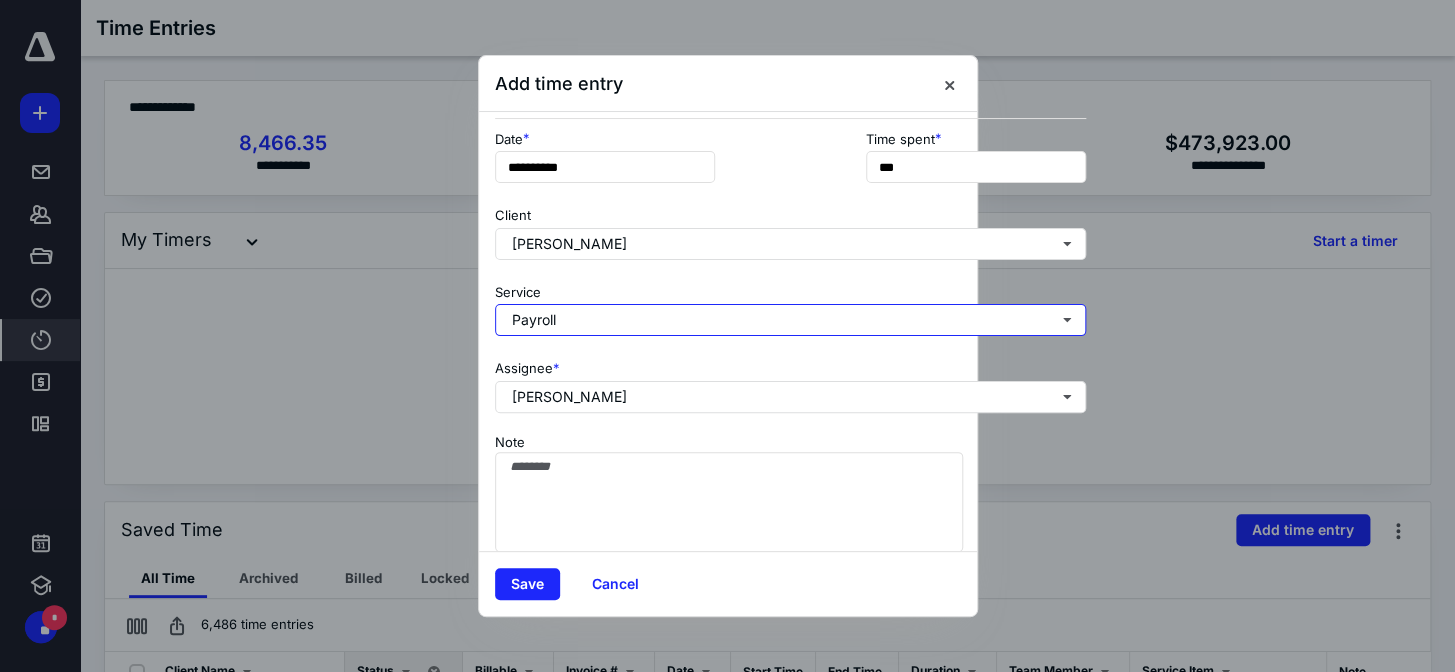 scroll, scrollTop: 188, scrollLeft: 0, axis: vertical 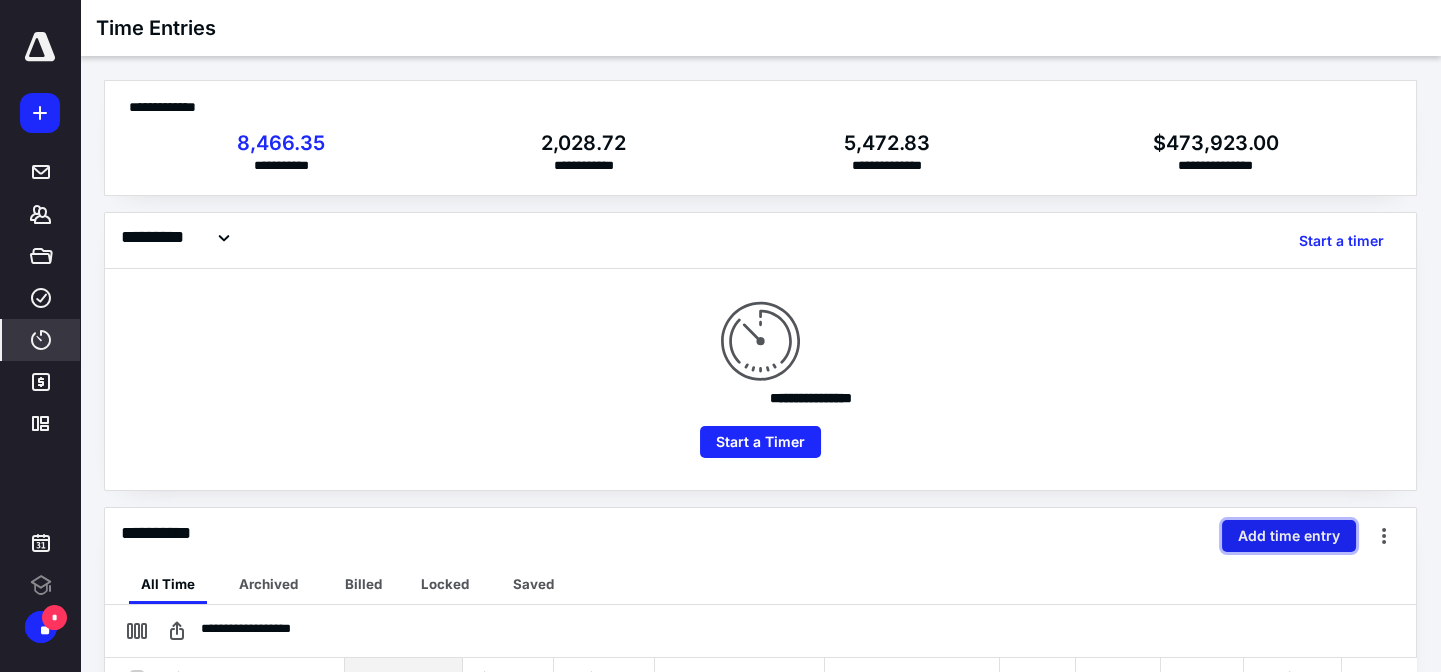 click on "Add time entry" at bounding box center (1289, 536) 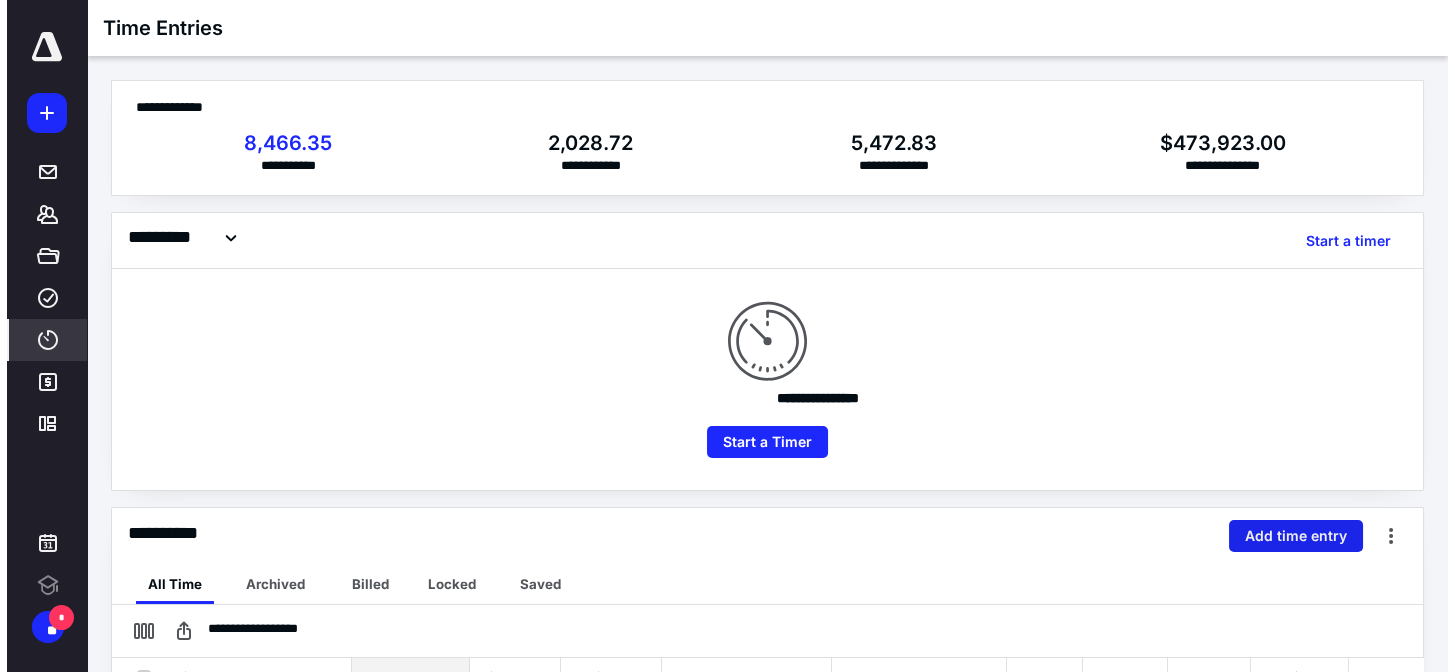 scroll, scrollTop: 0, scrollLeft: 0, axis: both 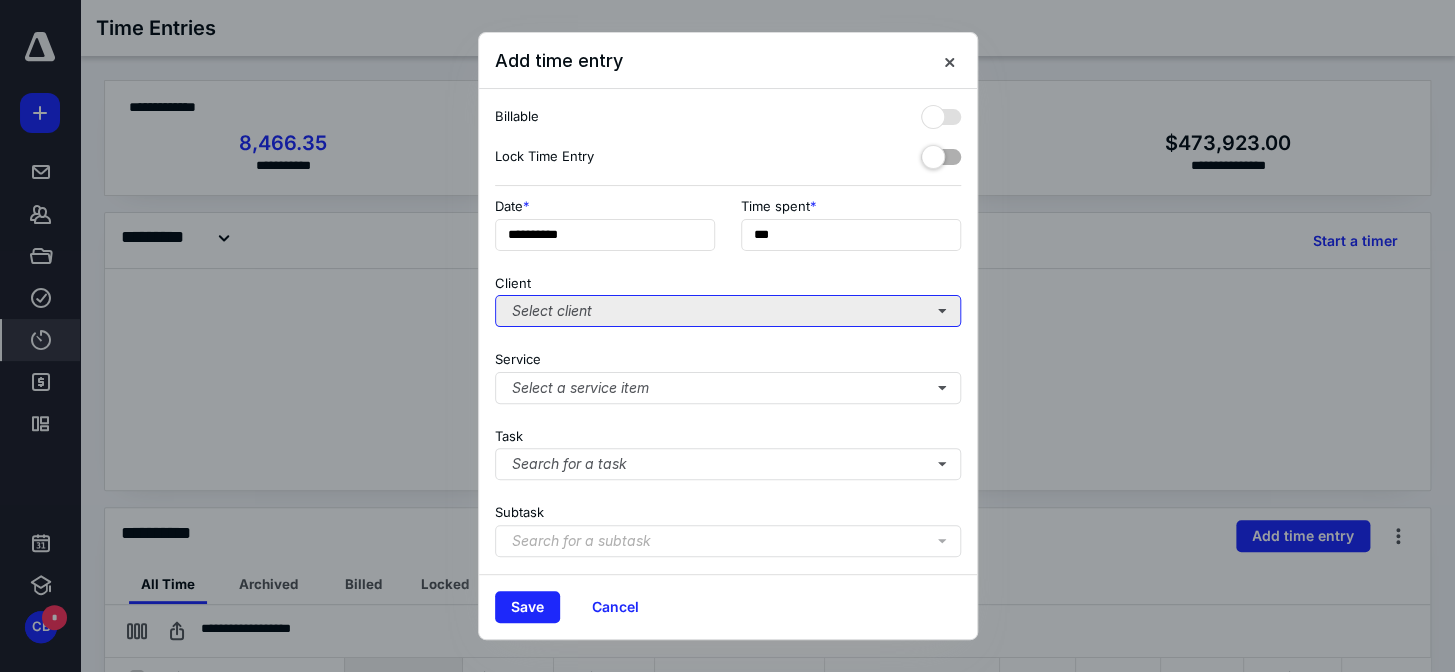 click on "Select client" at bounding box center (728, 311) 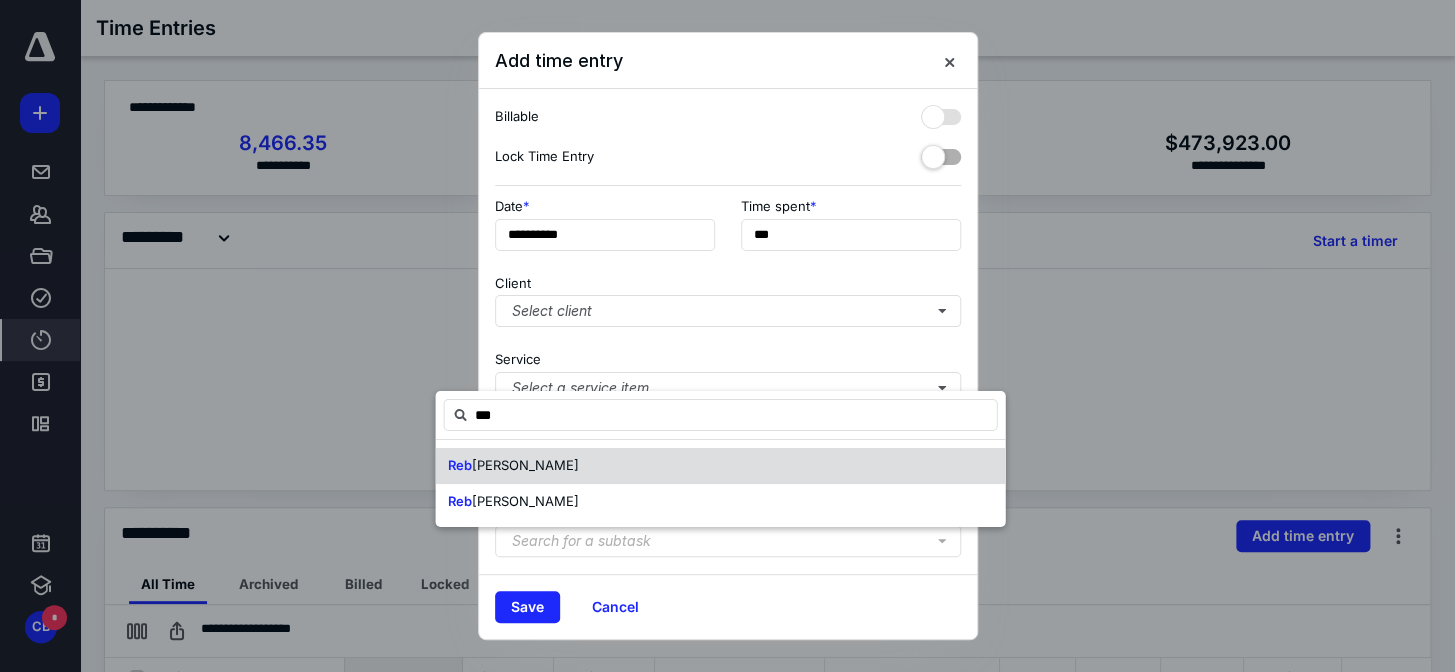 click on "[PERSON_NAME]" at bounding box center [524, 465] 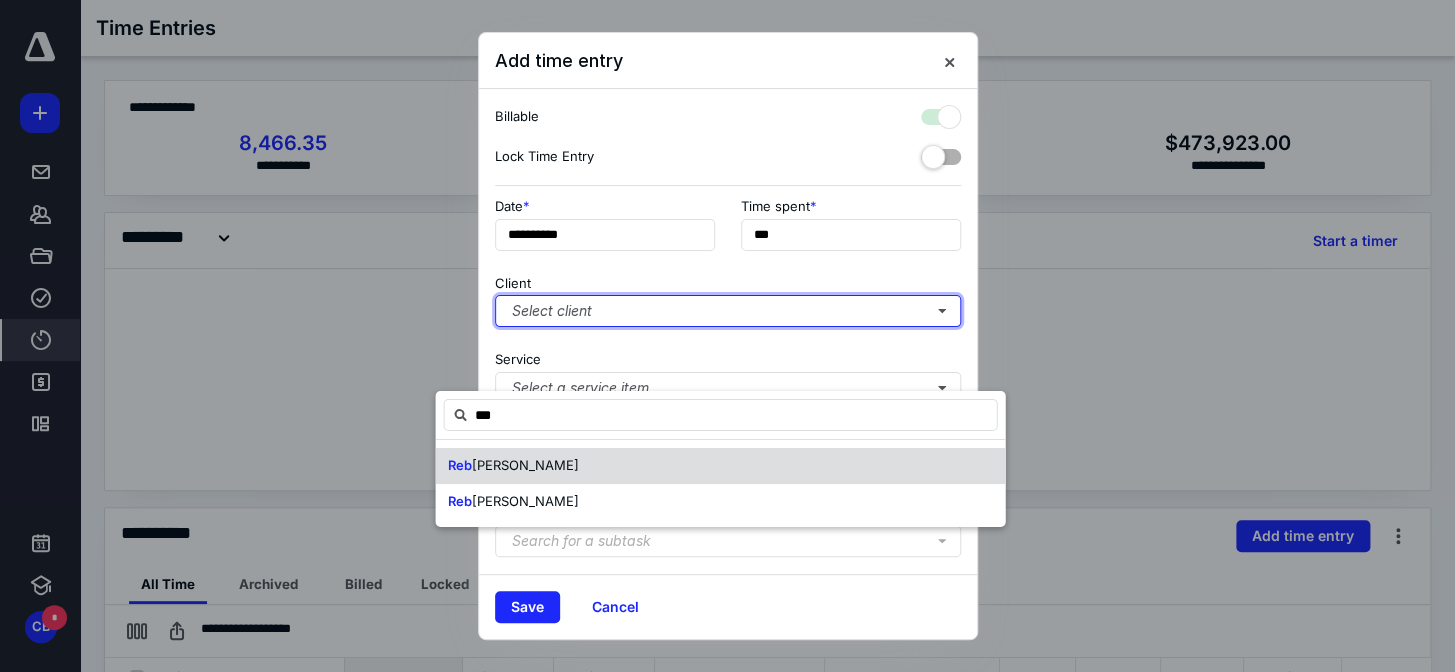 checkbox on "true" 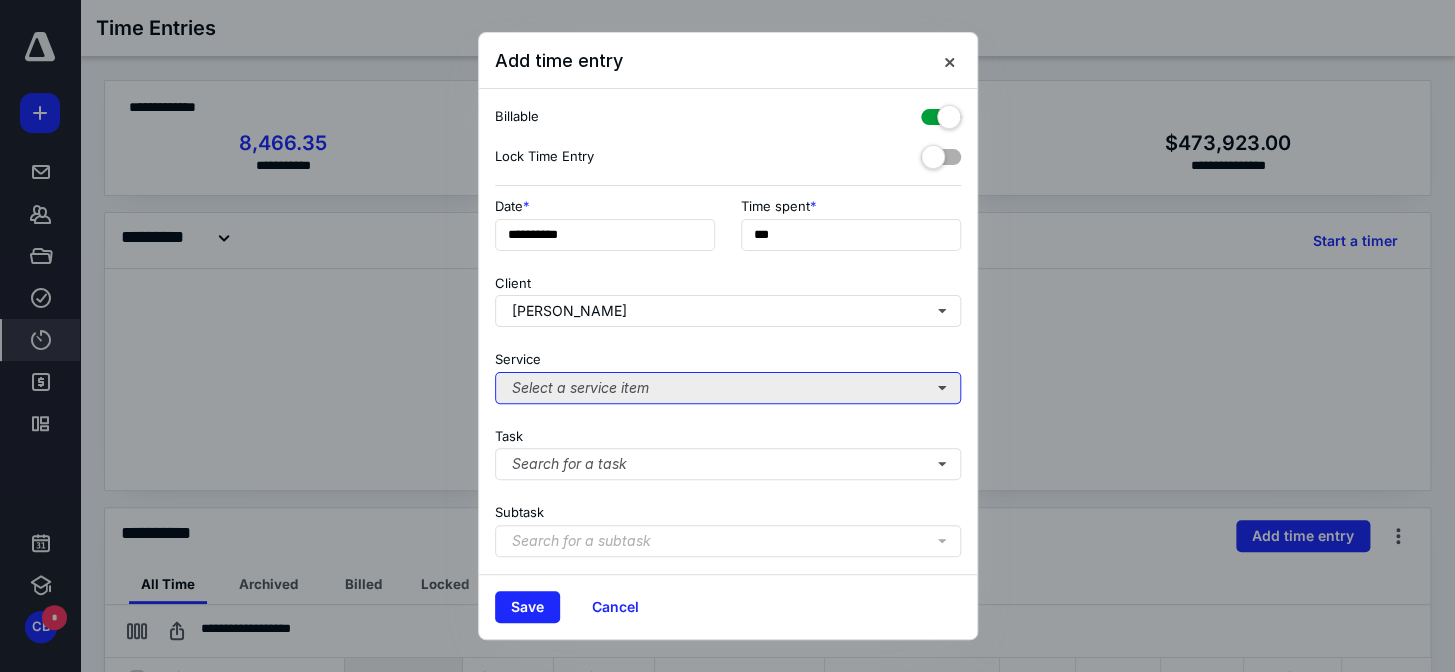 click on "Select a service item" at bounding box center (728, 388) 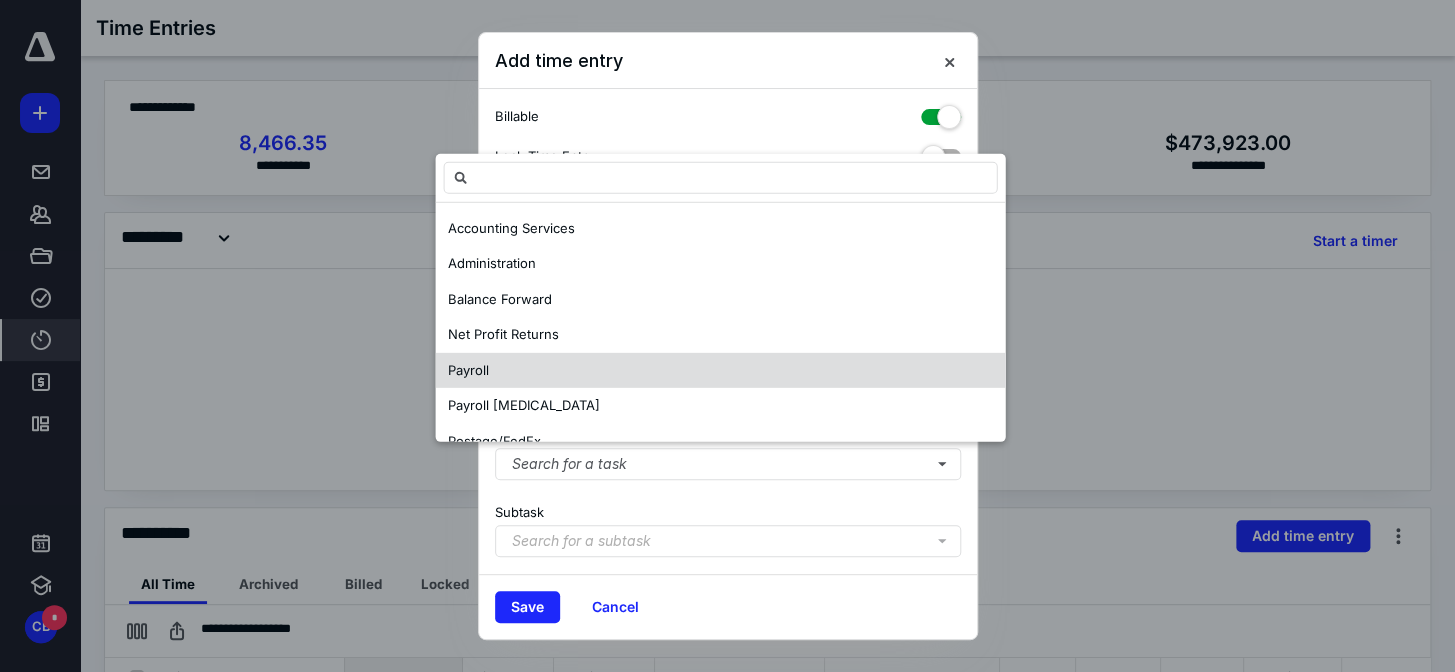 click on "Payroll" at bounding box center [720, 370] 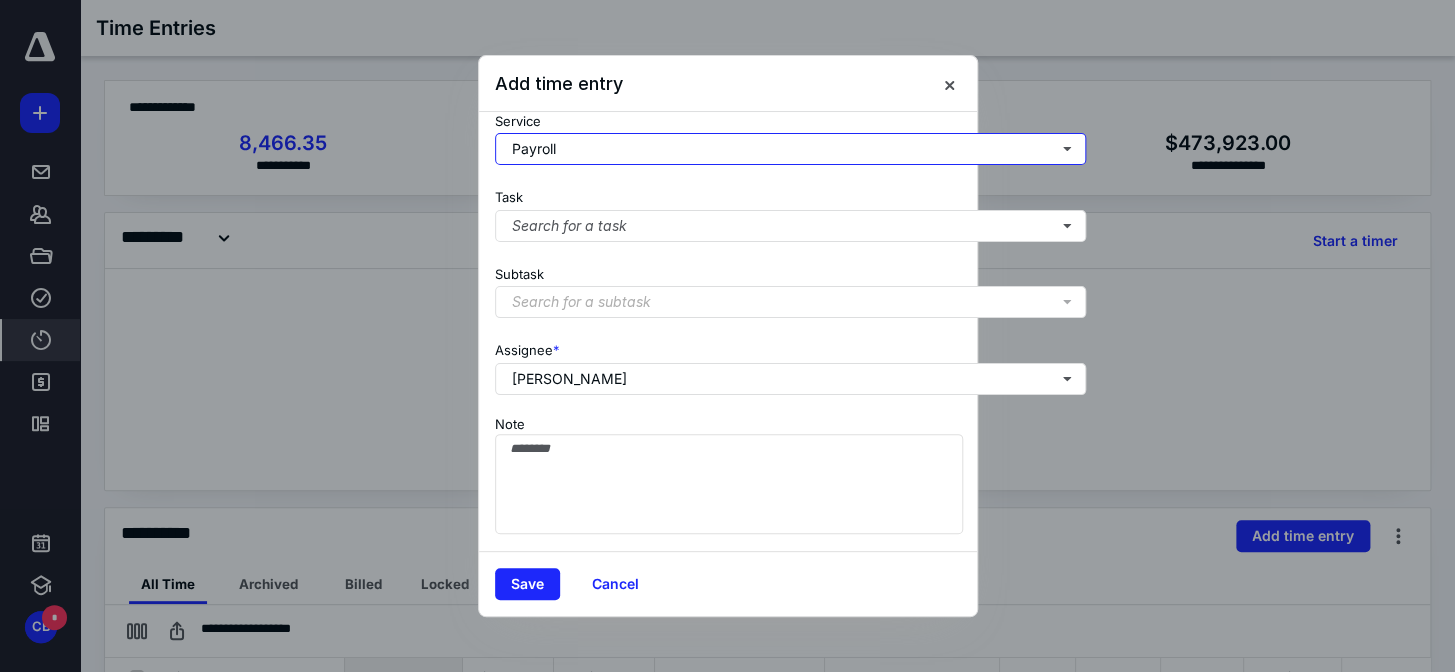scroll, scrollTop: 363, scrollLeft: 0, axis: vertical 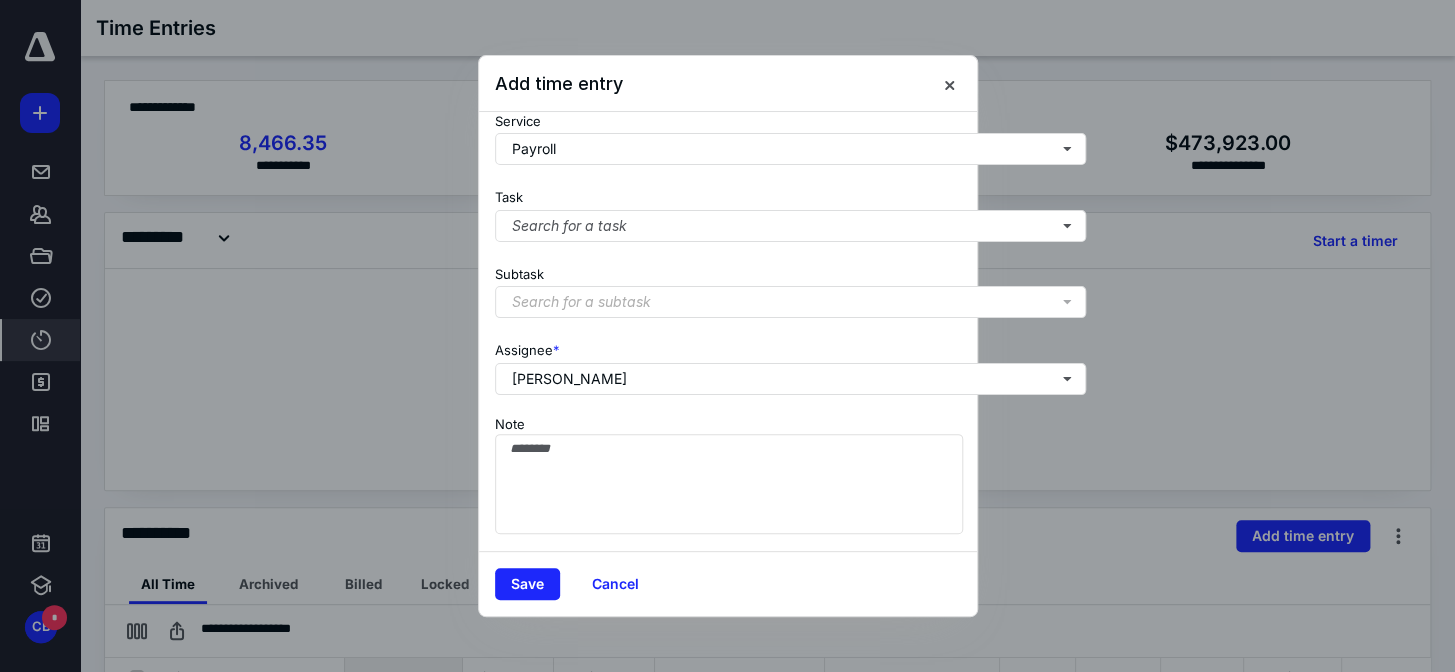 click on "Search for a subtask" at bounding box center [581, 302] 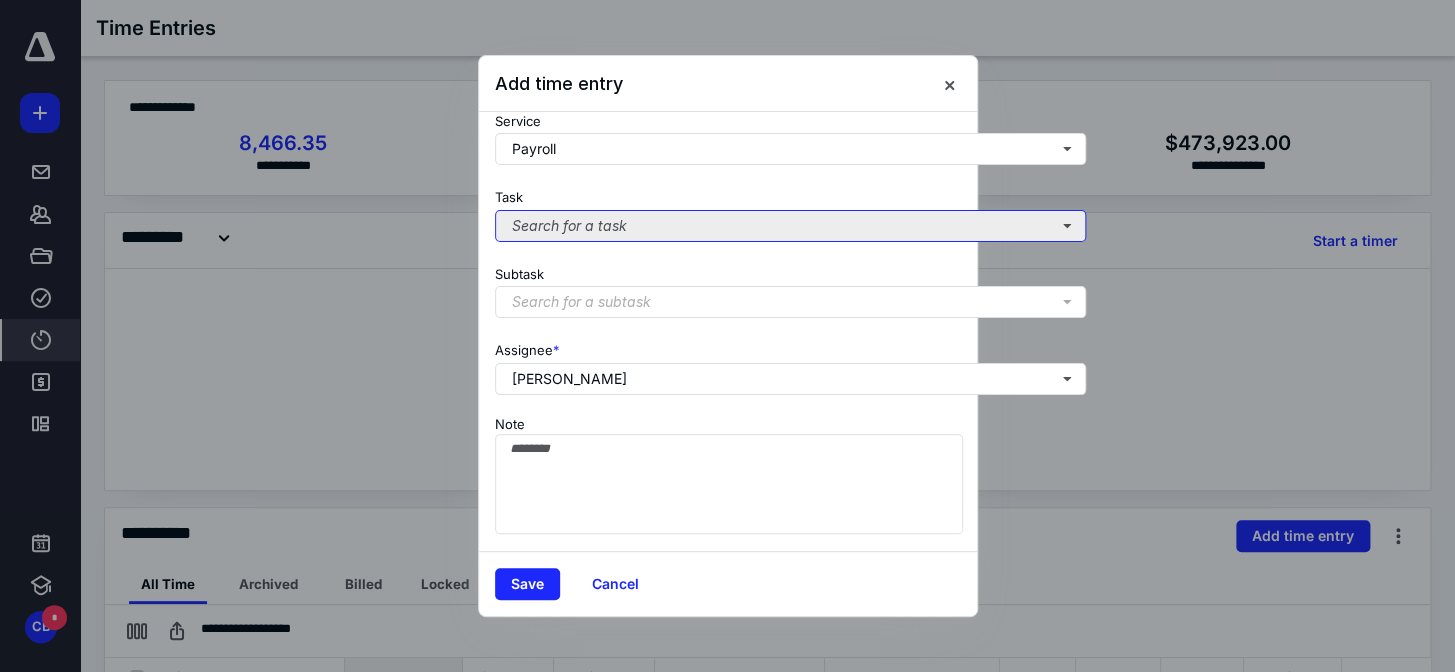 click on "Search for a task" at bounding box center (790, 226) 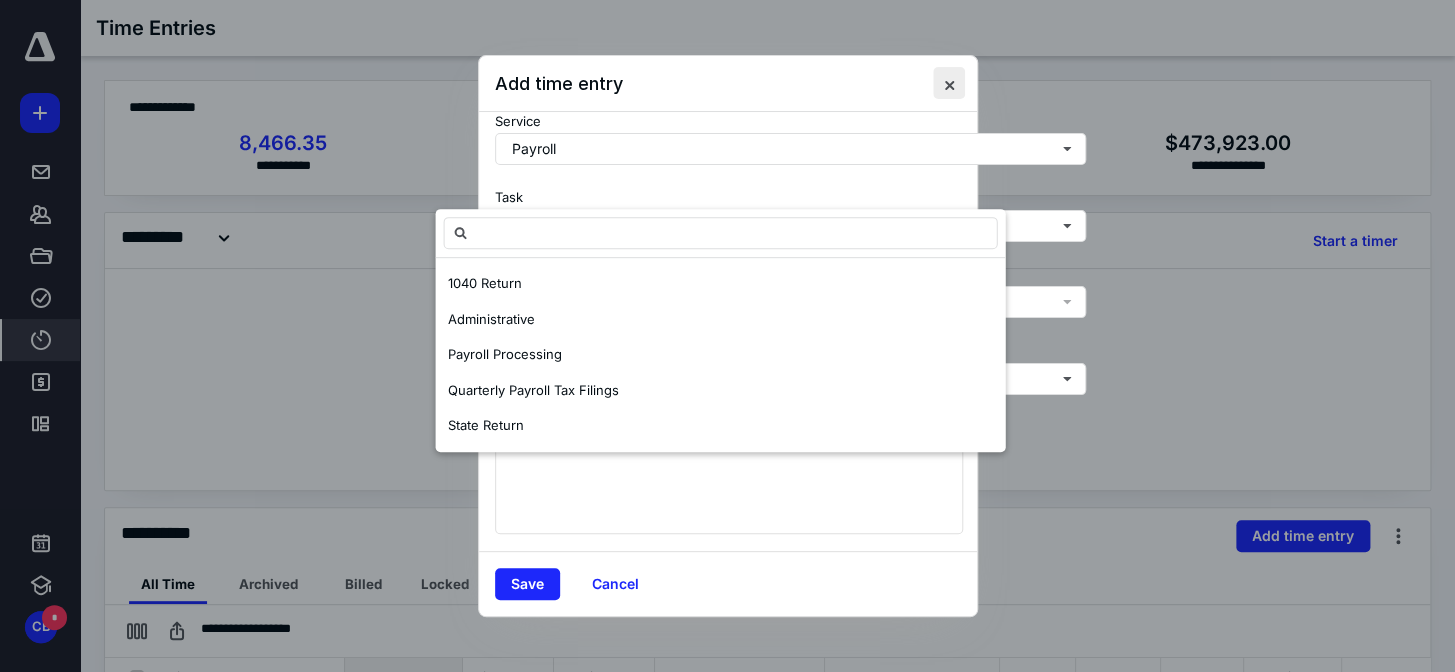click at bounding box center (949, 83) 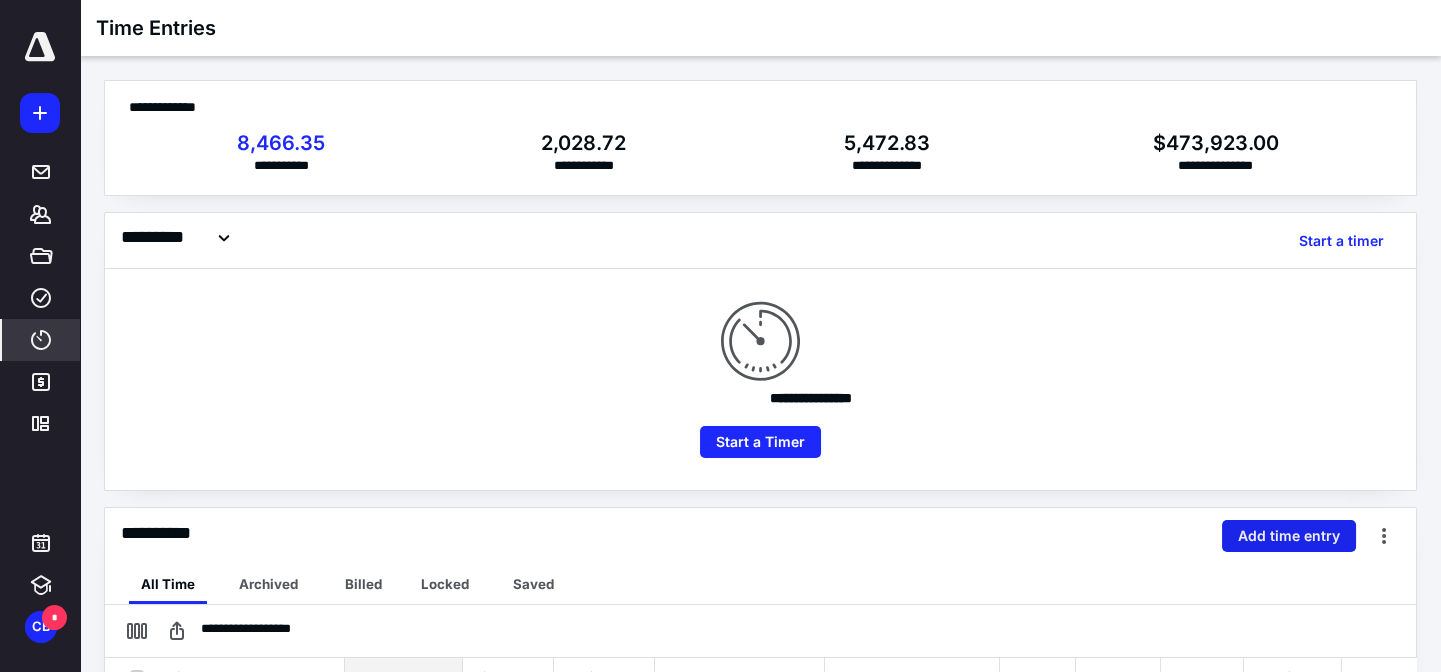 click on "Add time entry" at bounding box center (1289, 536) 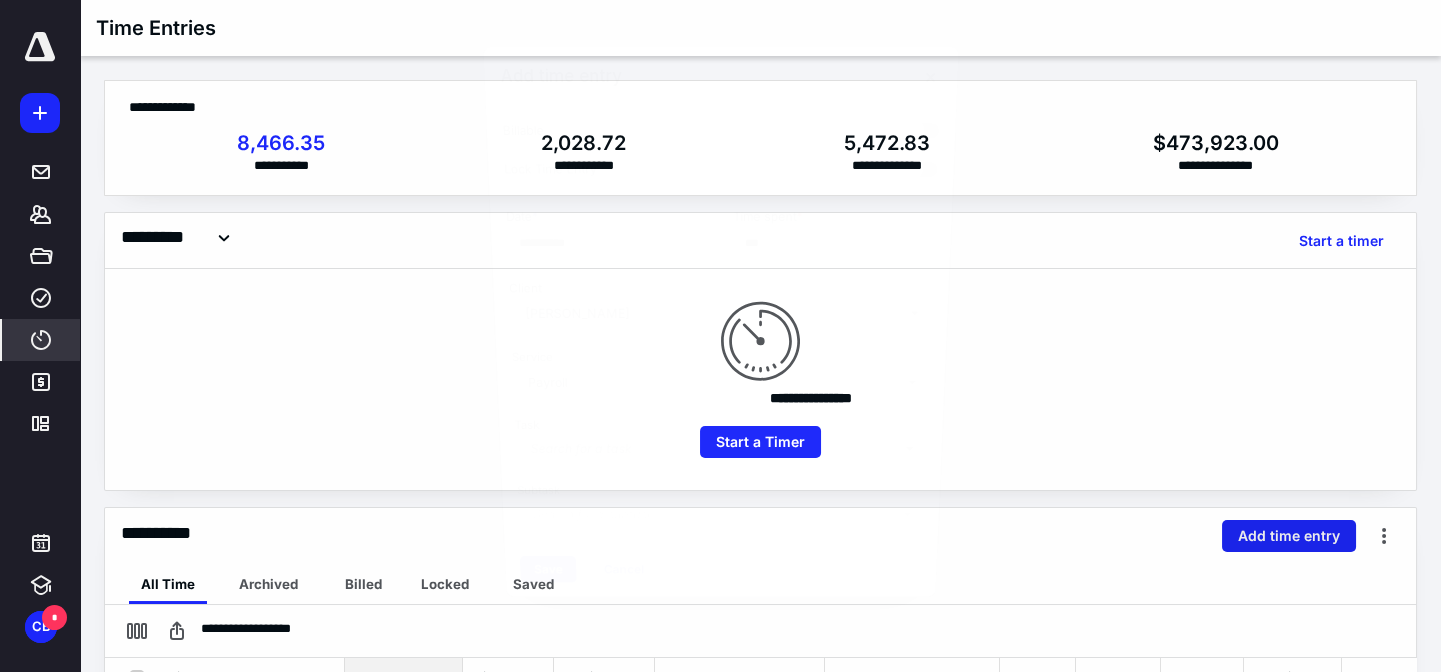 checkbox on "false" 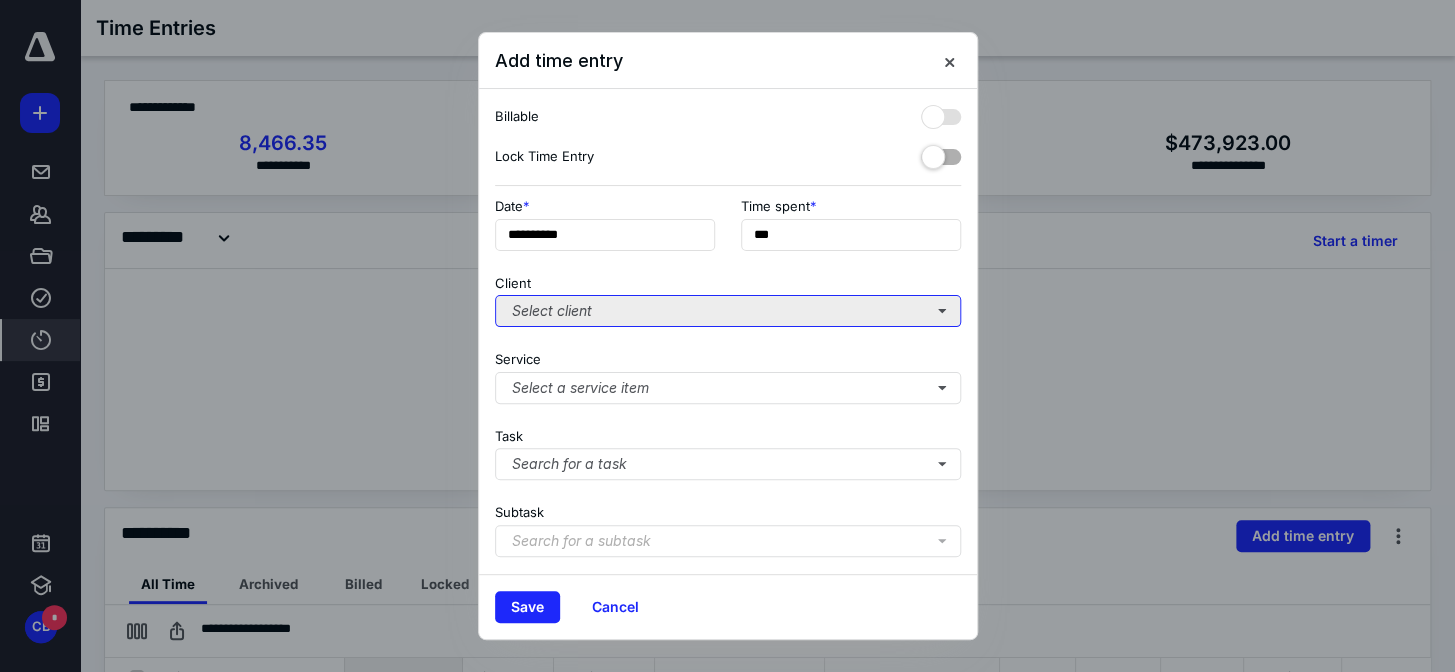 click on "Select client" at bounding box center (728, 311) 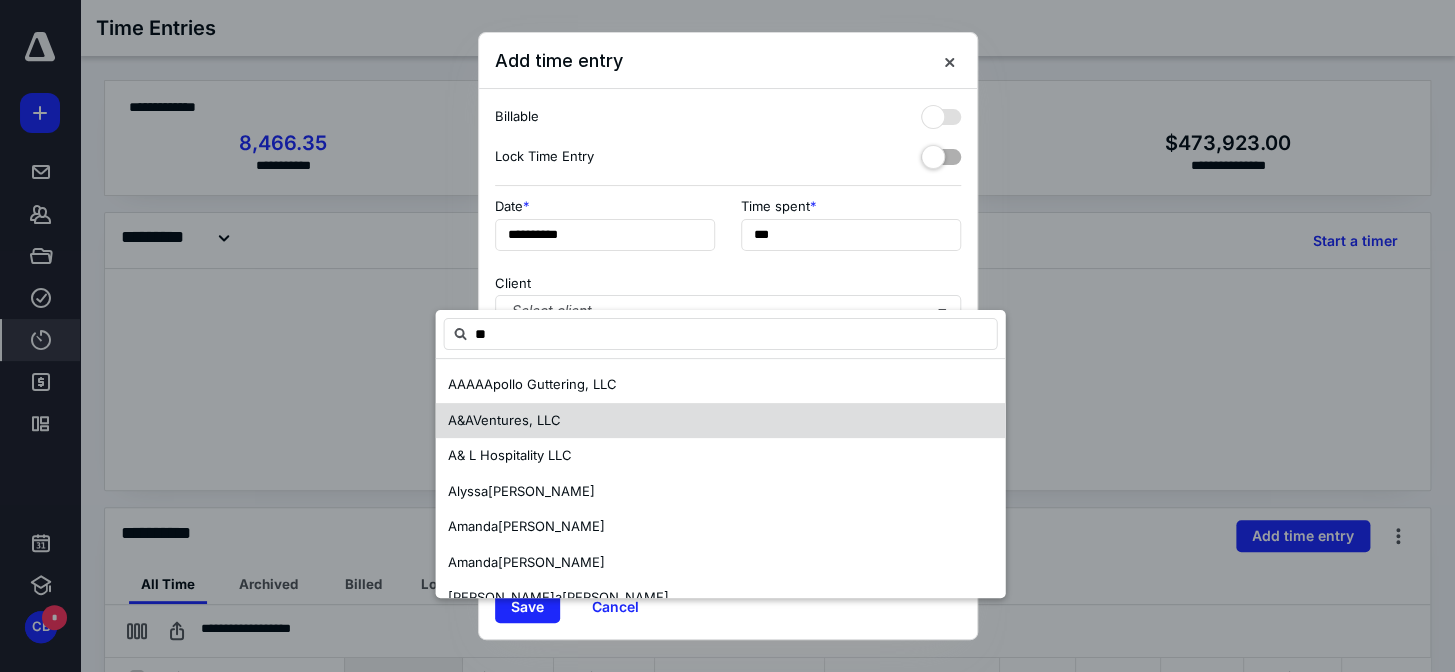 click on "Ventures, LLC" at bounding box center [516, 420] 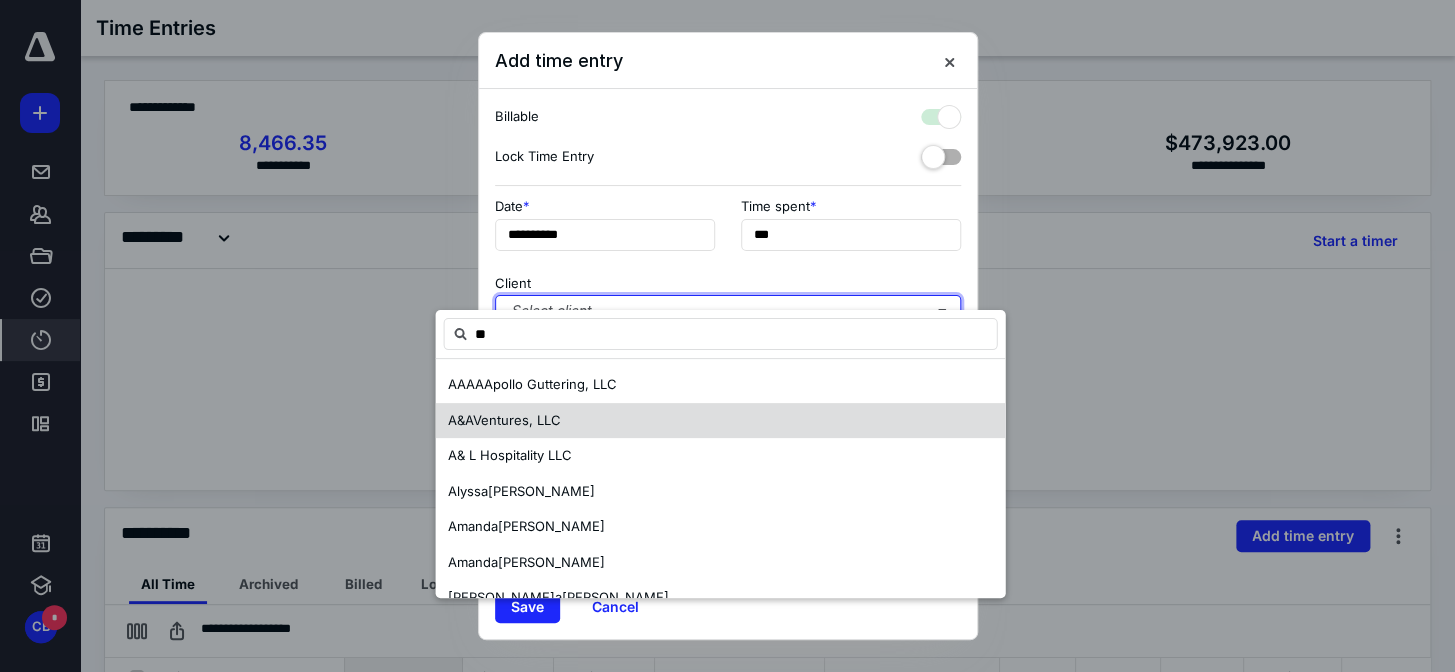 checkbox on "true" 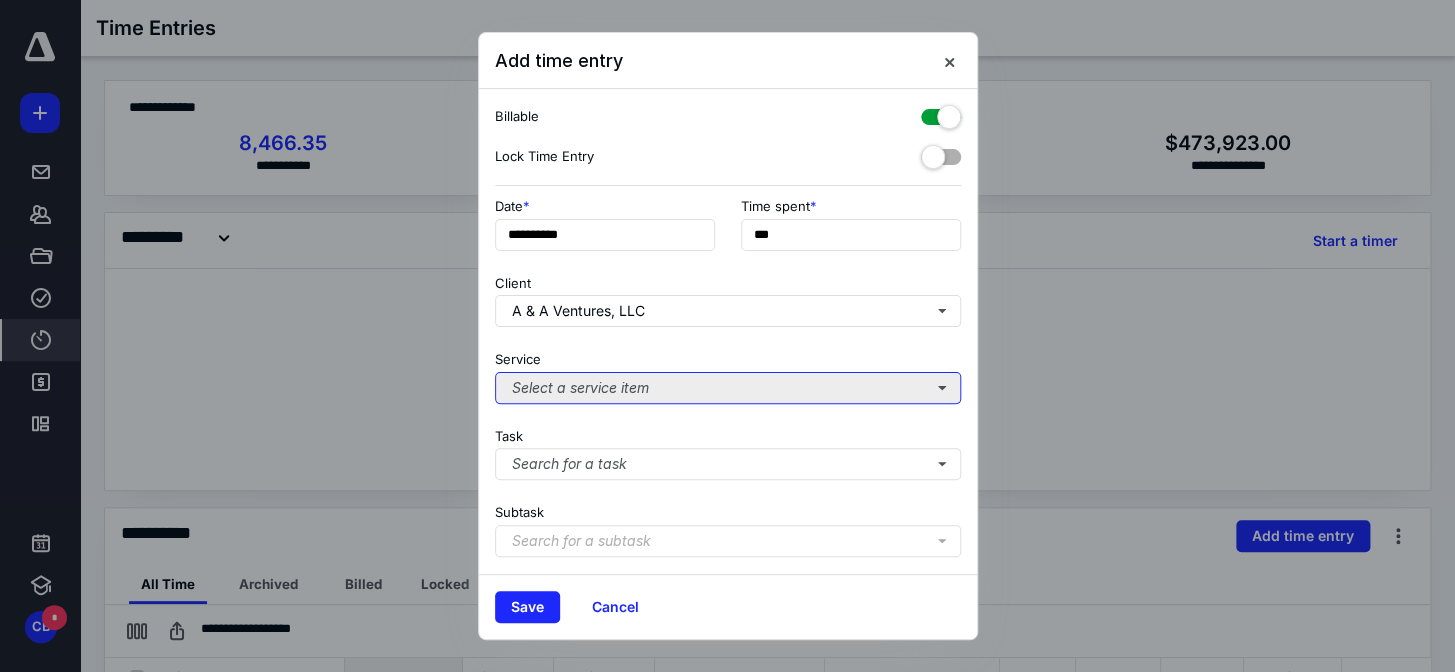 click on "Select a service item" at bounding box center (728, 388) 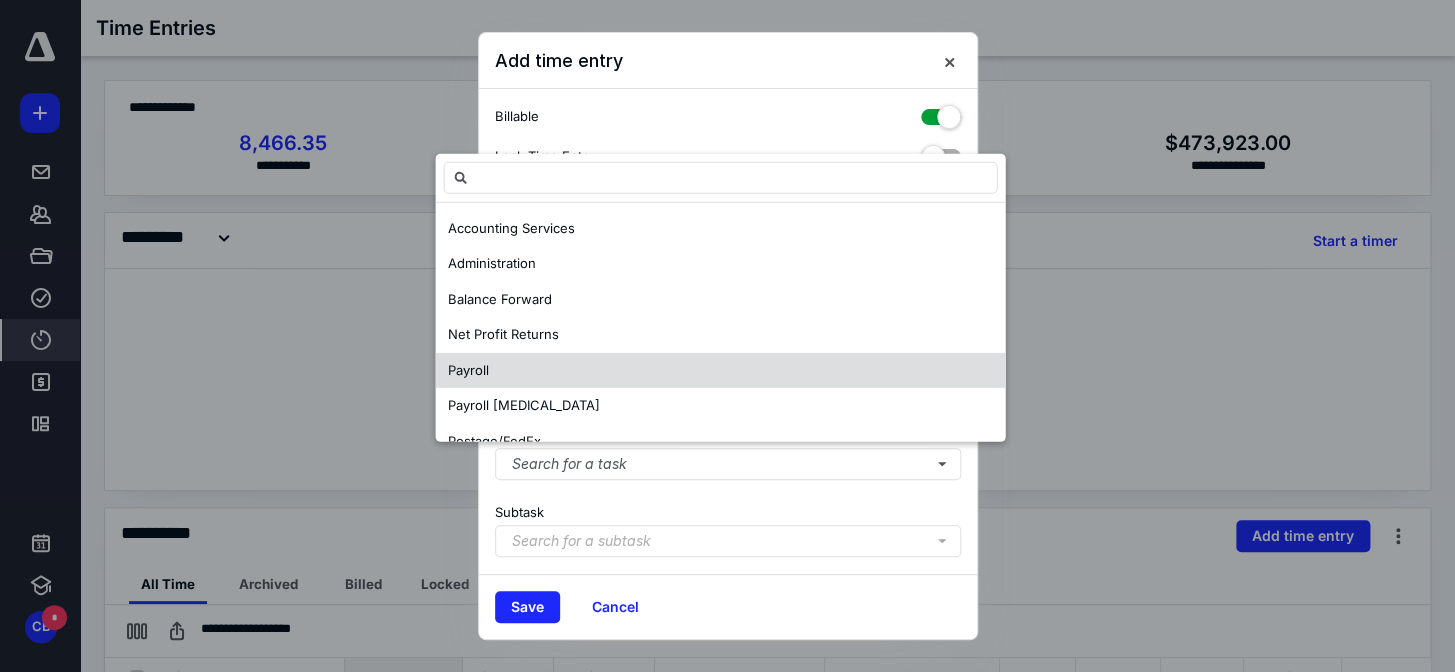 click on "Payroll" at bounding box center [720, 370] 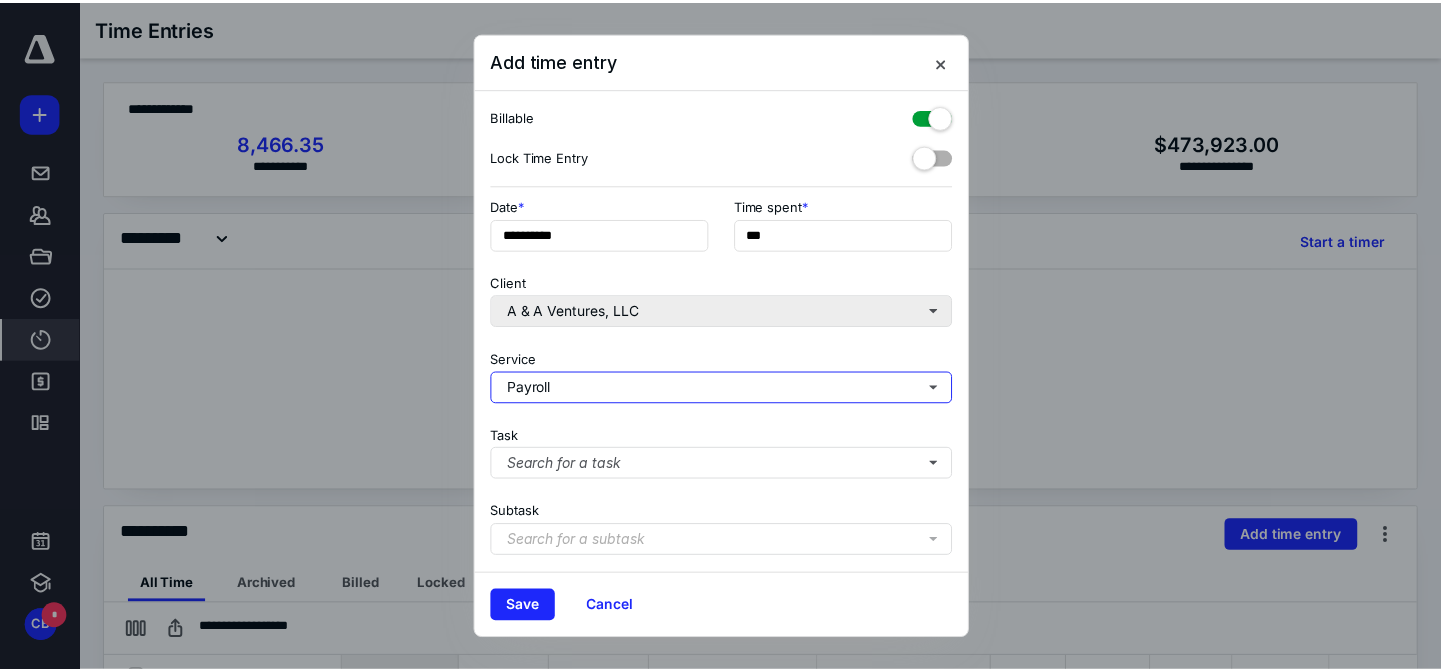 scroll, scrollTop: 181, scrollLeft: 0, axis: vertical 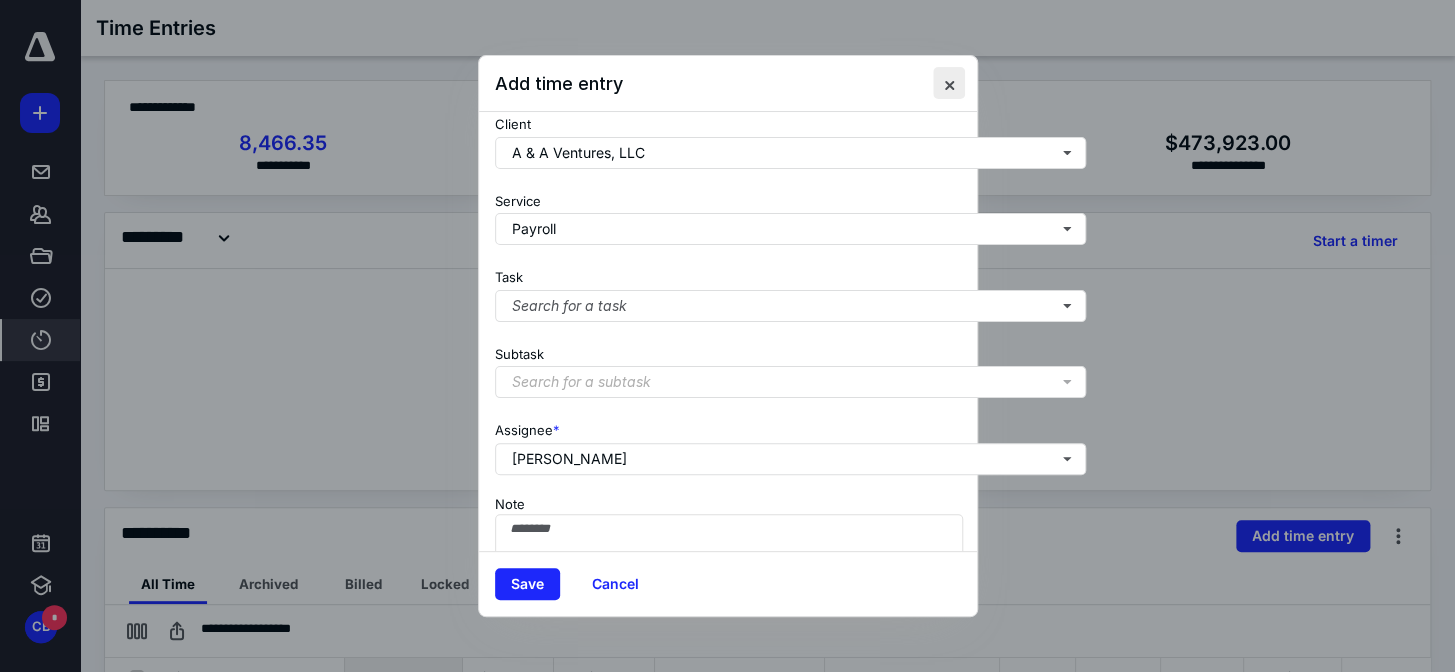 click at bounding box center [949, 83] 